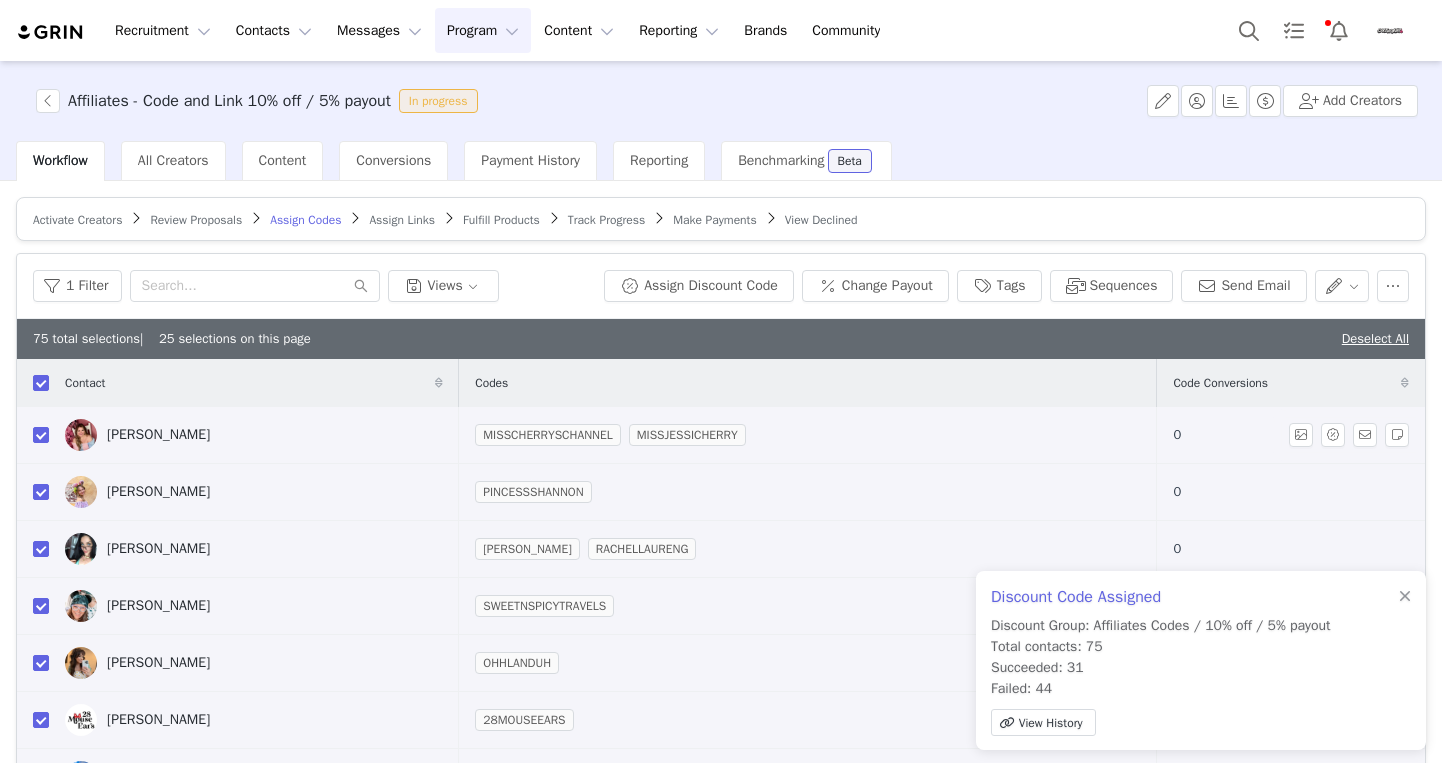 scroll, scrollTop: 0, scrollLeft: 0, axis: both 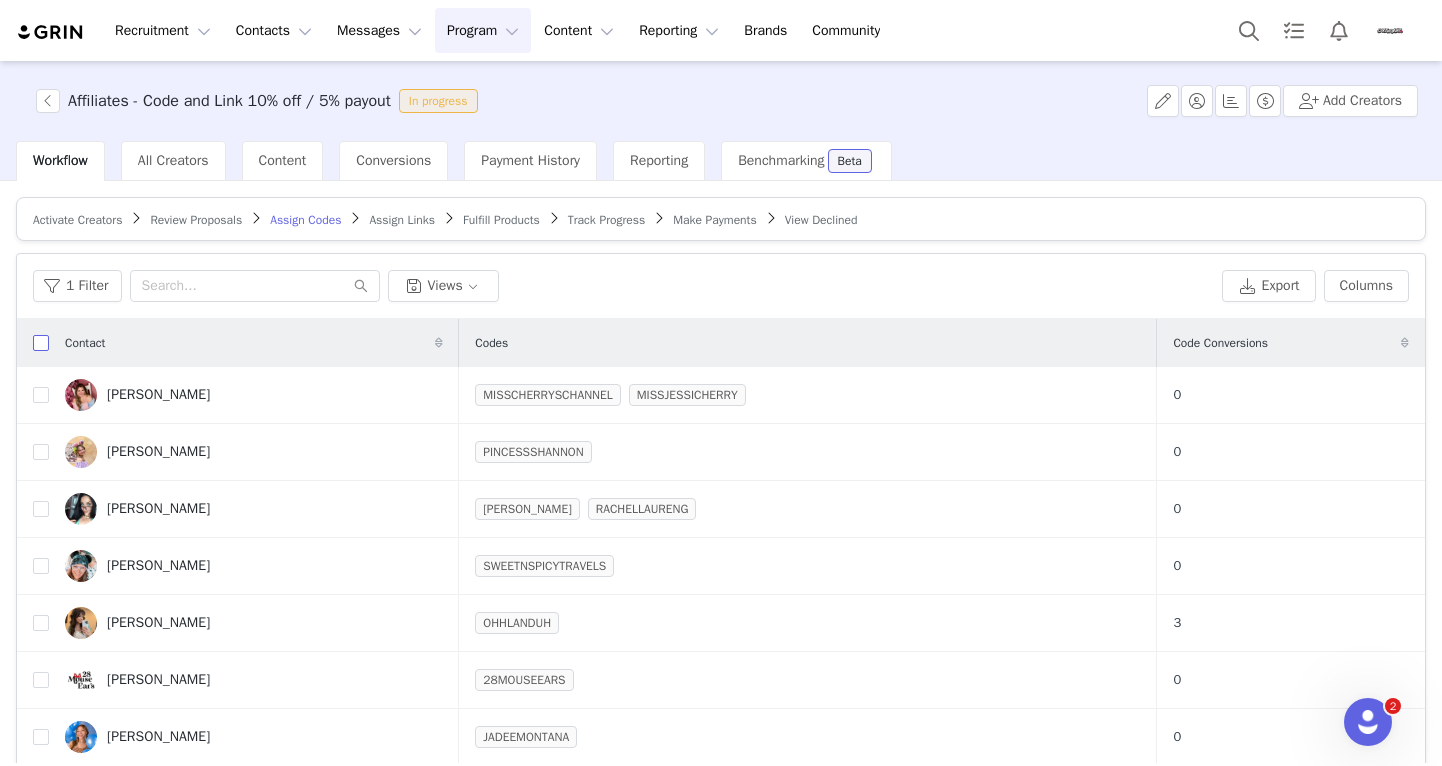 click at bounding box center (41, 343) 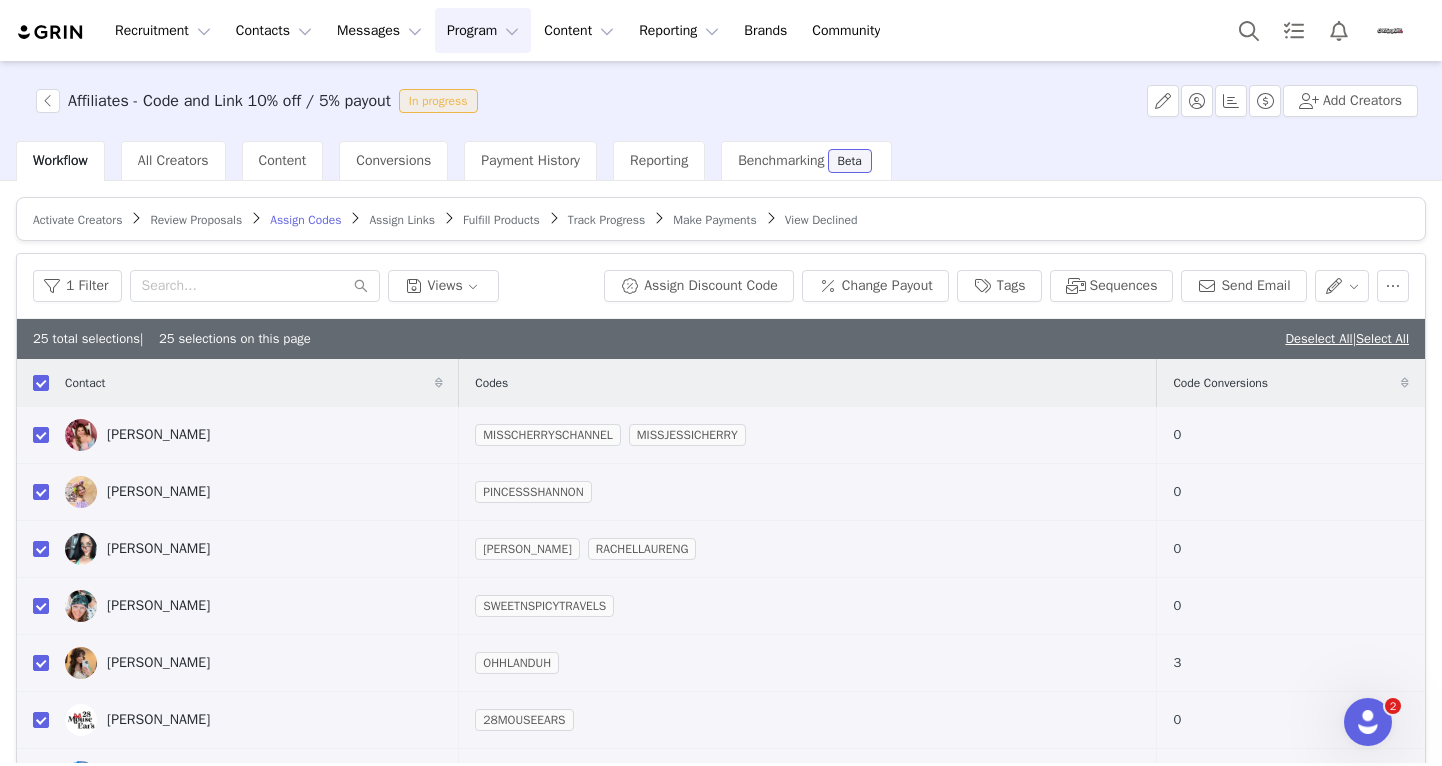 scroll, scrollTop: 1036, scrollLeft: 0, axis: vertical 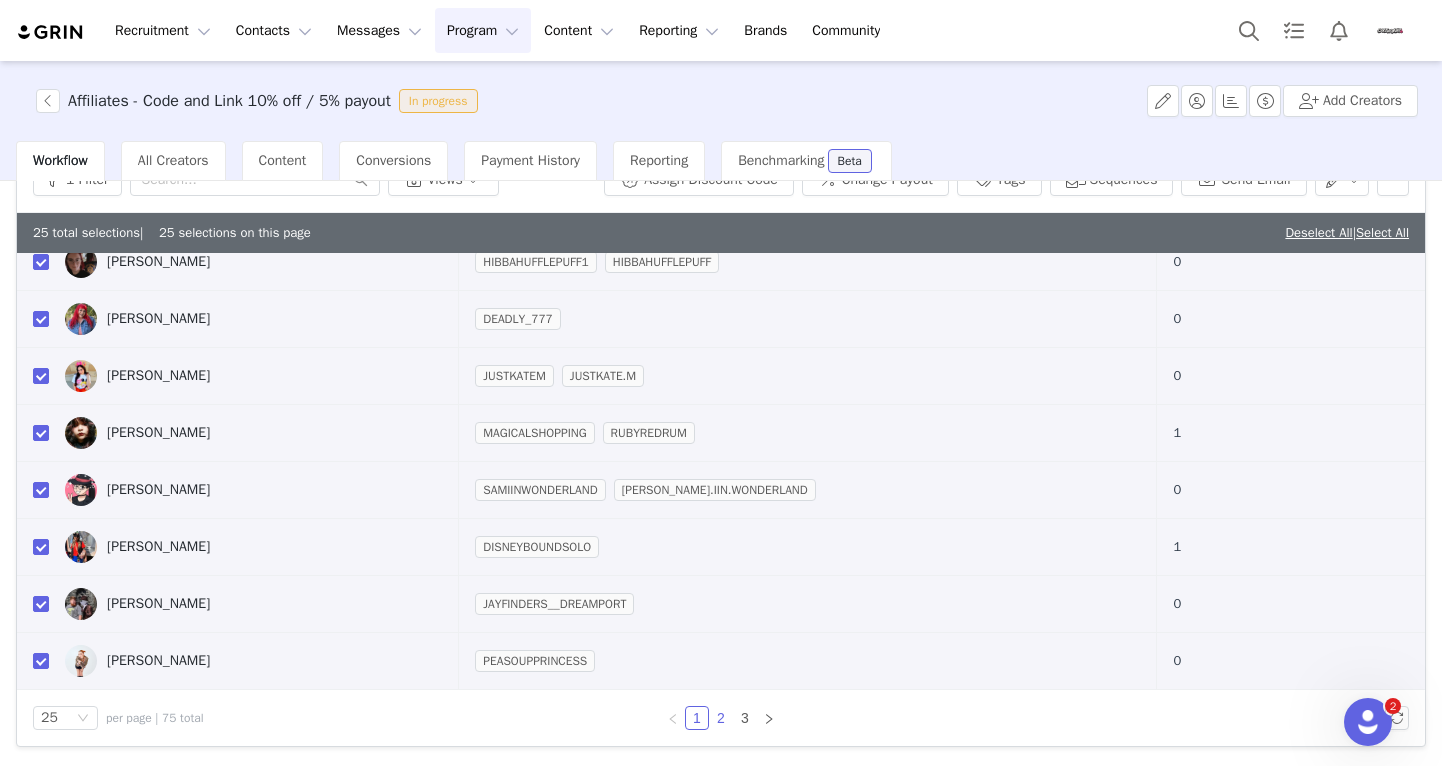 click on "2" at bounding box center (721, 718) 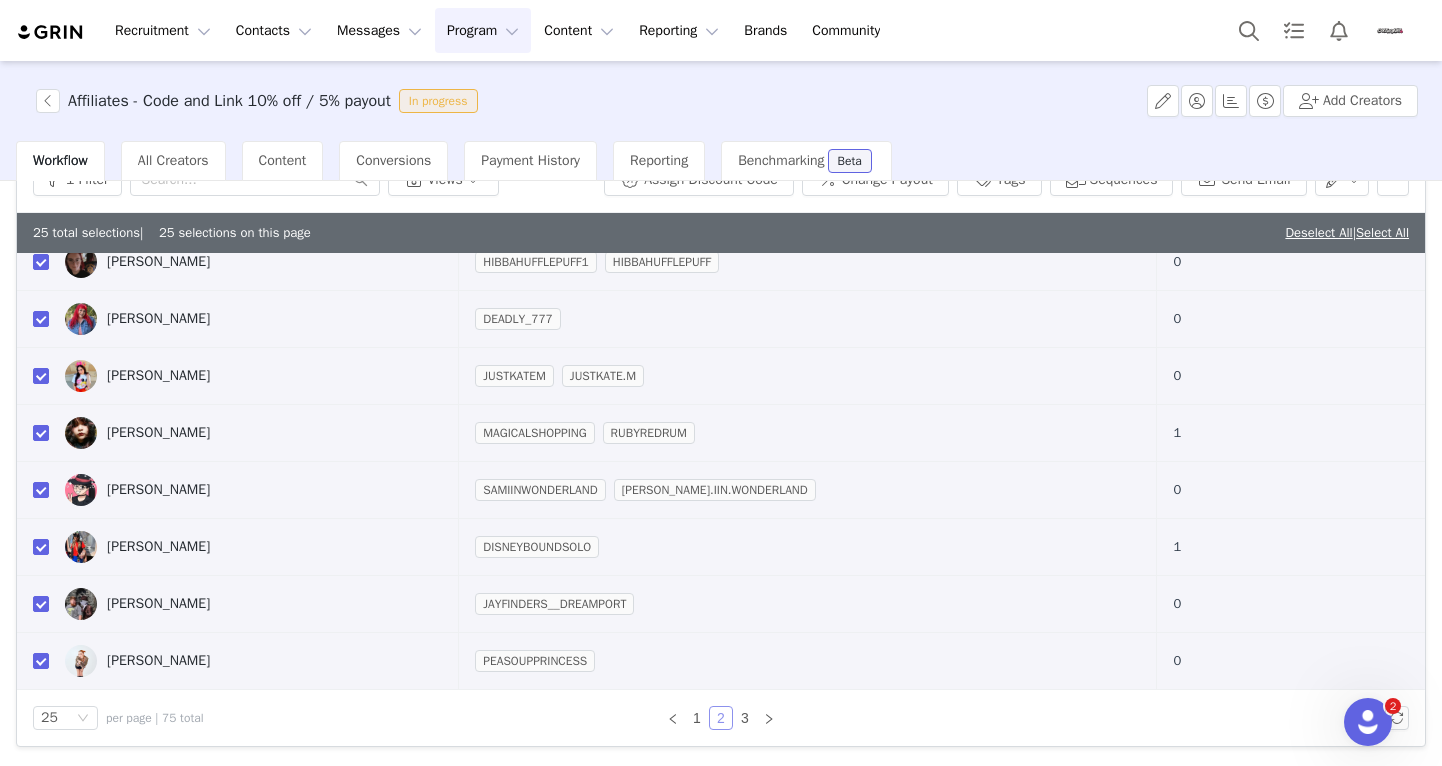 scroll, scrollTop: 0, scrollLeft: 0, axis: both 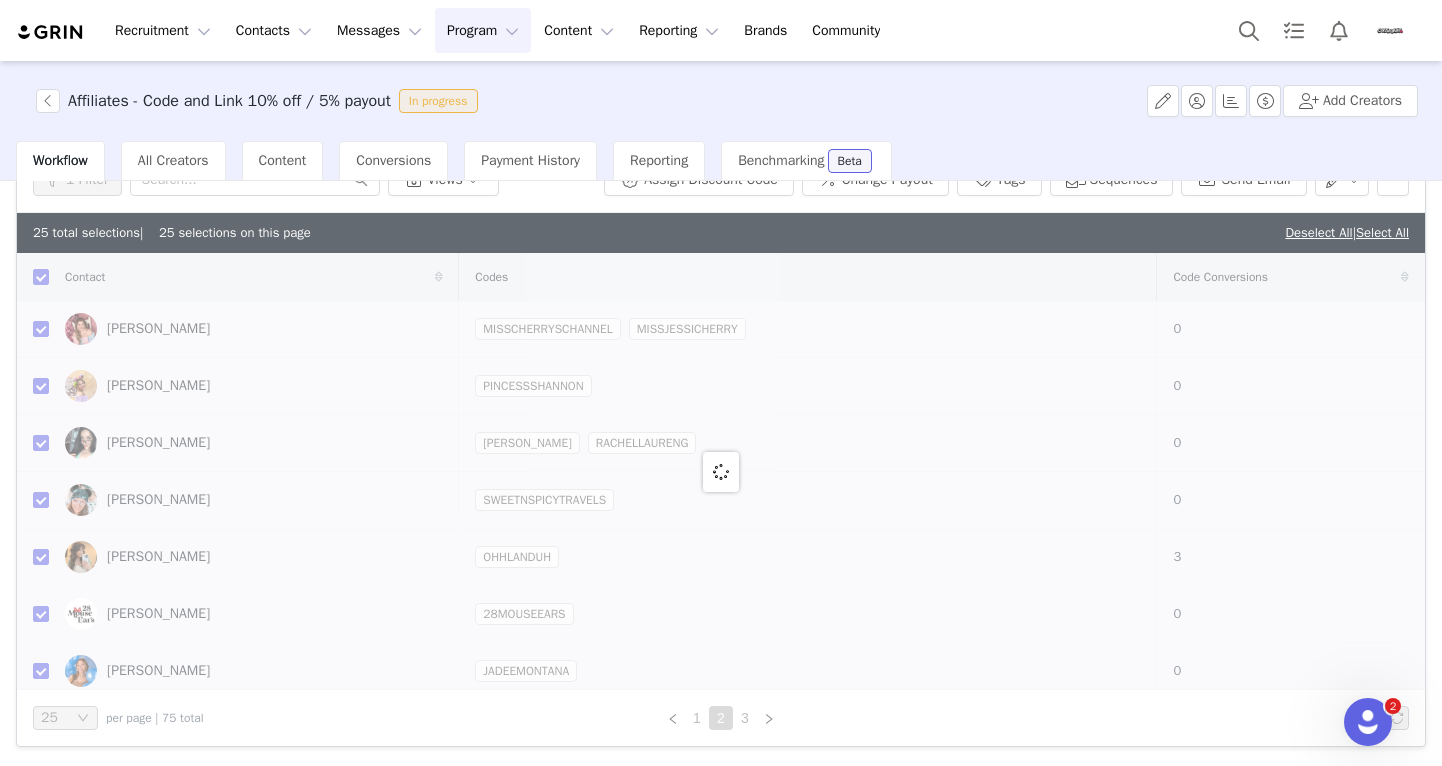 checkbox on "false" 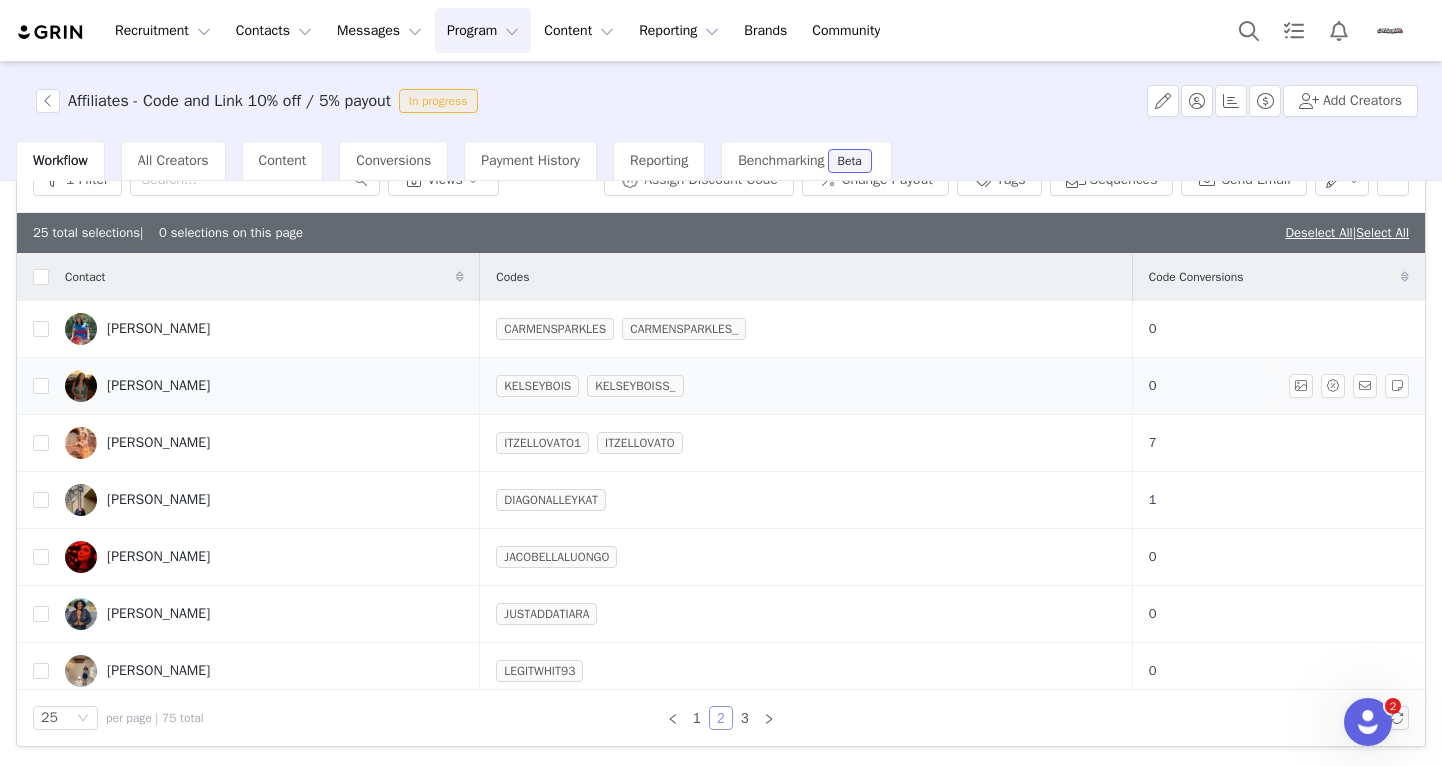 scroll, scrollTop: 0, scrollLeft: 0, axis: both 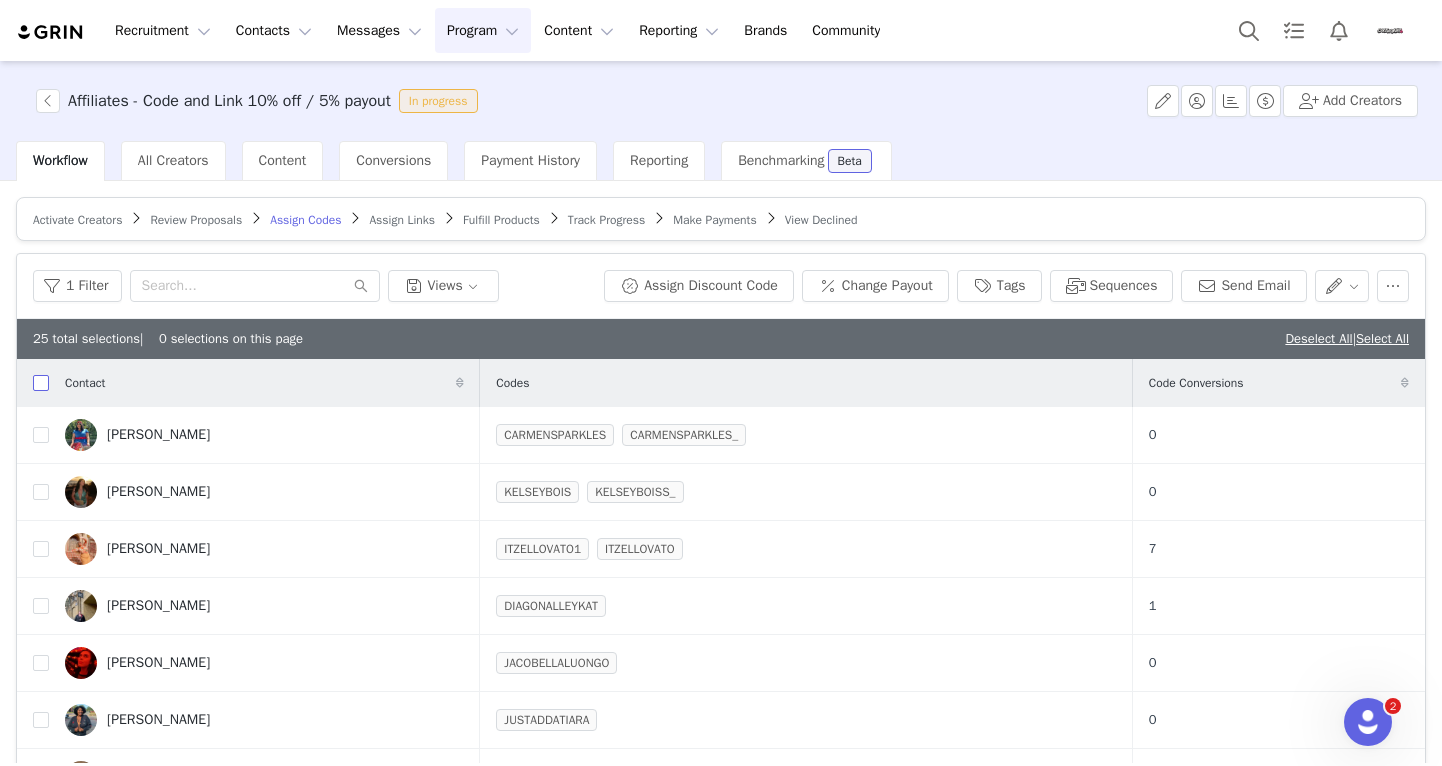 click at bounding box center [41, 383] 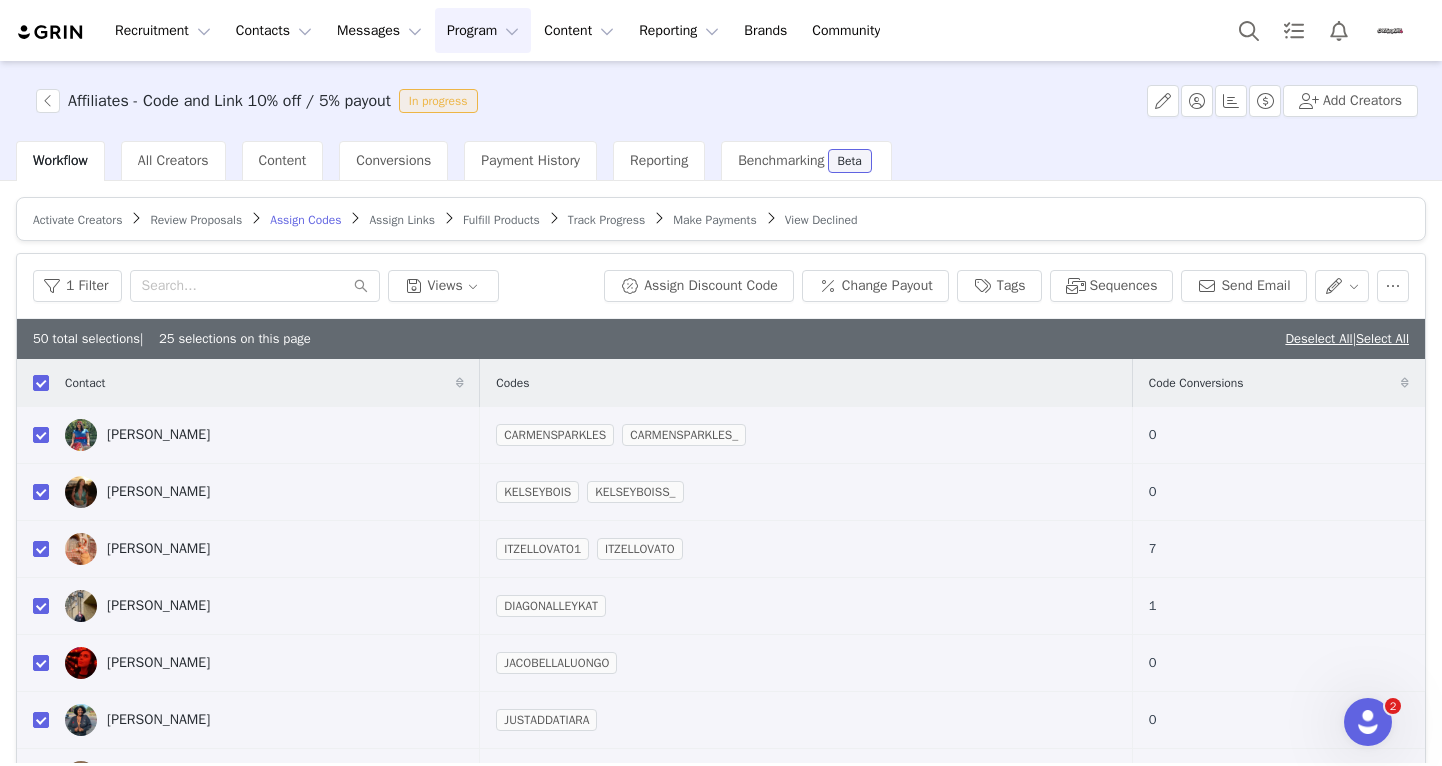 scroll, scrollTop: 1036, scrollLeft: 0, axis: vertical 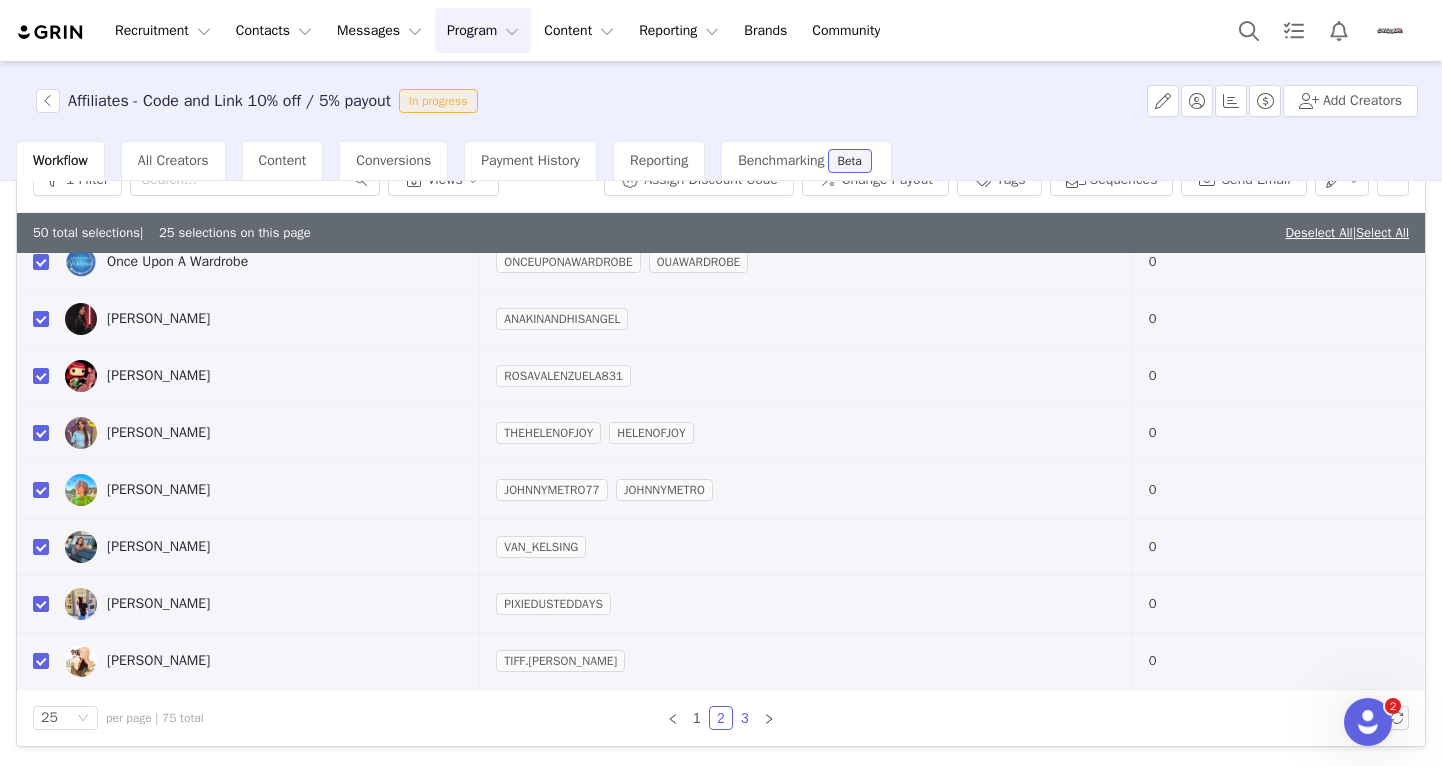 click on "3" at bounding box center [745, 718] 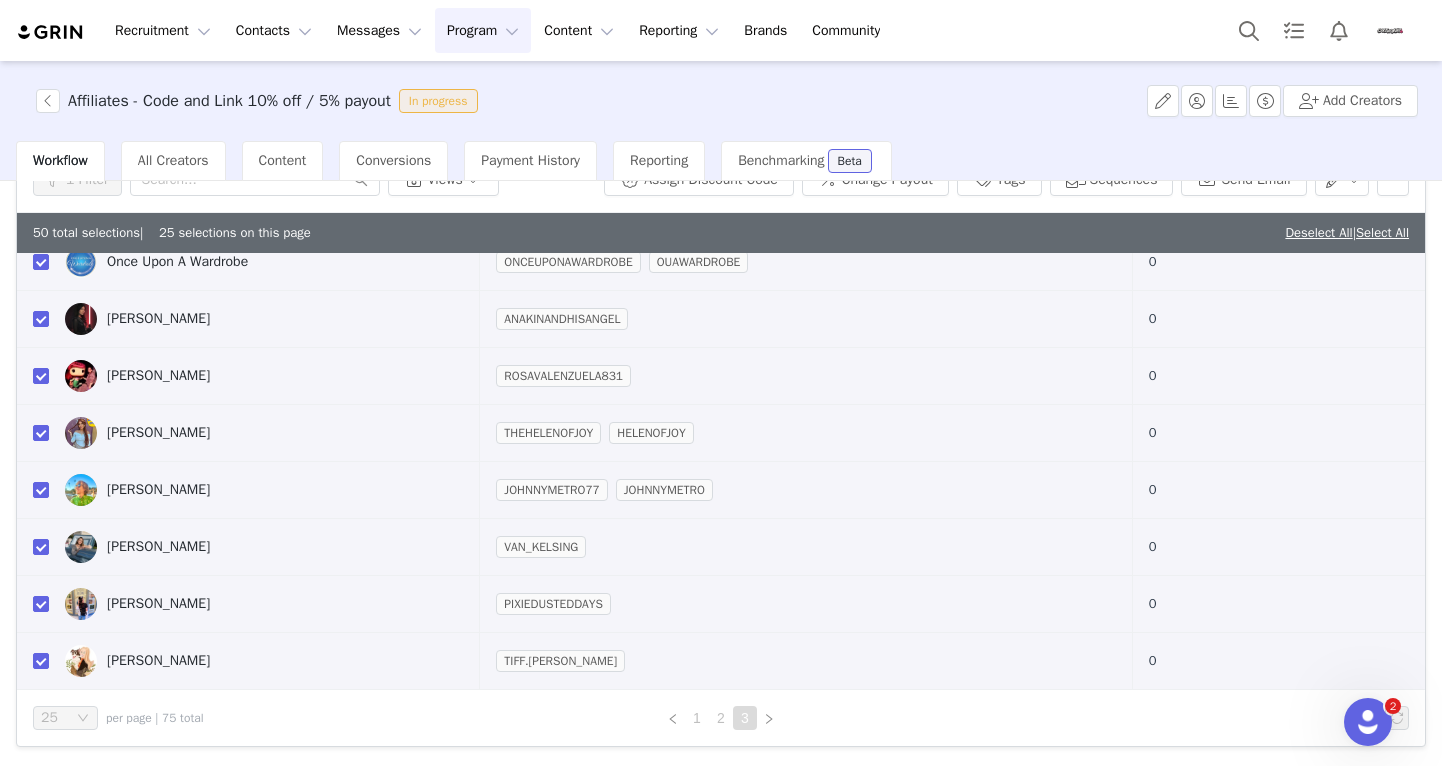 scroll, scrollTop: 0, scrollLeft: 0, axis: both 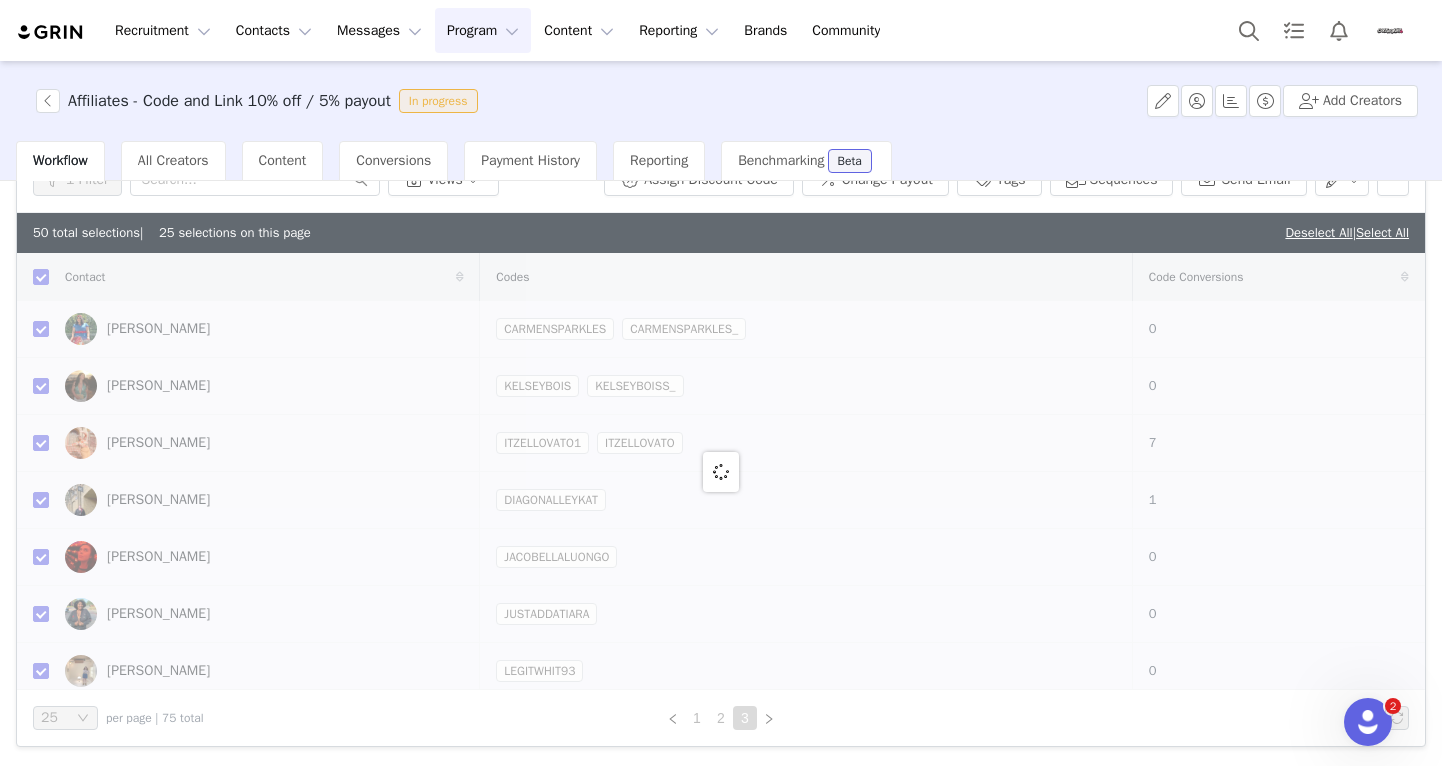 checkbox on "false" 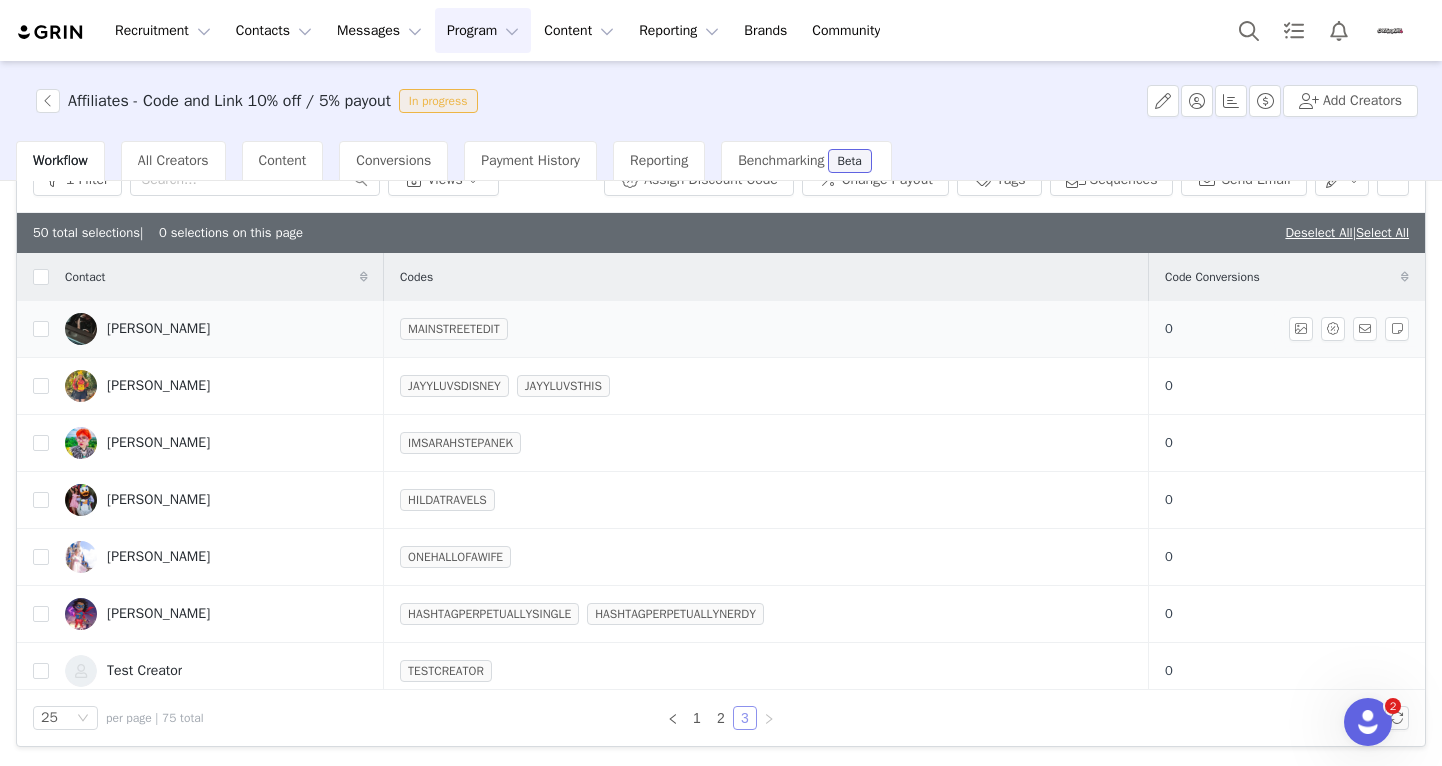 scroll, scrollTop: 102, scrollLeft: 0, axis: vertical 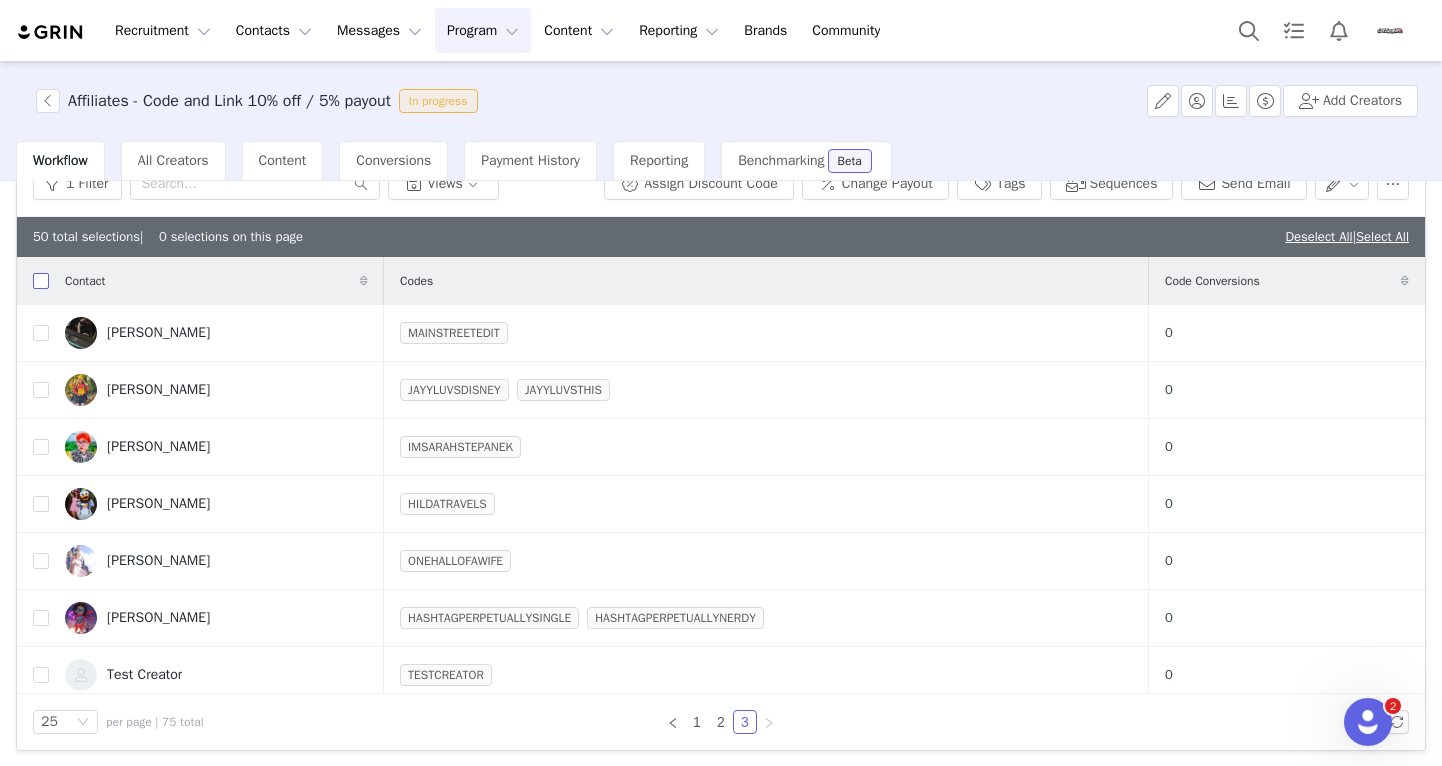 click at bounding box center [41, 281] 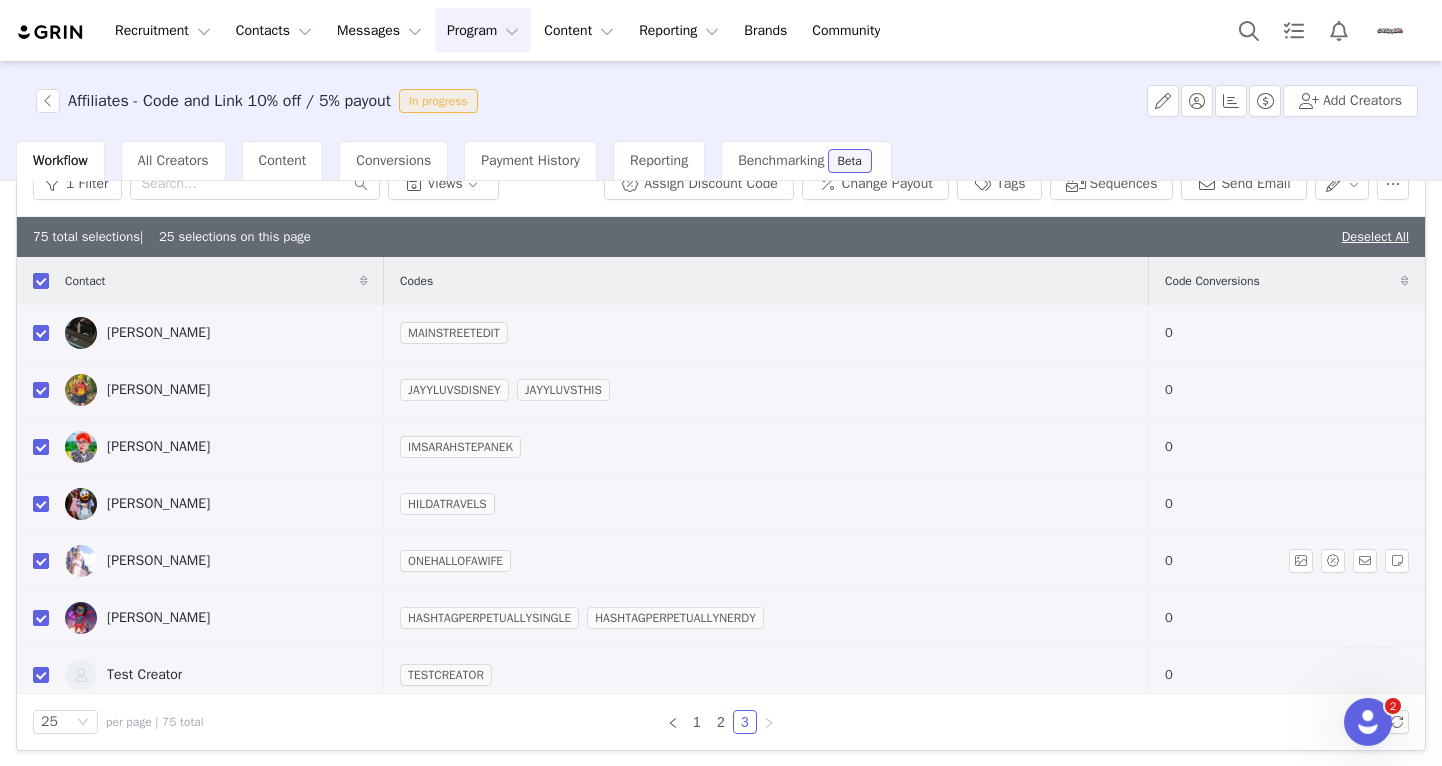 scroll, scrollTop: 1036, scrollLeft: 0, axis: vertical 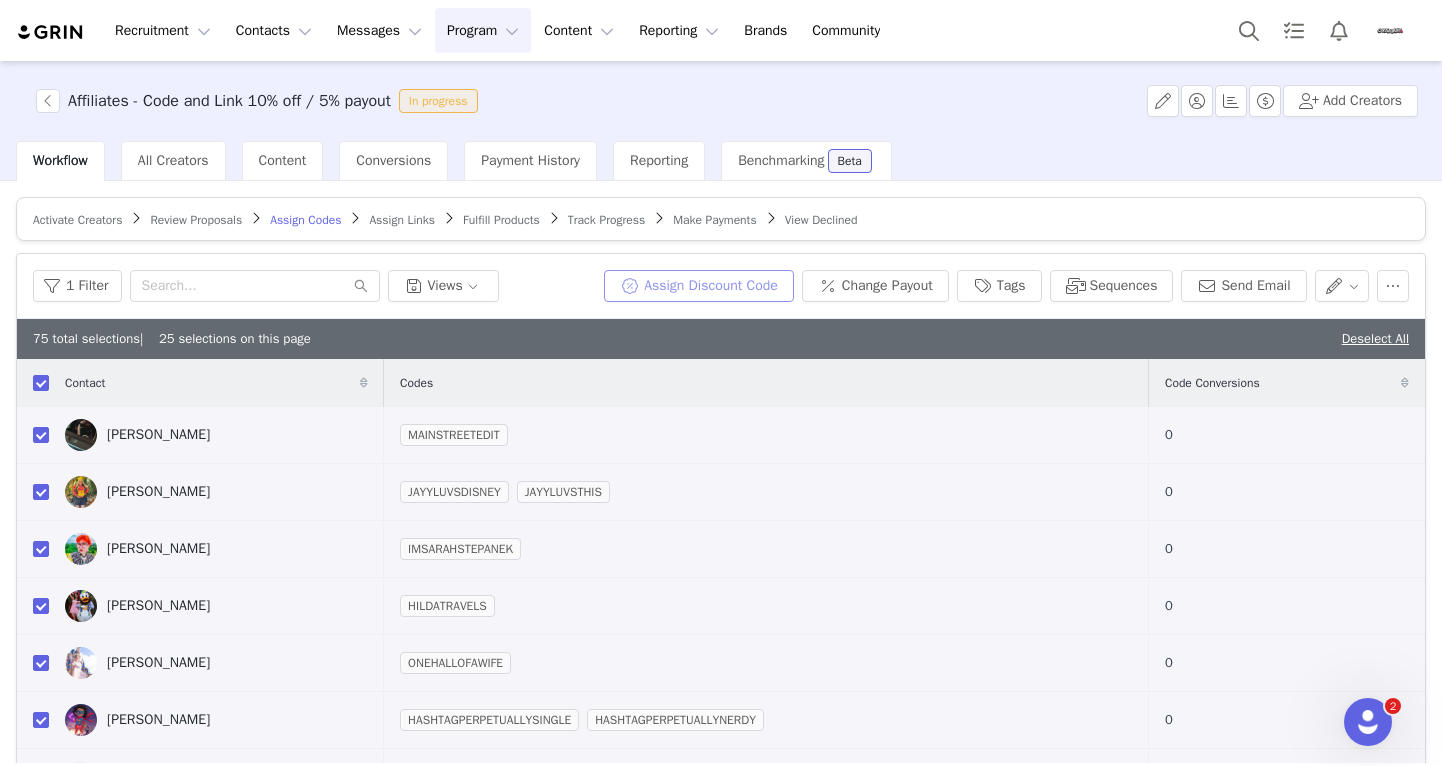 click on "Assign Discount Code" at bounding box center (699, 286) 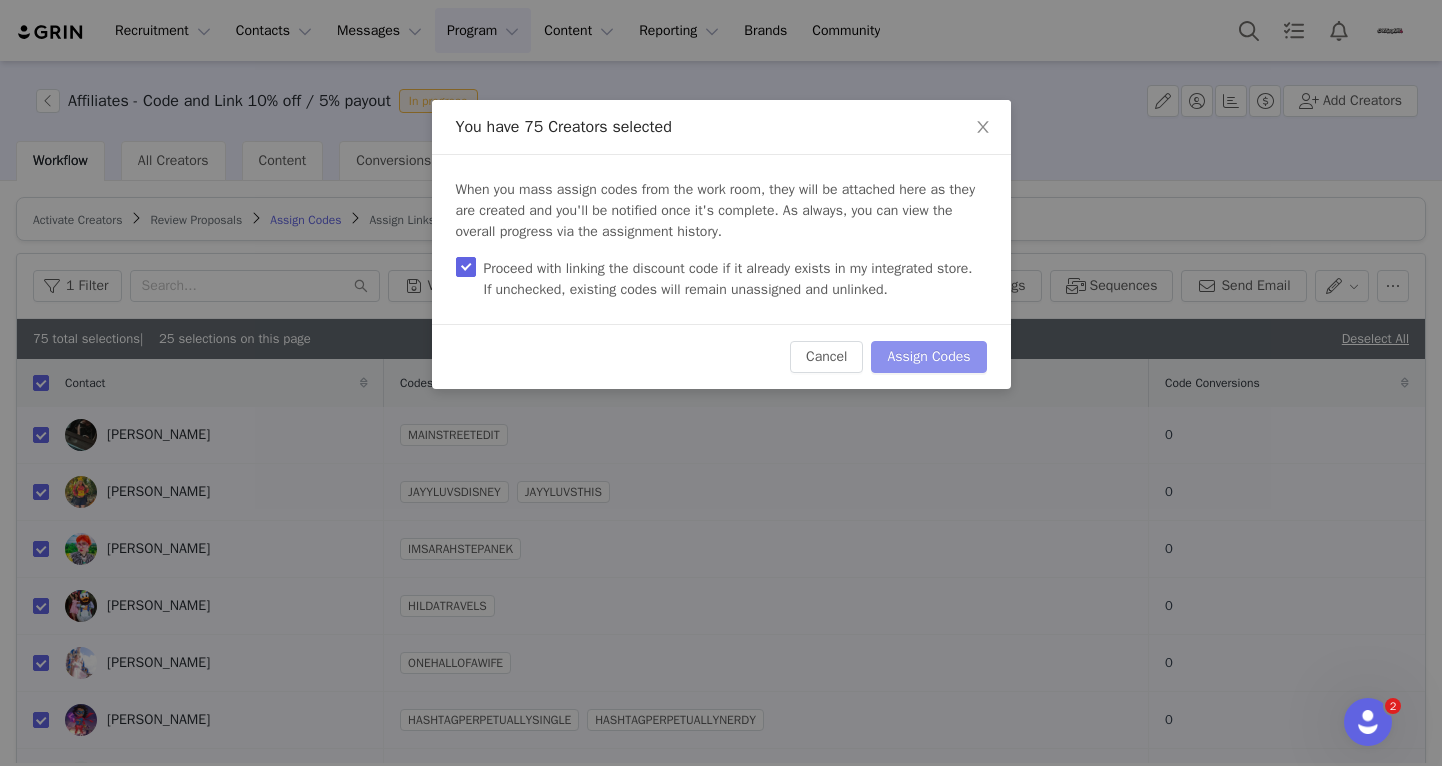 click on "Assign Codes" at bounding box center (928, 357) 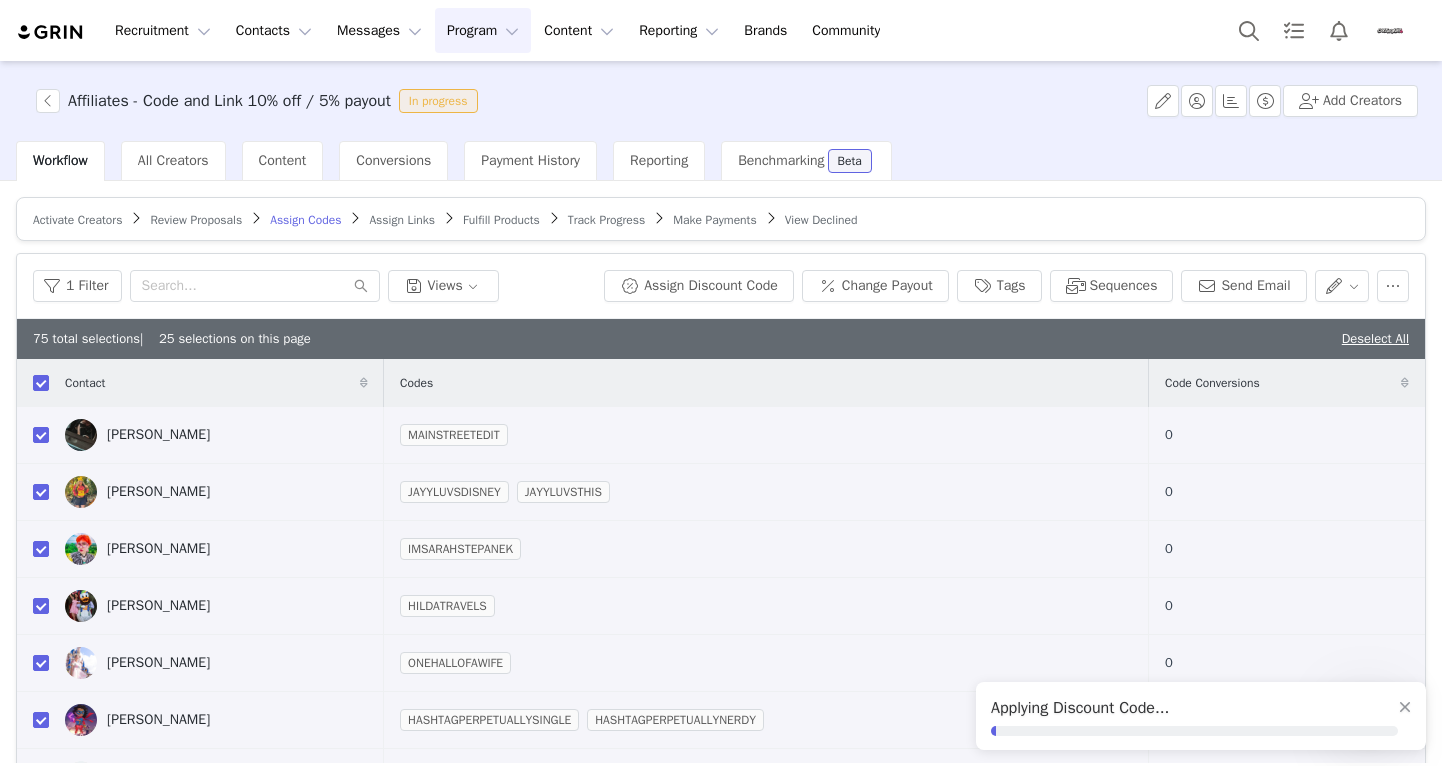 click on "Program Program" at bounding box center [483, 30] 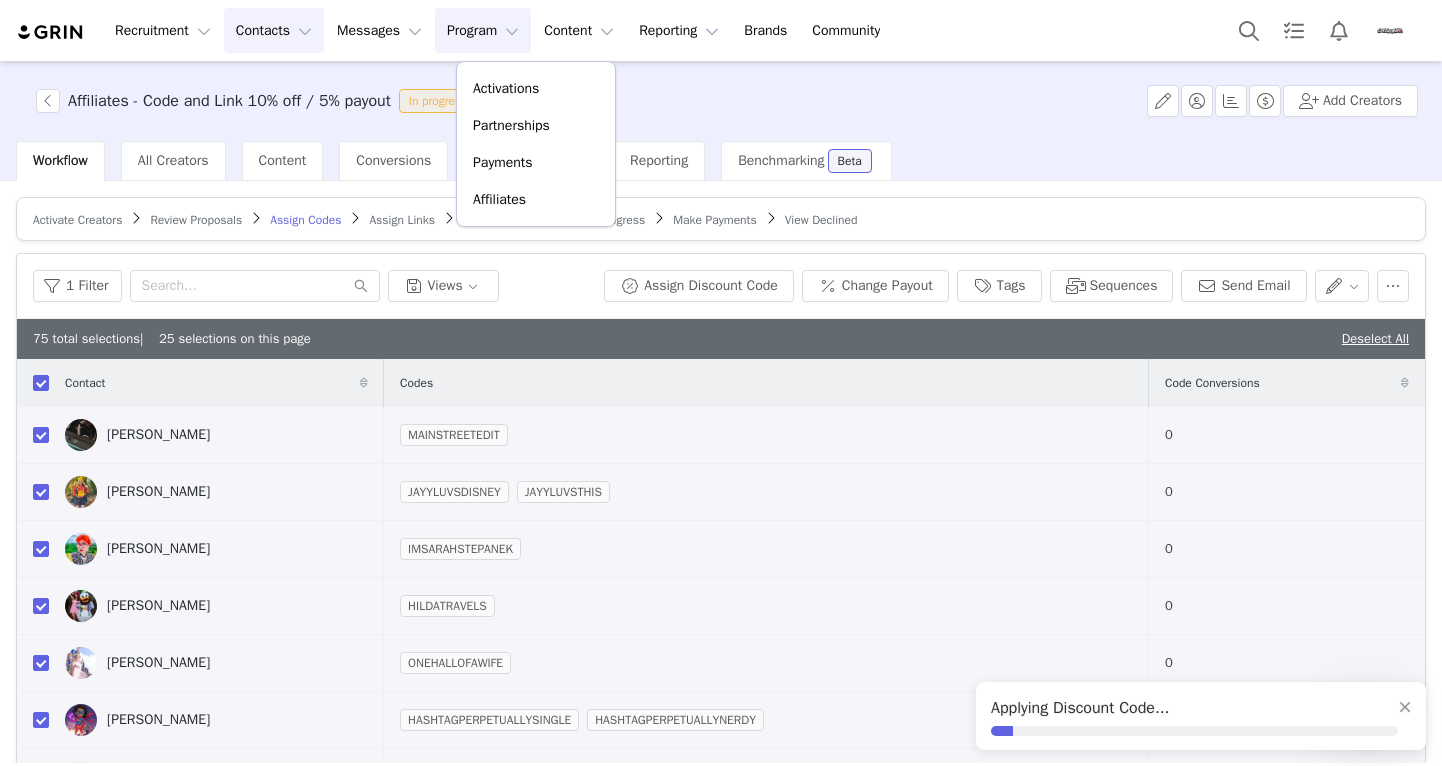 click on "Contacts Contacts" at bounding box center (274, 30) 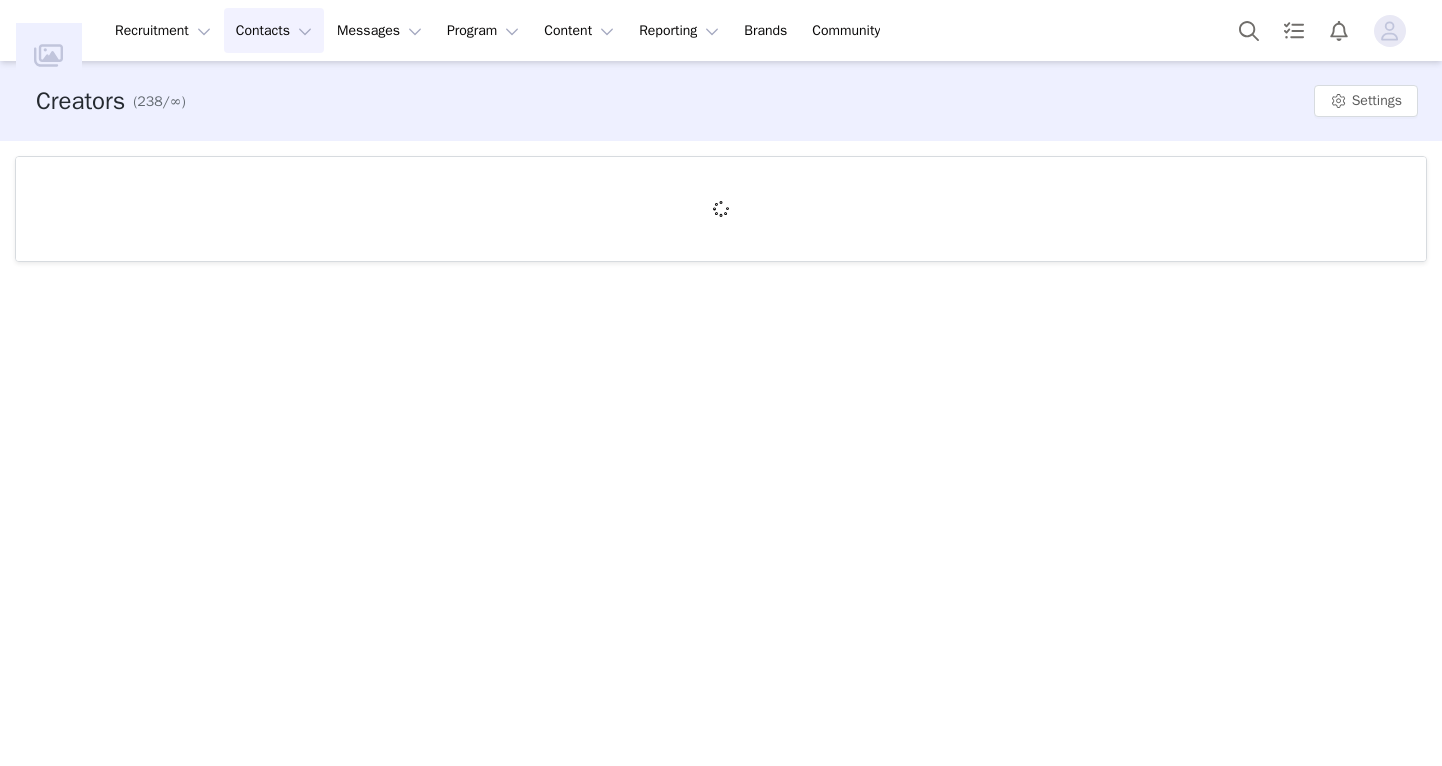 scroll, scrollTop: 0, scrollLeft: 0, axis: both 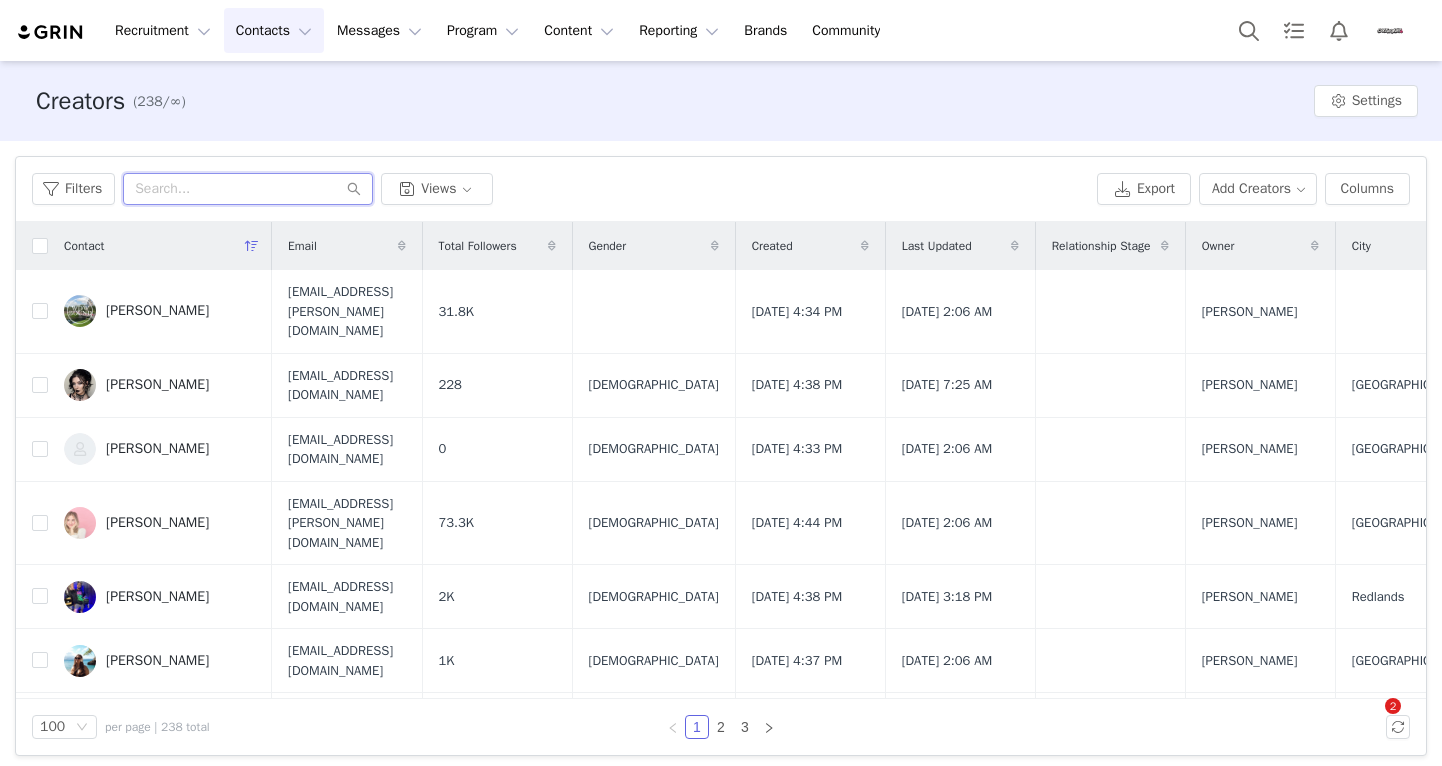 click at bounding box center (248, 189) 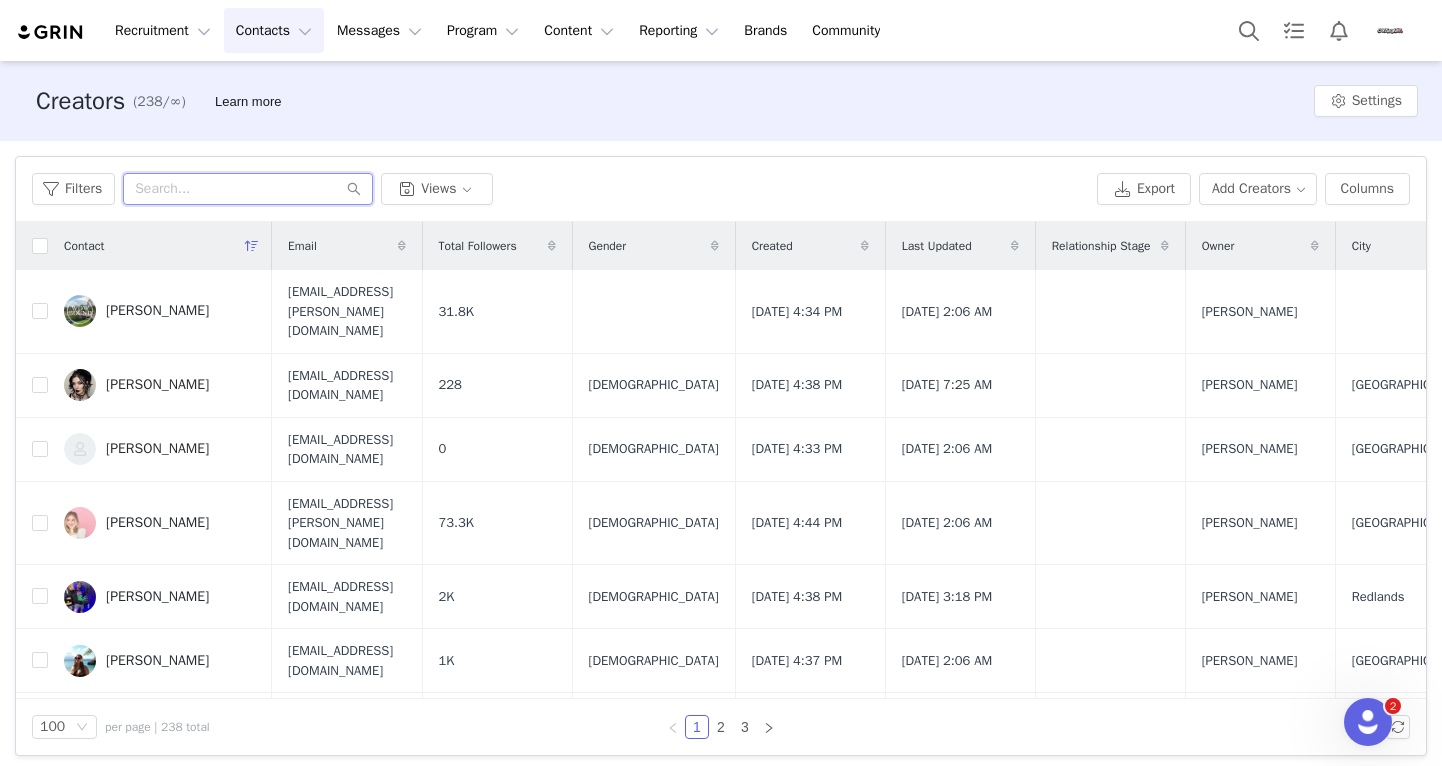 scroll, scrollTop: 0, scrollLeft: 0, axis: both 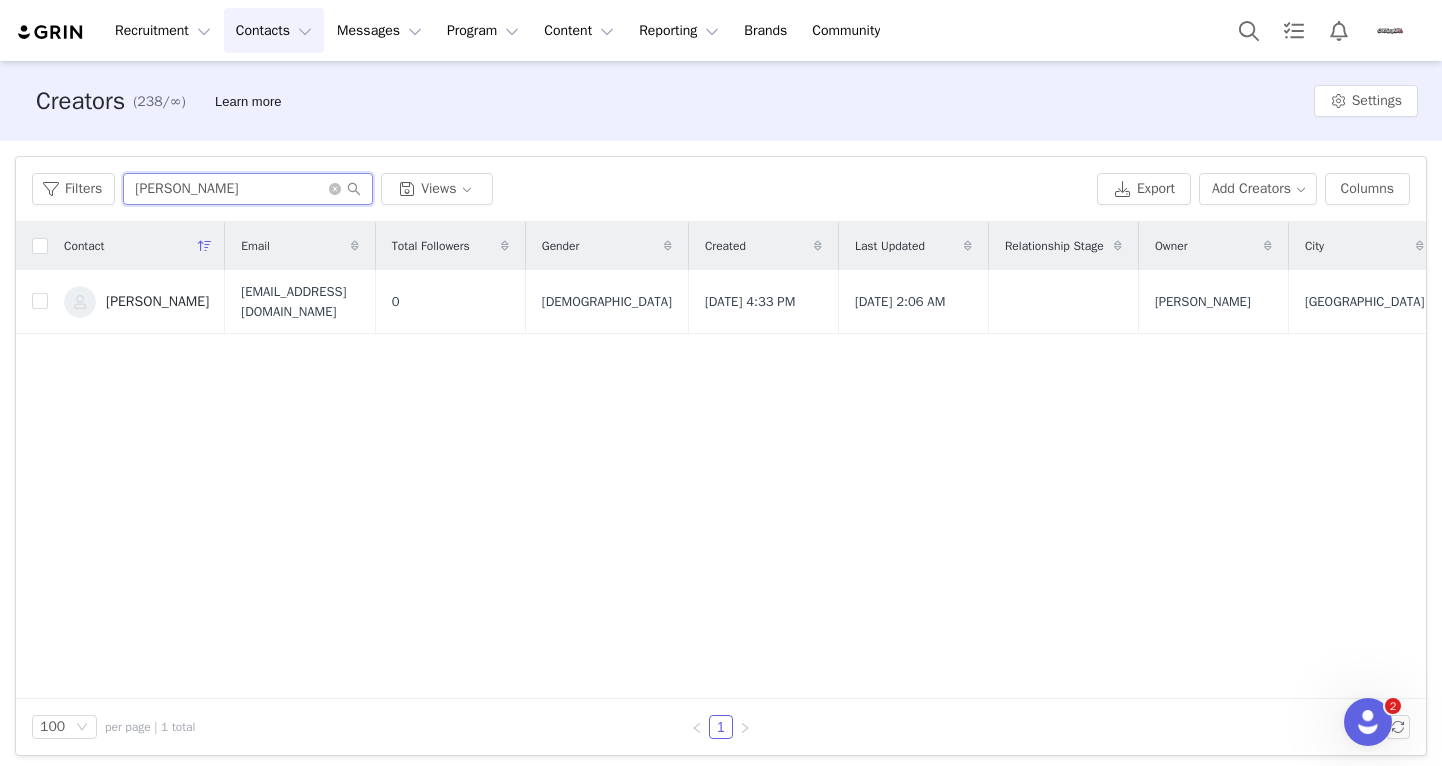 type on "Alana" 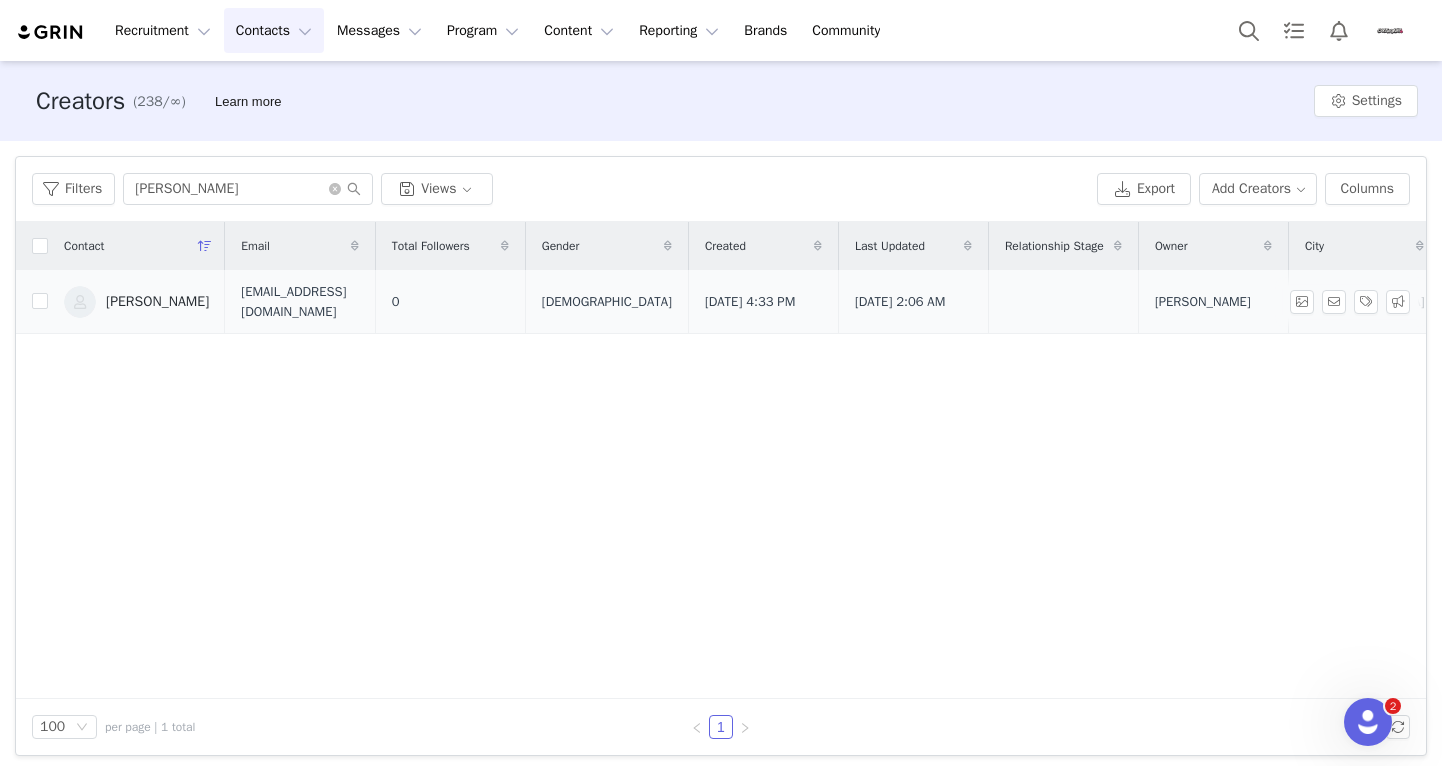 drag, startPoint x: 194, startPoint y: 187, endPoint x: 545, endPoint y: 318, distance: 374.64917 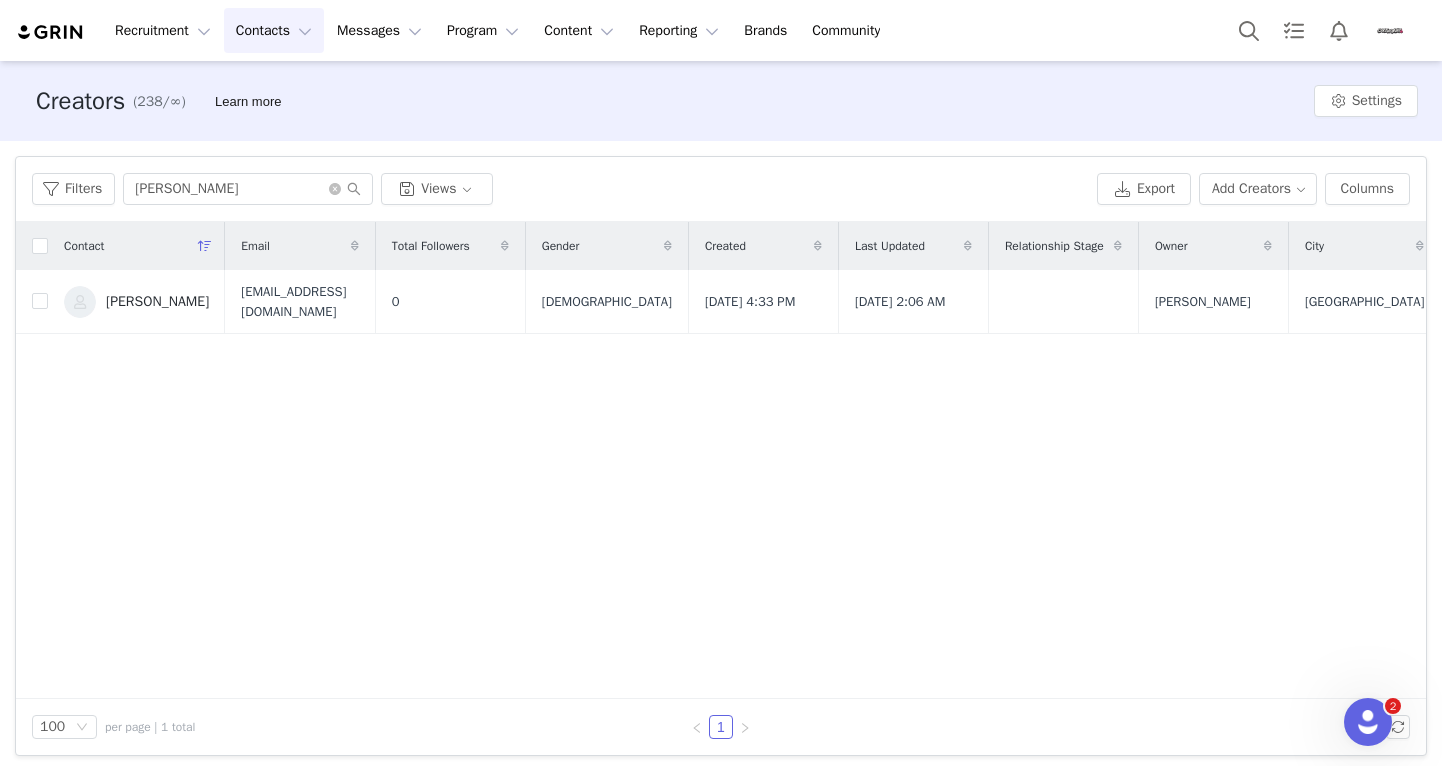 click on "Alana Lawson" at bounding box center (157, 302) 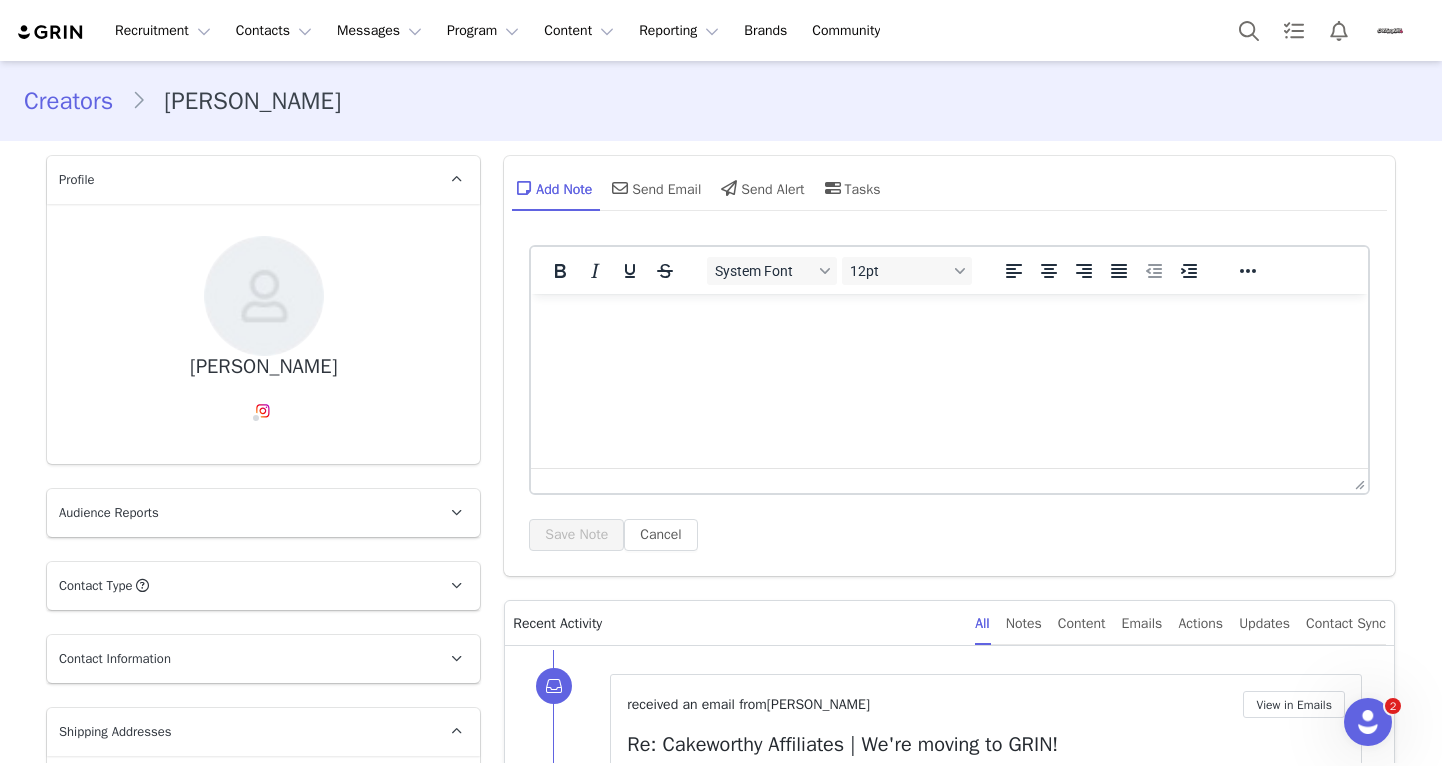 scroll, scrollTop: 0, scrollLeft: 0, axis: both 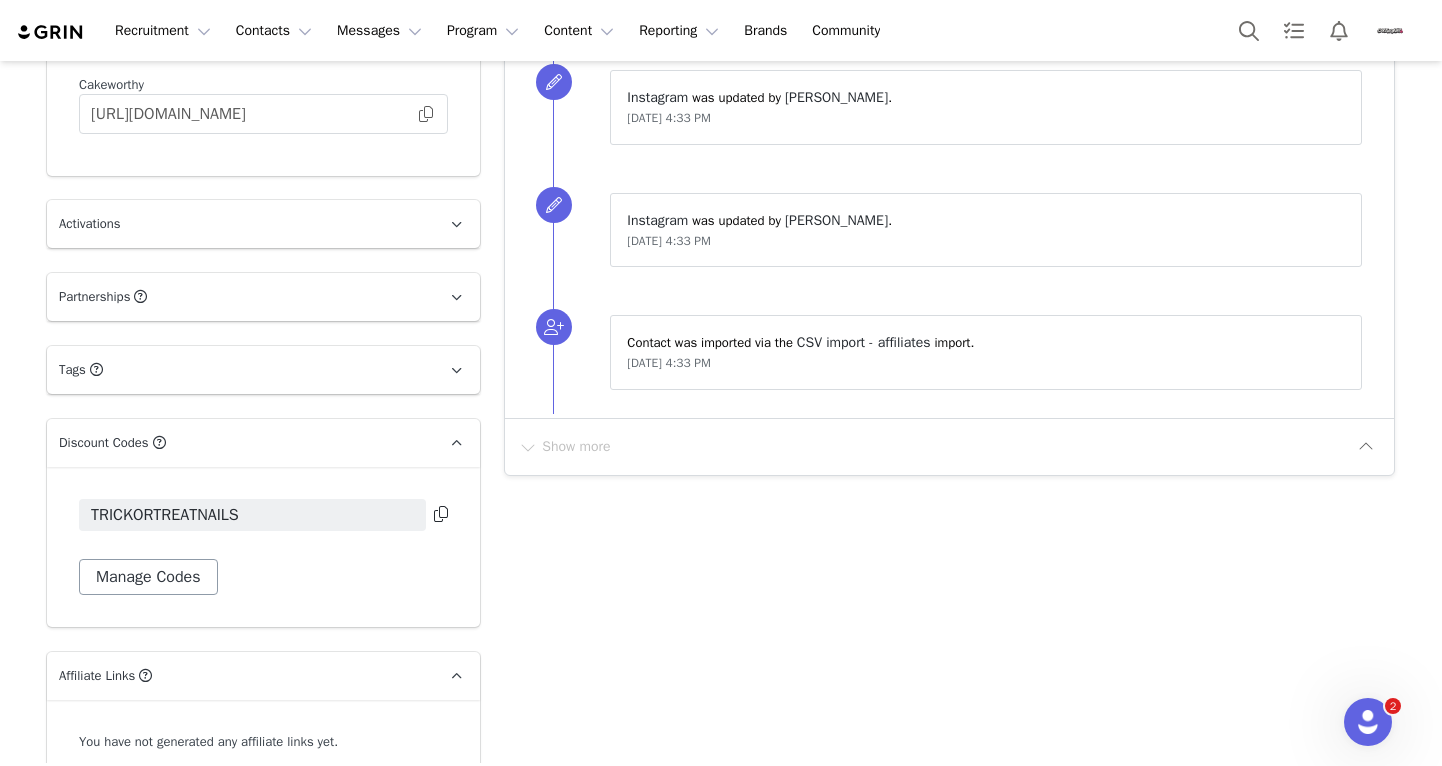 click on "Manage Codes" at bounding box center [148, 577] 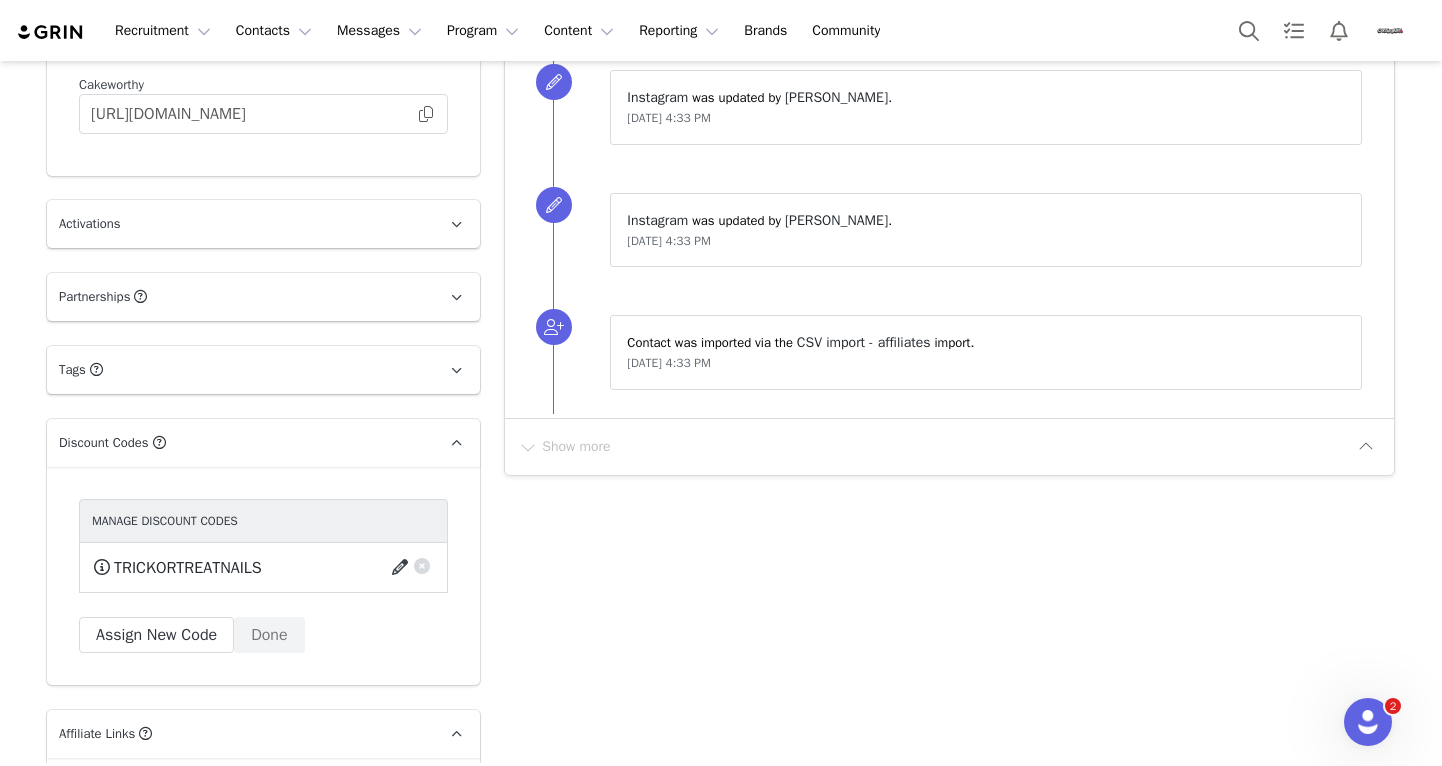 click at bounding box center [403, 568] 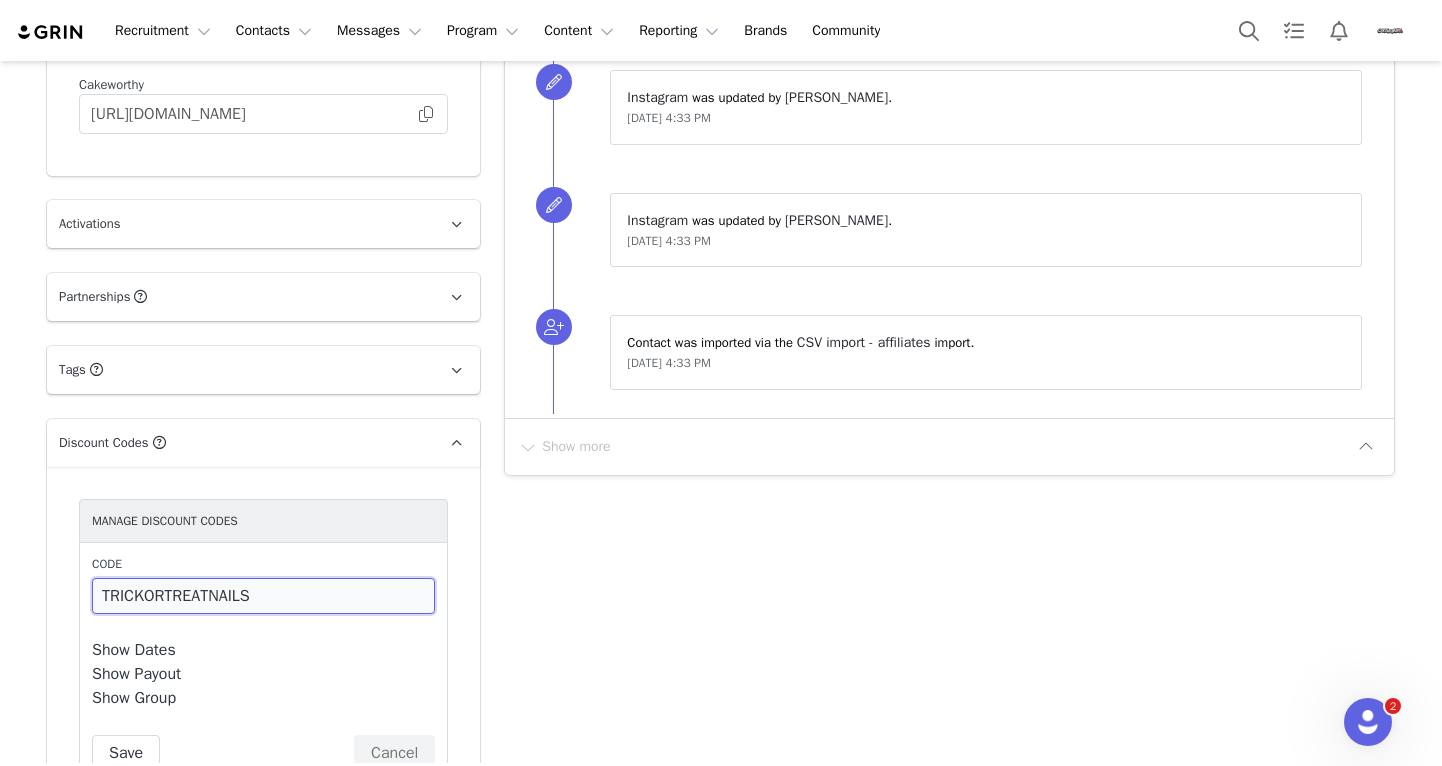 click on "TRICKORTREATNAILS" at bounding box center (263, 596) 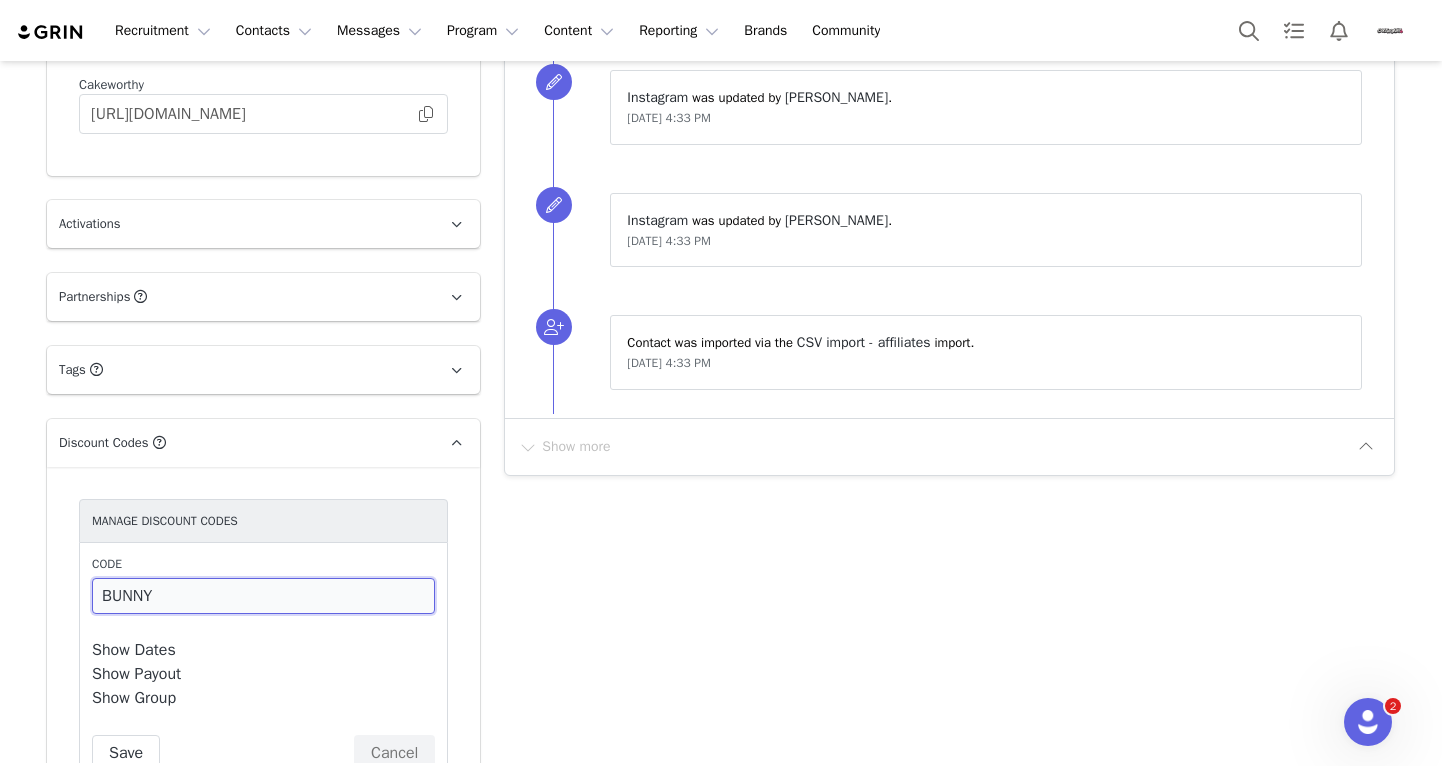 type on "BUNNY" 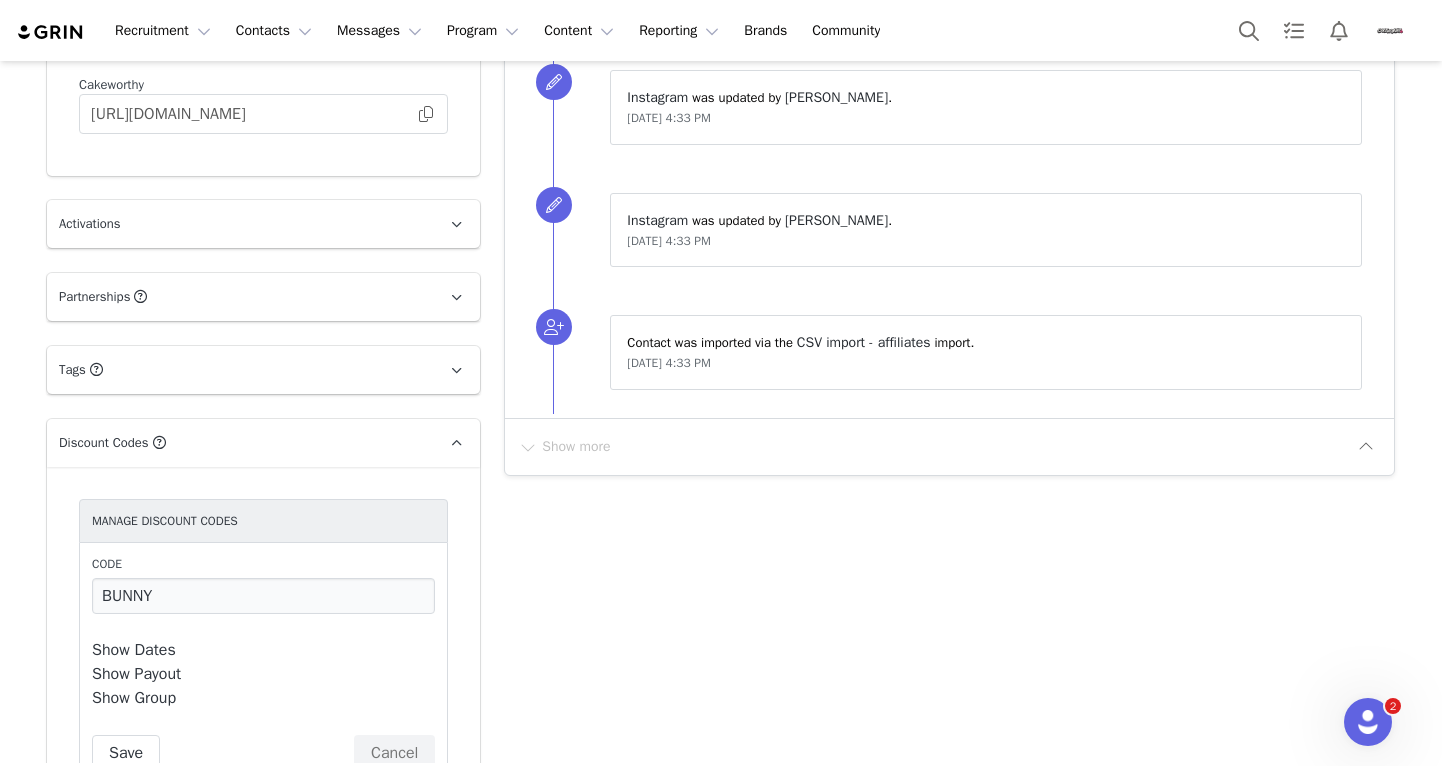 click on "Add Note   Send Email   Send Alert   Tasks  System Font 12pt To open the popup, press Shift+Enter To open the popup, press Shift+Enter To open the popup, press Shift+Enter To open the popup, press Shift+Enter Save Note Cancel Recent Activity All Notes Content Emails Actions Updates Contact Sync received an email from  Alana Lawson      View in Emails   Re: Cakeworthy Affiliates | We're moving to GRIN!   Show Email  Jul 6, 2025 at 8:09 AM     Nikki Reining sent a tracked email to  Alana Lawson      View in Emails   Cakeworthy Affiliates | We're moving to GRIN!   Show Email  Jul 6, 2025 at 2:09 AM      Opens  3  Clicks  2  Replies  1 Nikki Reining sent a tracked email to  Alana Lawson      View in Emails   Cakeworthy Affiliates | We're moving to GRIN!   Show Email  Jul 6, 2025 at 2:08 AM      Opens  3  Clicks  2  Replies  1 ⁨ Nikki Reining ⁩ ⁨ created ⁩ a discount code for ⁨ Cakeworthy ⁩: ⁨ Affiliates Codes / 10% off / 5% payout  ⁩ TRICKORTREATNAILS Jun 25, 2025 at 4:33 PM ⁨ Instagram ⁩." at bounding box center (949, -41) 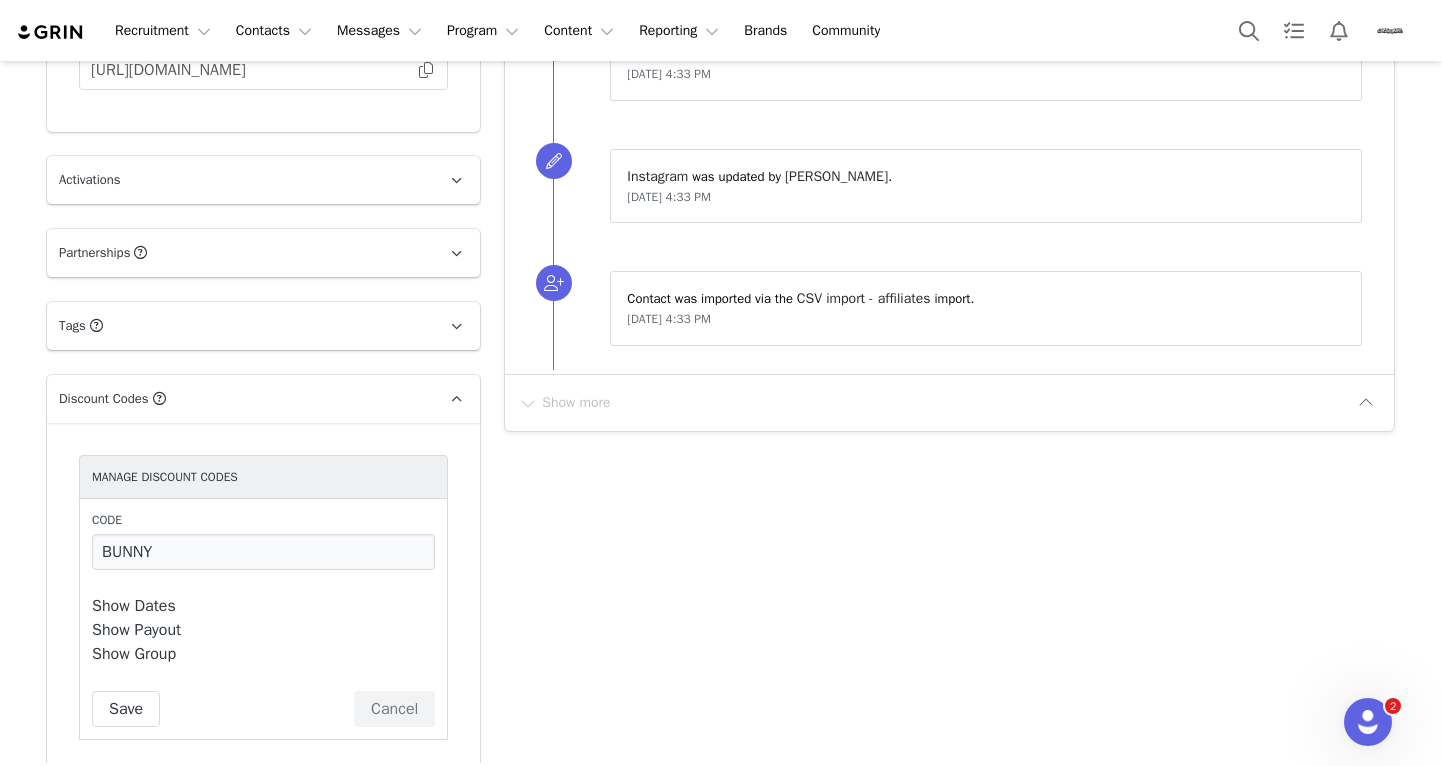 scroll, scrollTop: 1914, scrollLeft: 0, axis: vertical 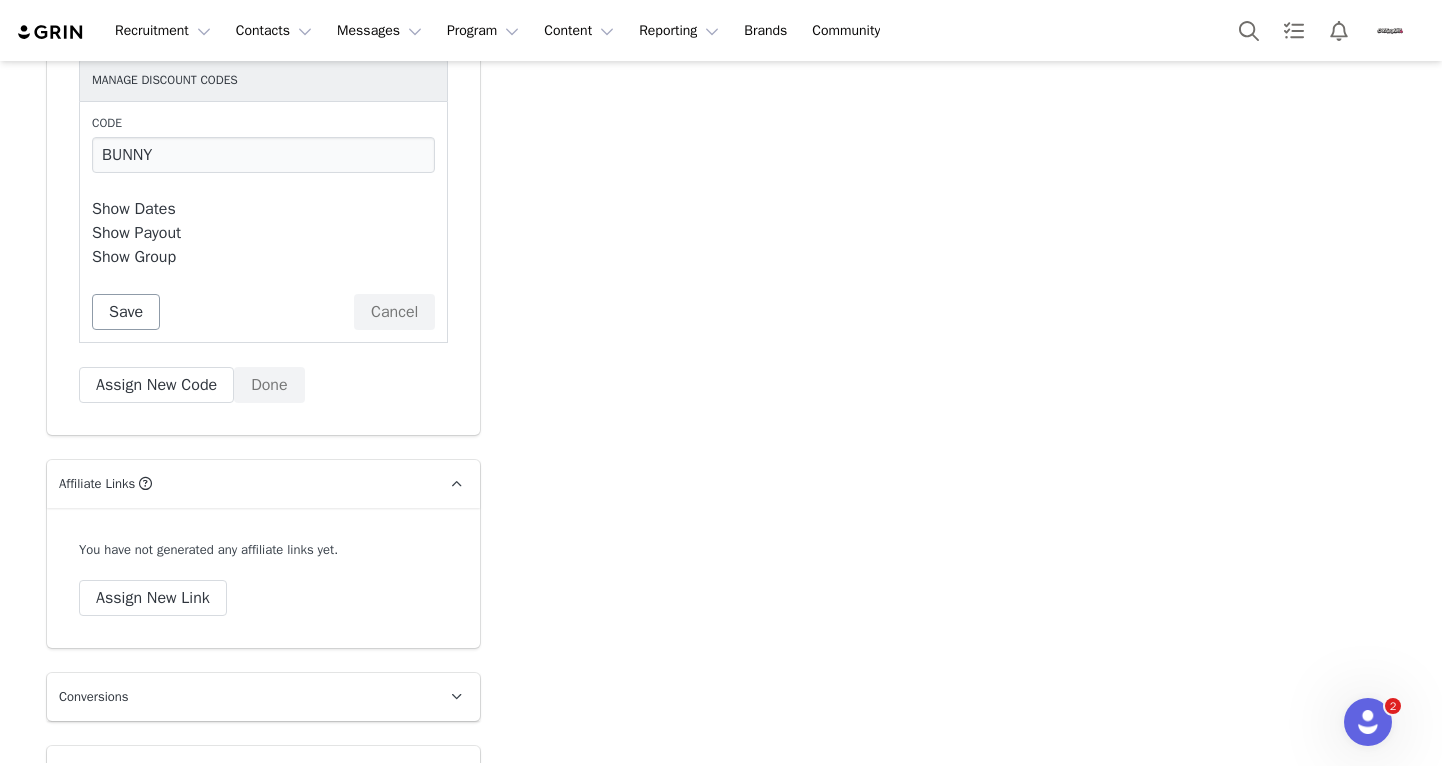 click on "Save" at bounding box center (126, 312) 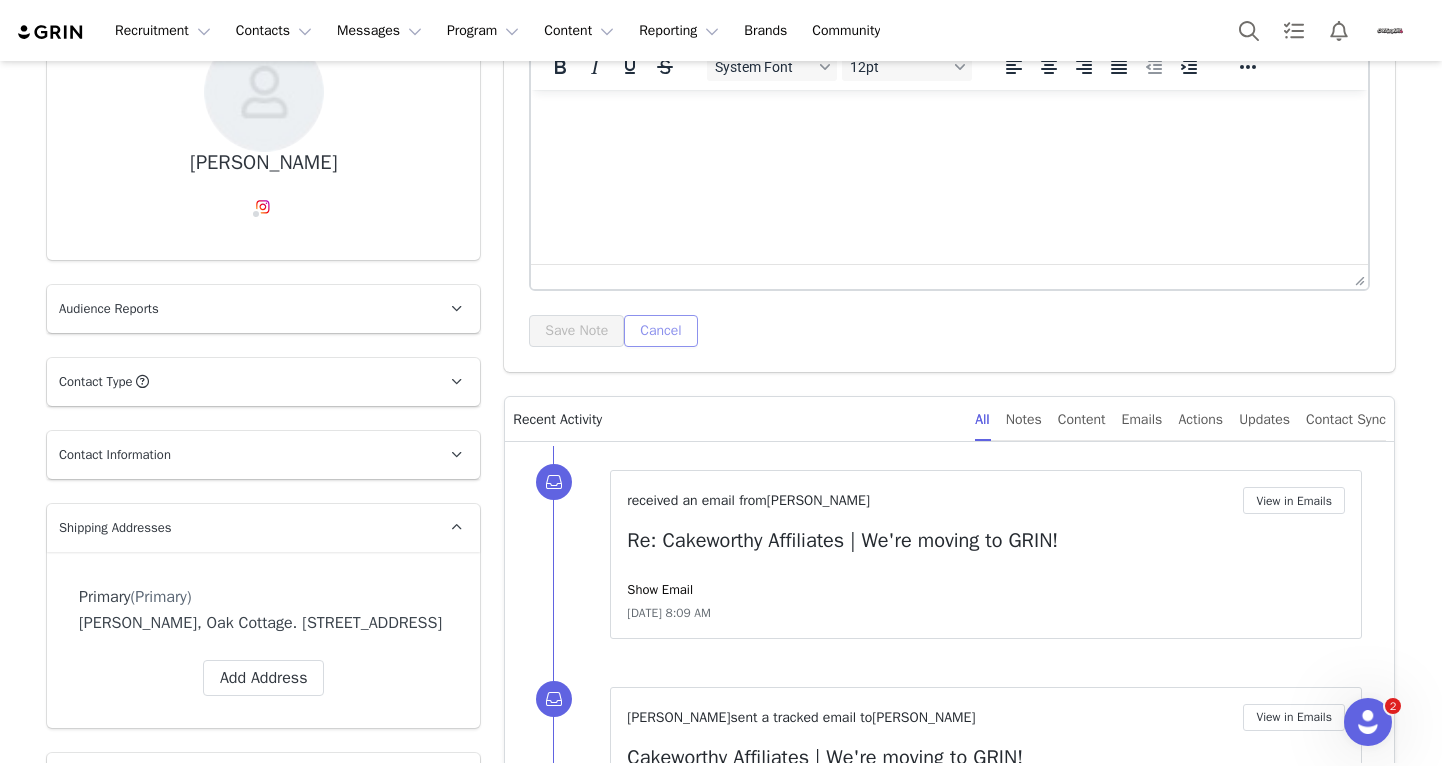 scroll, scrollTop: 0, scrollLeft: 0, axis: both 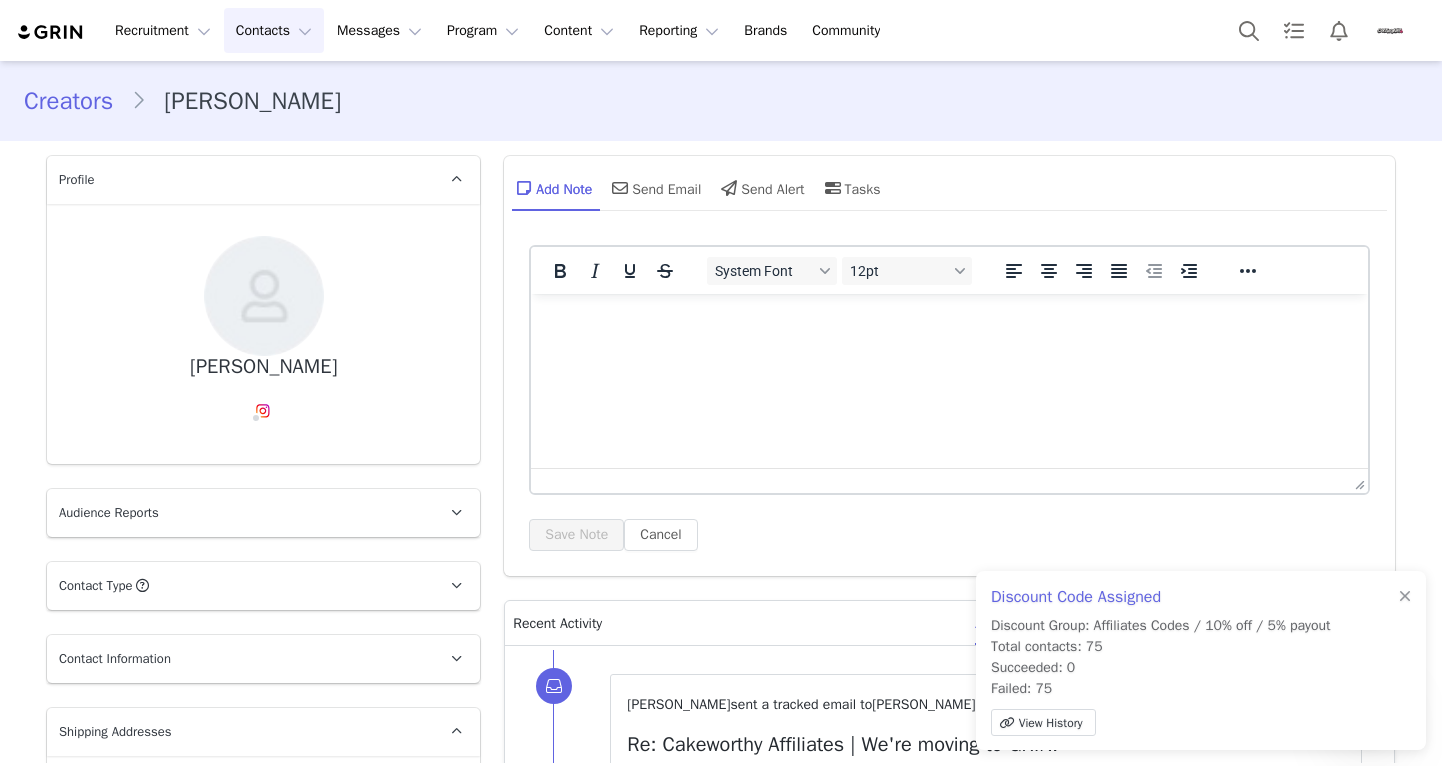 click on "Contacts Contacts" at bounding box center (274, 30) 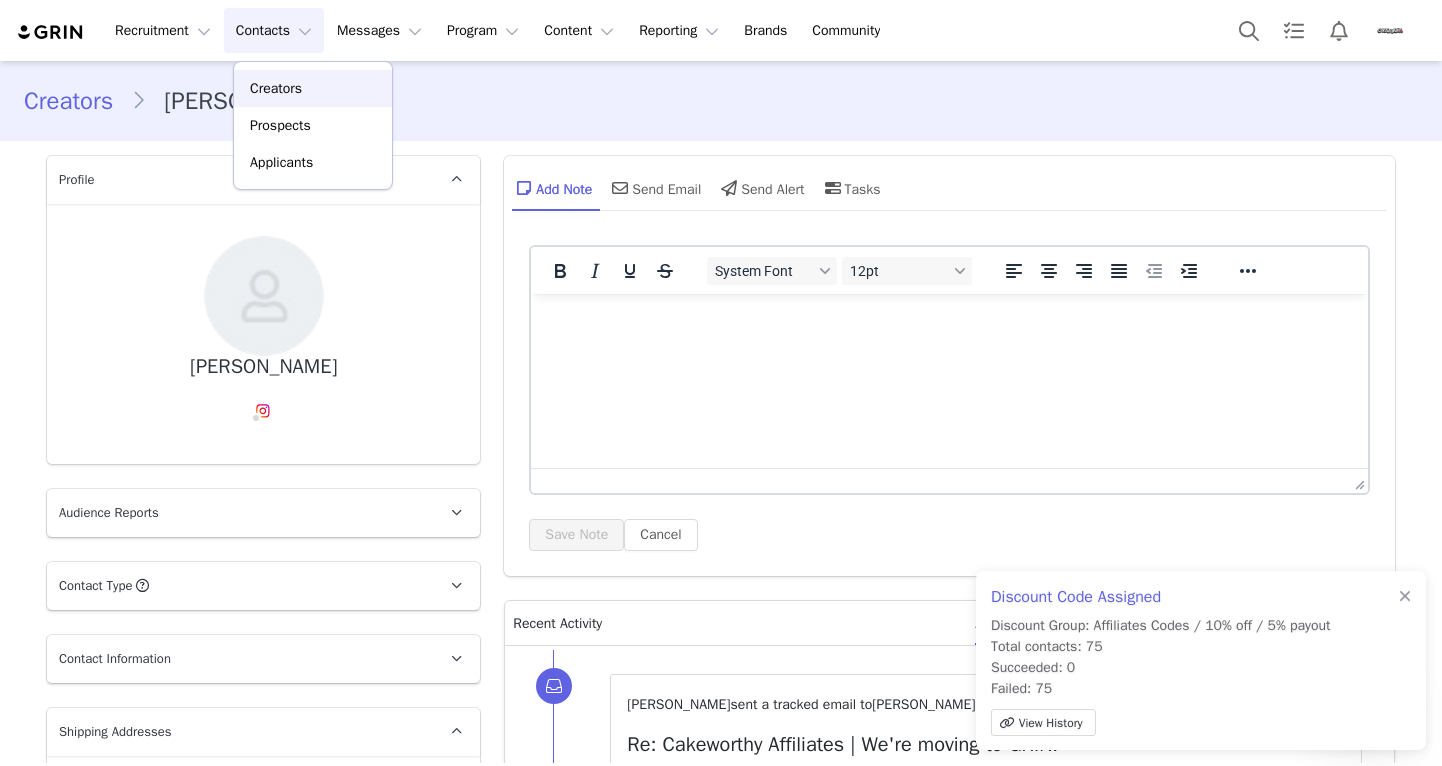 click on "Creators" at bounding box center [276, 88] 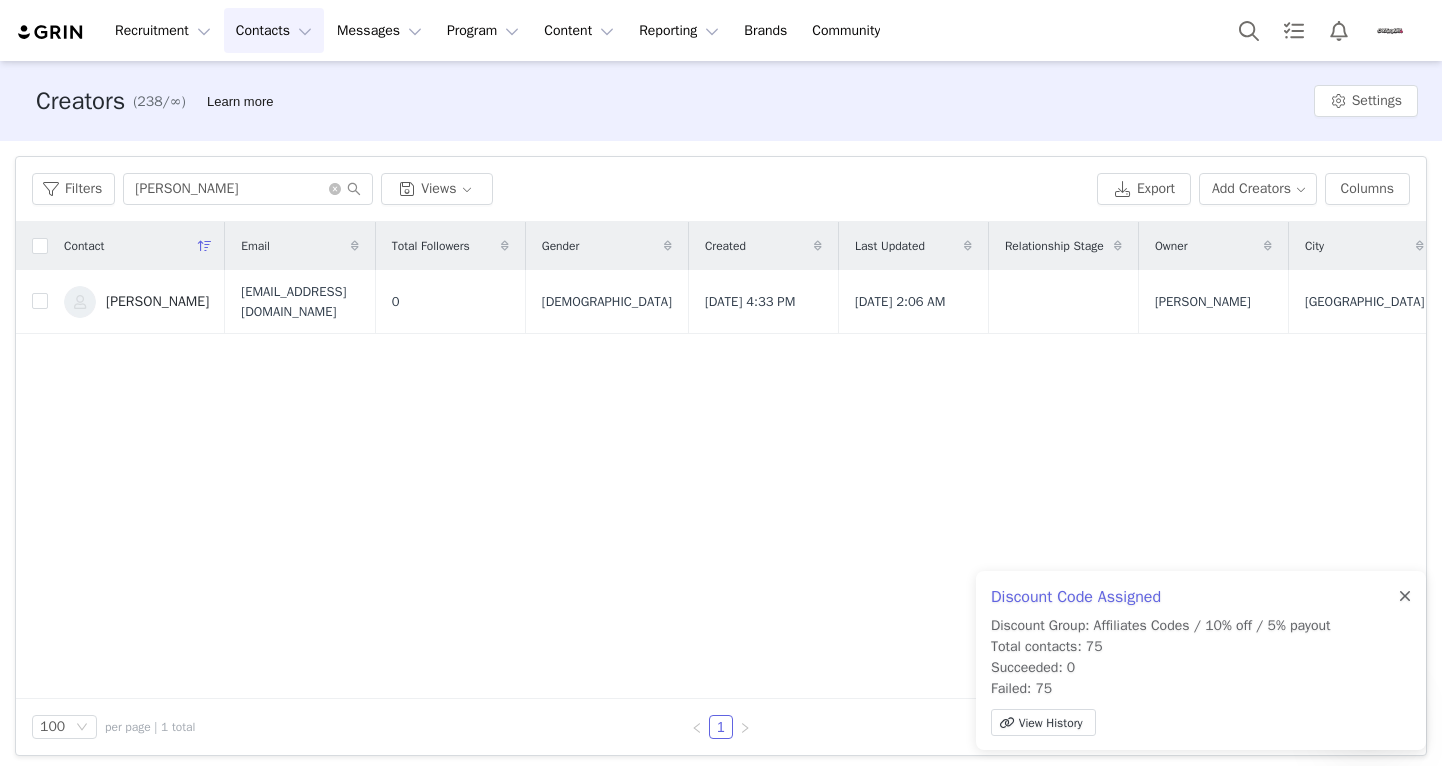 click at bounding box center (1405, 597) 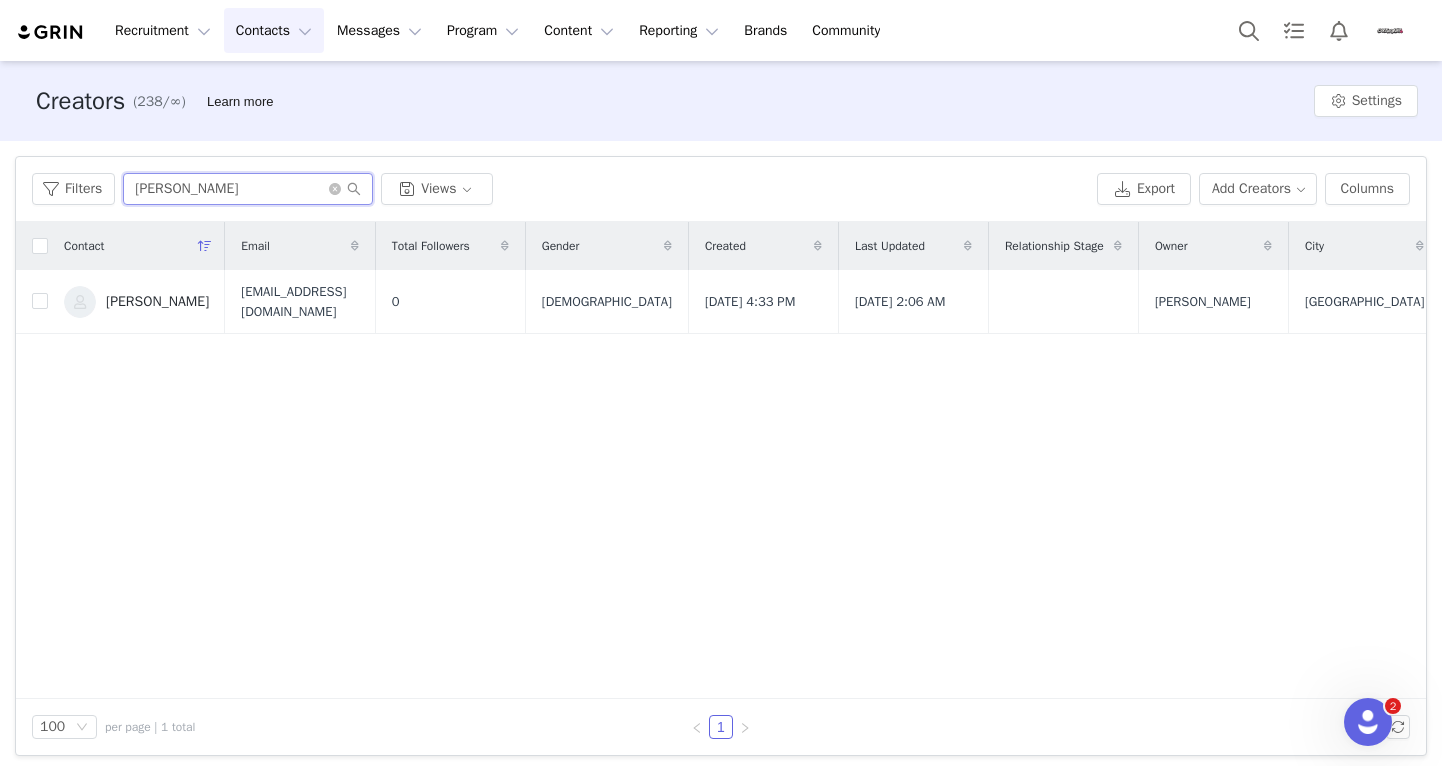 click on "Alana" at bounding box center [248, 189] 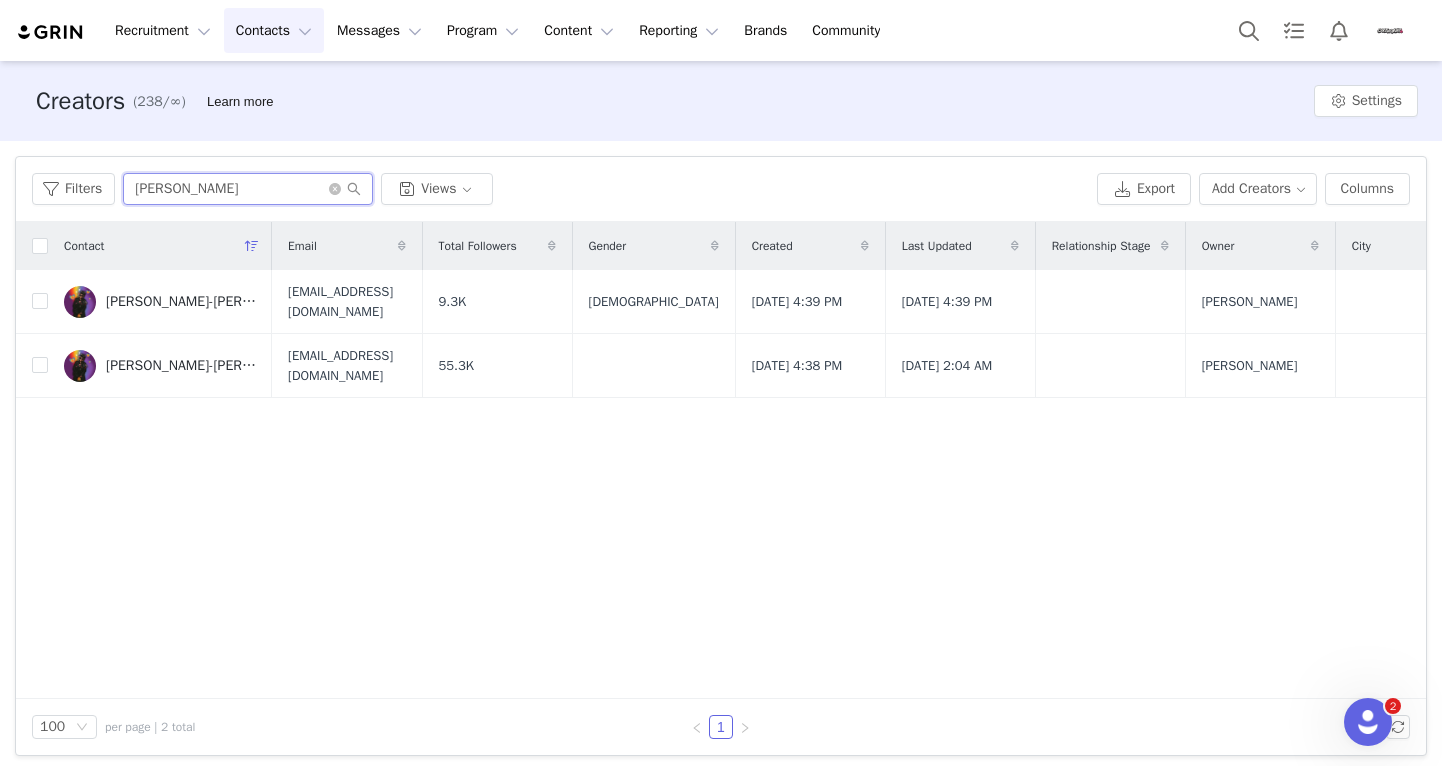 type on "hazel" 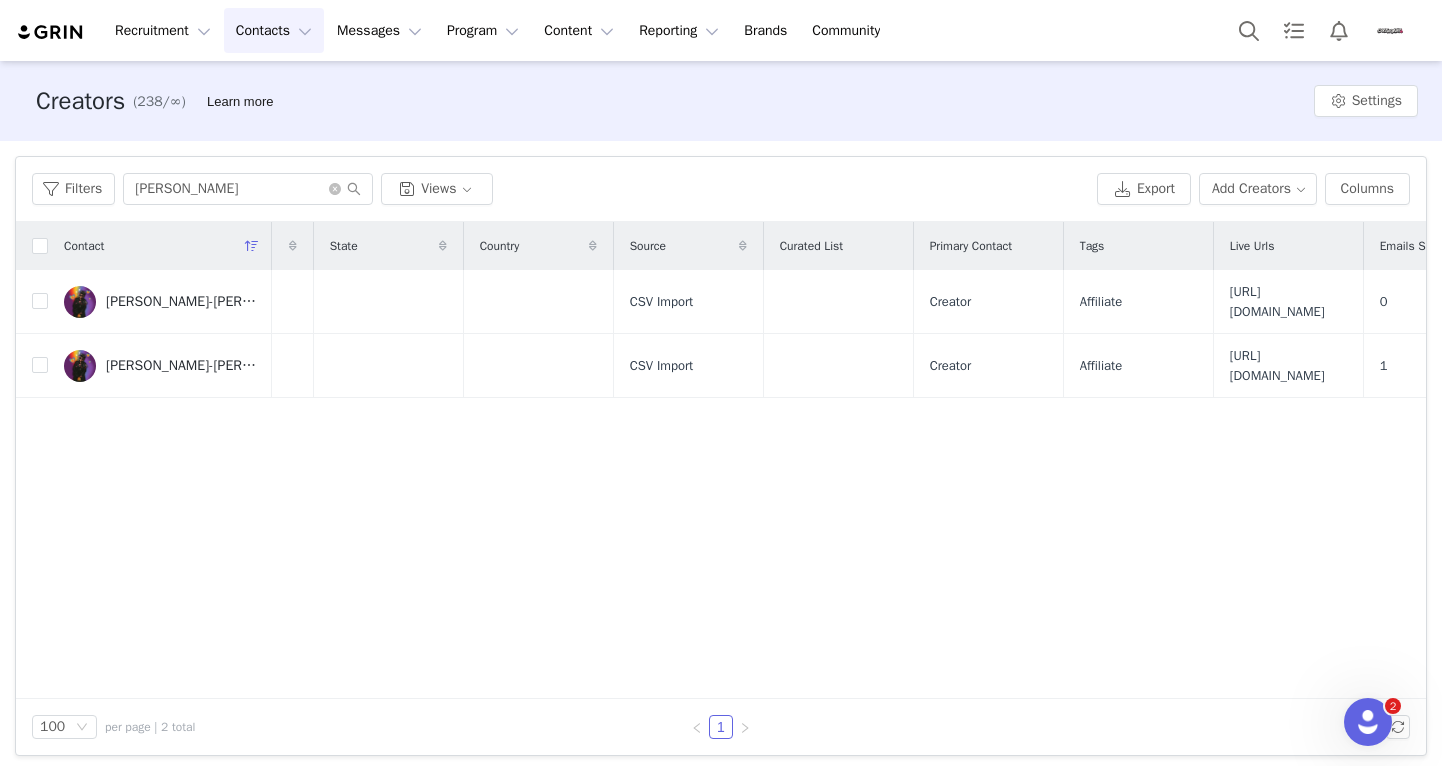 scroll, scrollTop: 0, scrollLeft: 1434, axis: horizontal 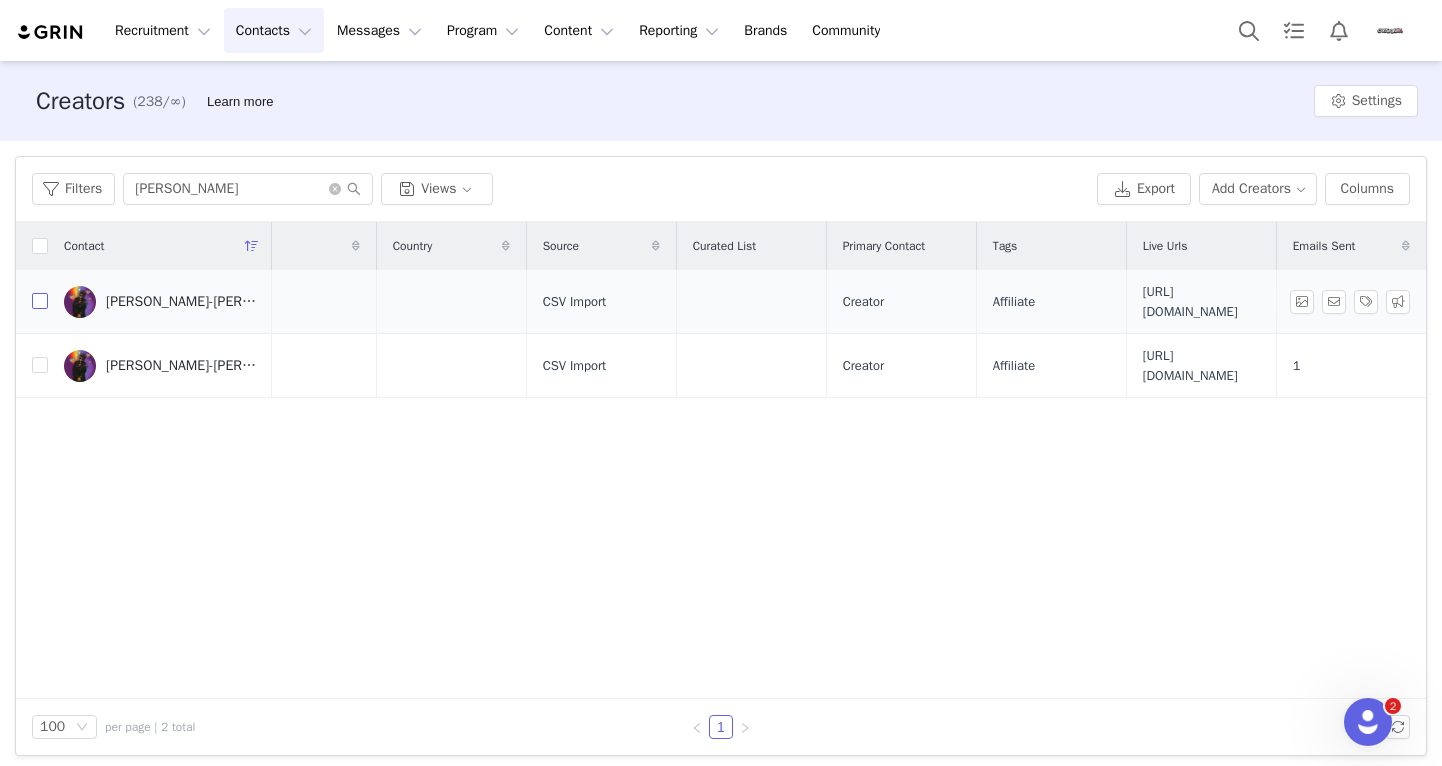 click at bounding box center [40, 301] 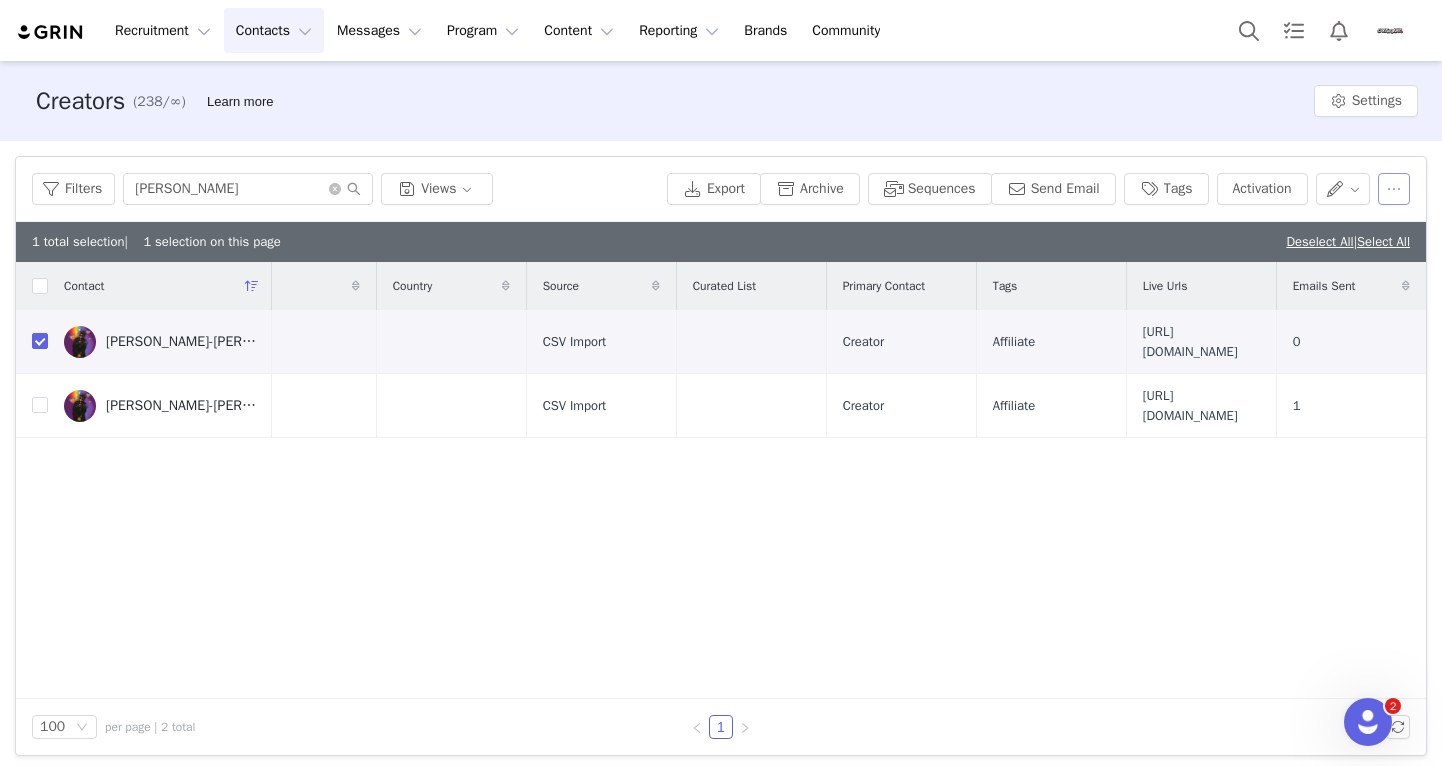 click at bounding box center [1394, 189] 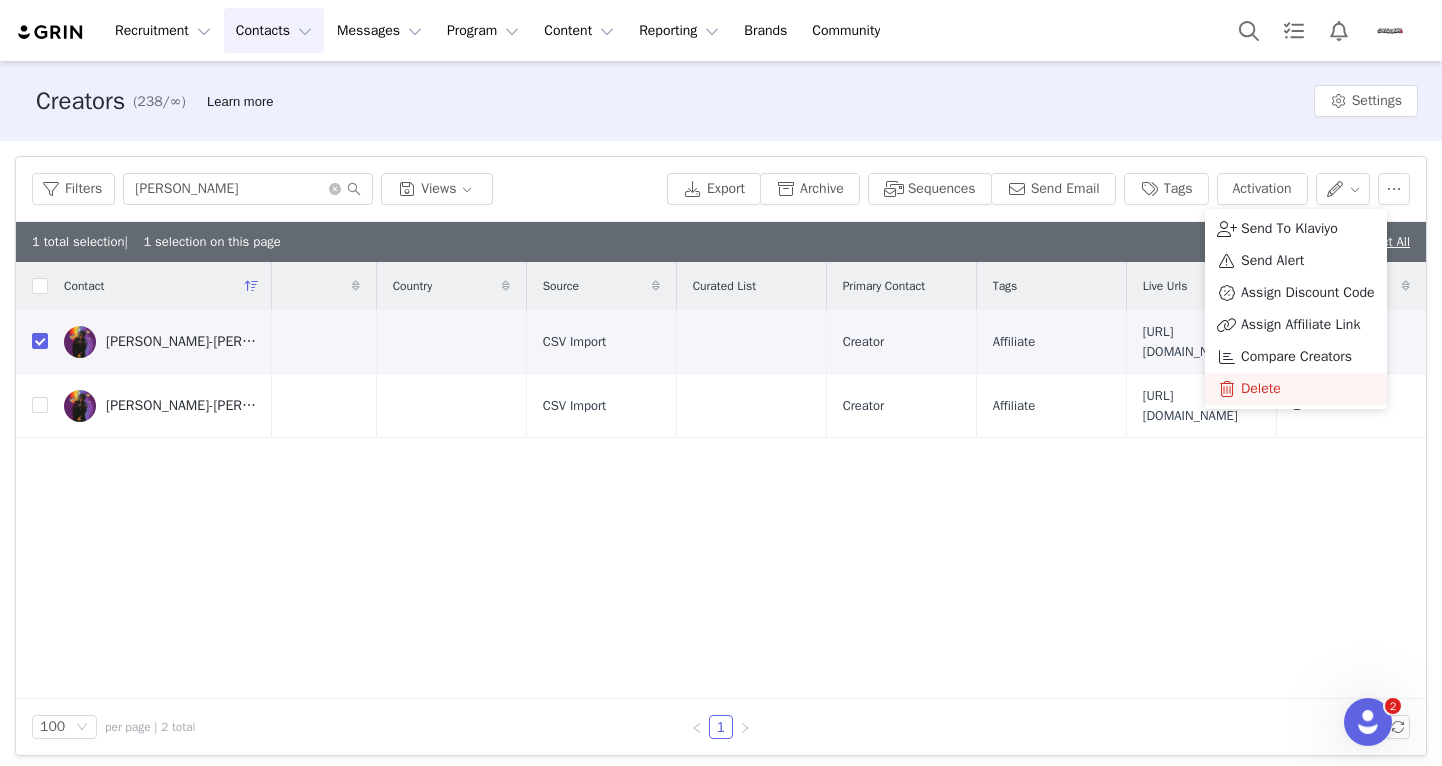 click on "Delete" at bounding box center (1261, 389) 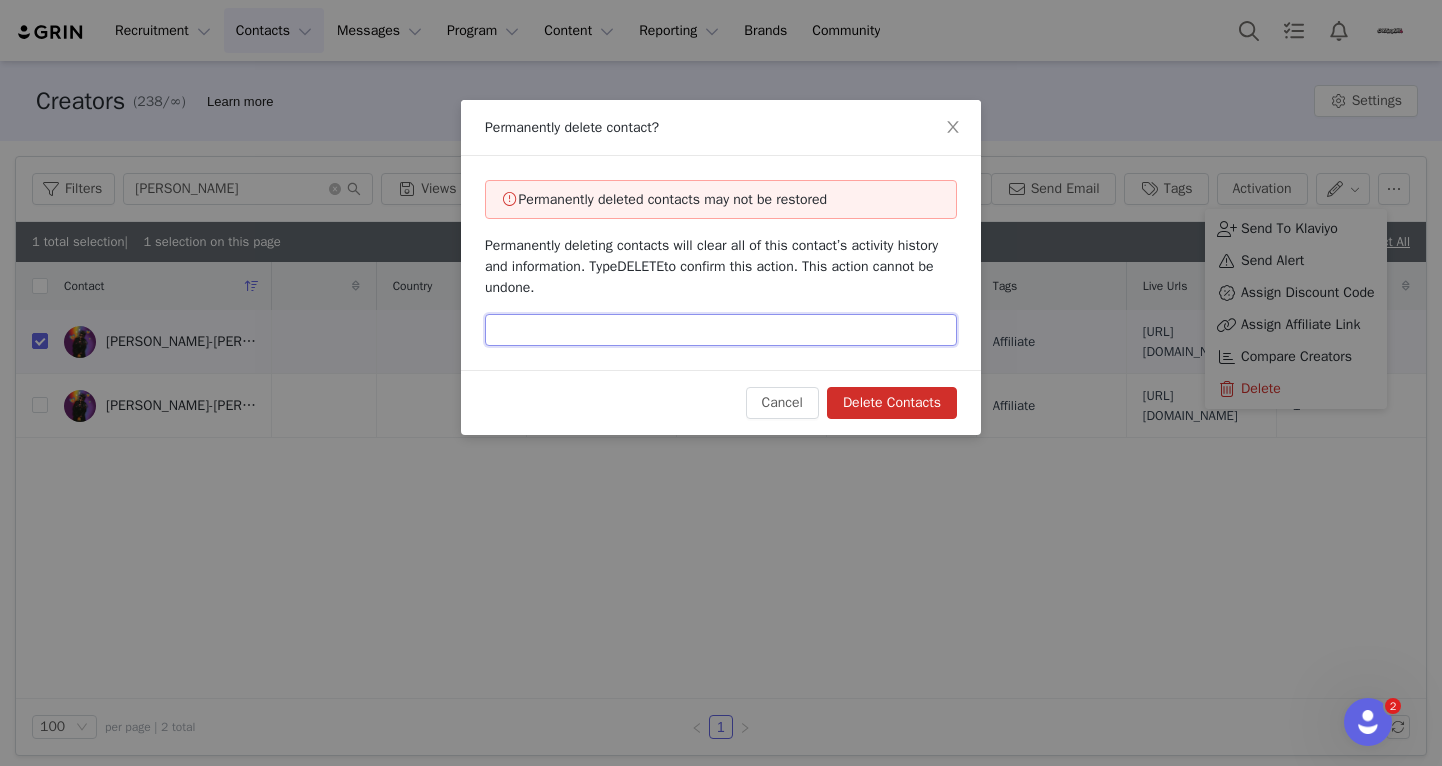 click at bounding box center [721, 330] 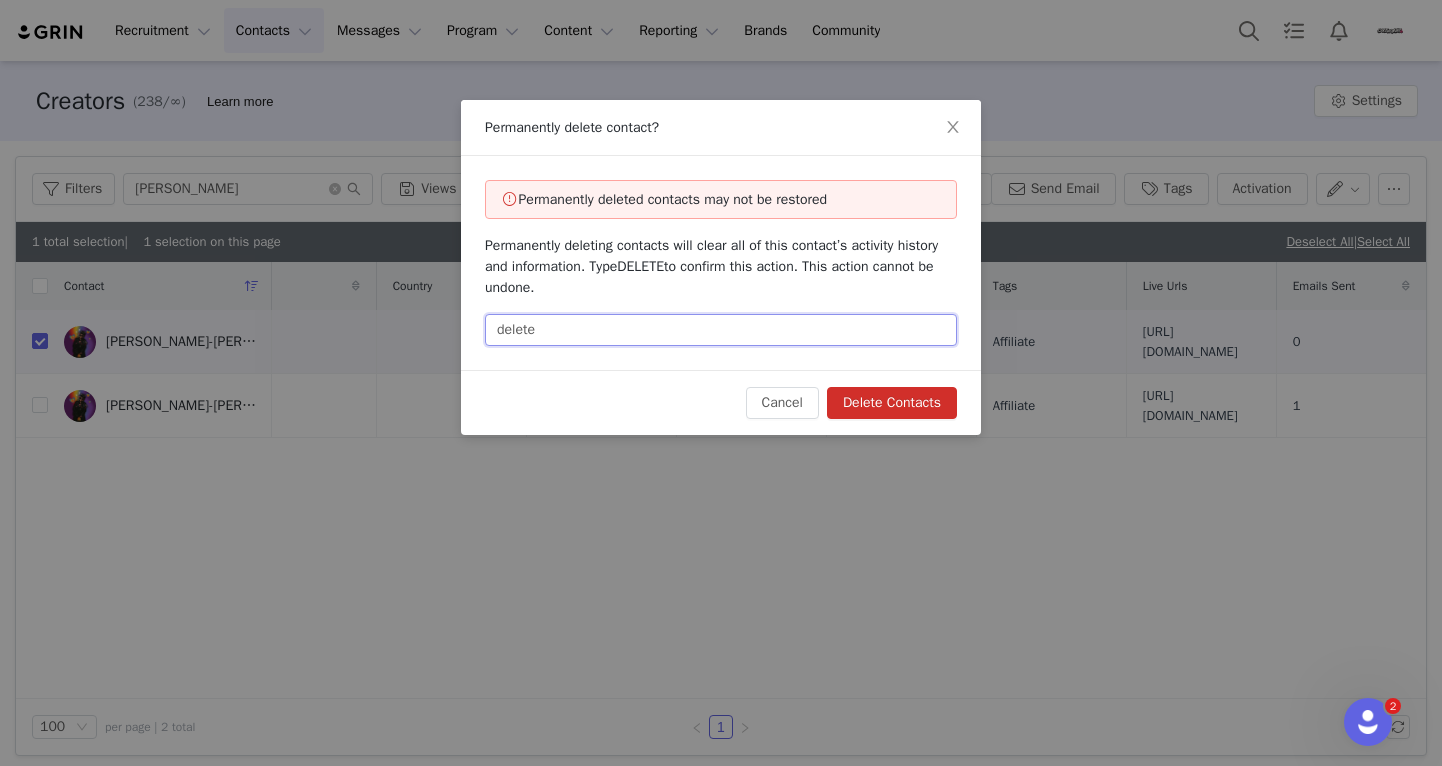 type on "delete" 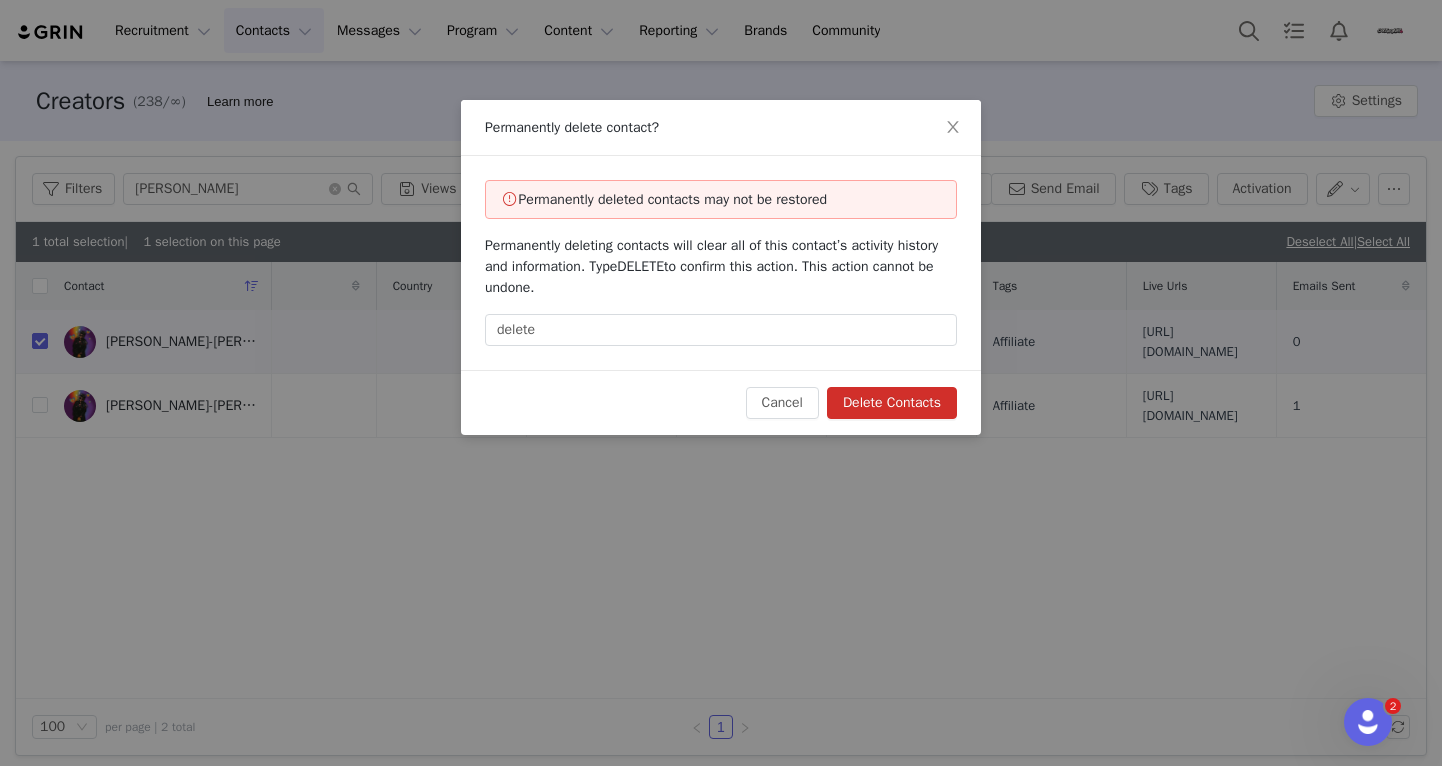 click on "Delete Contacts" at bounding box center [892, 403] 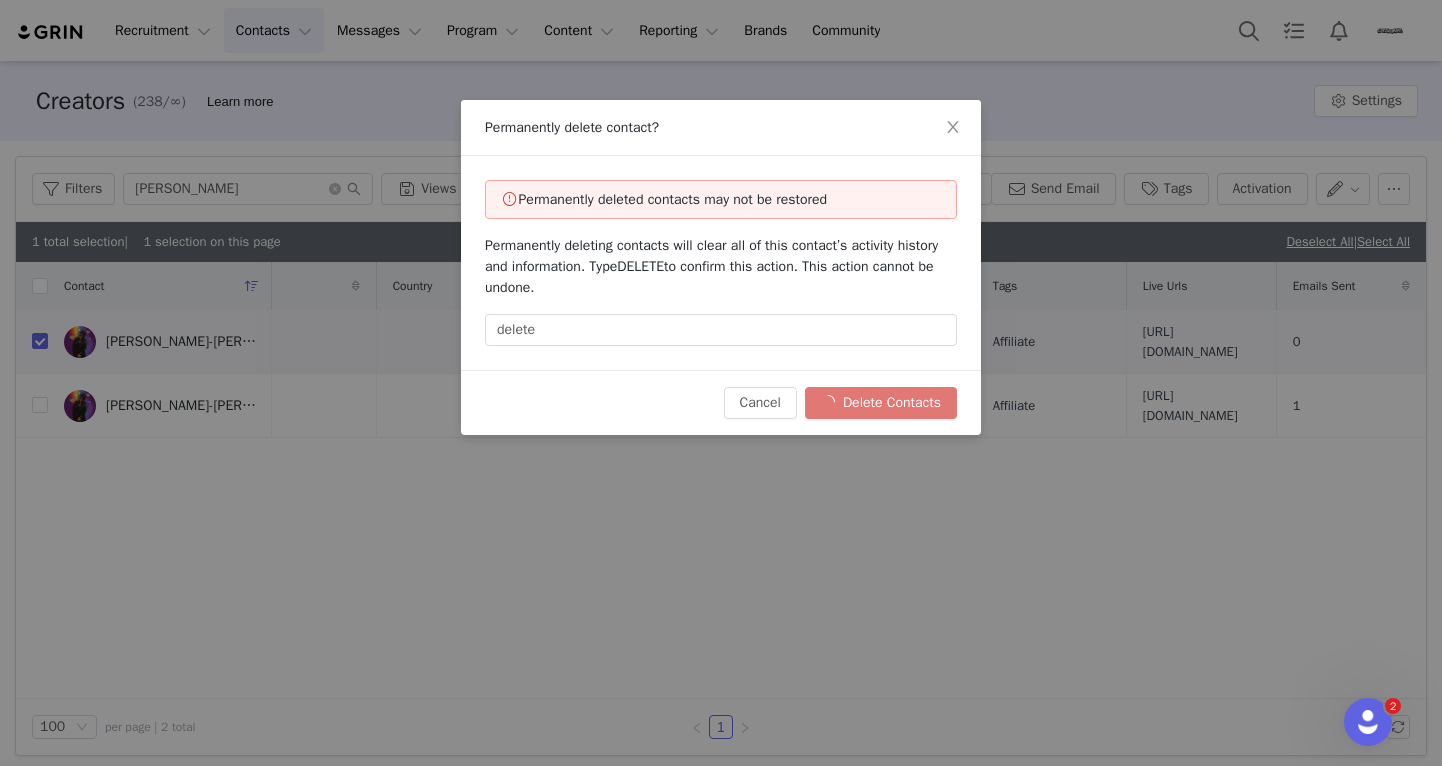 checkbox on "false" 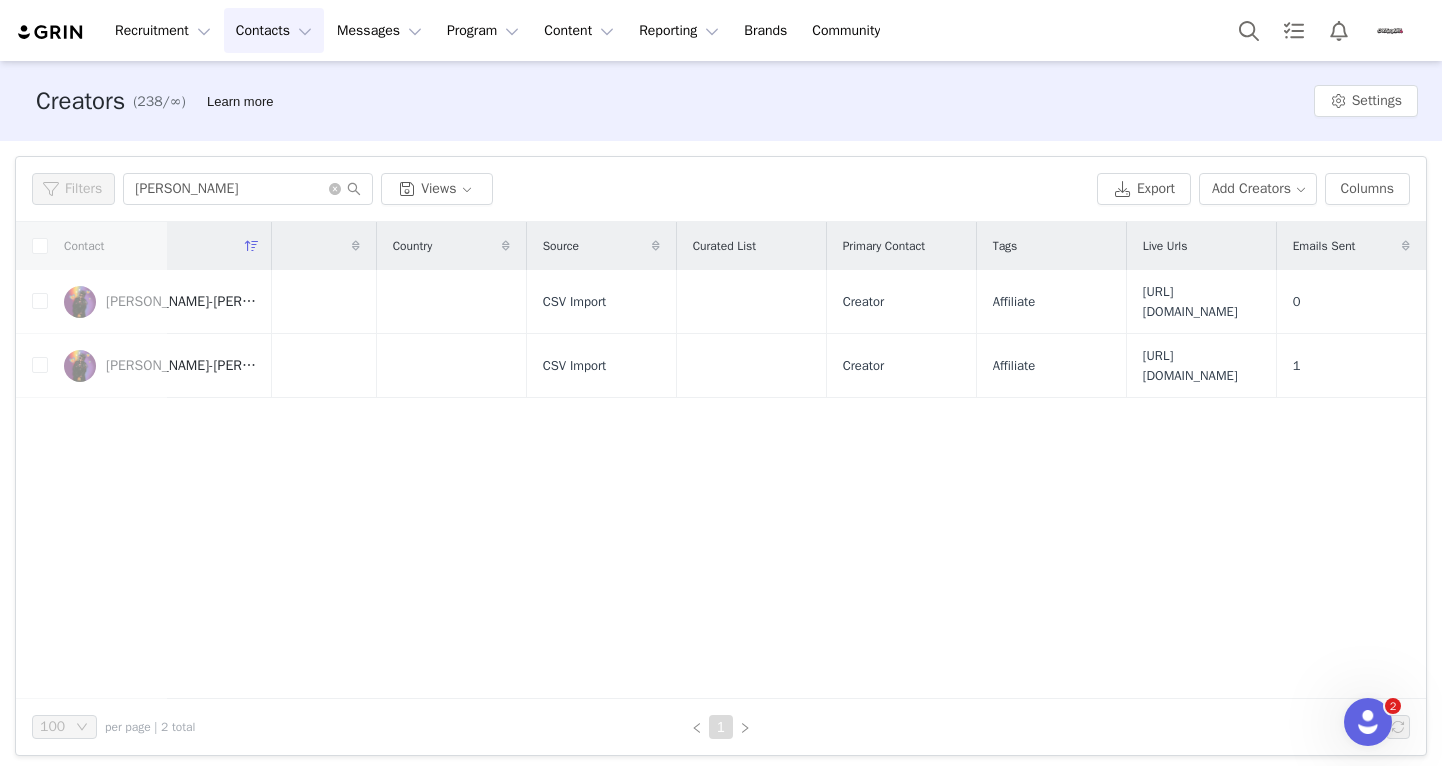 scroll, scrollTop: 0, scrollLeft: 0, axis: both 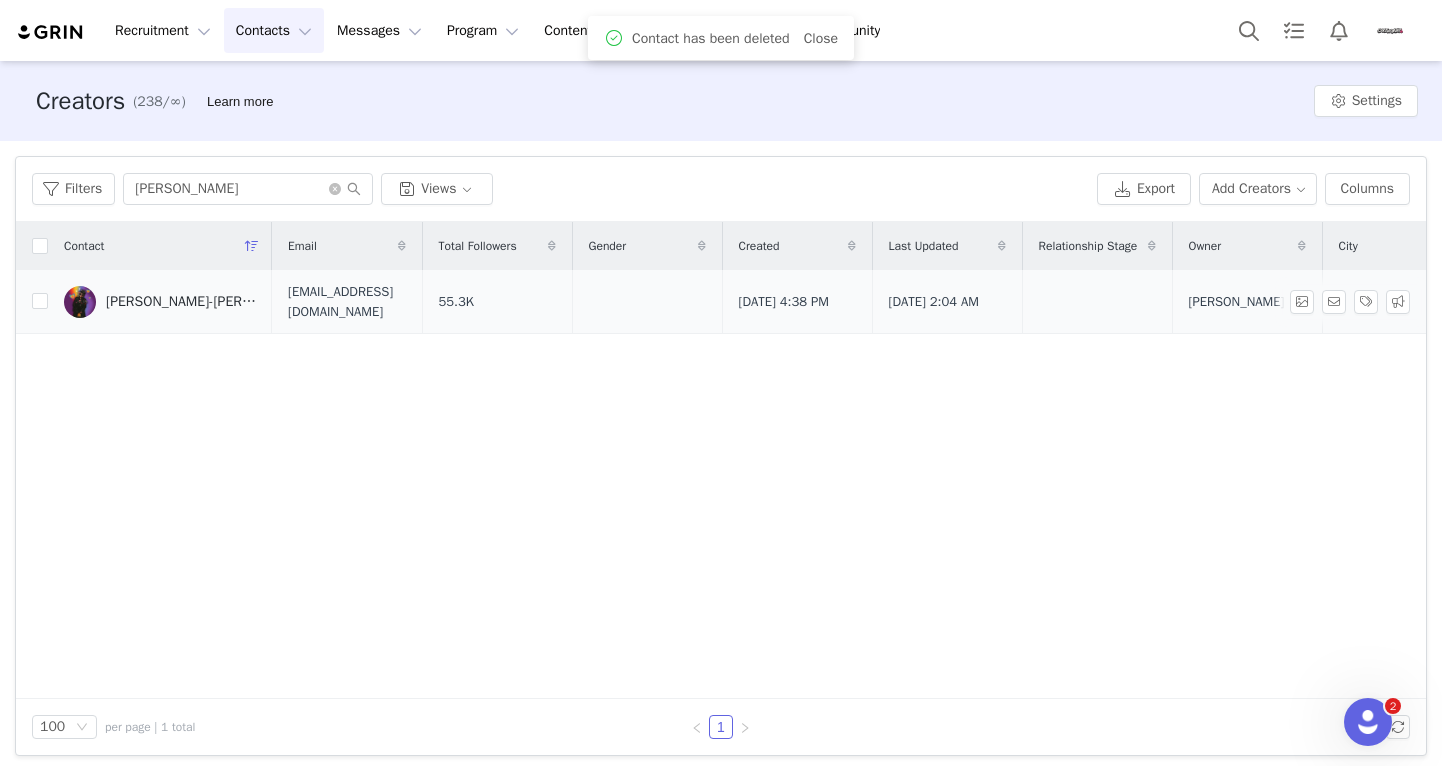 click on "Hazel-Lovely Saunders" at bounding box center [181, 302] 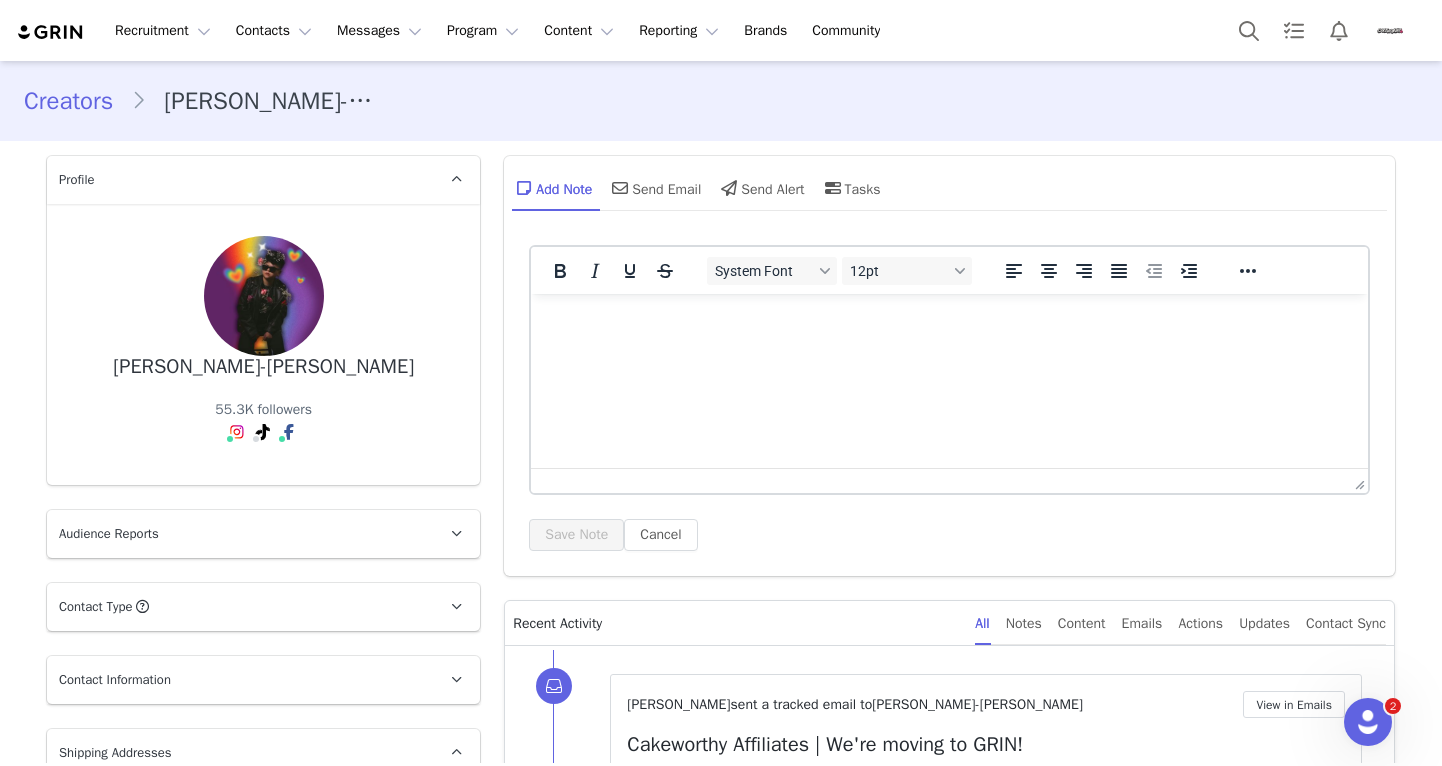 scroll, scrollTop: 0, scrollLeft: 0, axis: both 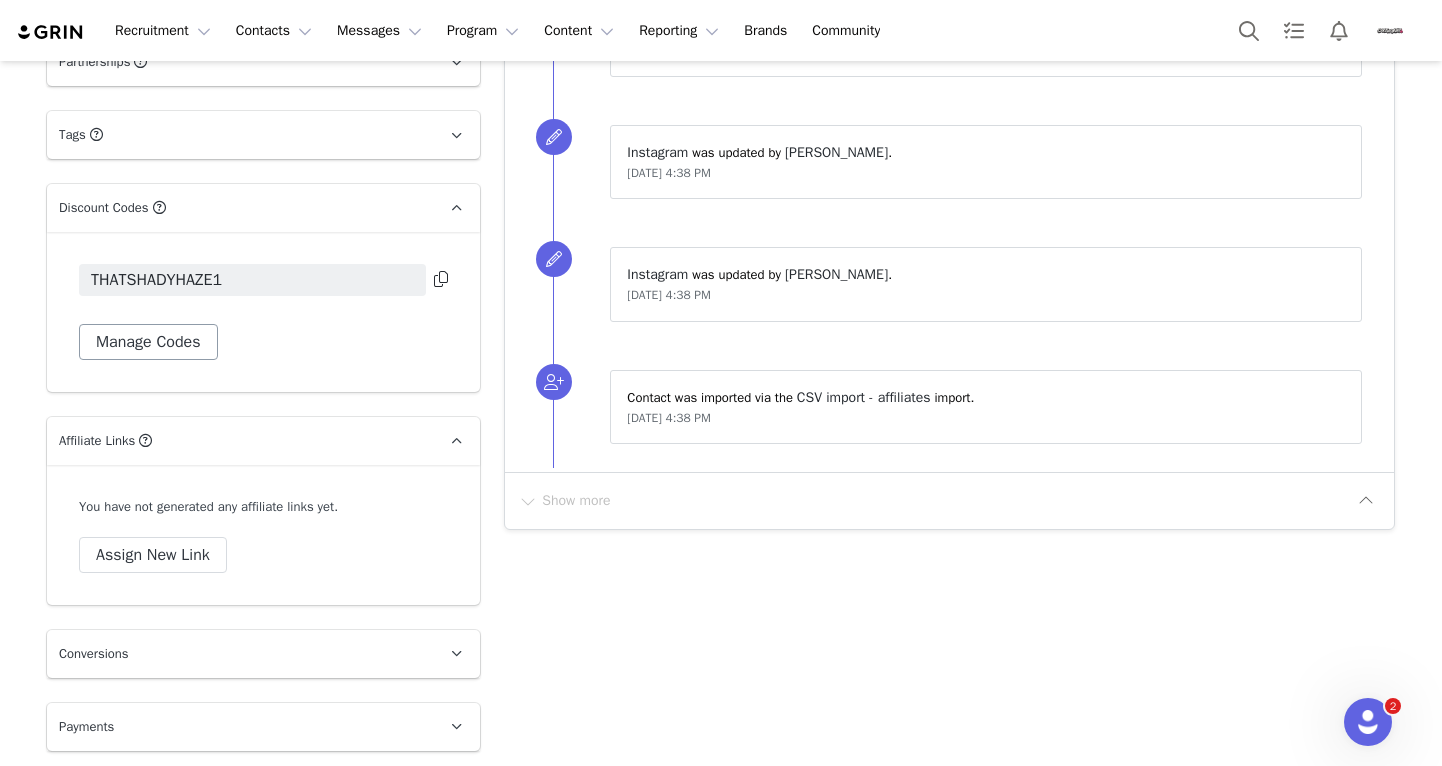 click on "Manage Codes" at bounding box center [148, 342] 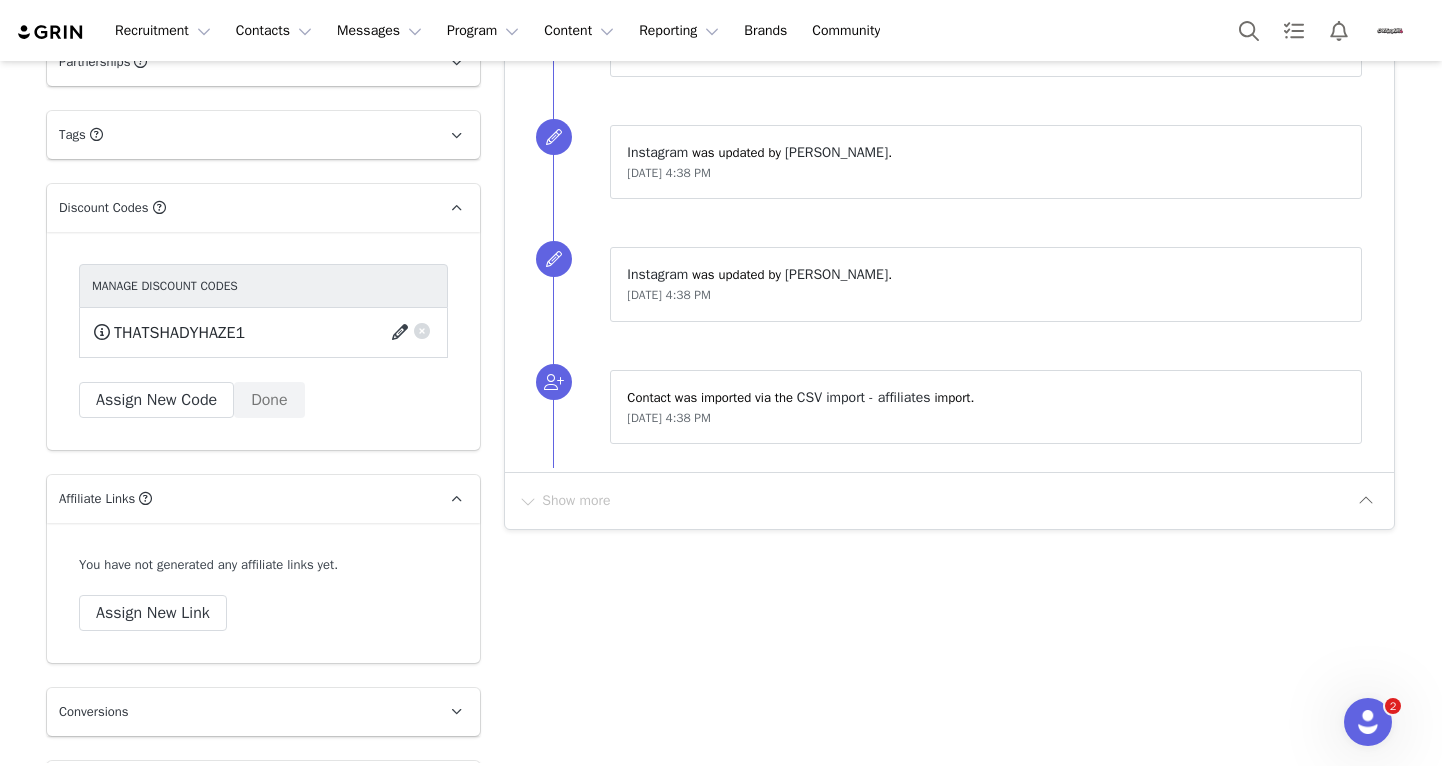 click at bounding box center (403, 333) 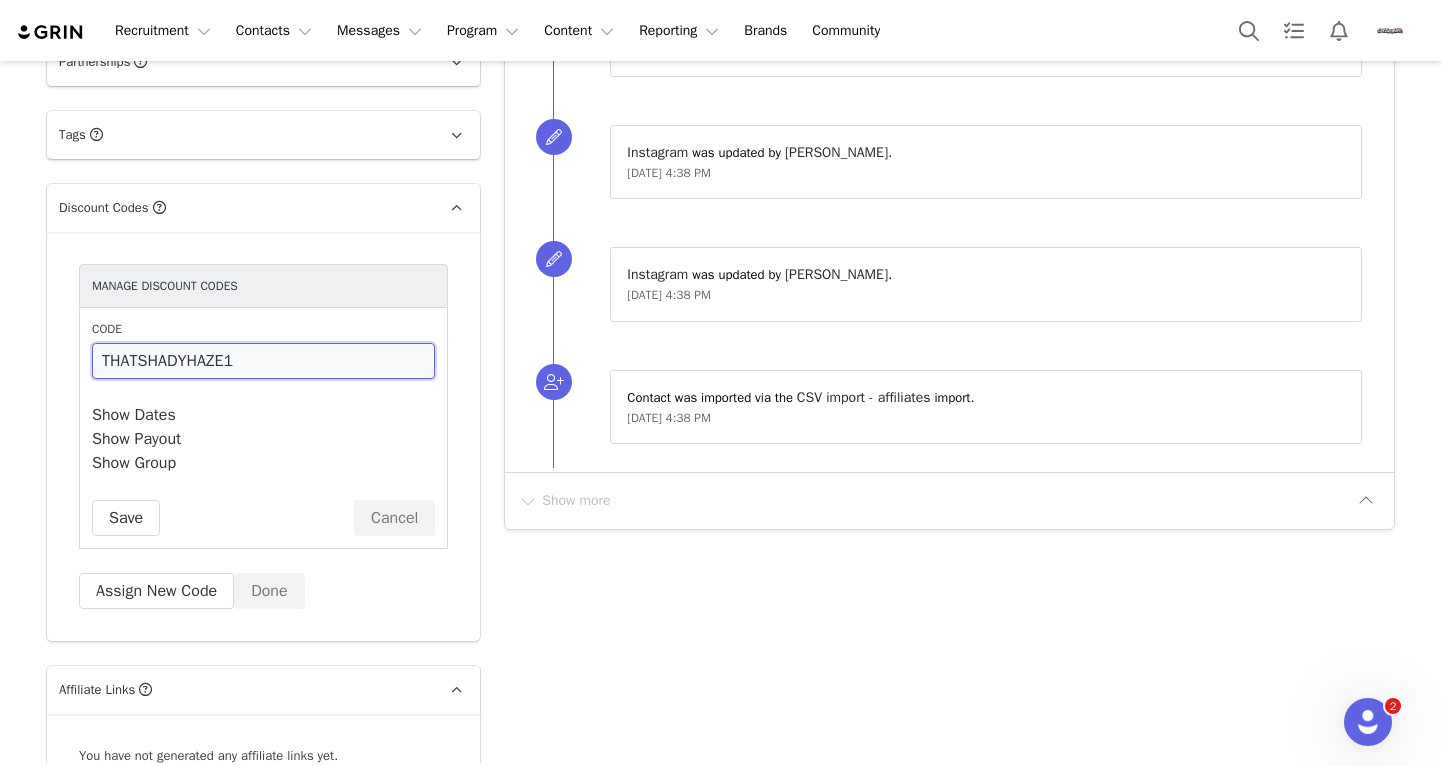 click on "THATSHADYHAZE1" at bounding box center [263, 361] 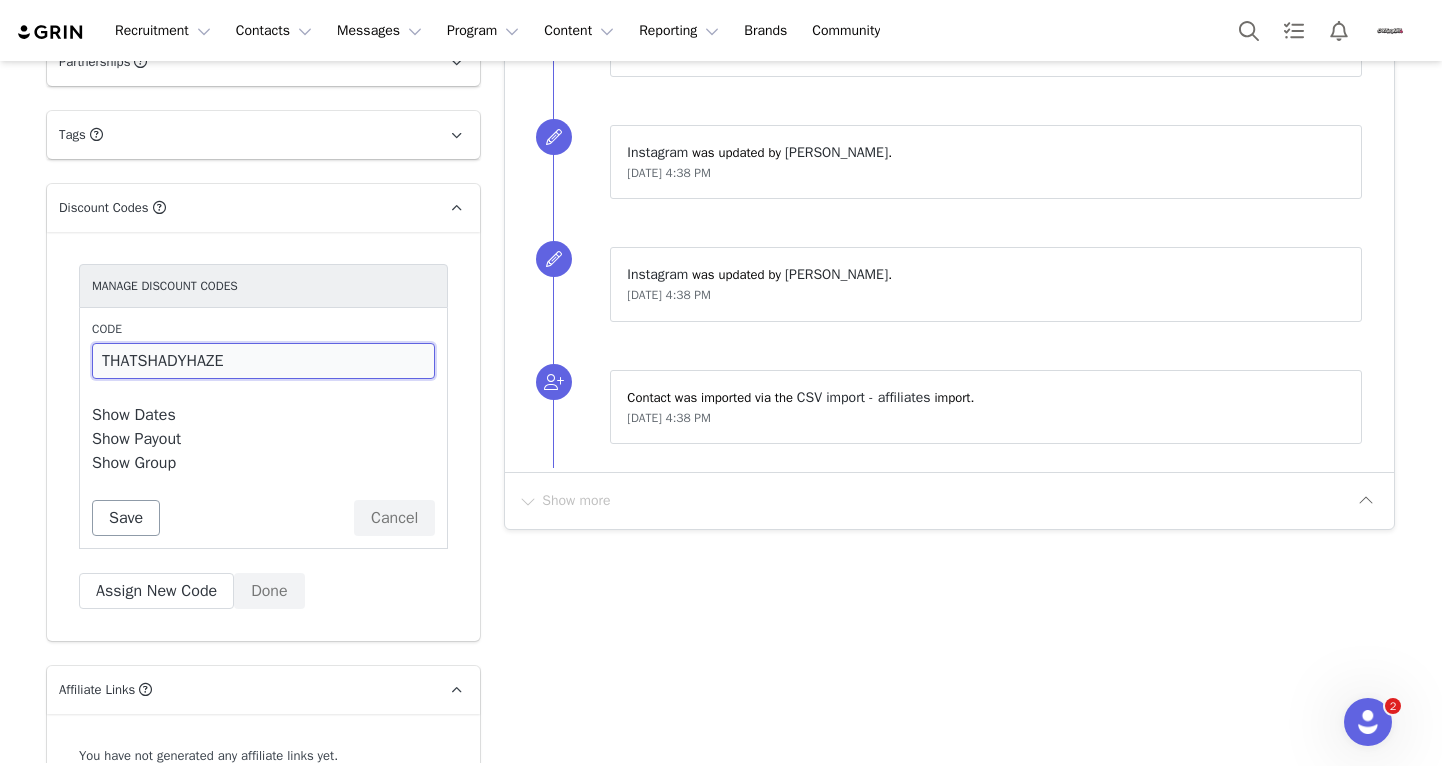type on "THATSHADYHAZE" 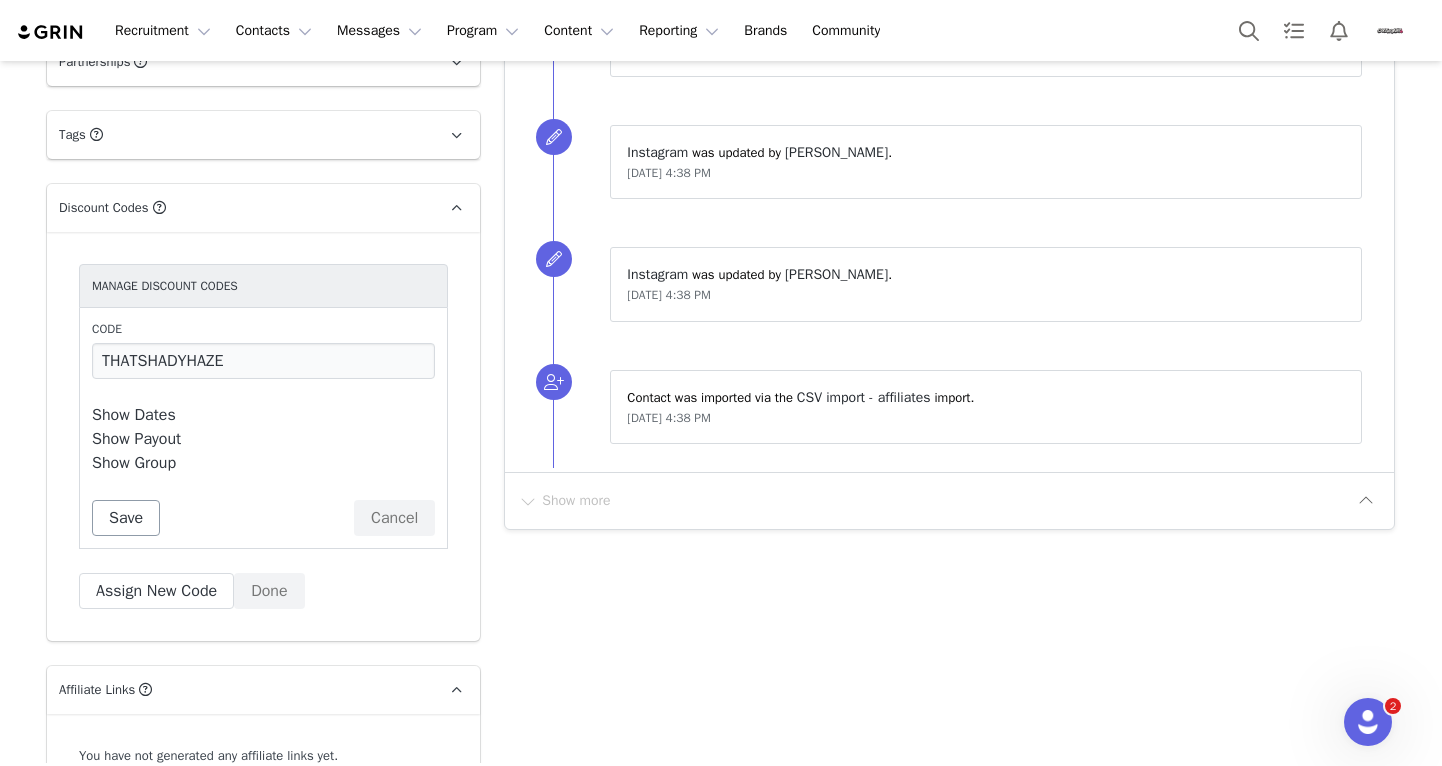 click on "Save" at bounding box center [126, 518] 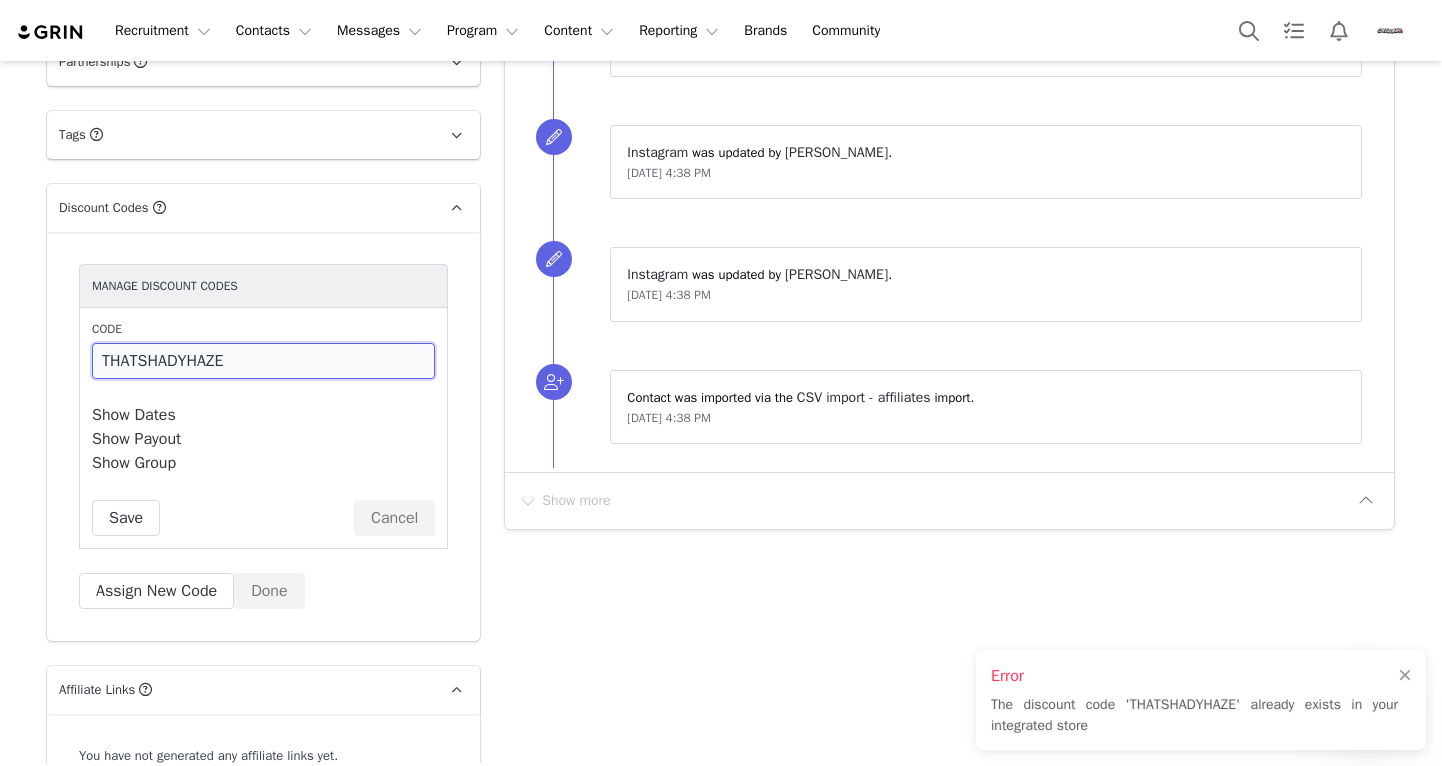 click on "THATSHADYHAZE" at bounding box center (263, 361) 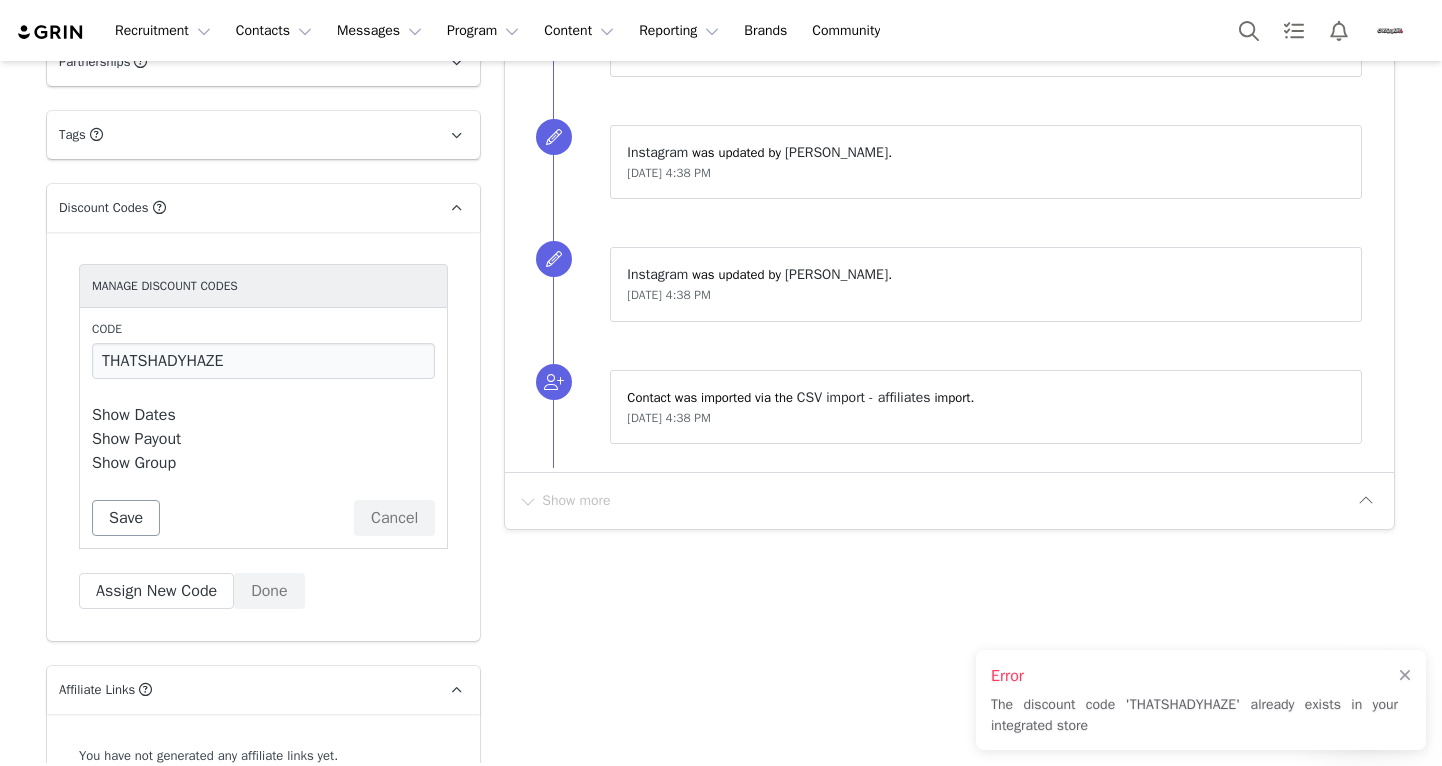 click on "Save" at bounding box center [126, 518] 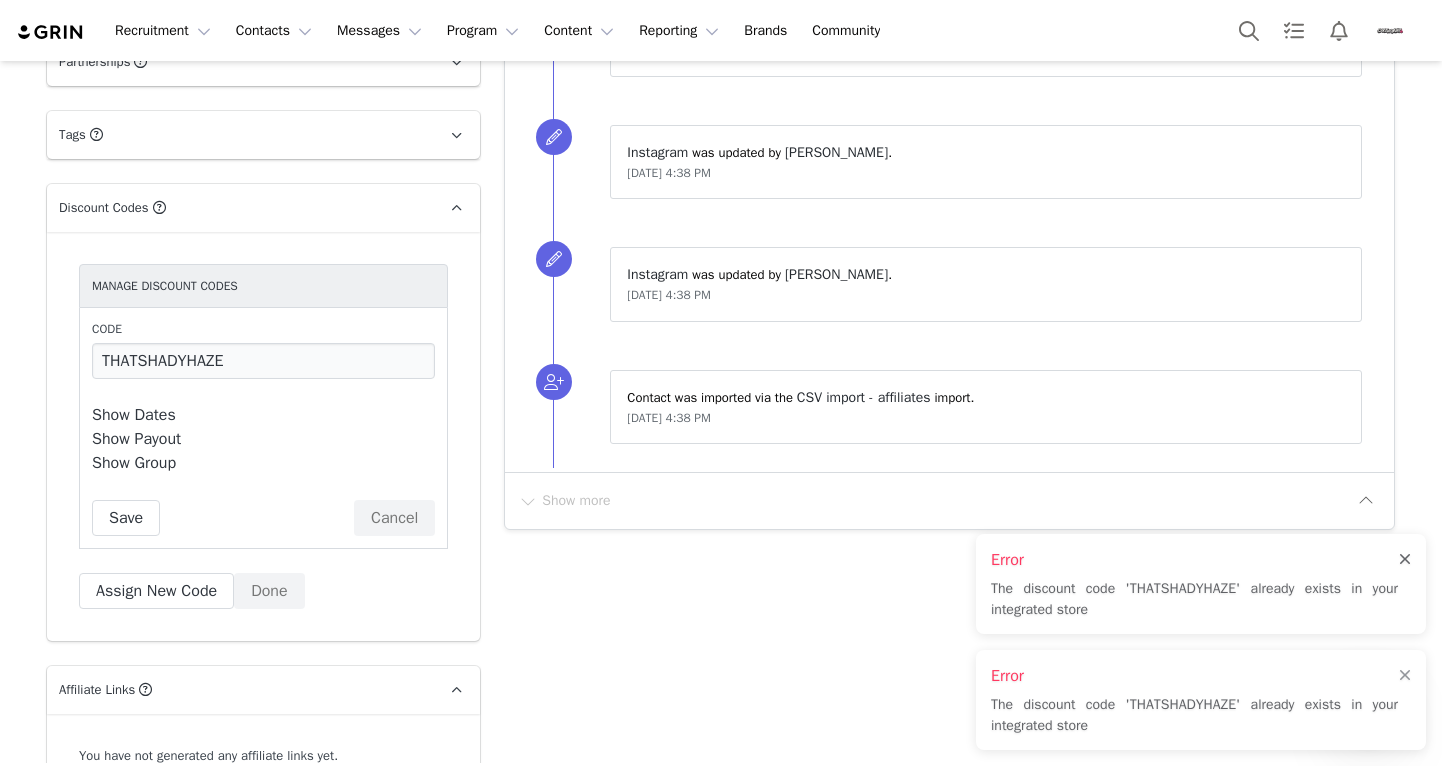 click at bounding box center [1405, 560] 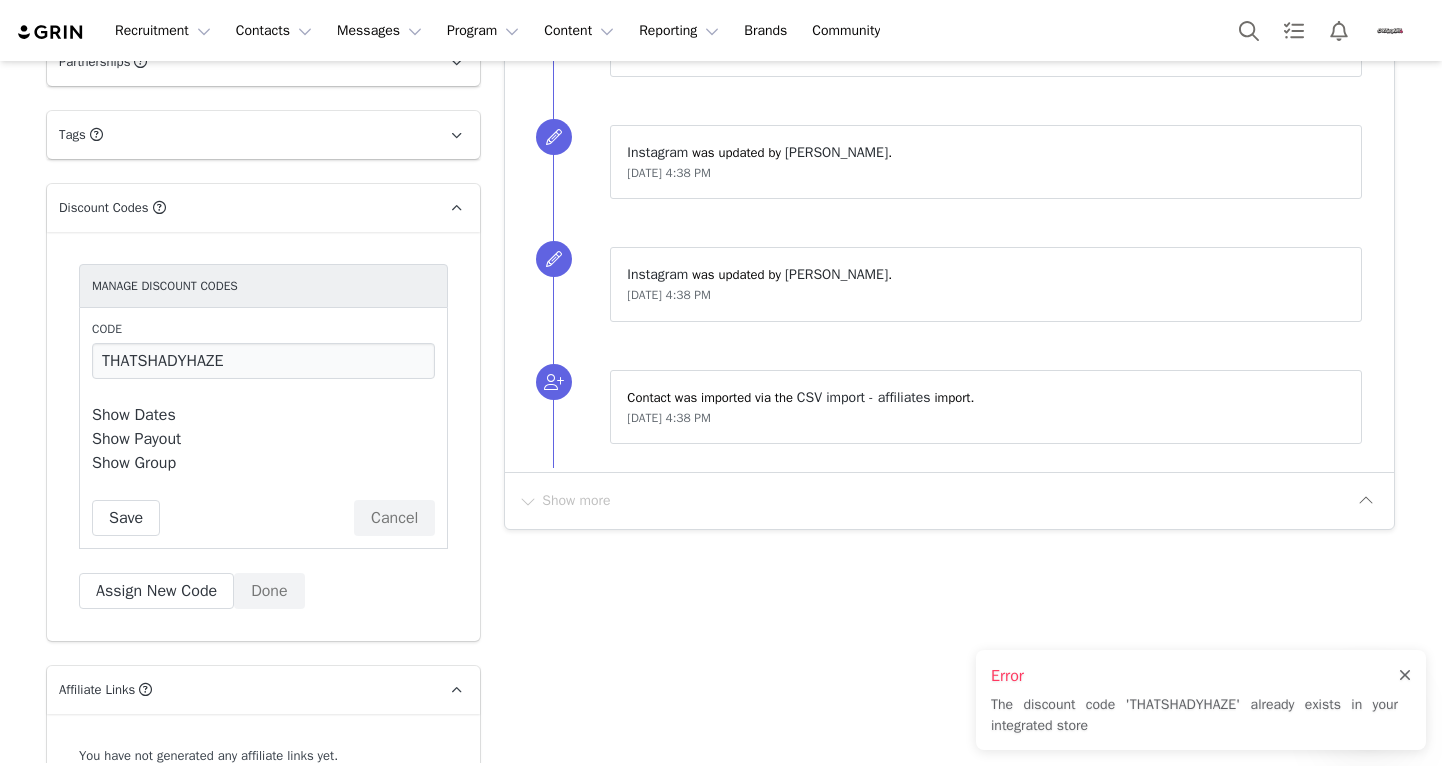 click at bounding box center (1405, 676) 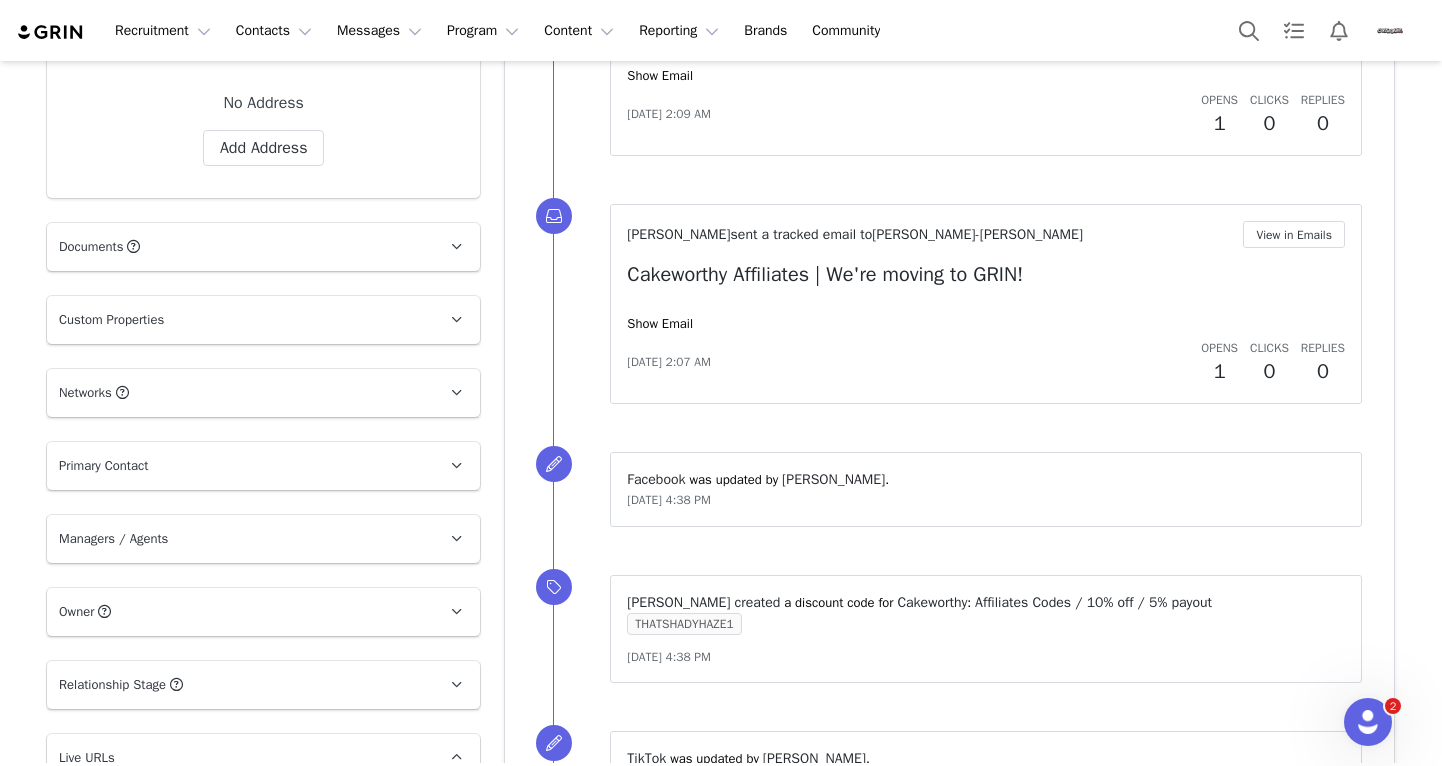 scroll, scrollTop: 0, scrollLeft: 0, axis: both 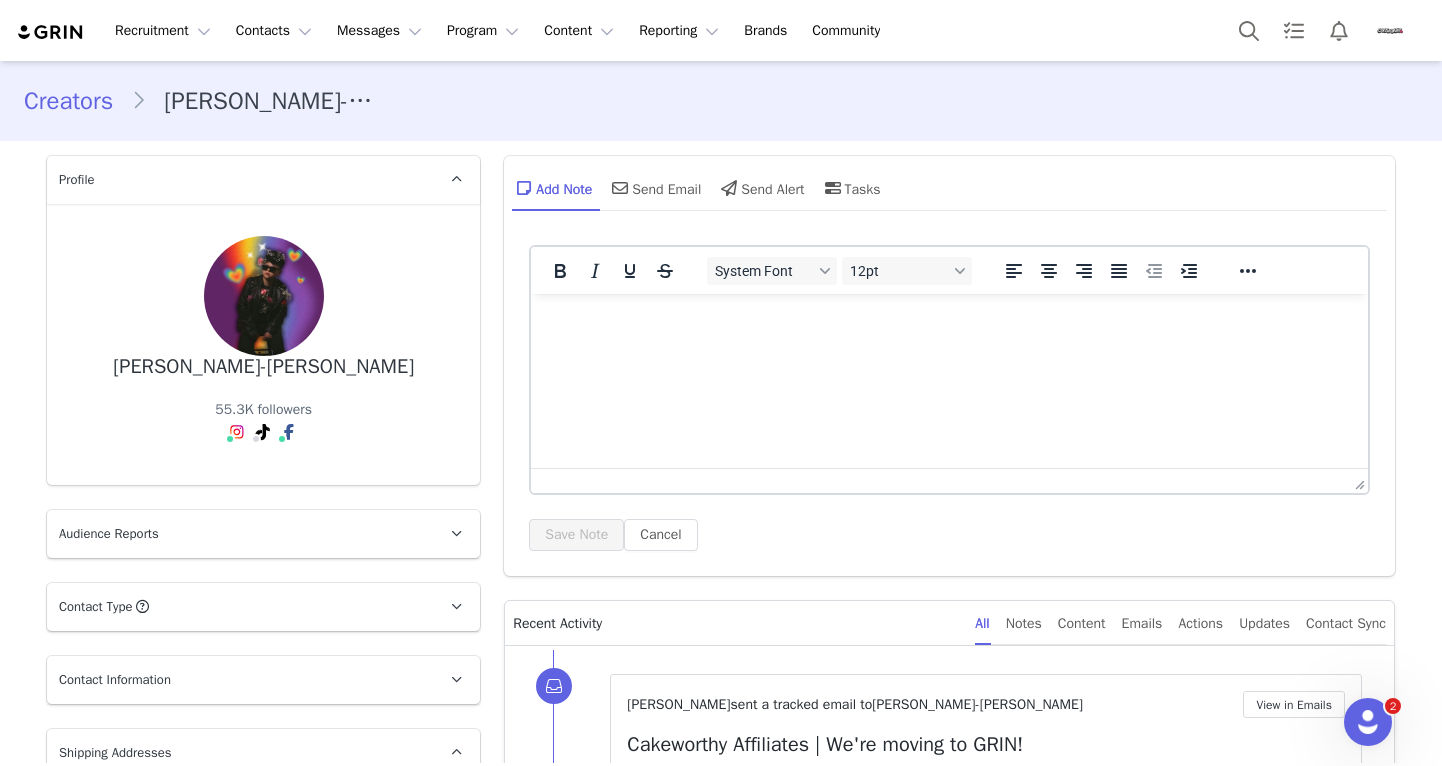 click on "Hazel-Lovely Saunders" at bounding box center [263, 101] 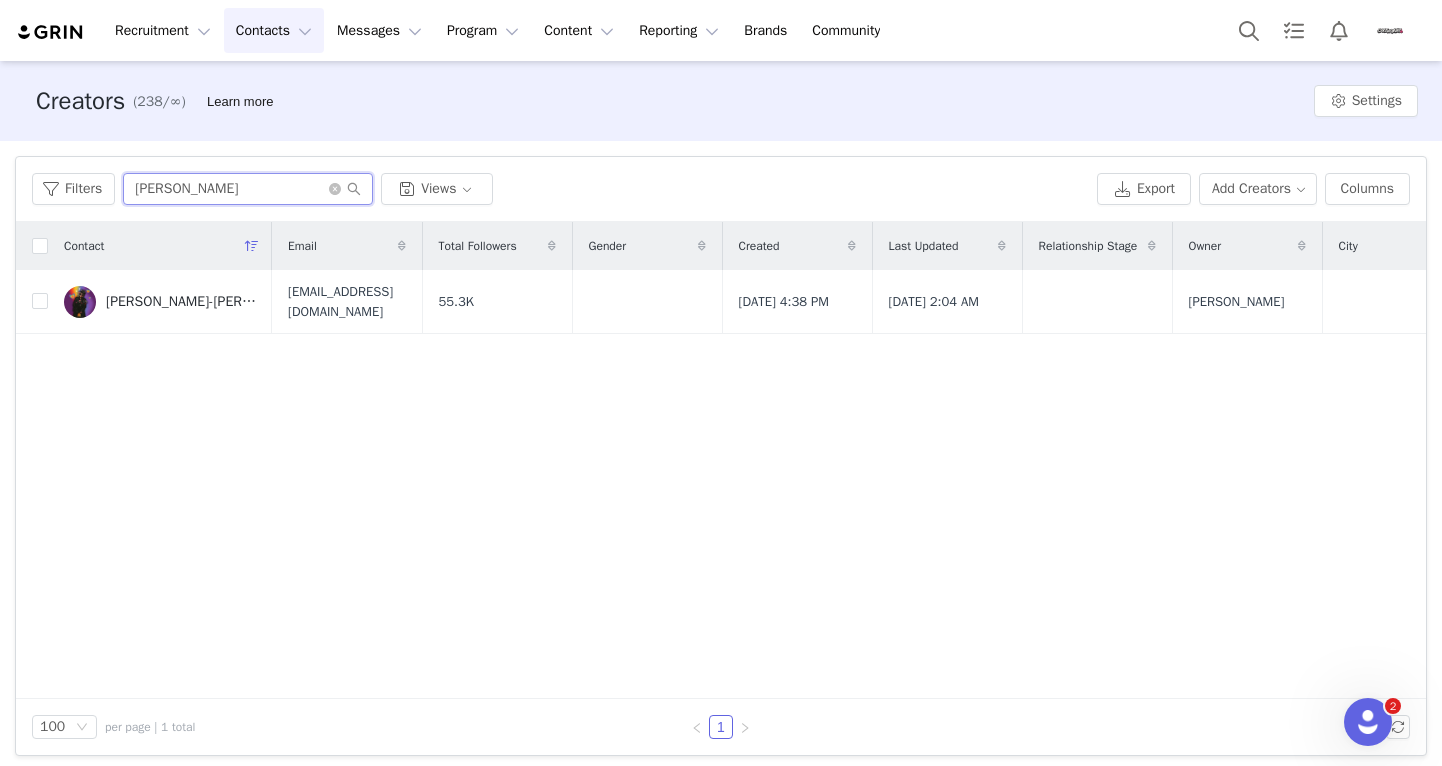 click on "hazel" at bounding box center [248, 189] 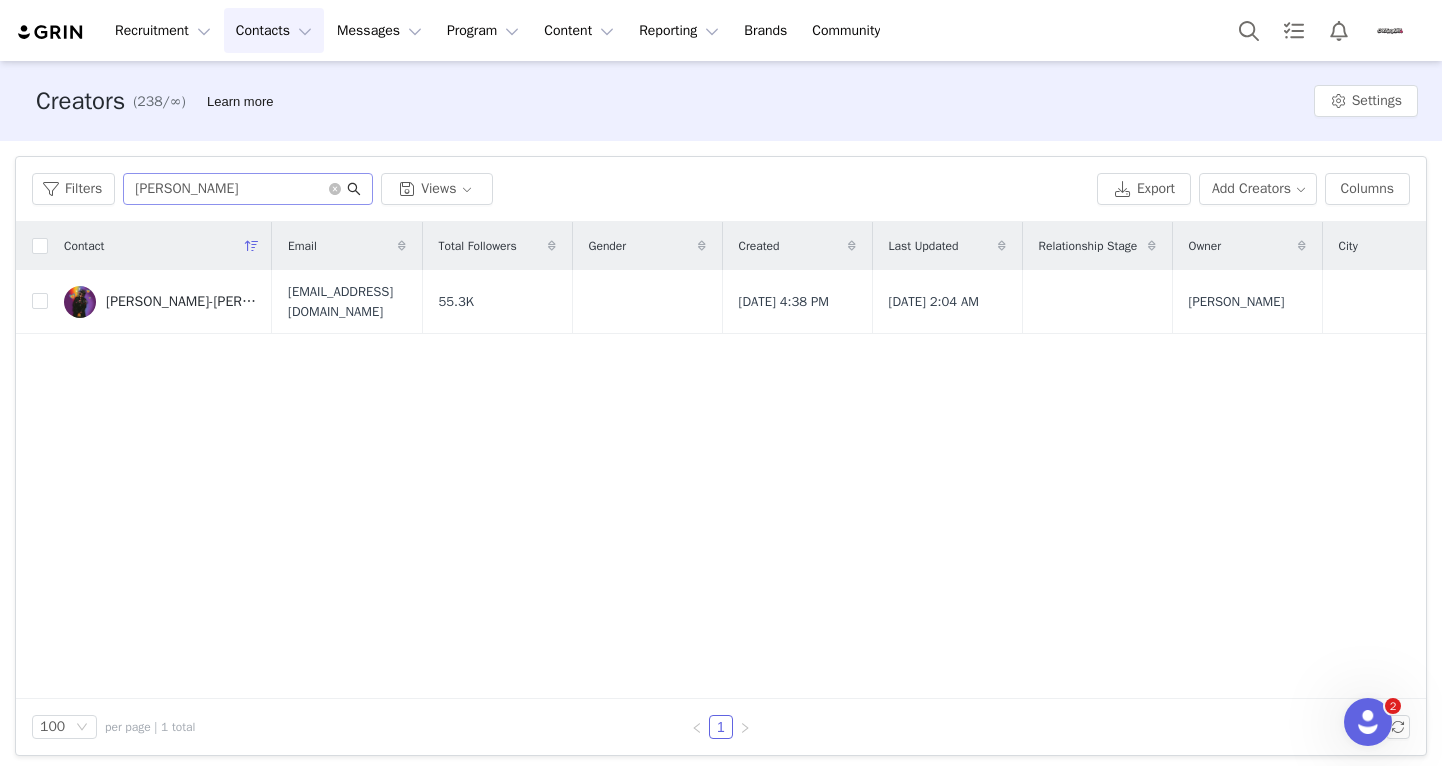 click 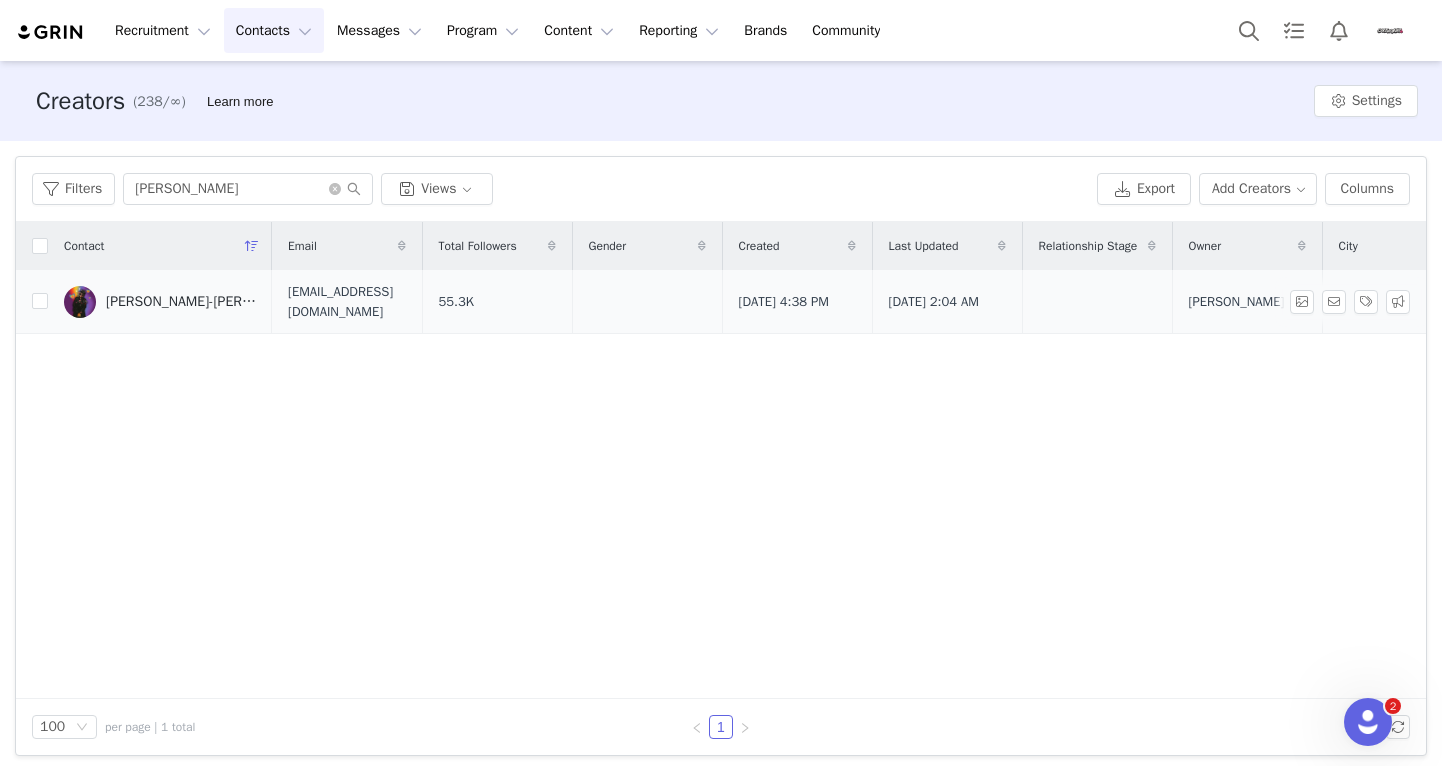 click on "55.3K" at bounding box center (497, 302) 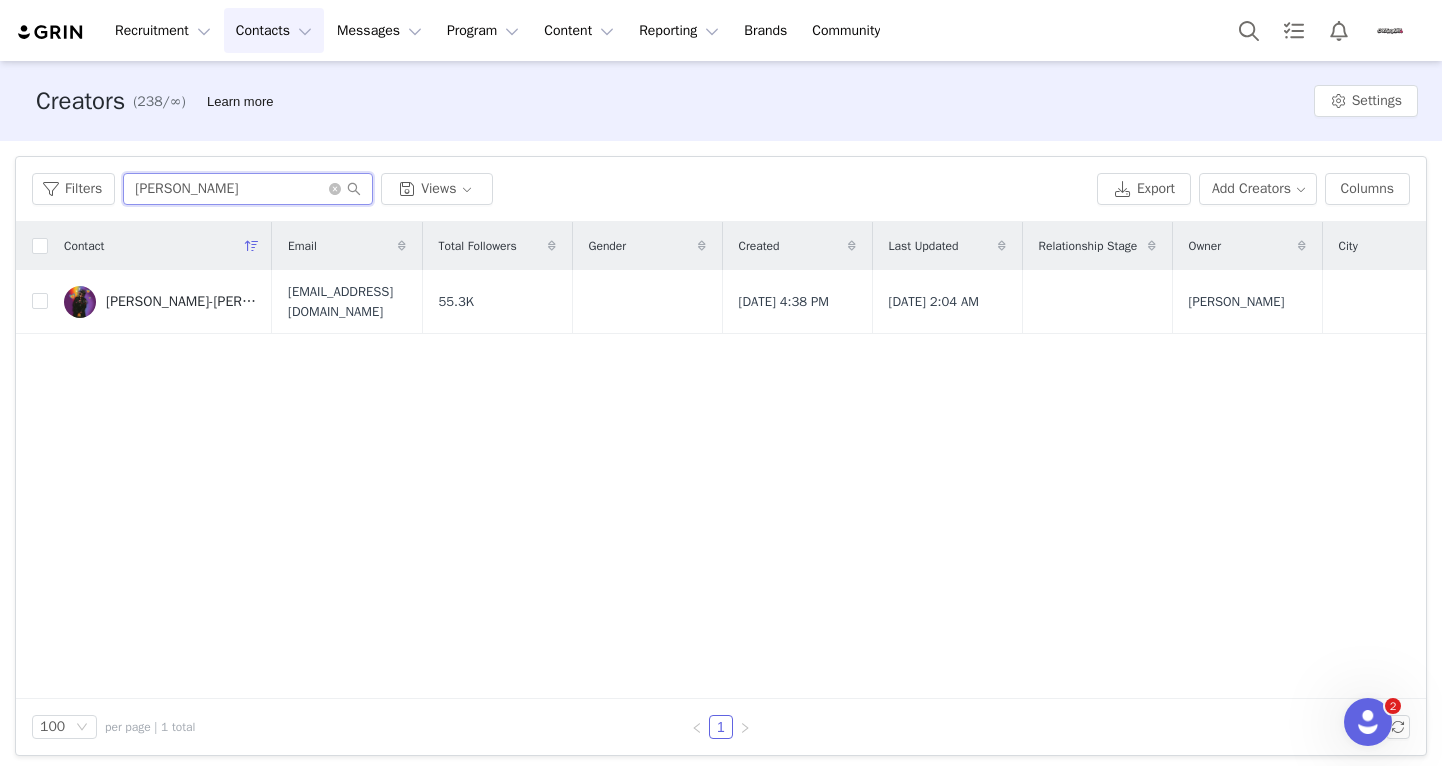 click on "hazel" at bounding box center [248, 189] 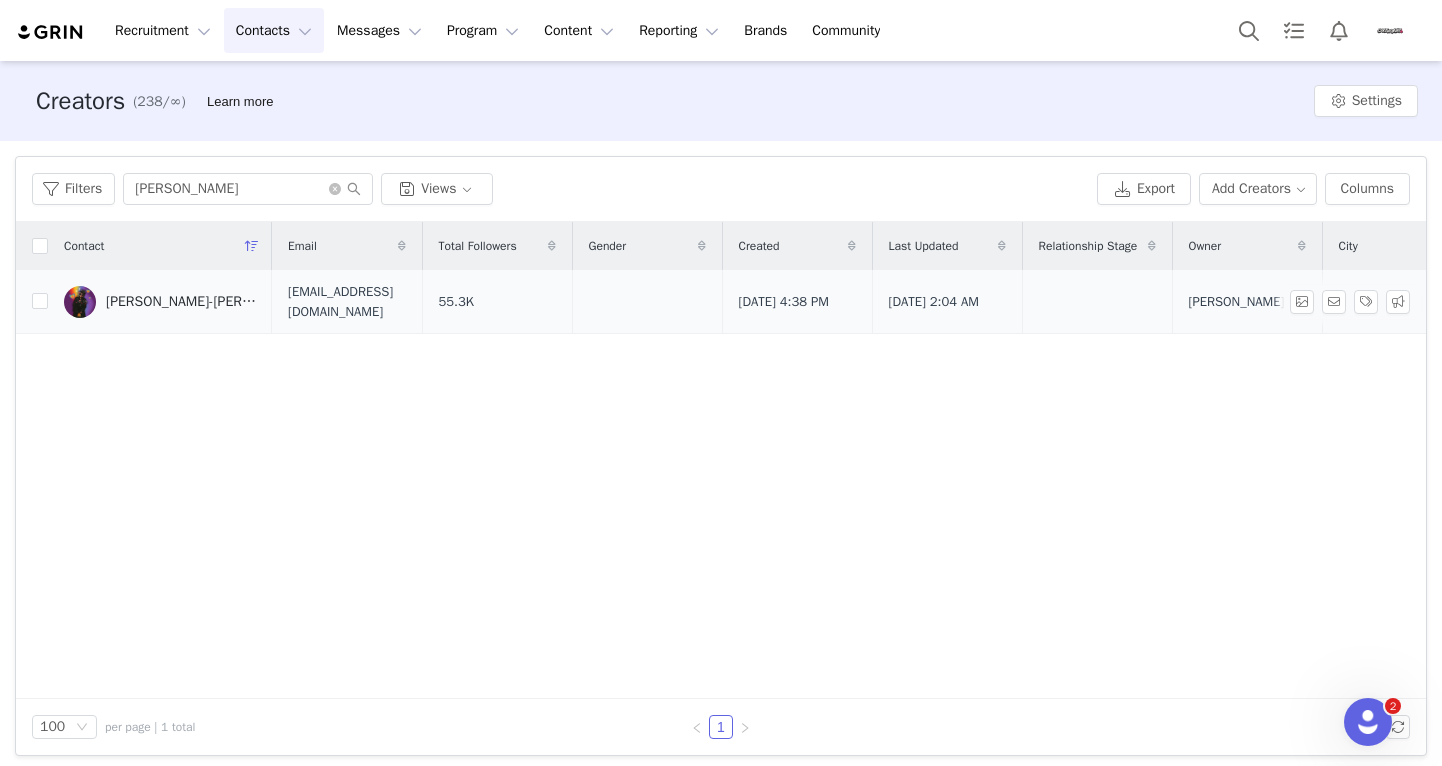 click on "Hazel-Lovely Saunders" at bounding box center (160, 302) 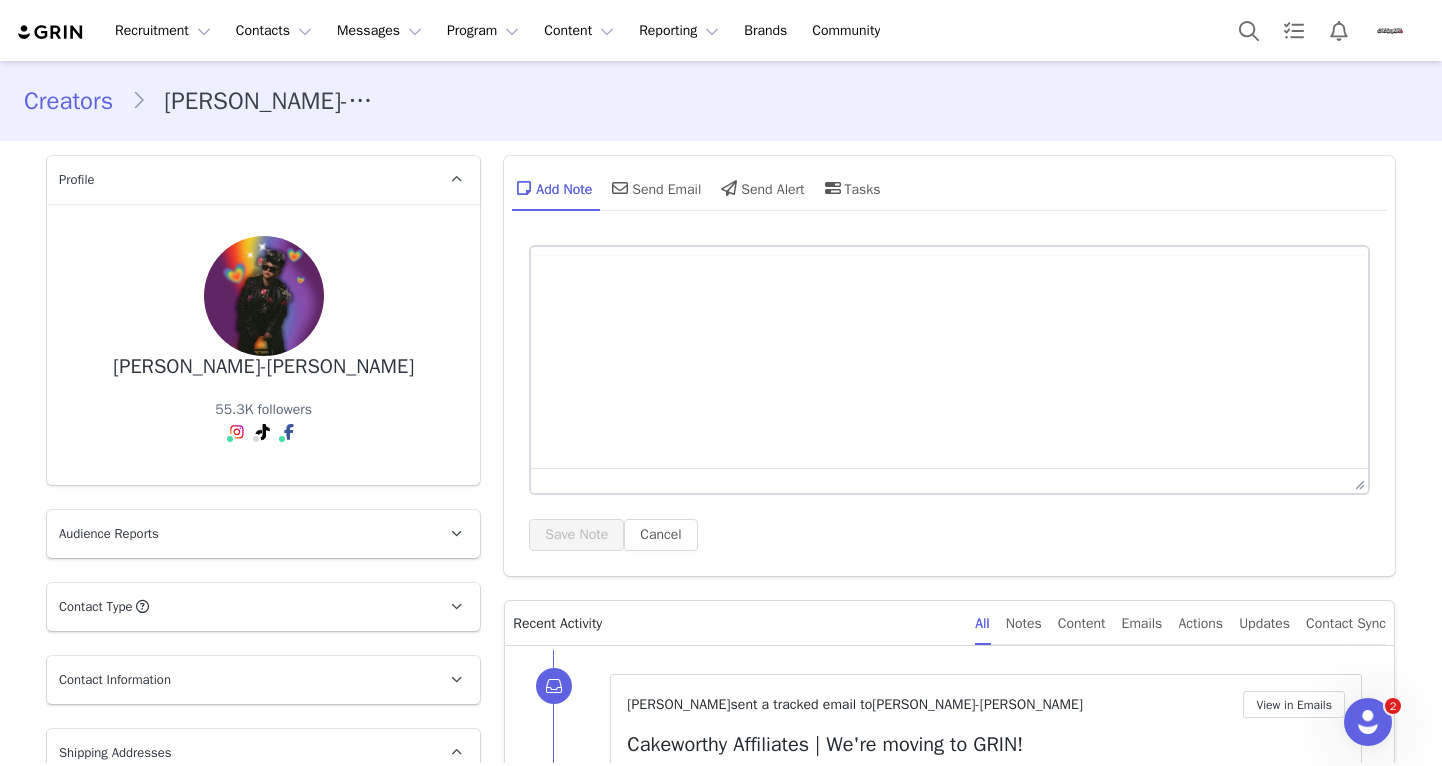 scroll, scrollTop: 0, scrollLeft: 0, axis: both 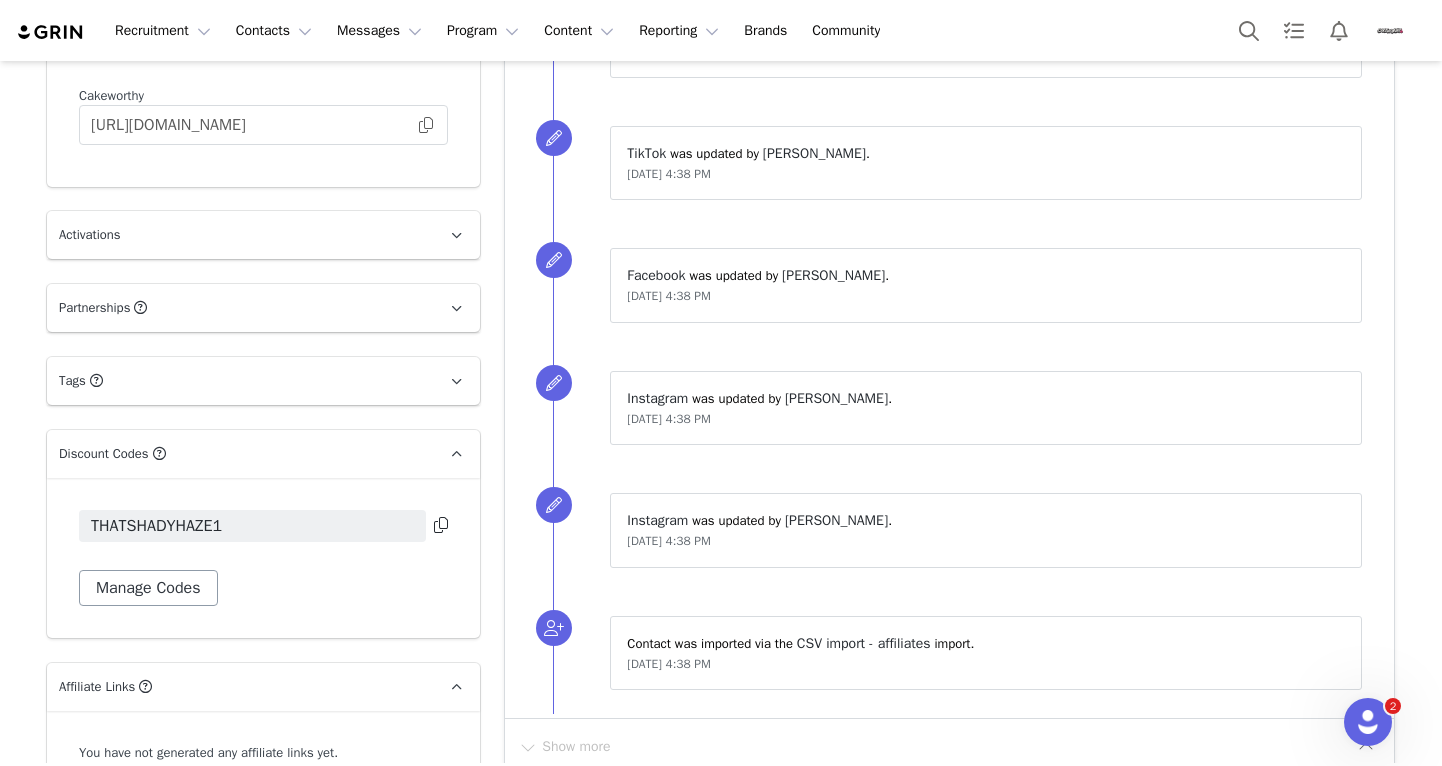 click on "Manage Codes" at bounding box center [148, 588] 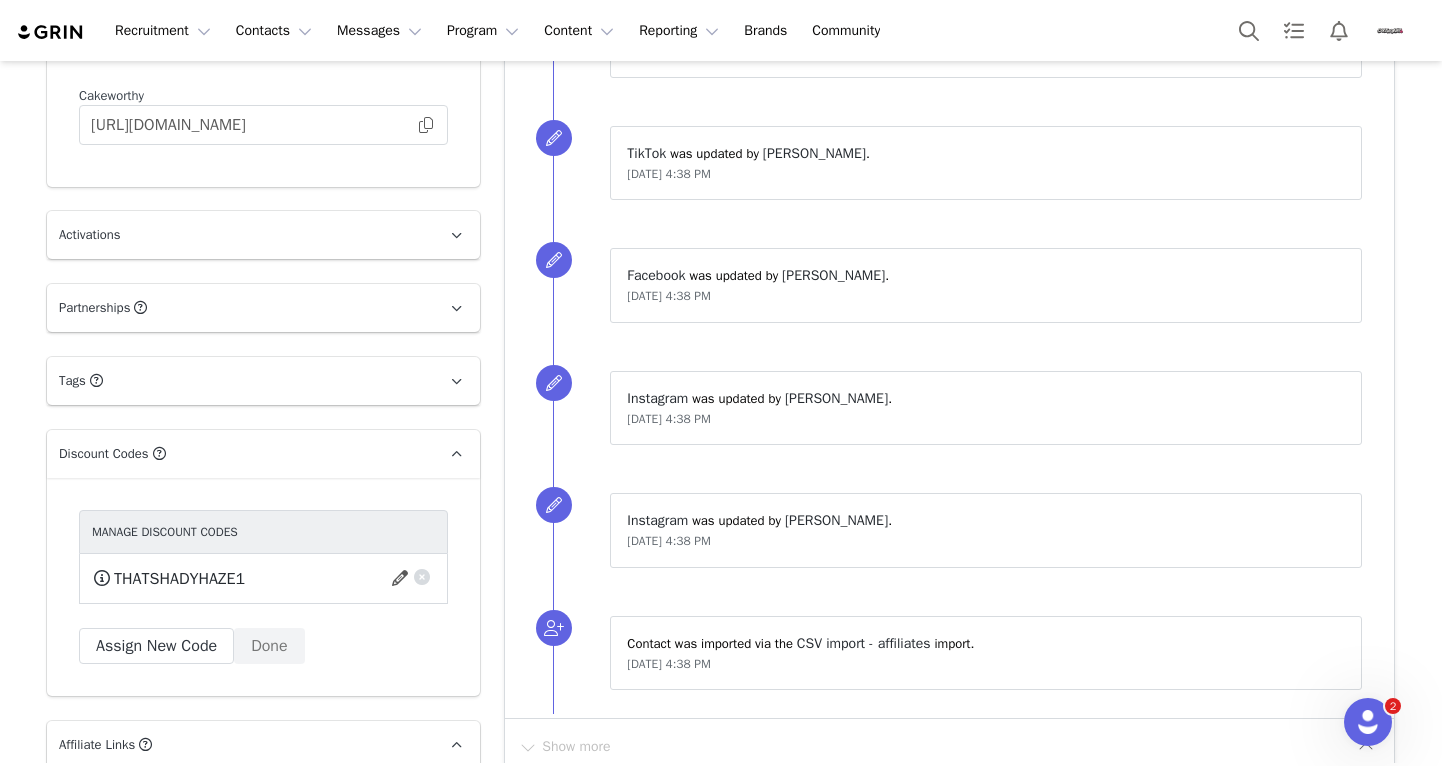 scroll, scrollTop: 1484, scrollLeft: 0, axis: vertical 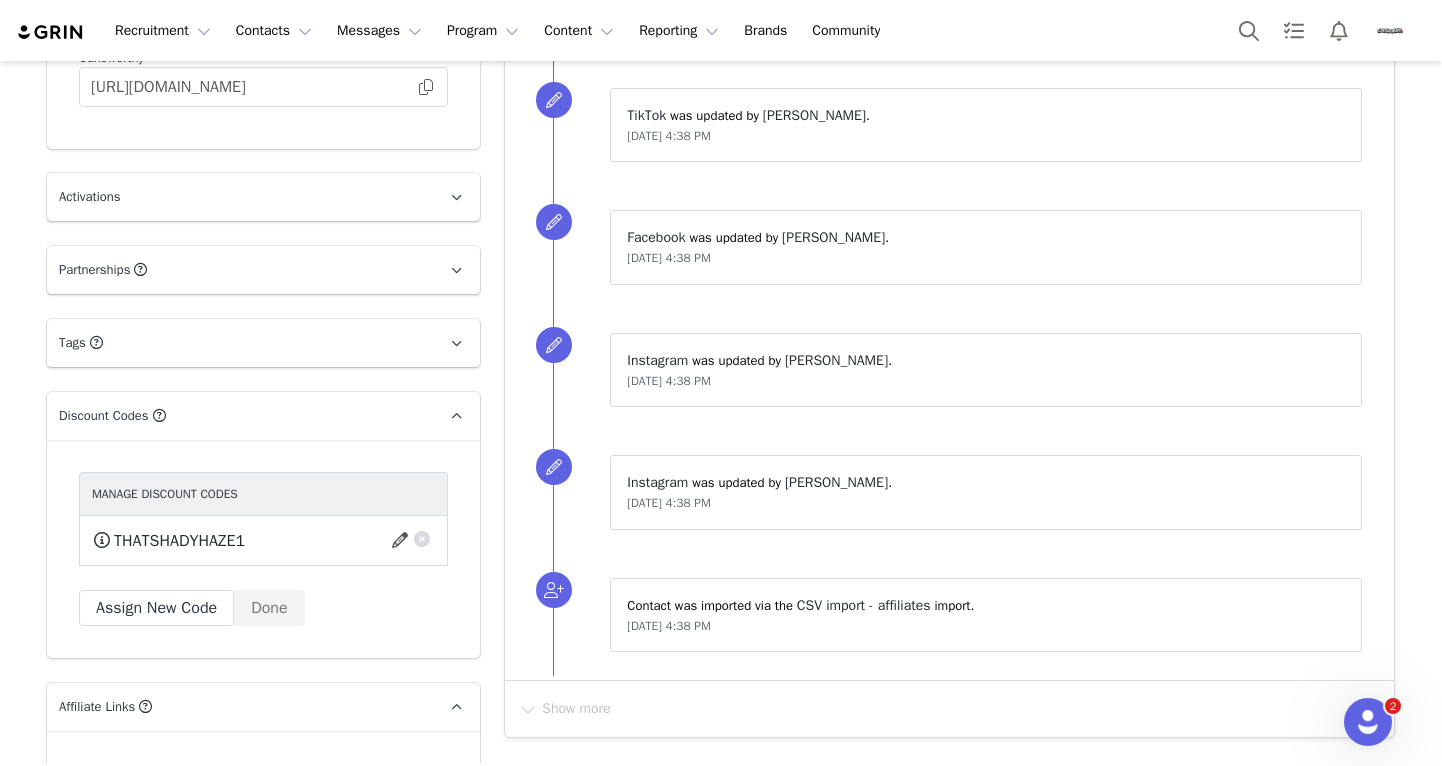 click on "This code will no longer be usable and any revenue attribution will be lost. Delete from GRIN only Delete from GRIN and my Shopify store  Delete" at bounding box center (289, 540) 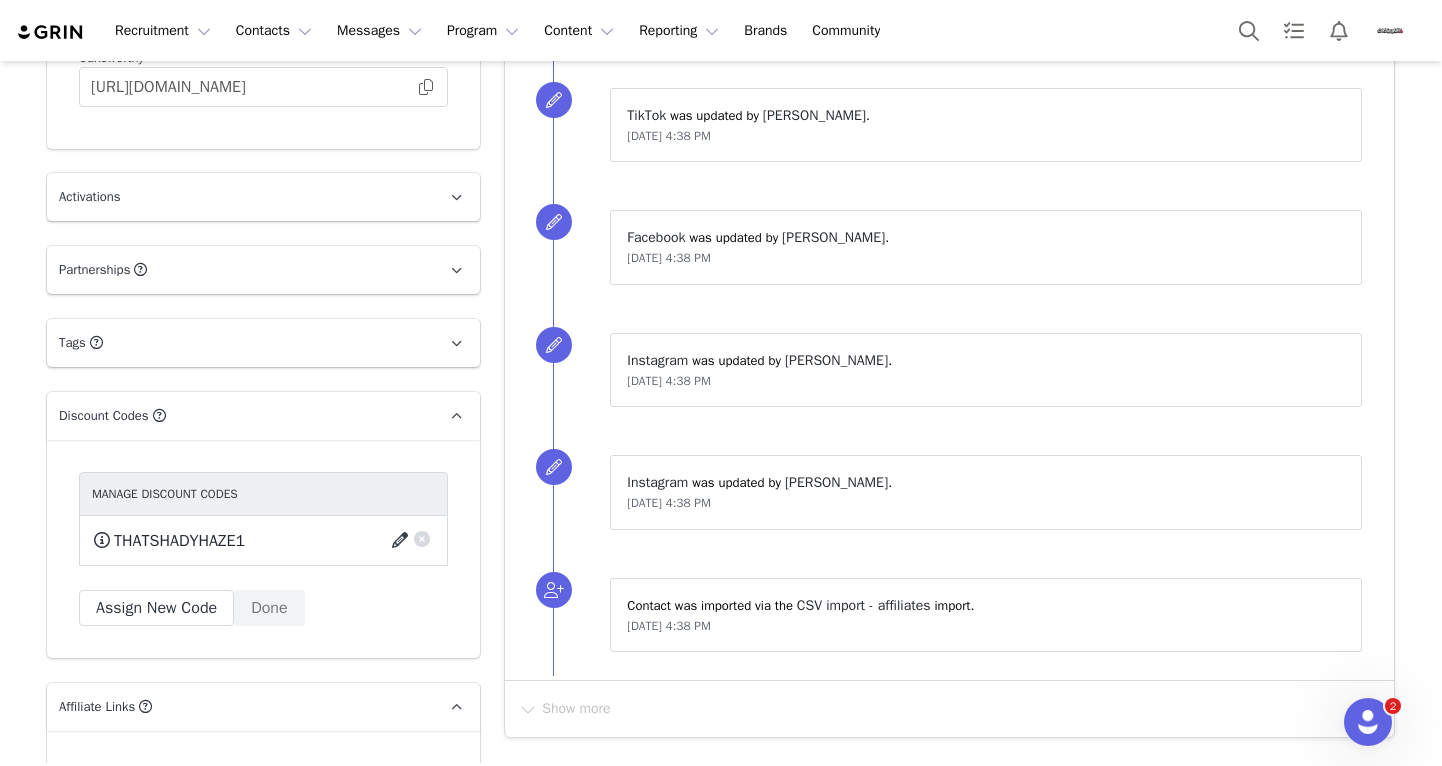 click at bounding box center (403, 541) 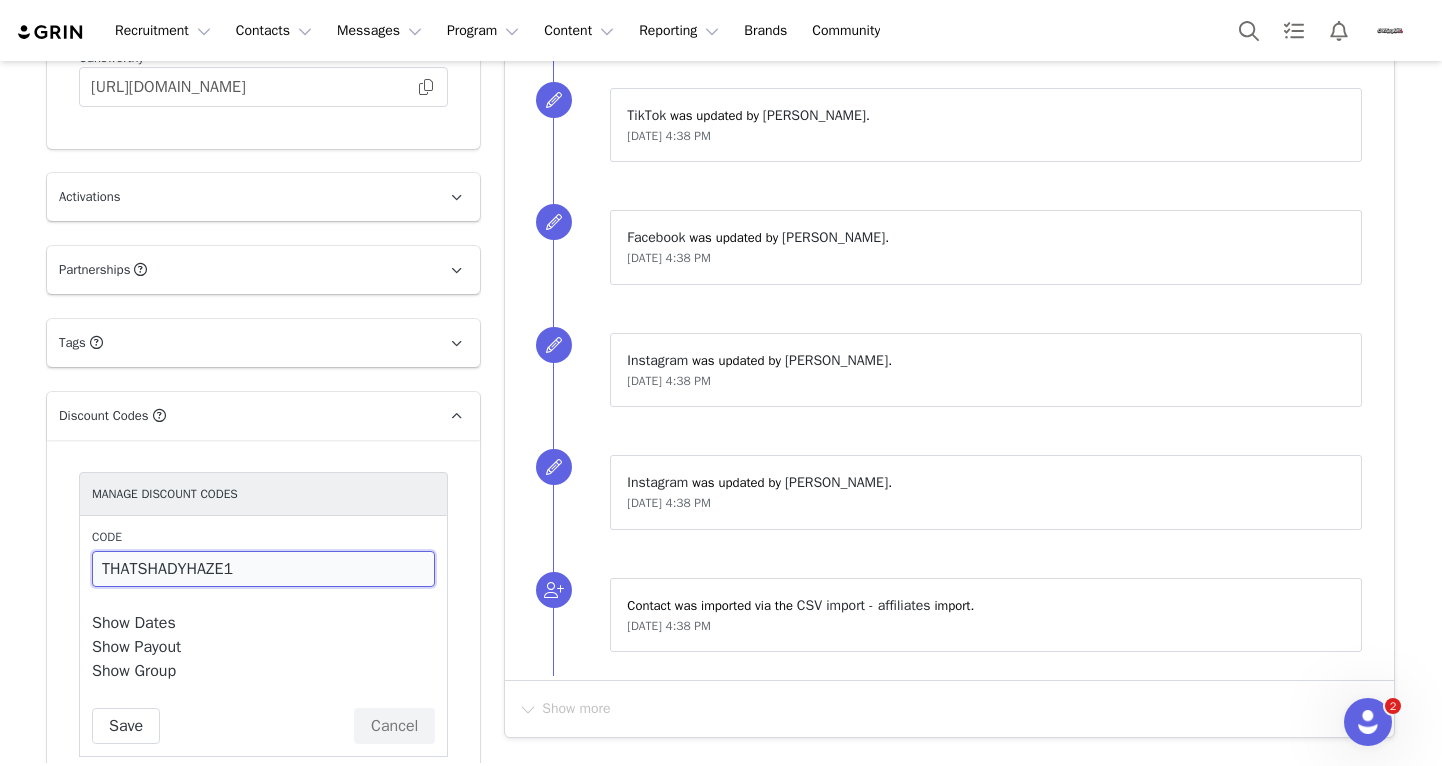 click on "THATSHADYHAZE1" at bounding box center [263, 569] 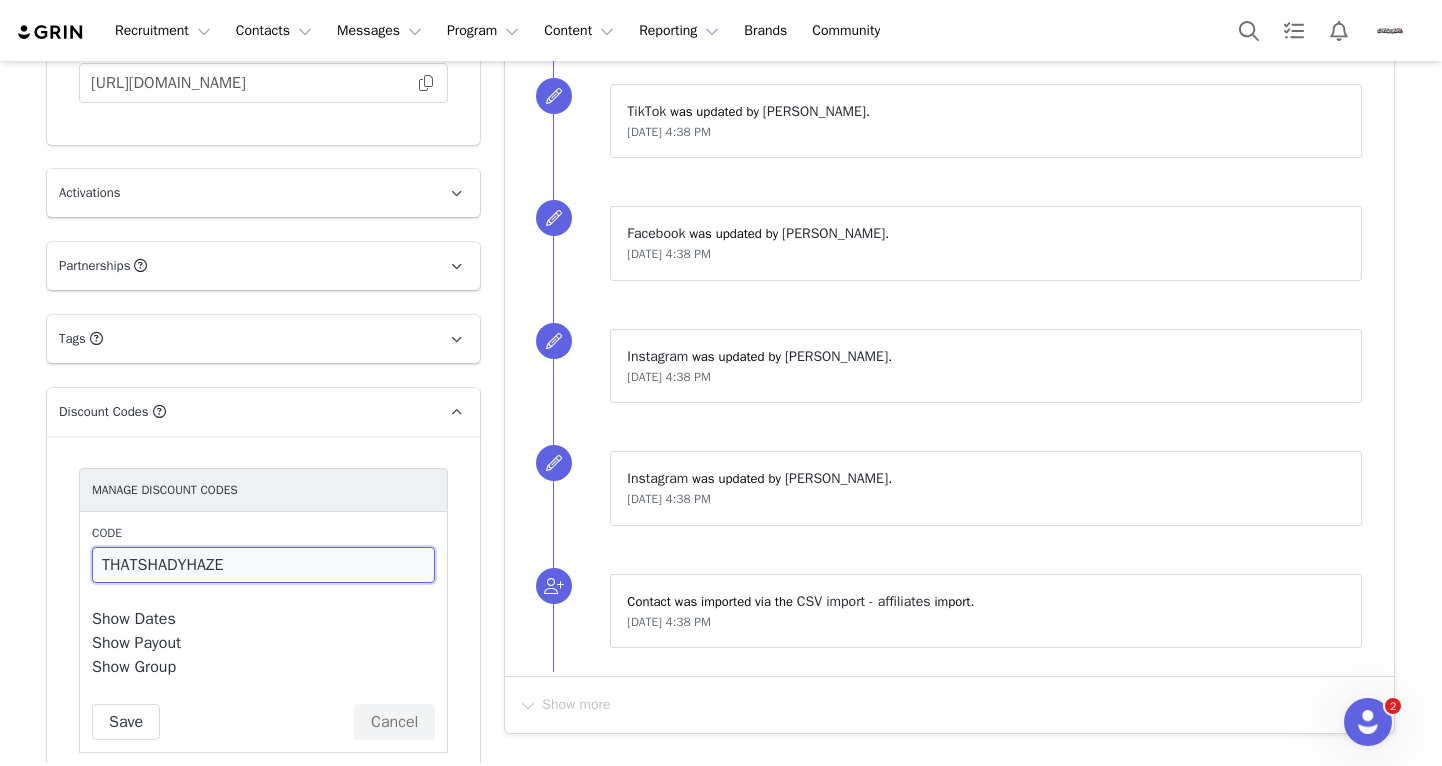 scroll, scrollTop: 1492, scrollLeft: 0, axis: vertical 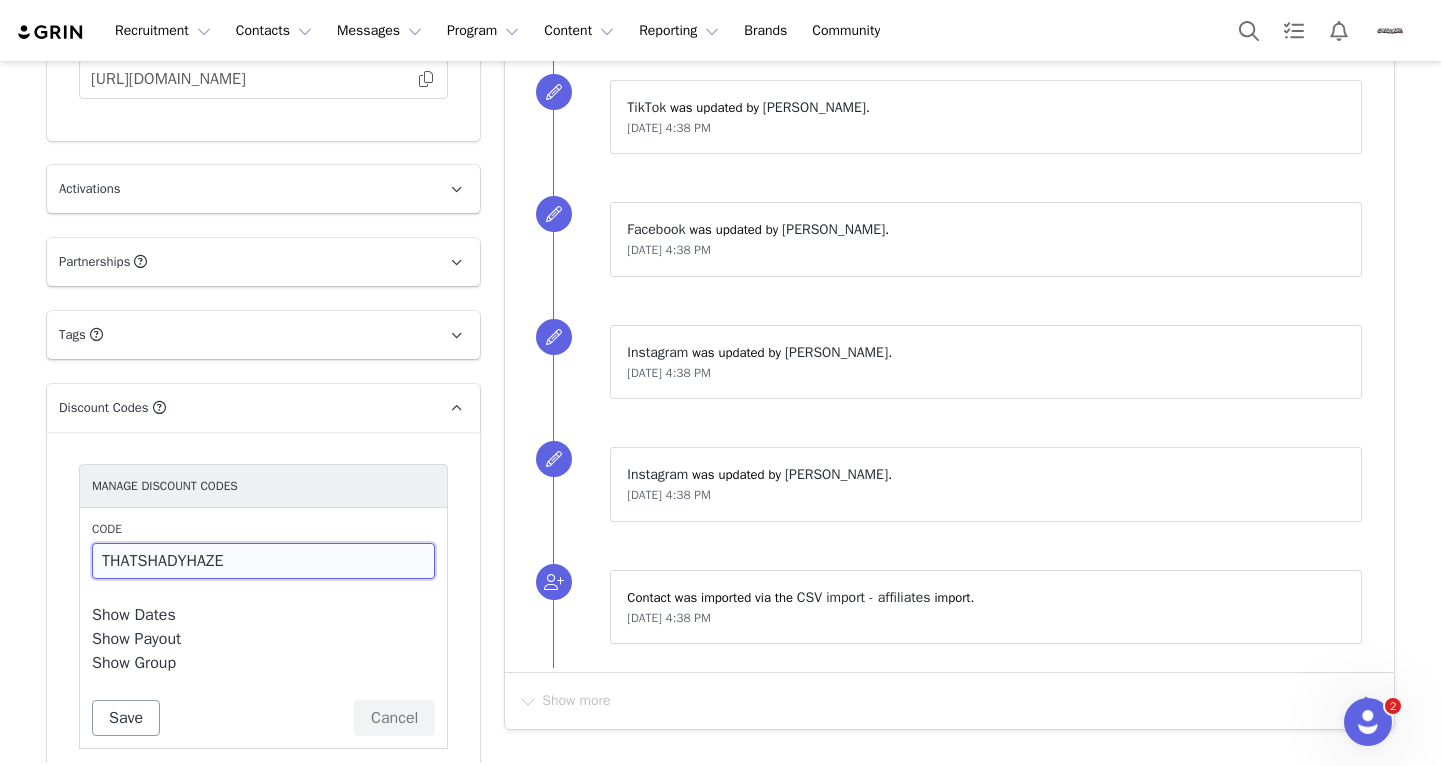 type on "THATSHADYHAZE" 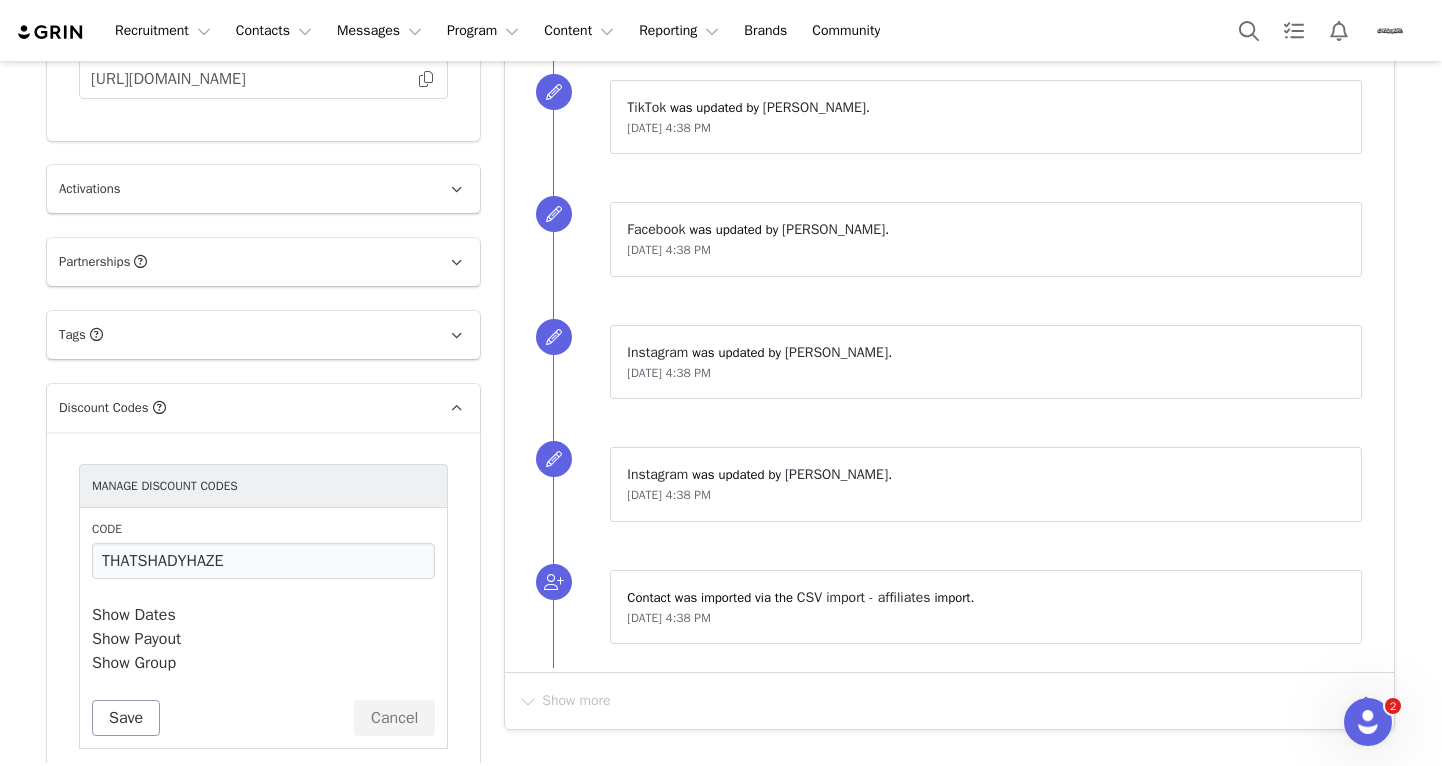 click on "Save" at bounding box center [126, 718] 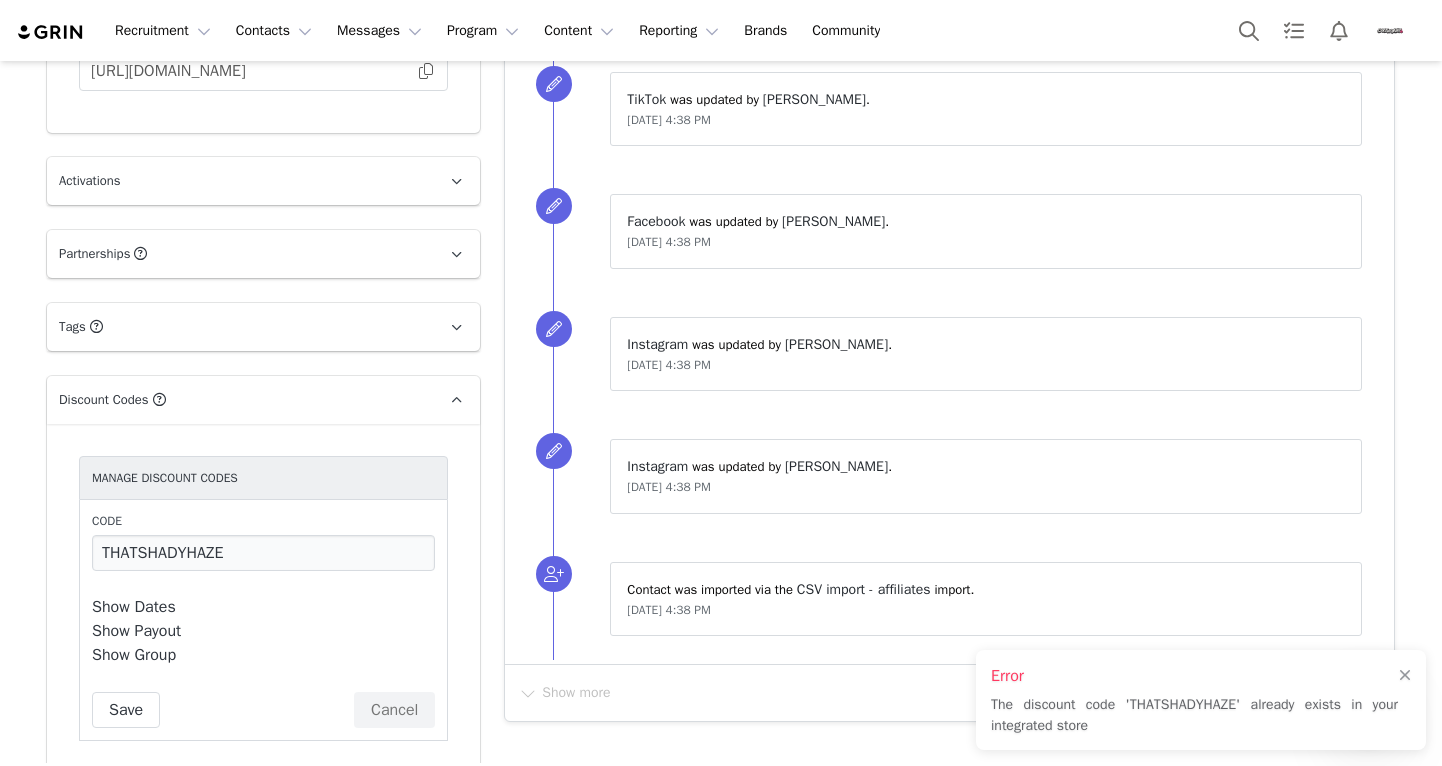 scroll, scrollTop: 1504, scrollLeft: 0, axis: vertical 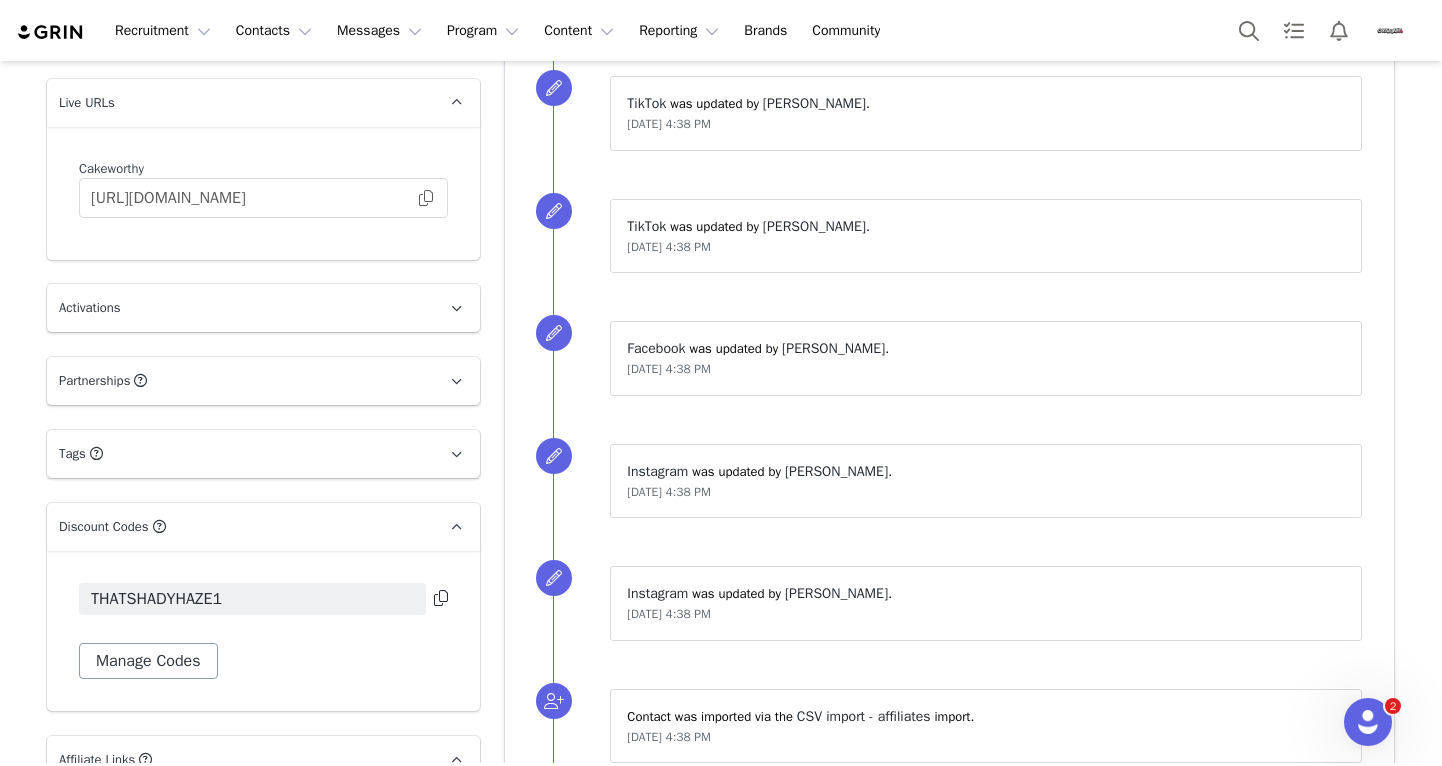 click on "Manage Codes" at bounding box center [148, 661] 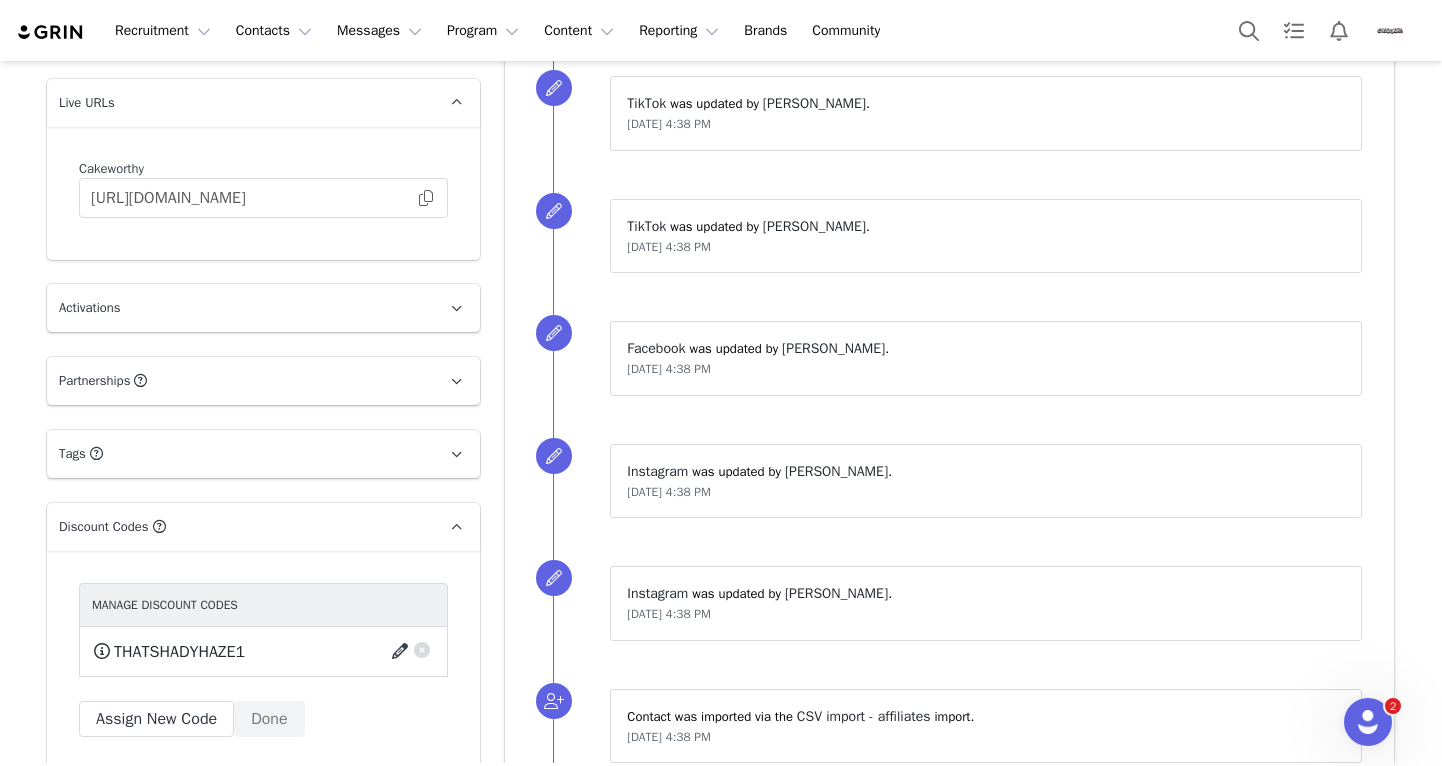 click at bounding box center (403, 652) 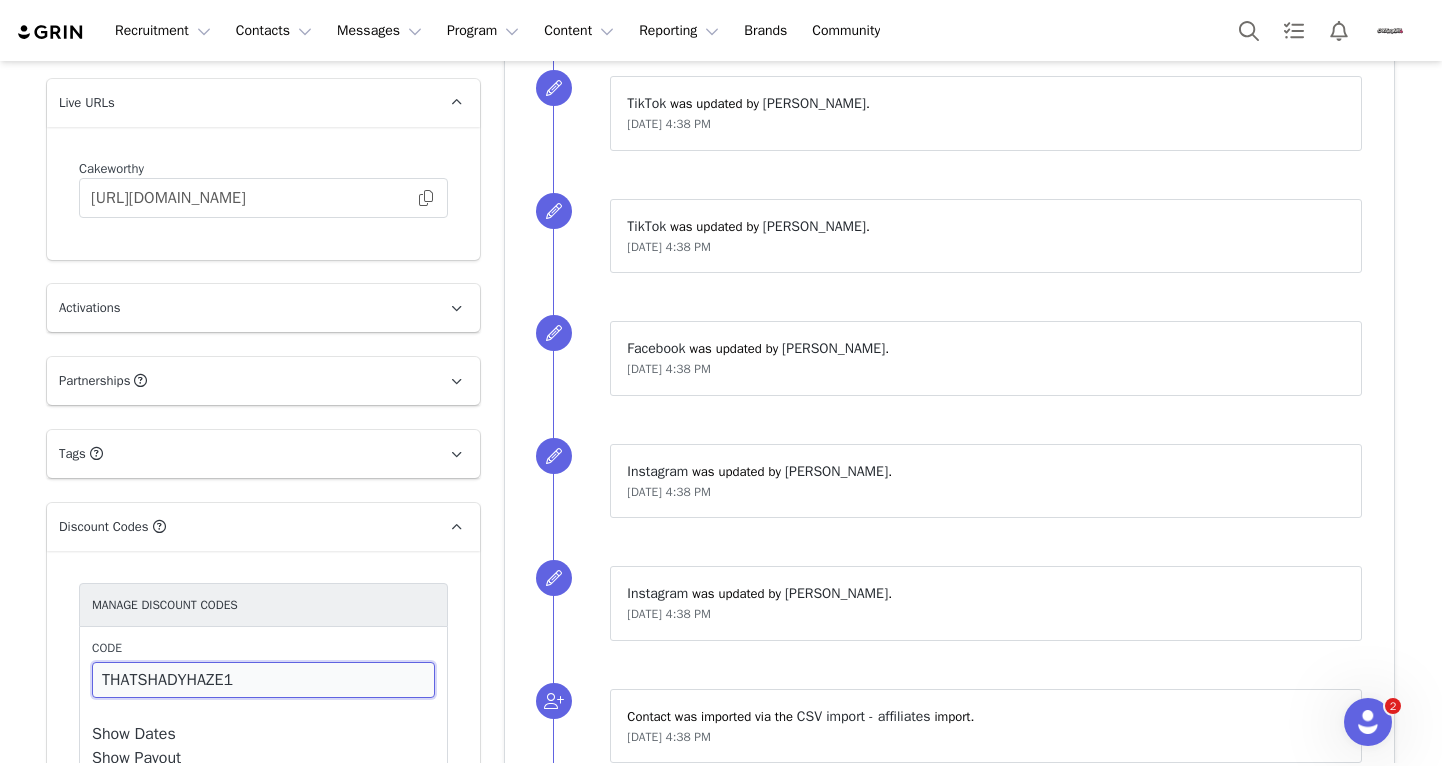 click on "THATSHADYHAZE1" at bounding box center [263, 680] 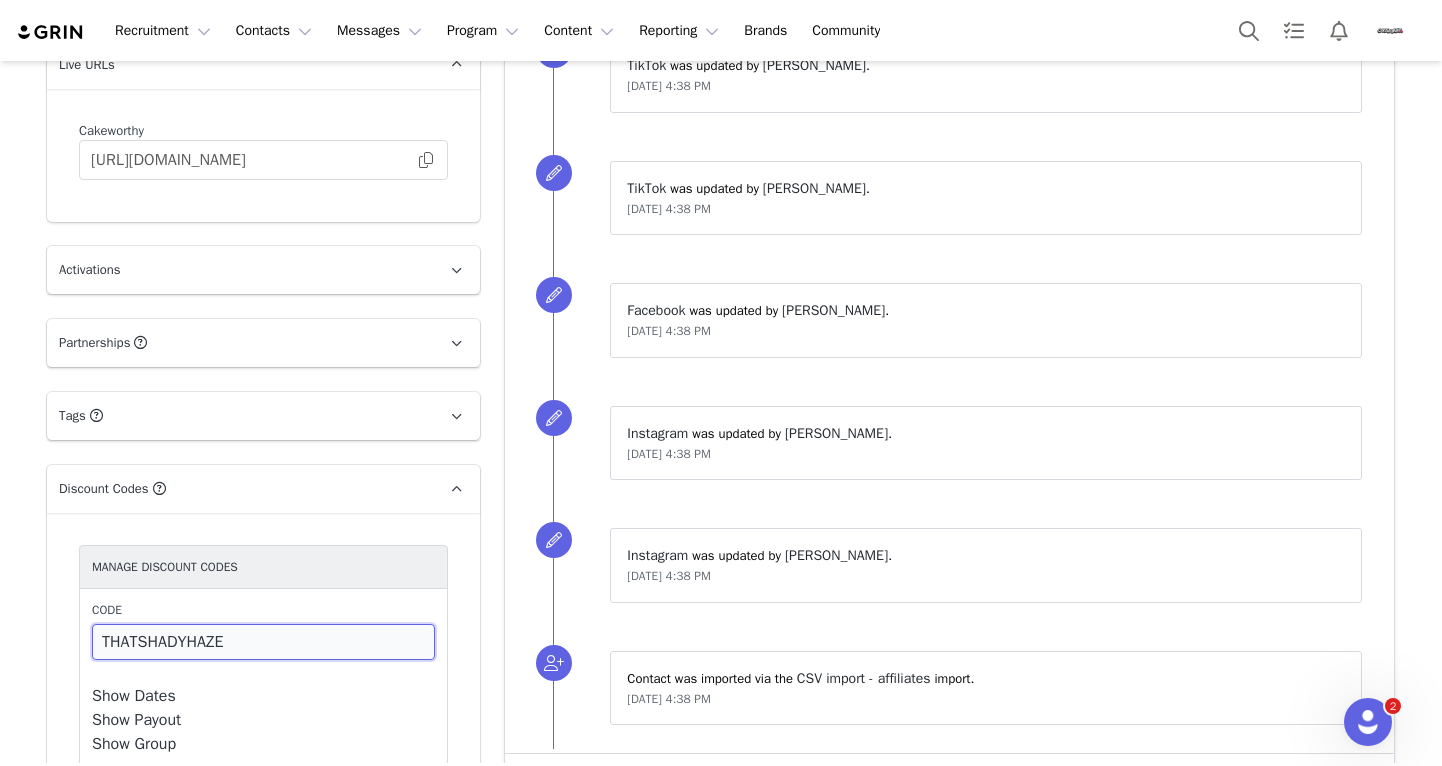 scroll, scrollTop: 1628, scrollLeft: 0, axis: vertical 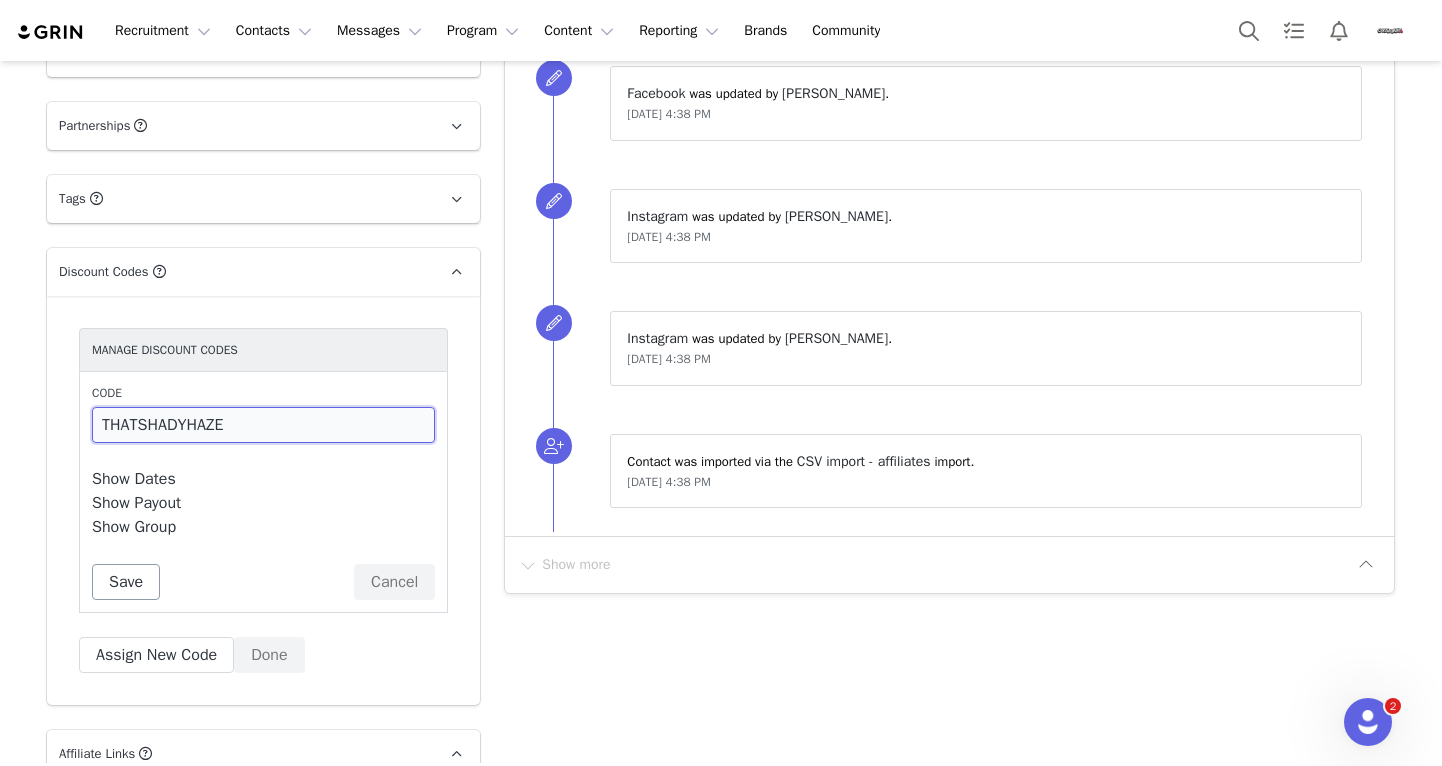 type on "THATSHADYHAZE" 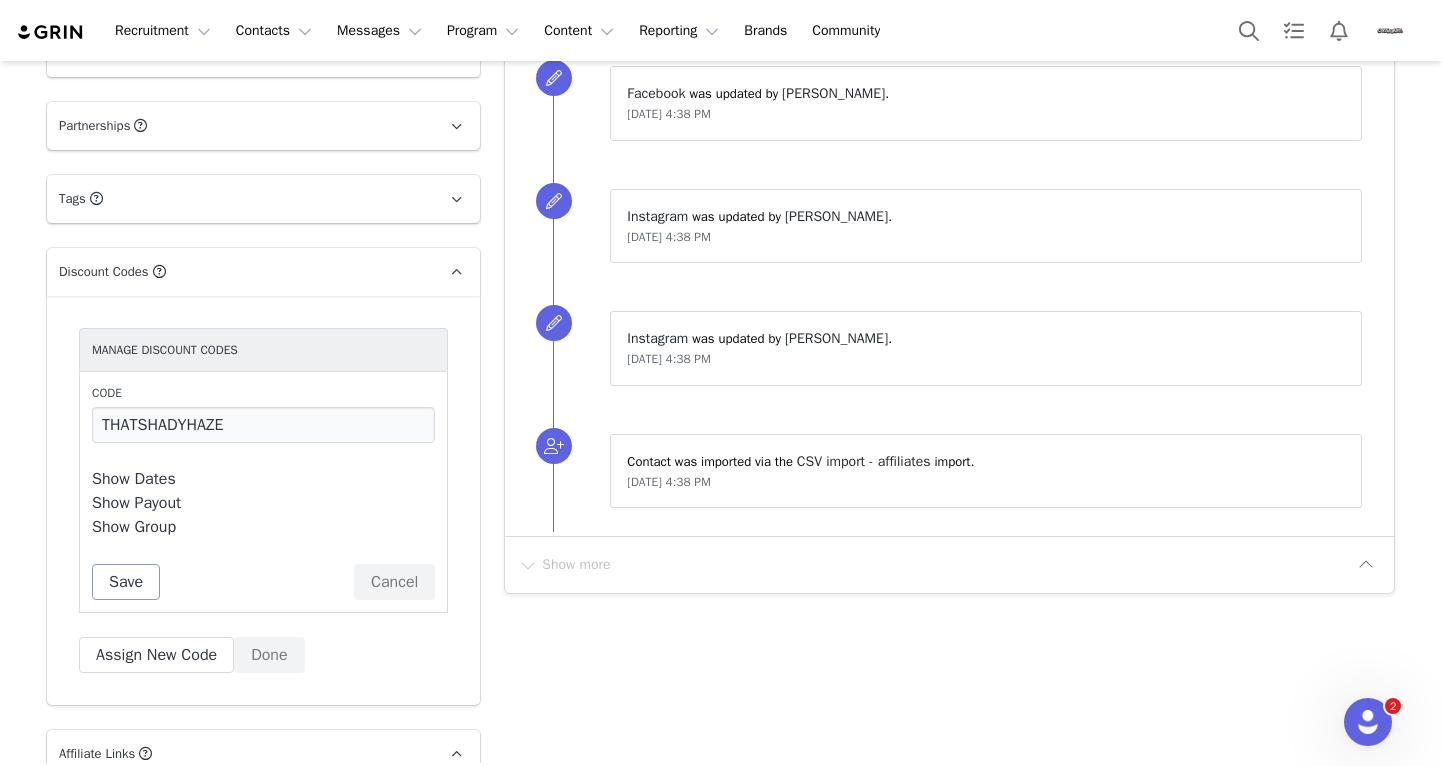 click on "Save" at bounding box center [126, 582] 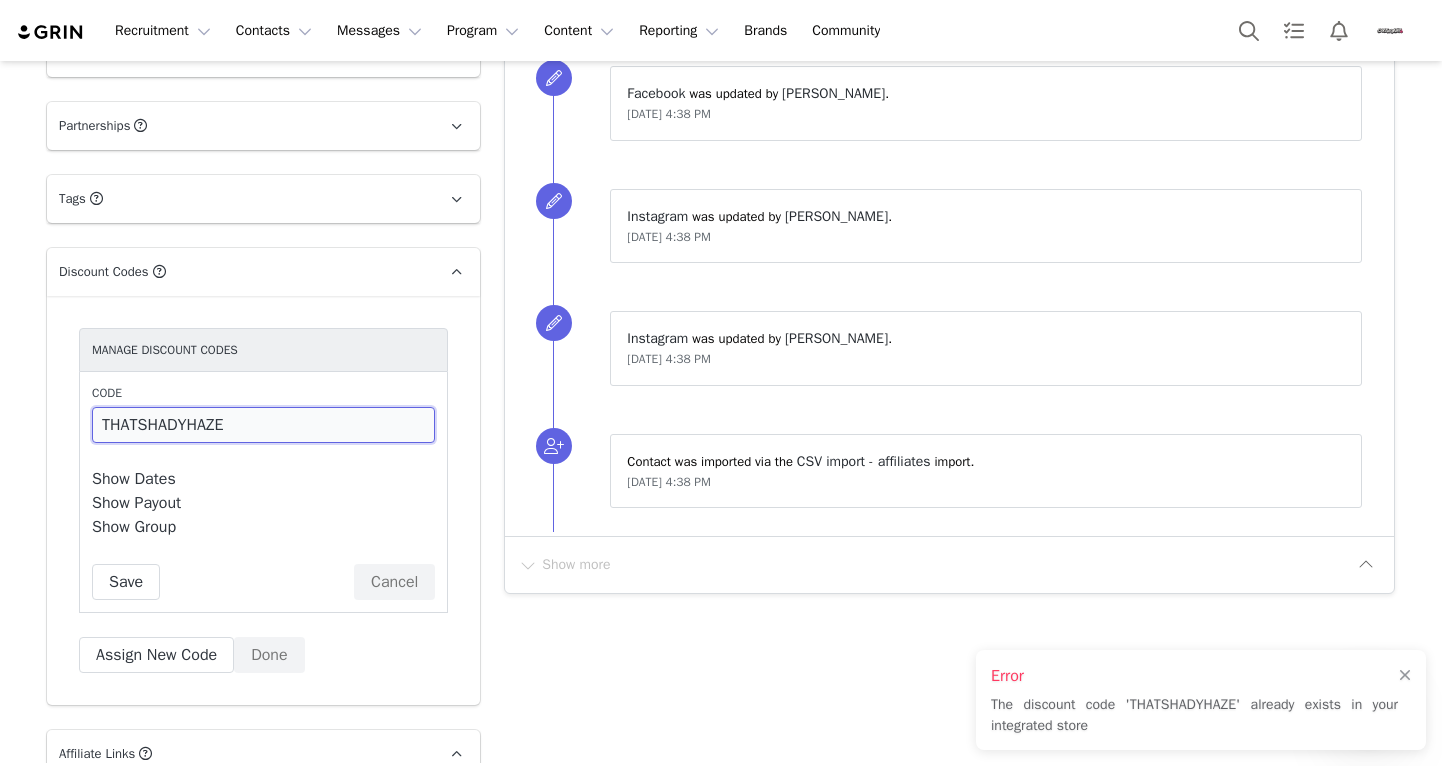 click on "THATSHADYHAZE" at bounding box center (263, 425) 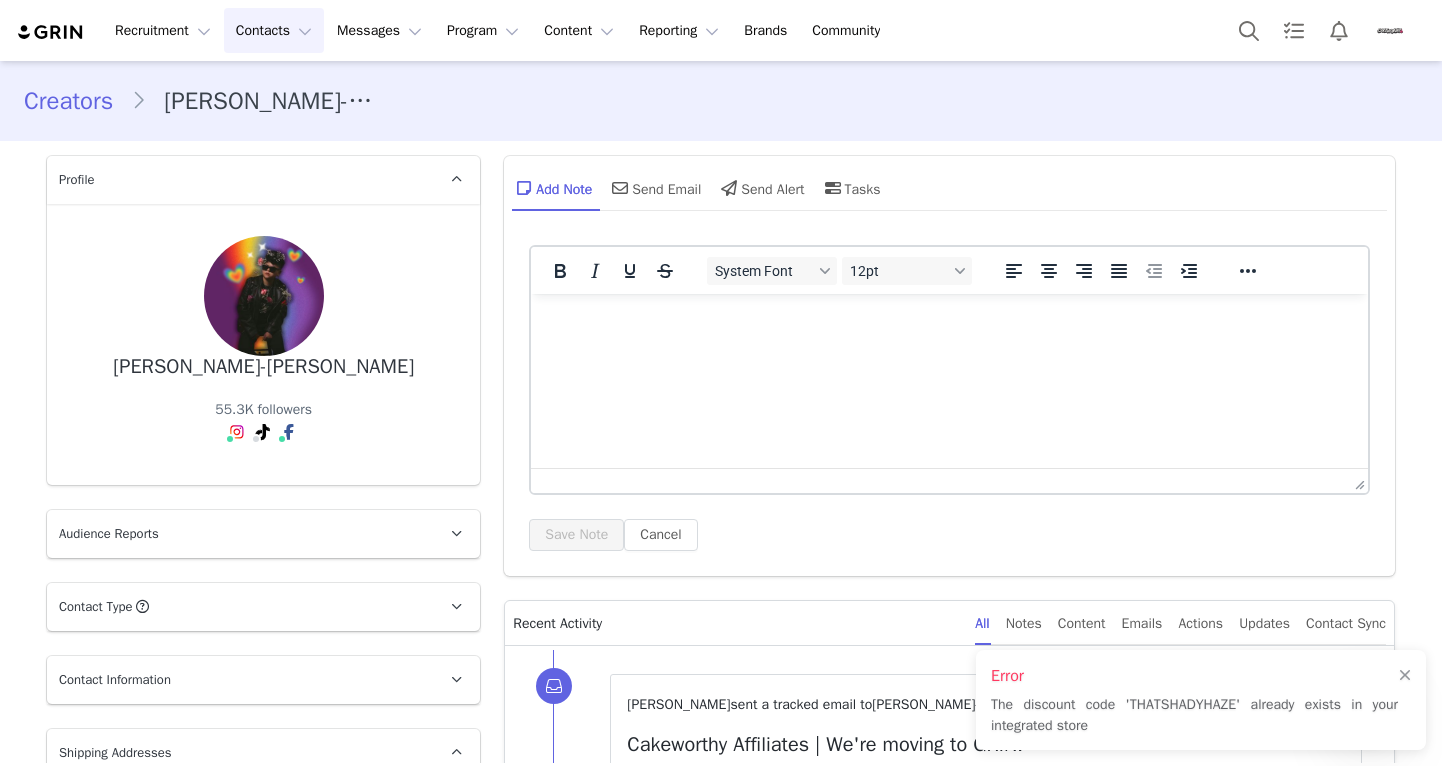 click on "Contacts Contacts" at bounding box center [274, 30] 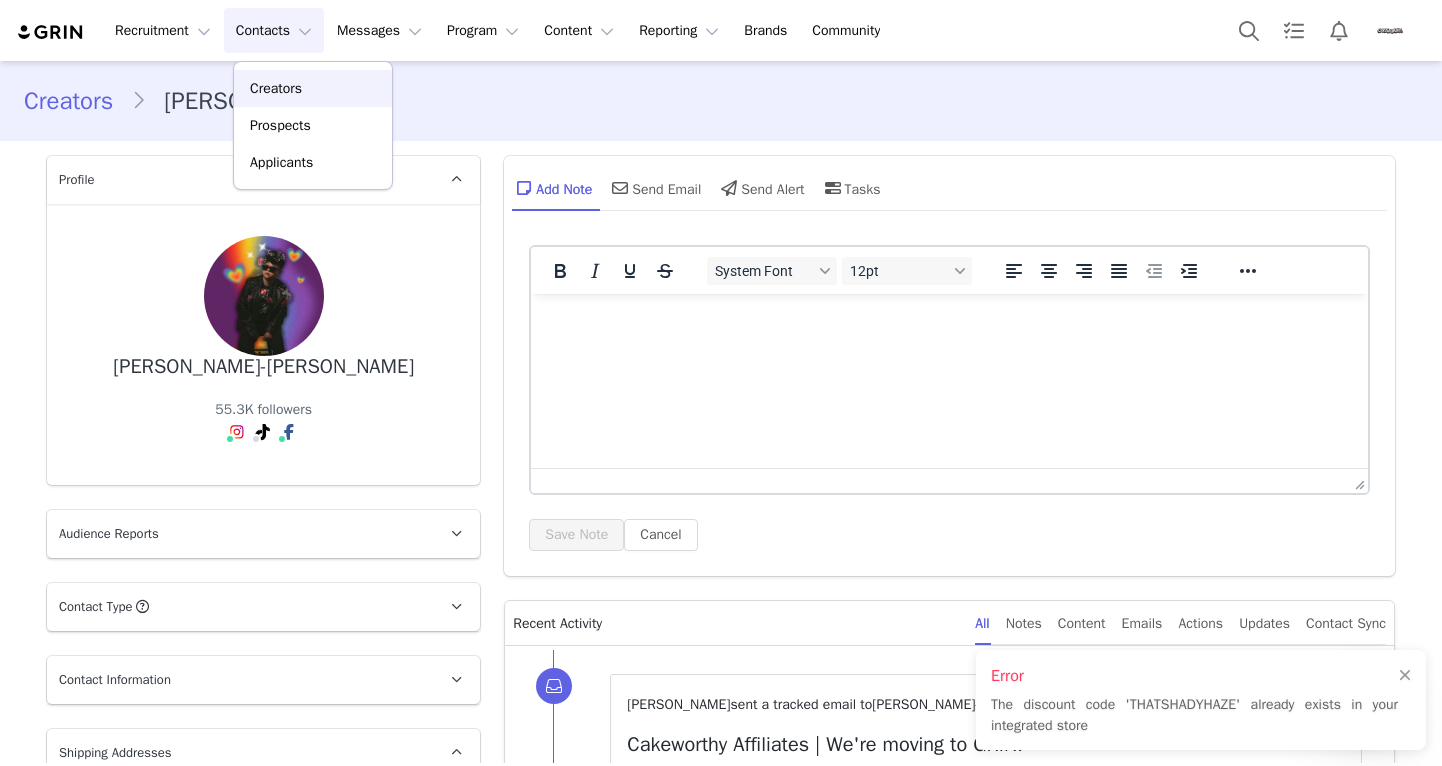 click on "Creators" at bounding box center (276, 88) 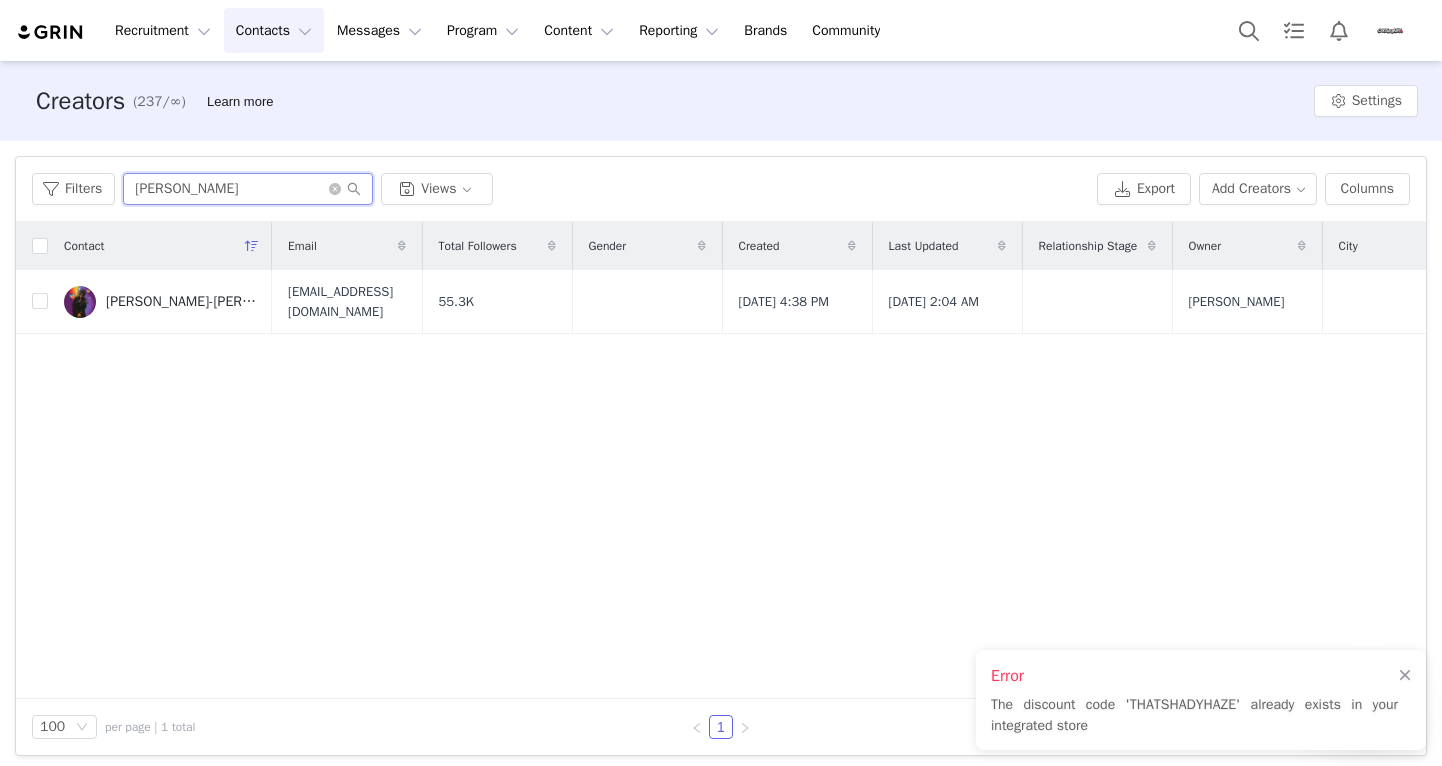 click on "hazel" at bounding box center [248, 189] 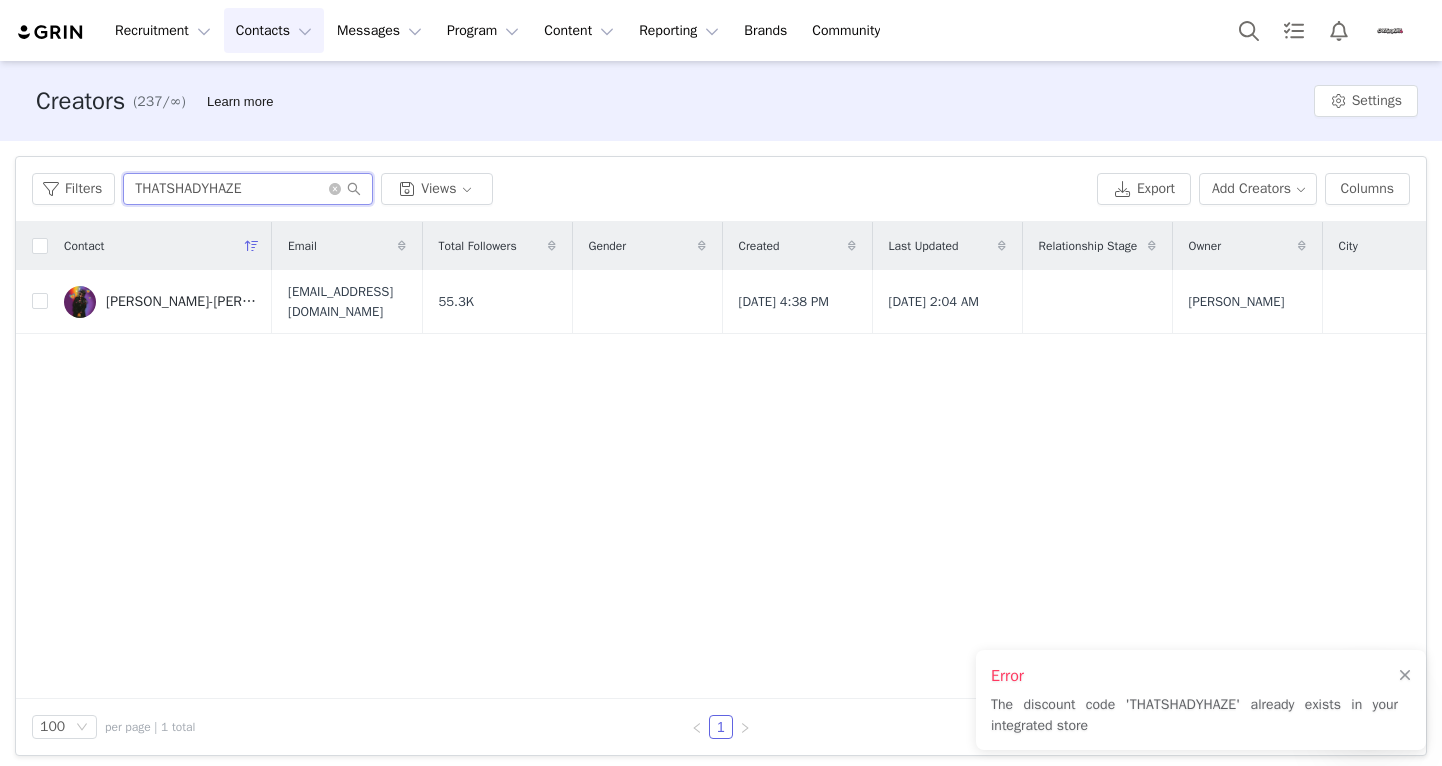 type on "THATSHADYHAZE" 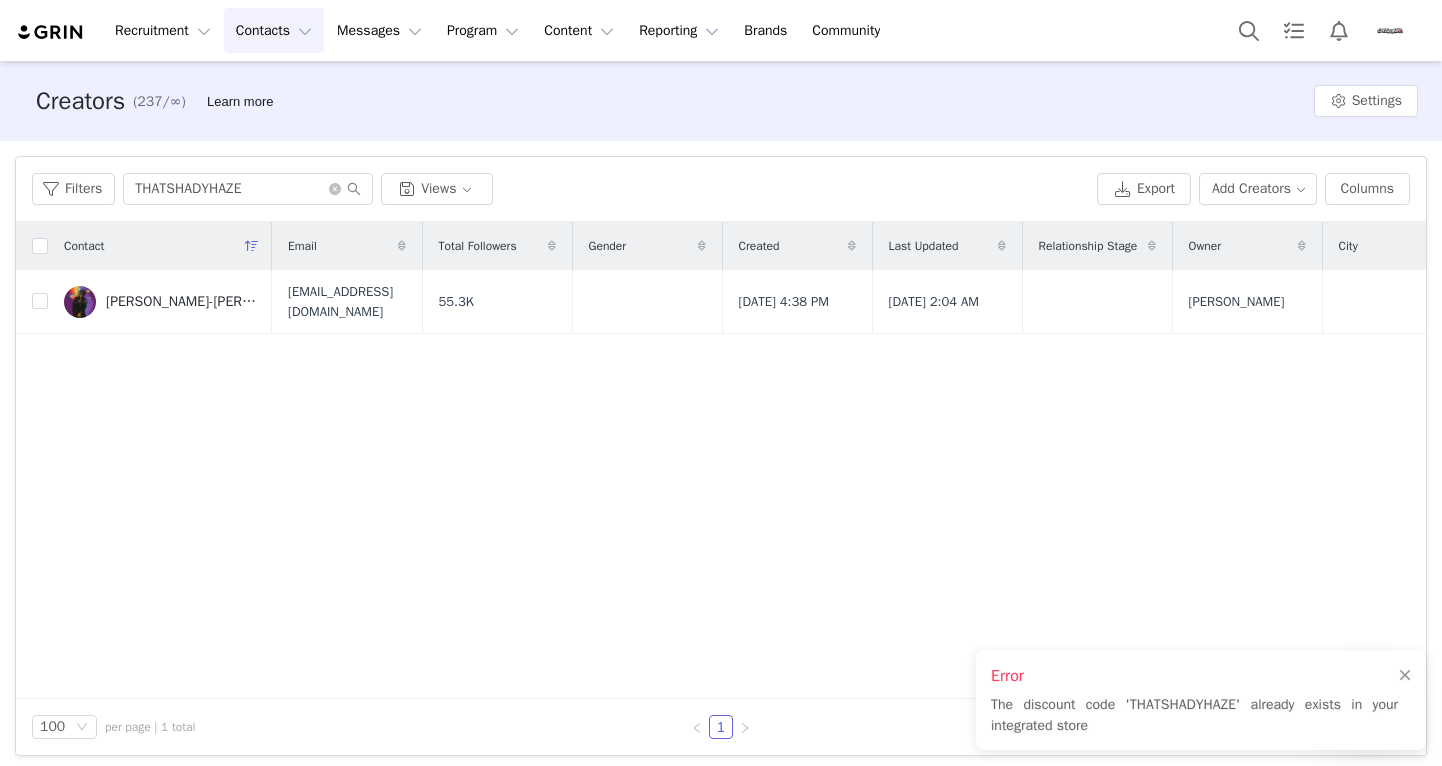 click on "Contact   Email   Total Followers   Gender   Created   Last Updated   Relationship Stage   Owner   City   State   Country   Source   Curated List   Primary Contact   Tags   Live Urls   Emails Sent   Hazel-Lovely Saunders  thatshadyhaze@gmail.com 55.3K Jun 25, 2025 4:38 PM Jul 6, 2025 2:04 AM Nikki Reining CSV Import    Creator Affiliate https://cakeworthy.grin.live/ec9bdfa2-153c-4ebb-ac81-281ac66903f0 1" at bounding box center (721, 460) 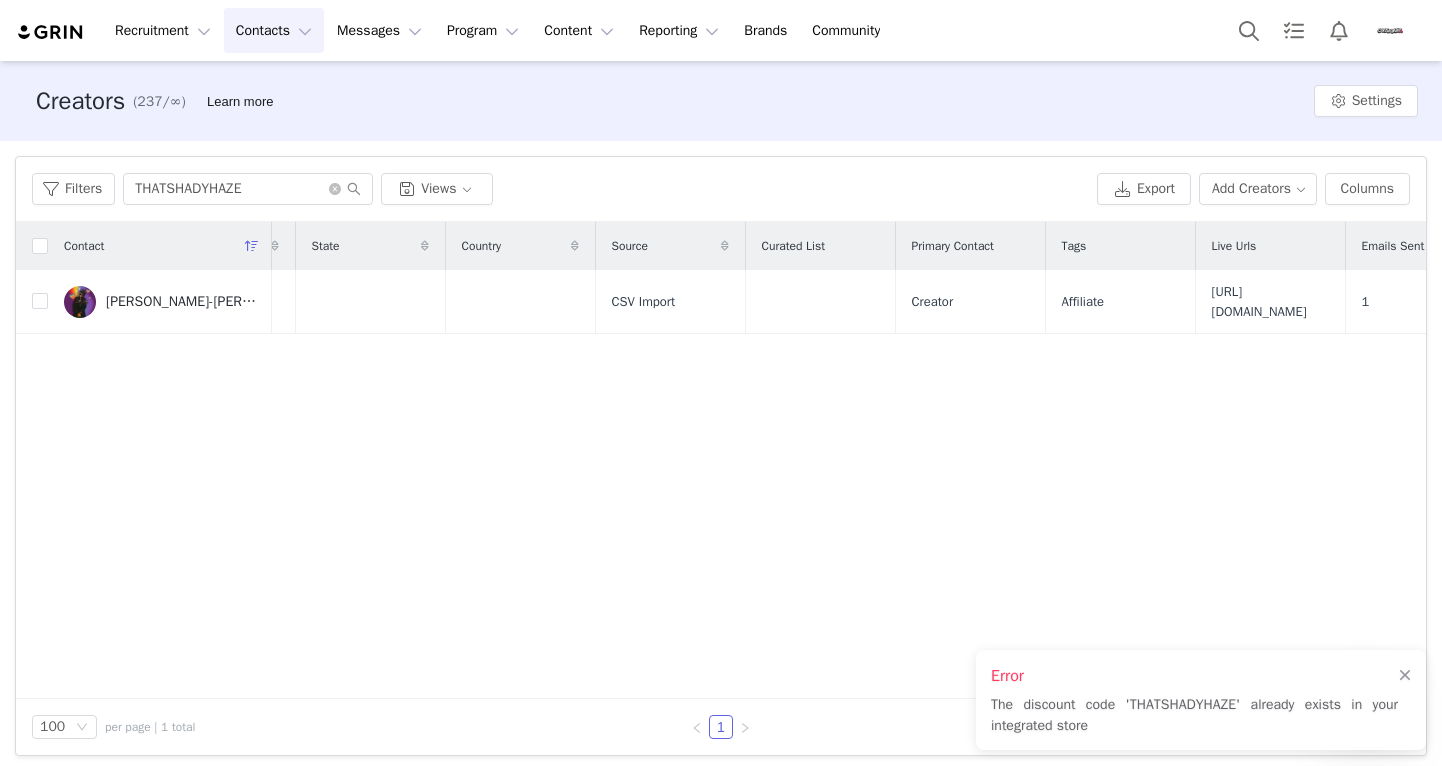 scroll, scrollTop: 0, scrollLeft: 1432, axis: horizontal 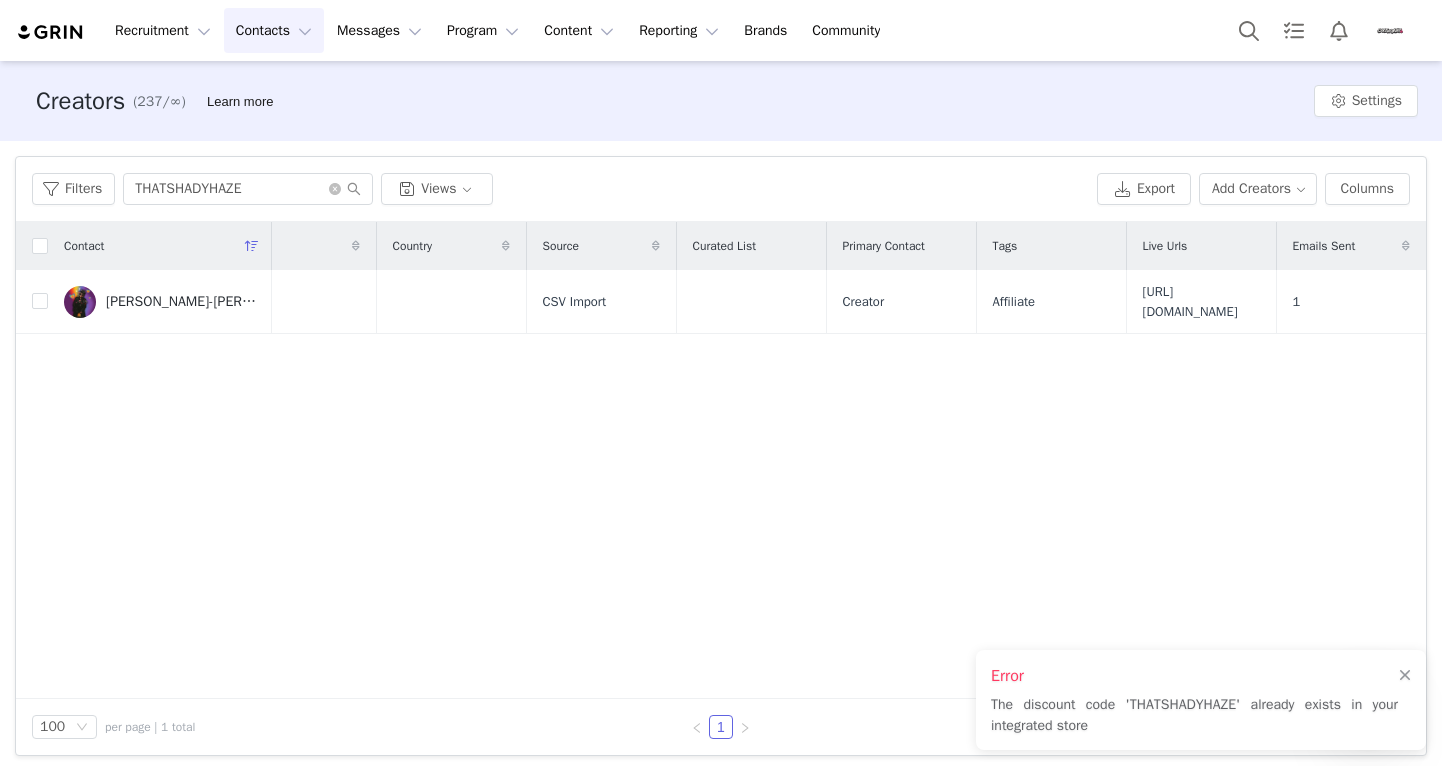 click on "The discount code 'THATSHADYHAZE' already exists in your integrated store" at bounding box center [1194, 715] 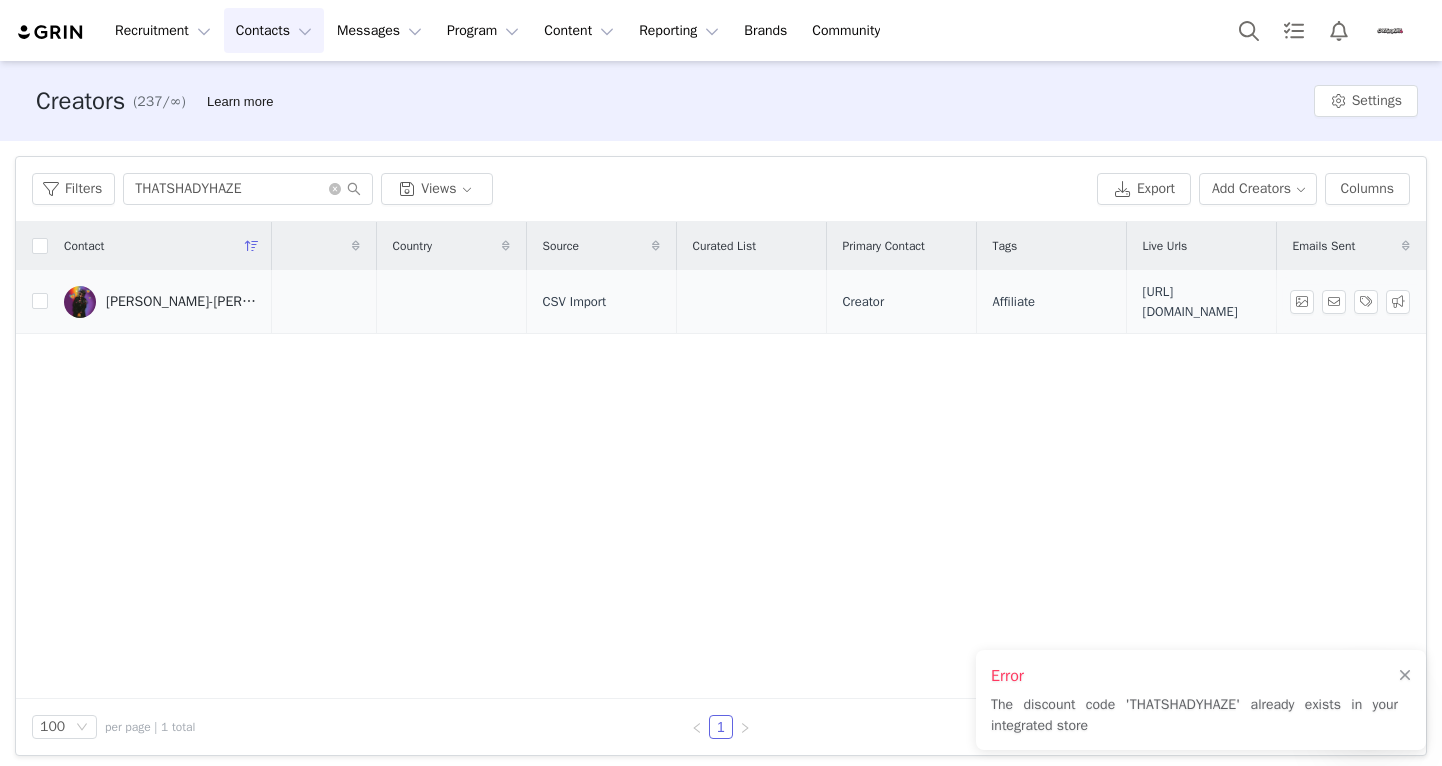 click on "Hazel-Lovely Saunders" at bounding box center (181, 302) 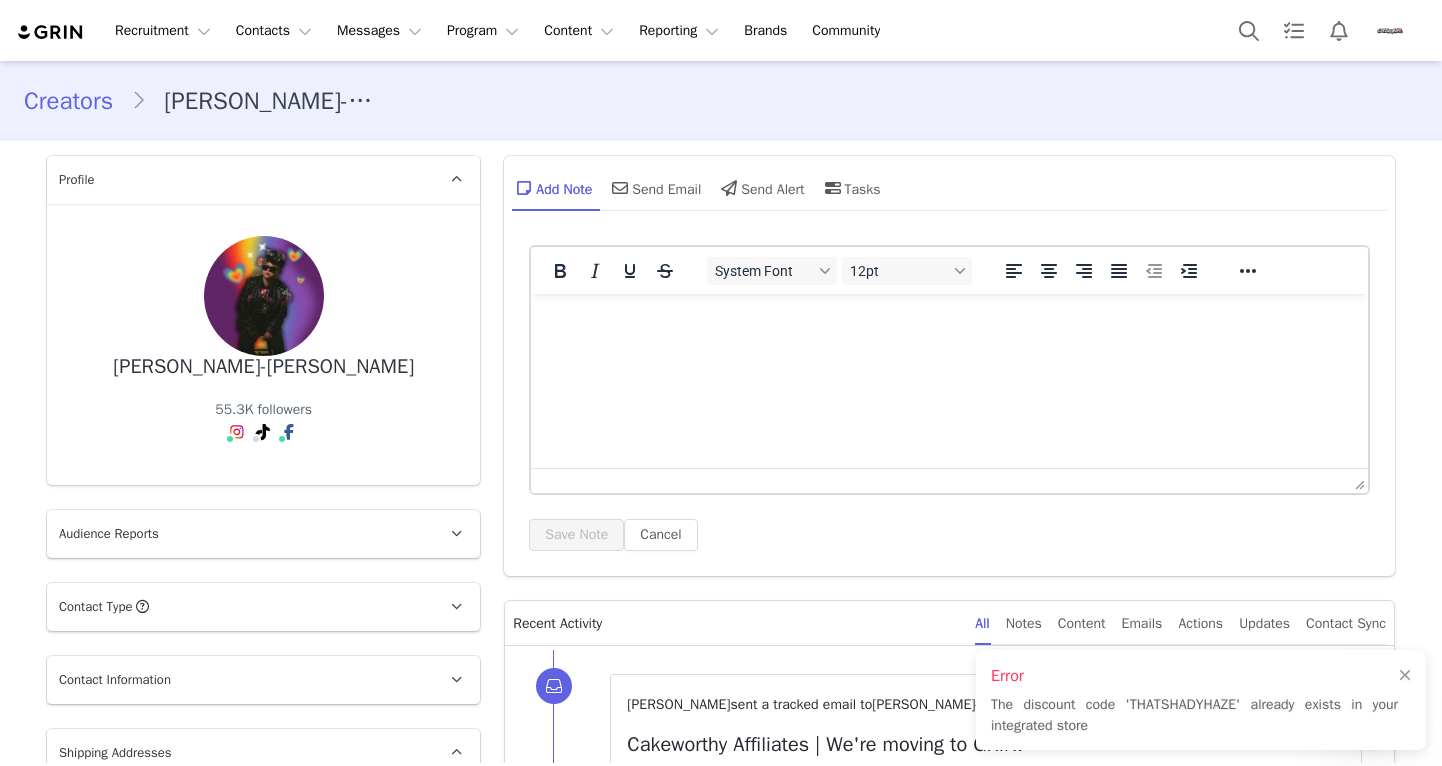 scroll, scrollTop: 0, scrollLeft: 0, axis: both 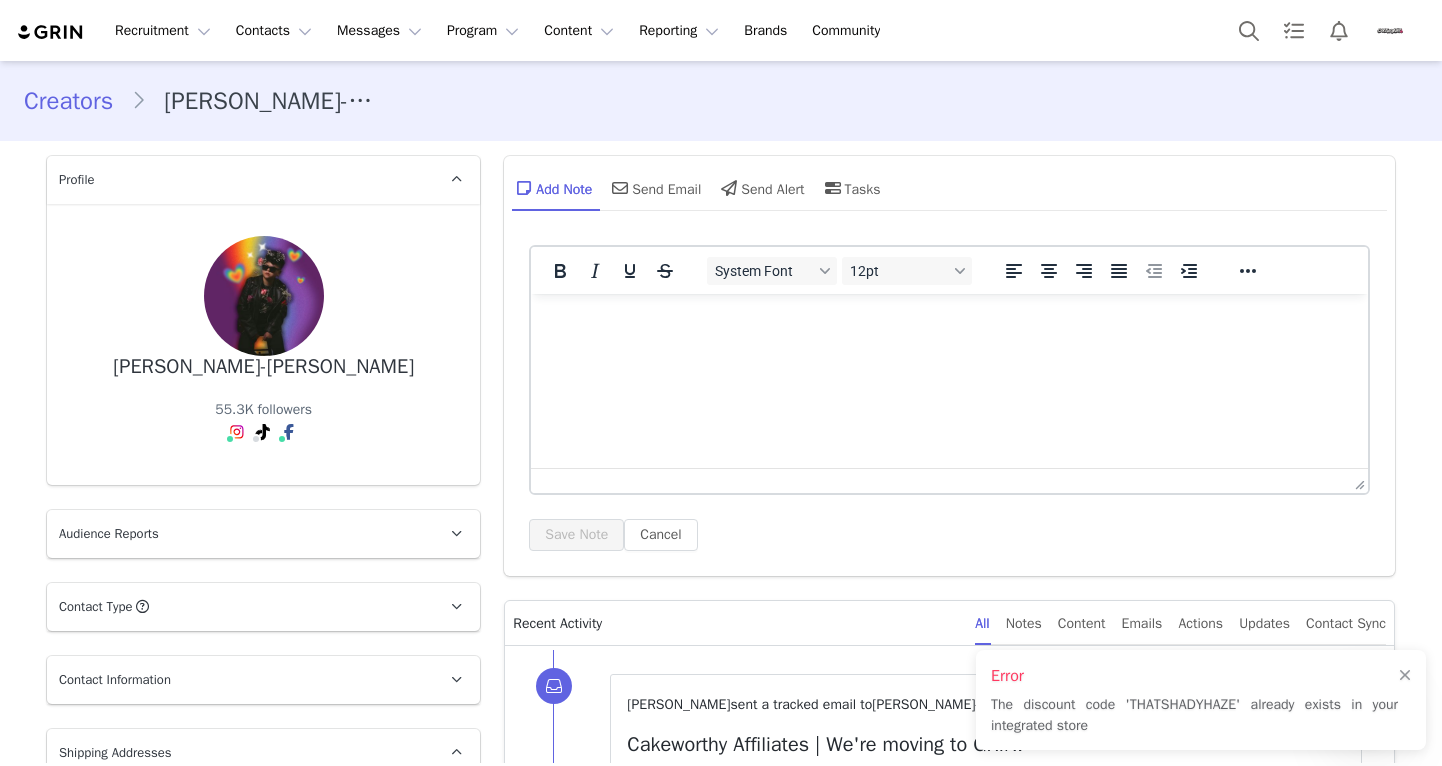 click on "System Font 12pt To open the popup, press Shift+Enter To open the popup, press Shift+Enter To open the popup, press Shift+Enter To open the popup, press Shift+Enter Save Note Cancel" at bounding box center (949, 405) 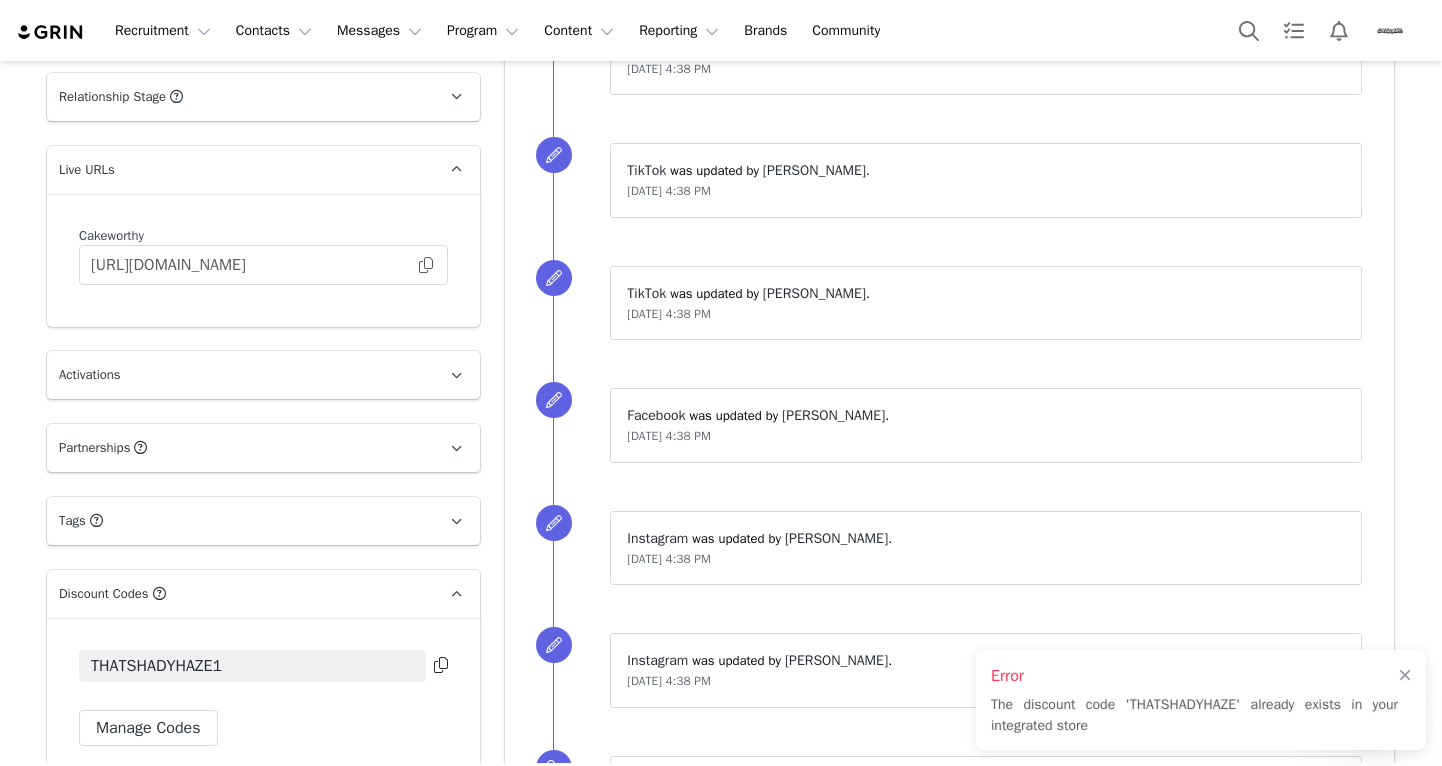 scroll, scrollTop: 1692, scrollLeft: 0, axis: vertical 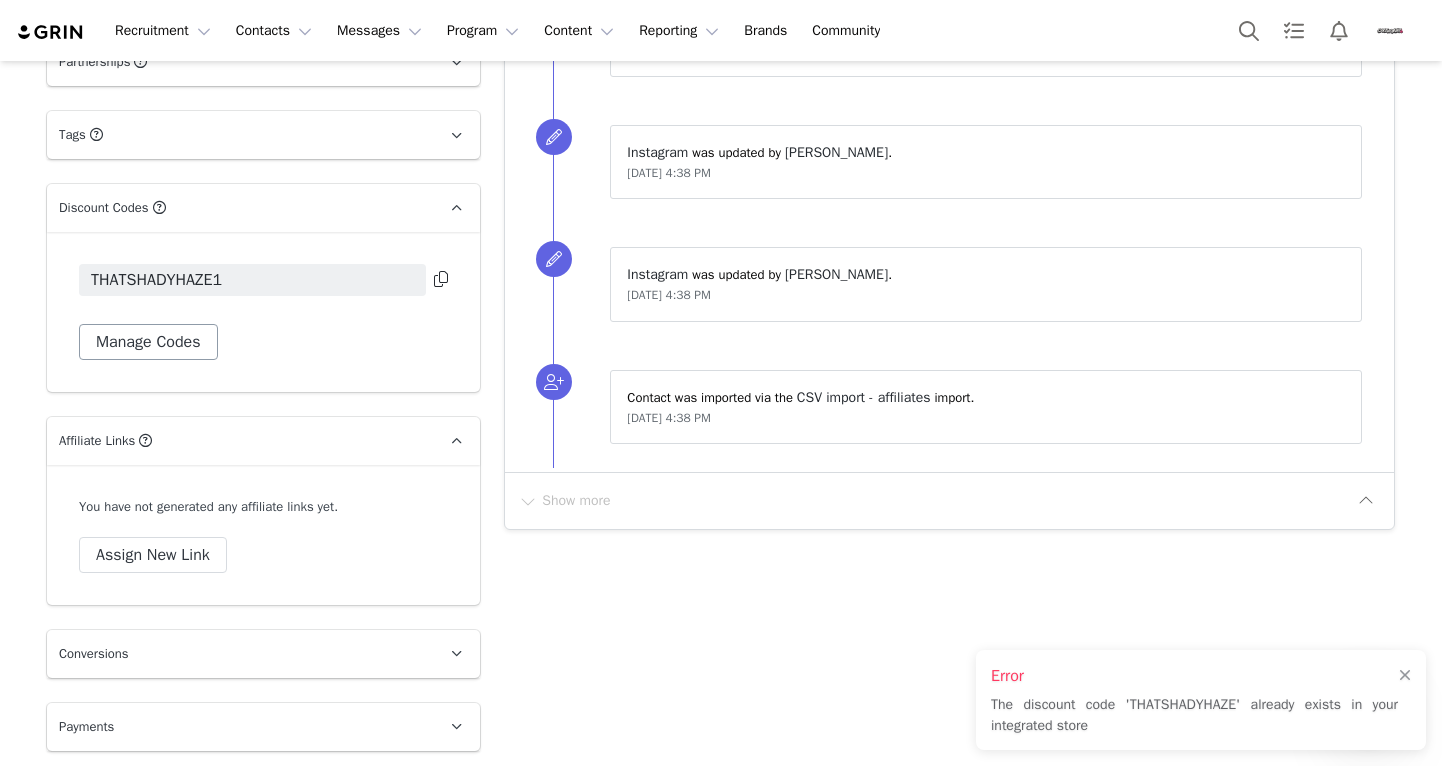 click on "Manage Codes" at bounding box center (148, 342) 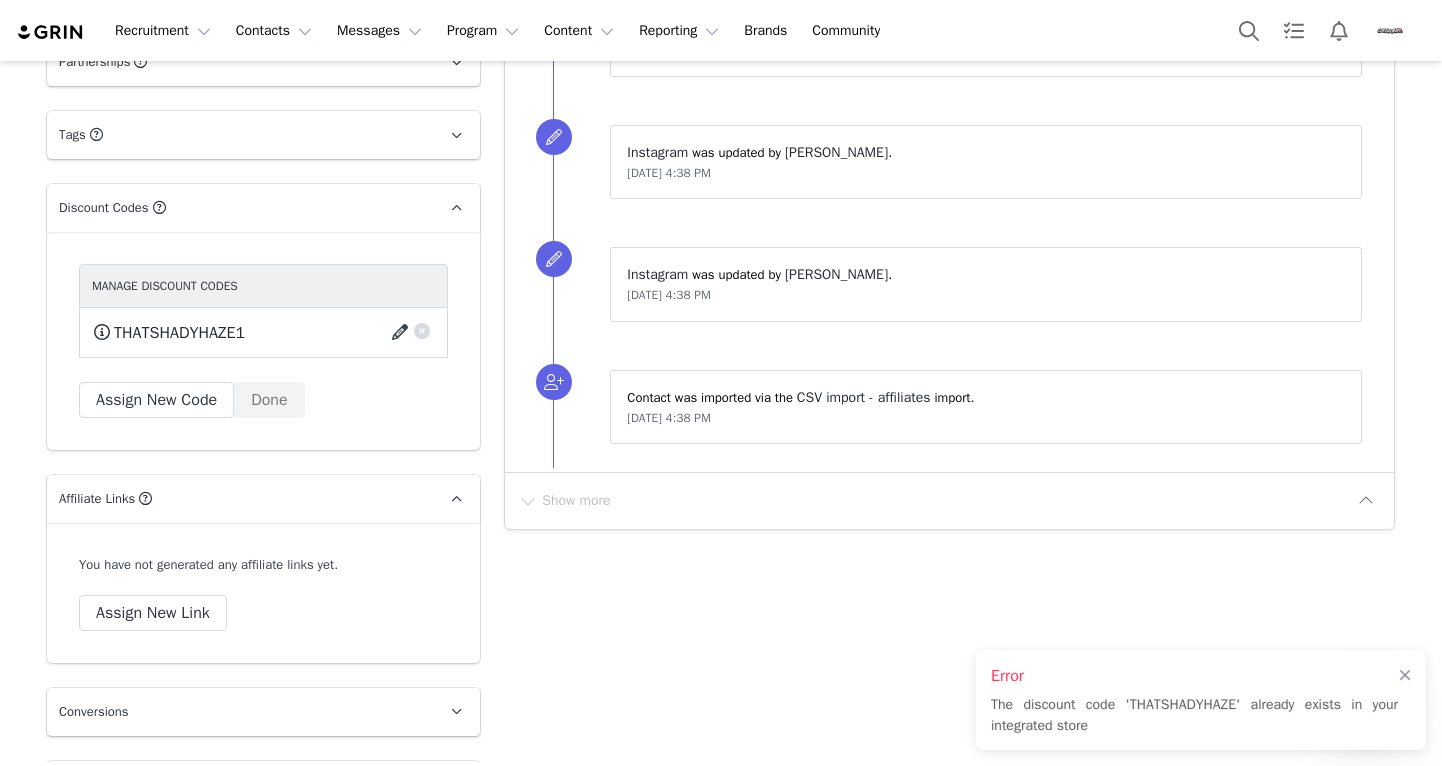 click at bounding box center [403, 333] 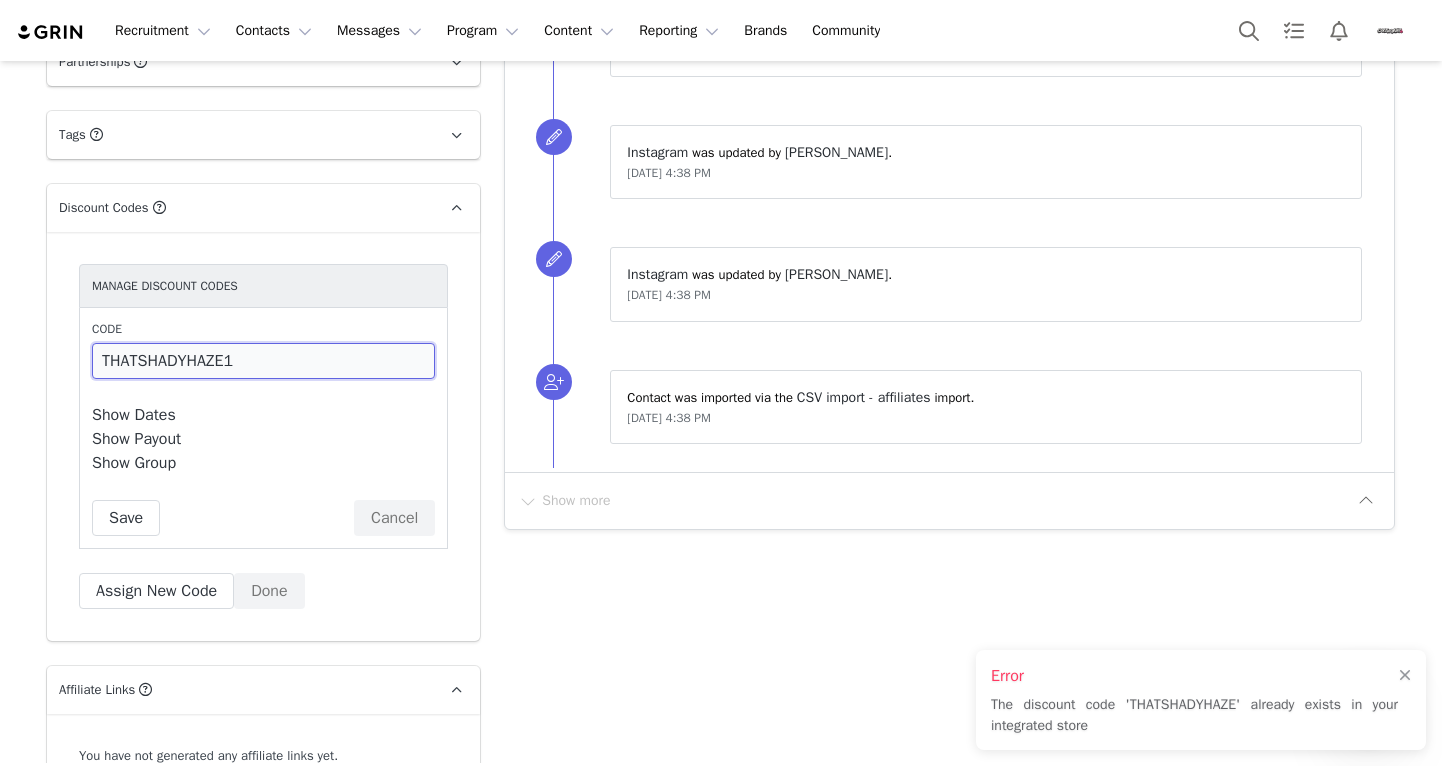 click on "THATSHADYHAZE1" at bounding box center [263, 361] 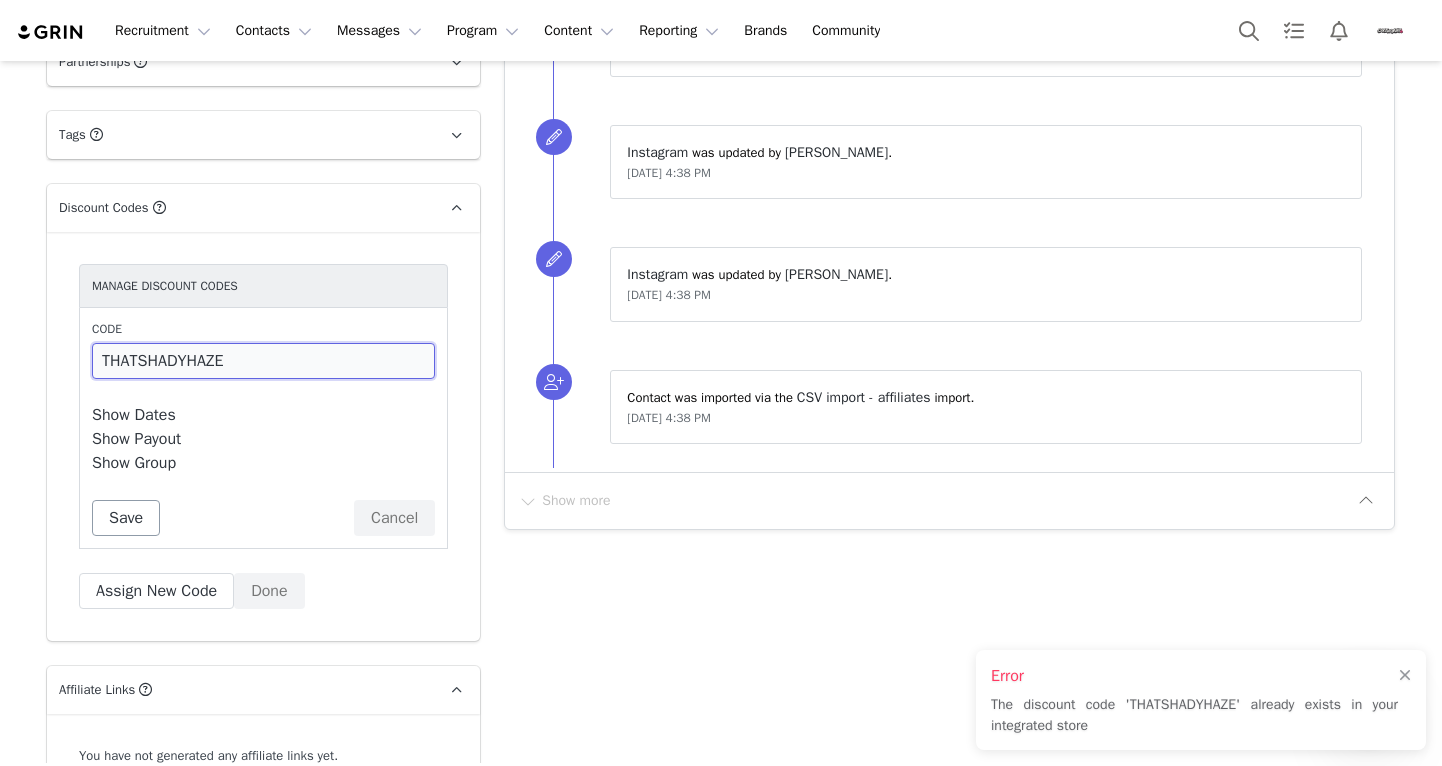 type on "THATSHADYHAZE" 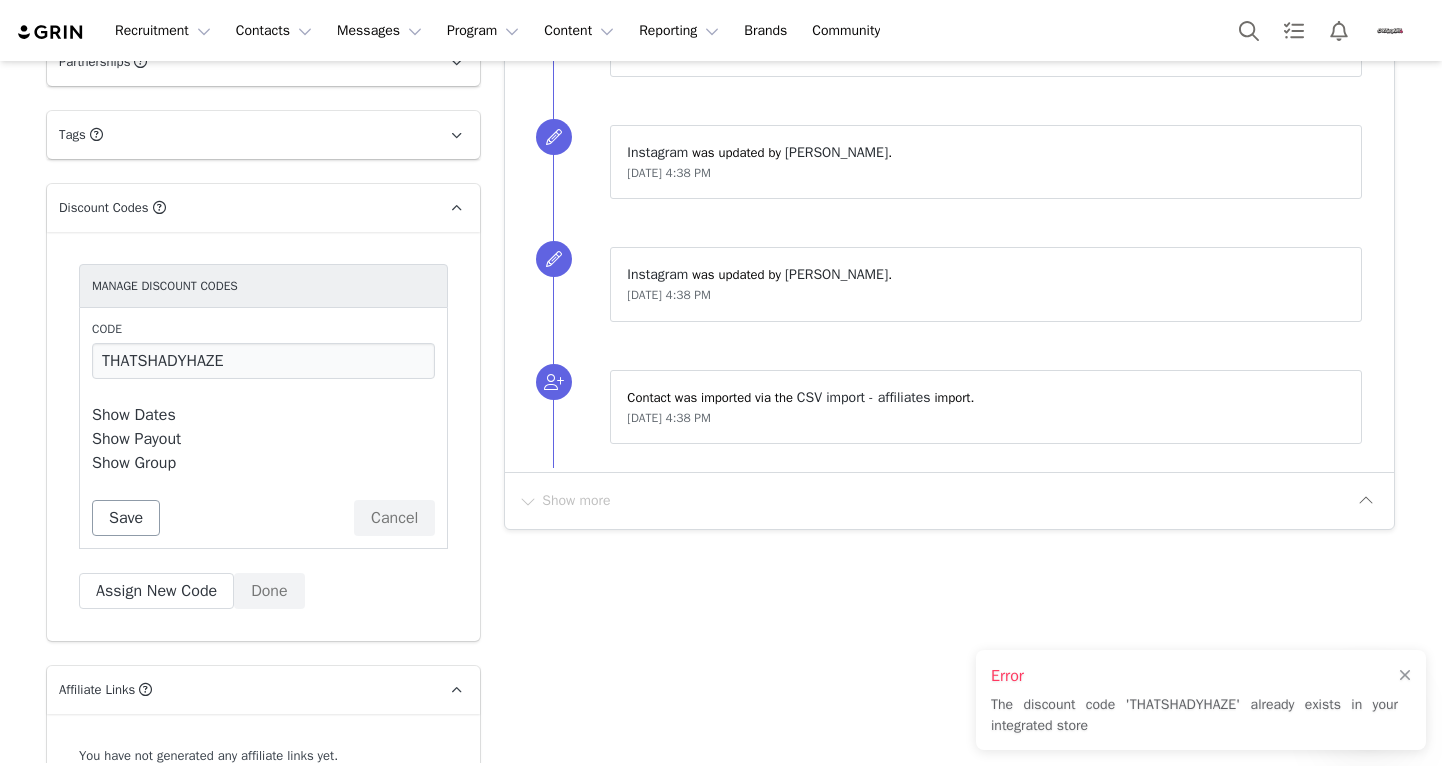 click on "Save" at bounding box center [126, 518] 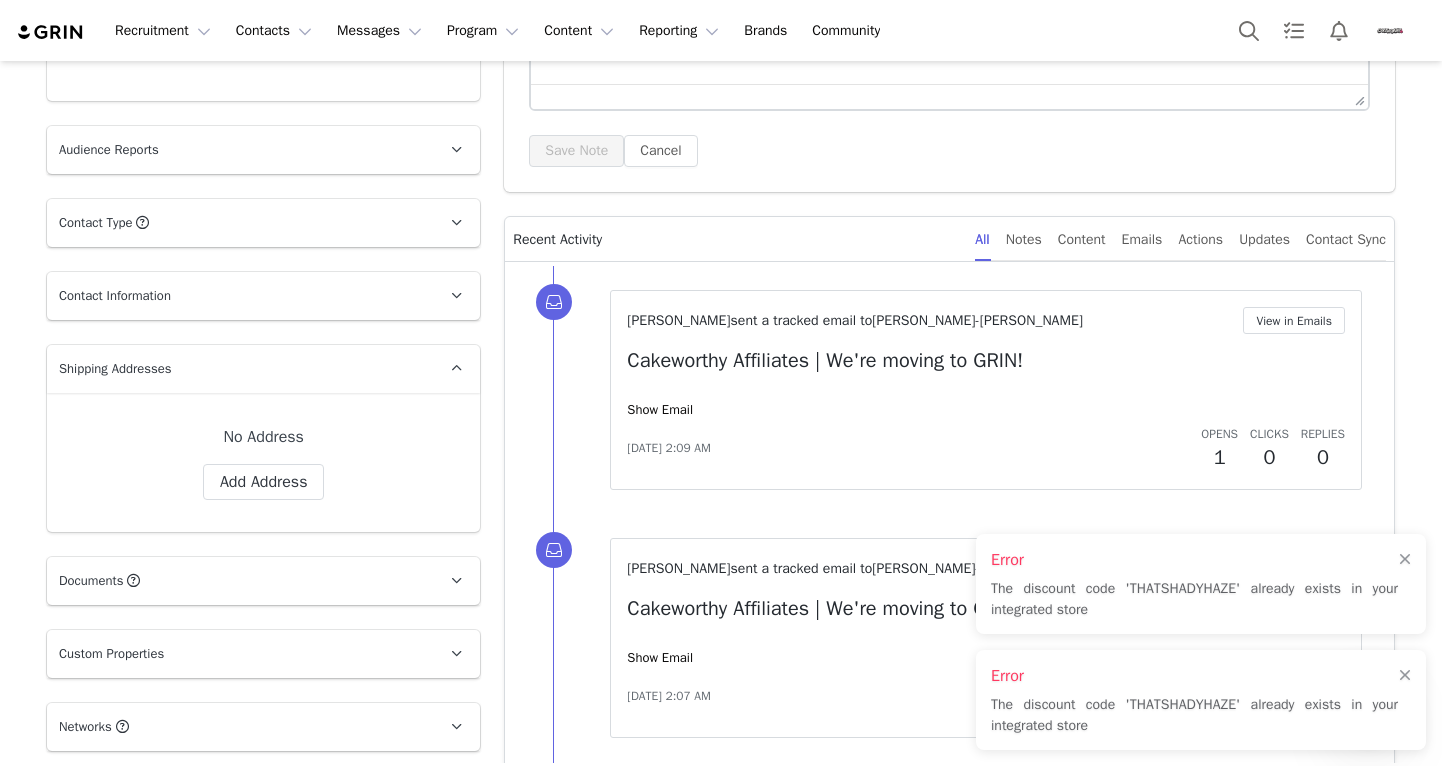 scroll, scrollTop: 0, scrollLeft: 0, axis: both 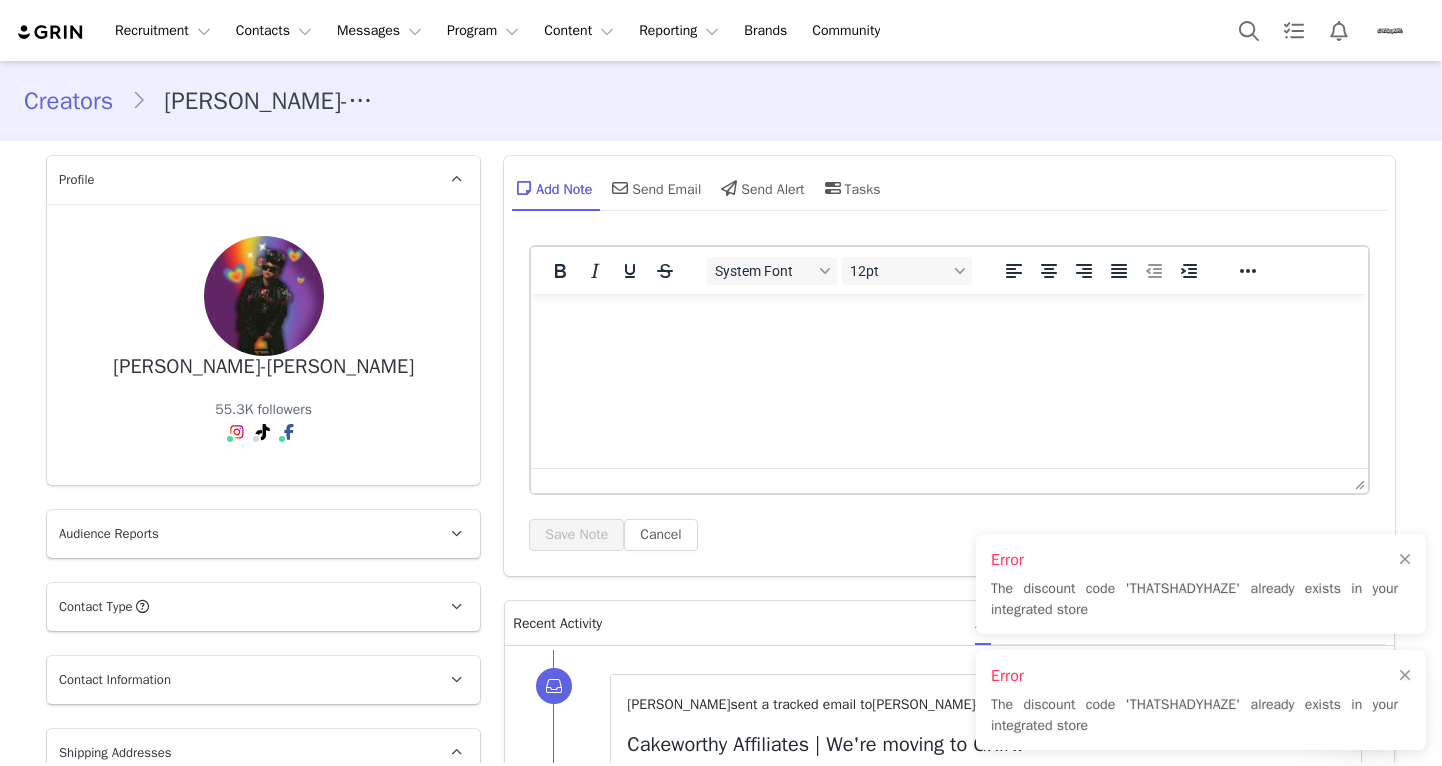 click at bounding box center (949, 321) 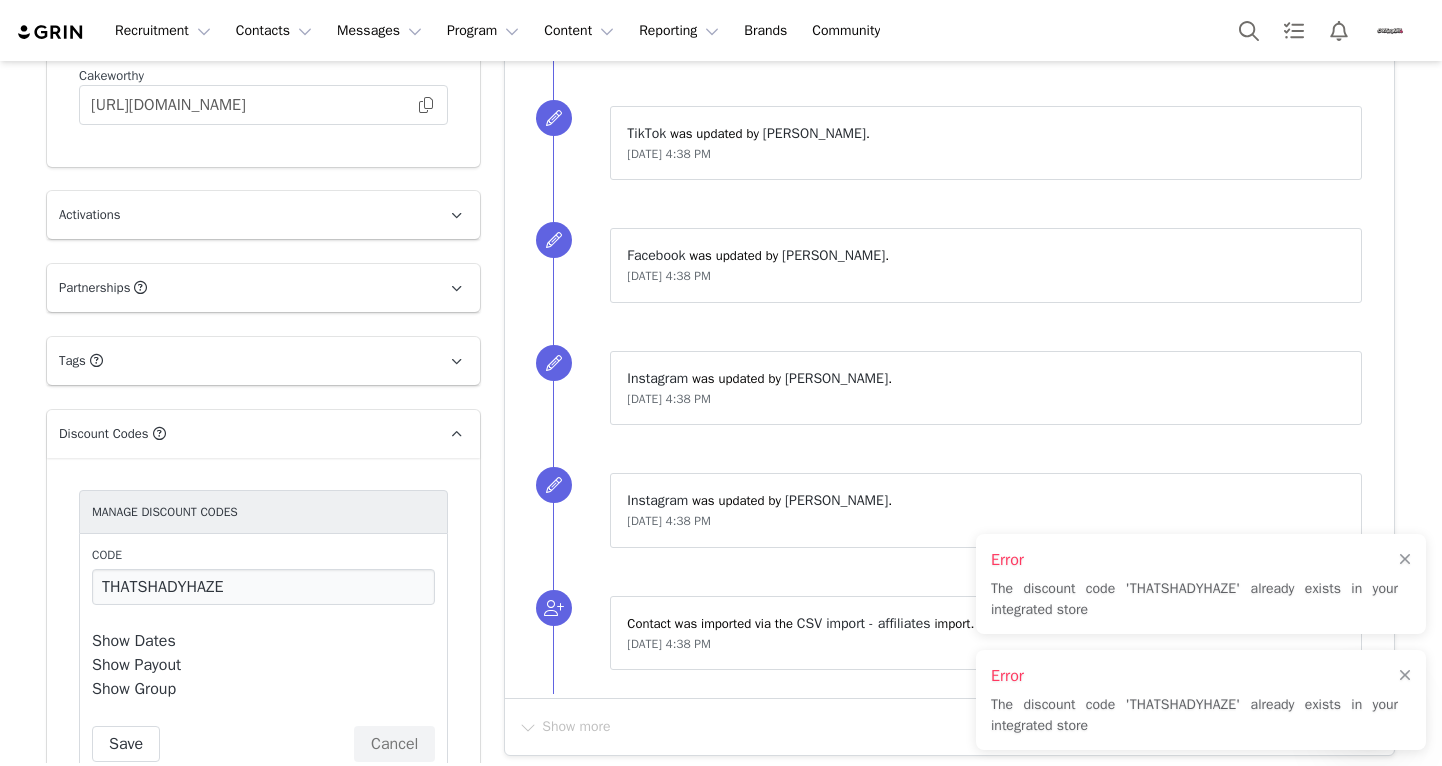 scroll, scrollTop: 1690, scrollLeft: 0, axis: vertical 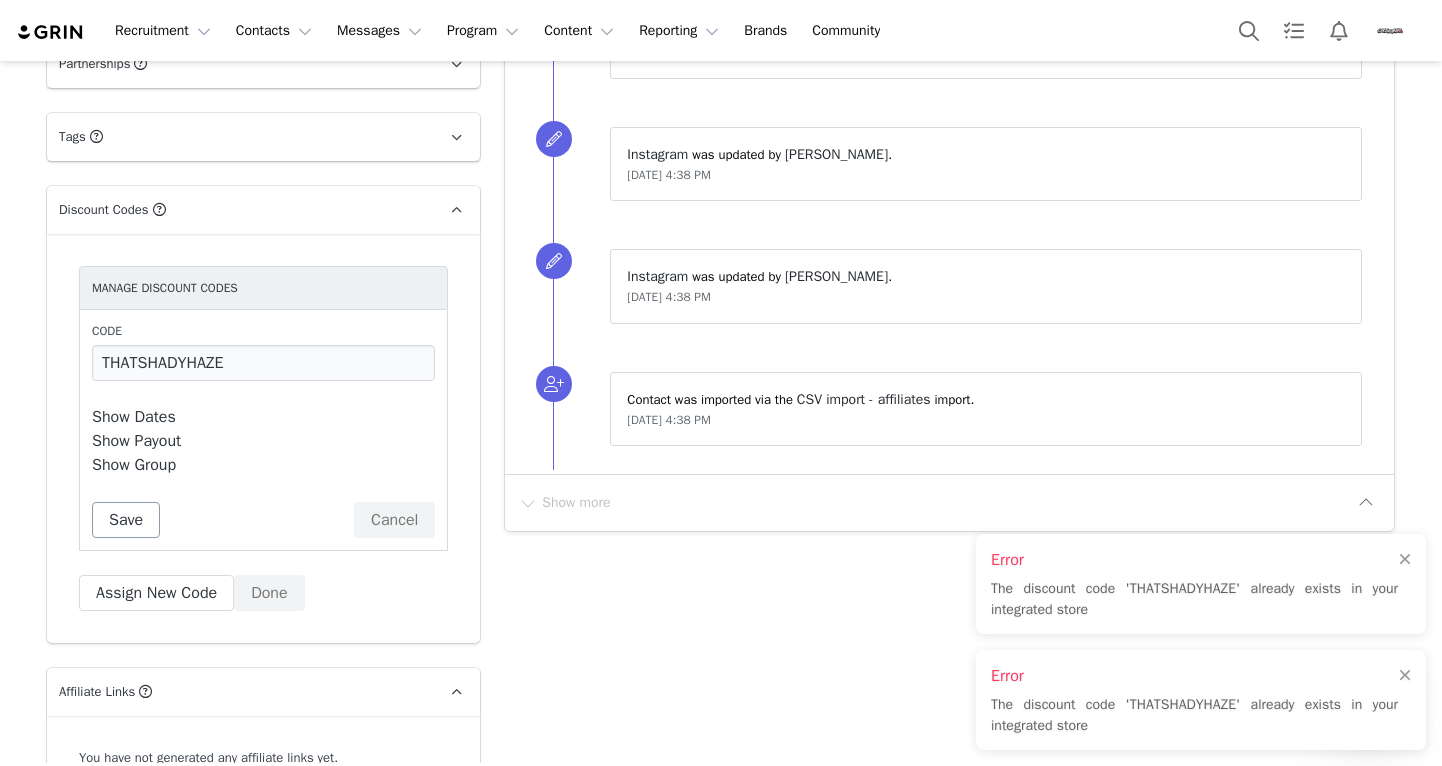 click on "Save" at bounding box center [126, 520] 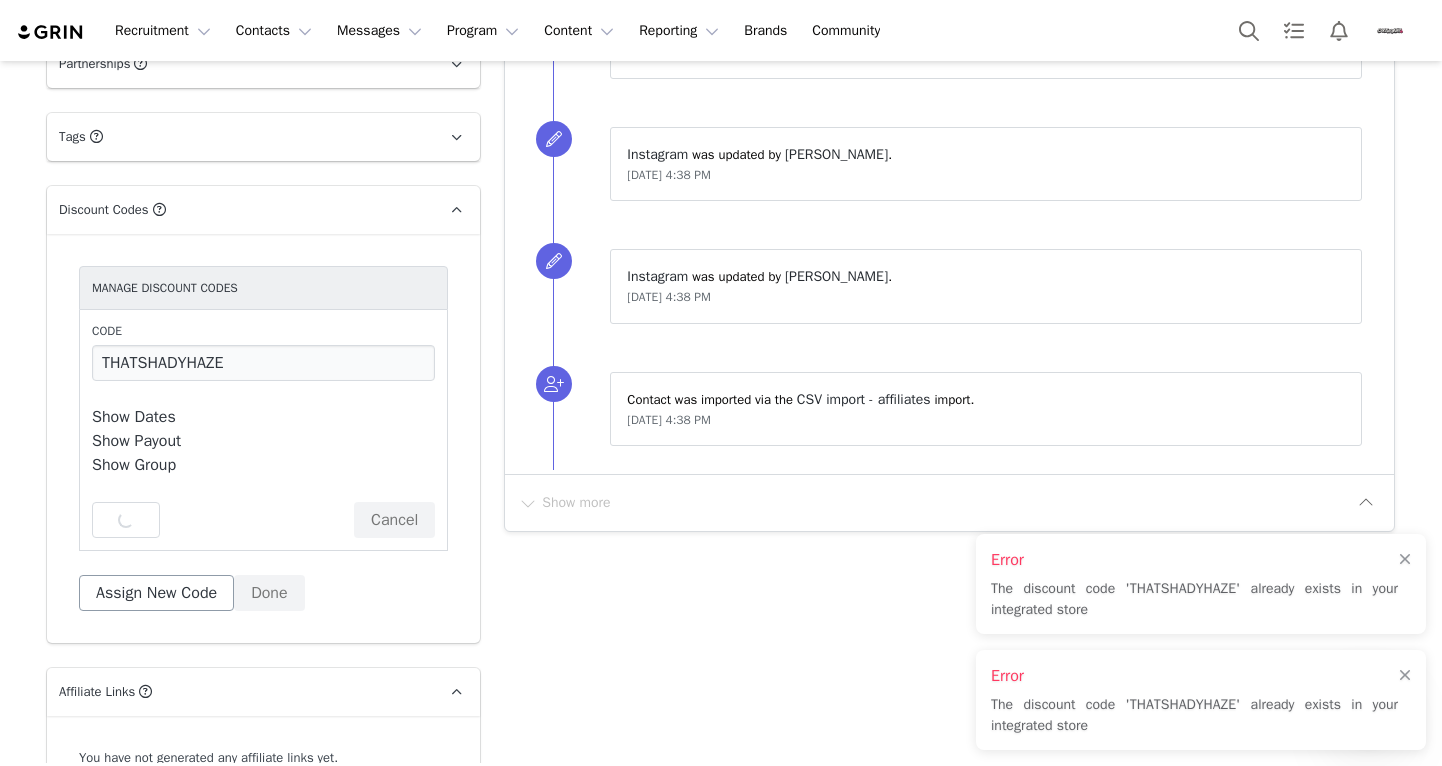 click on "Assign New Code" at bounding box center [156, 593] 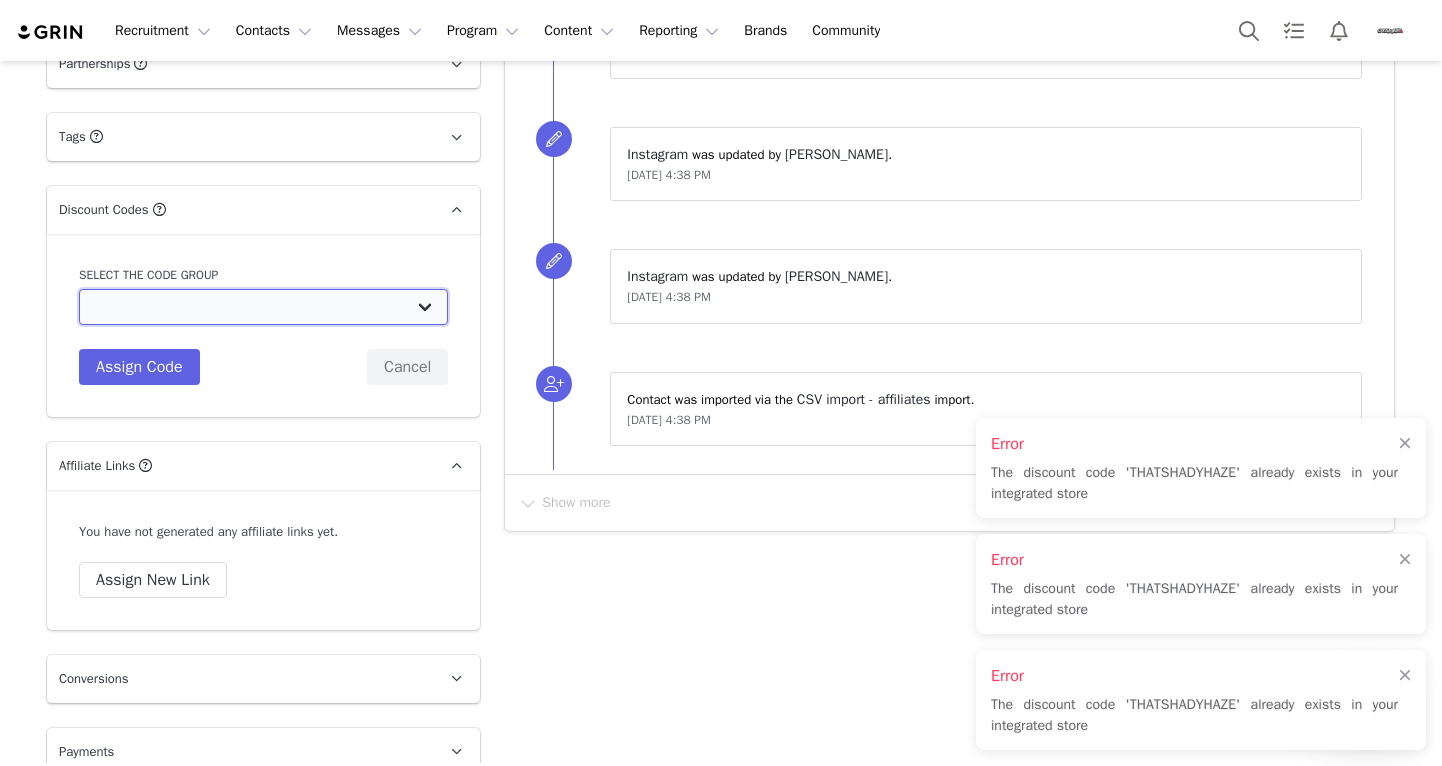select on "10009760" 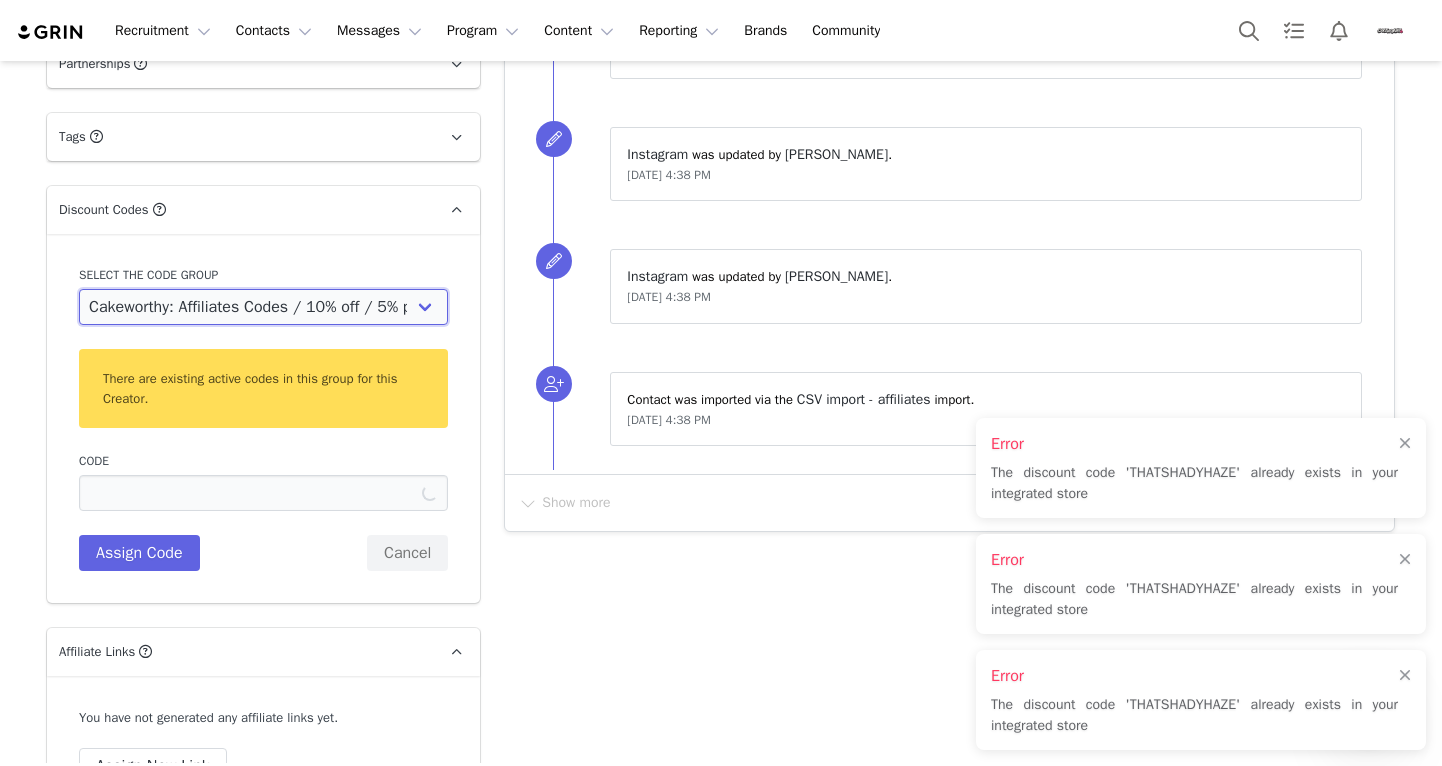type on "THATSHADYHAZE" 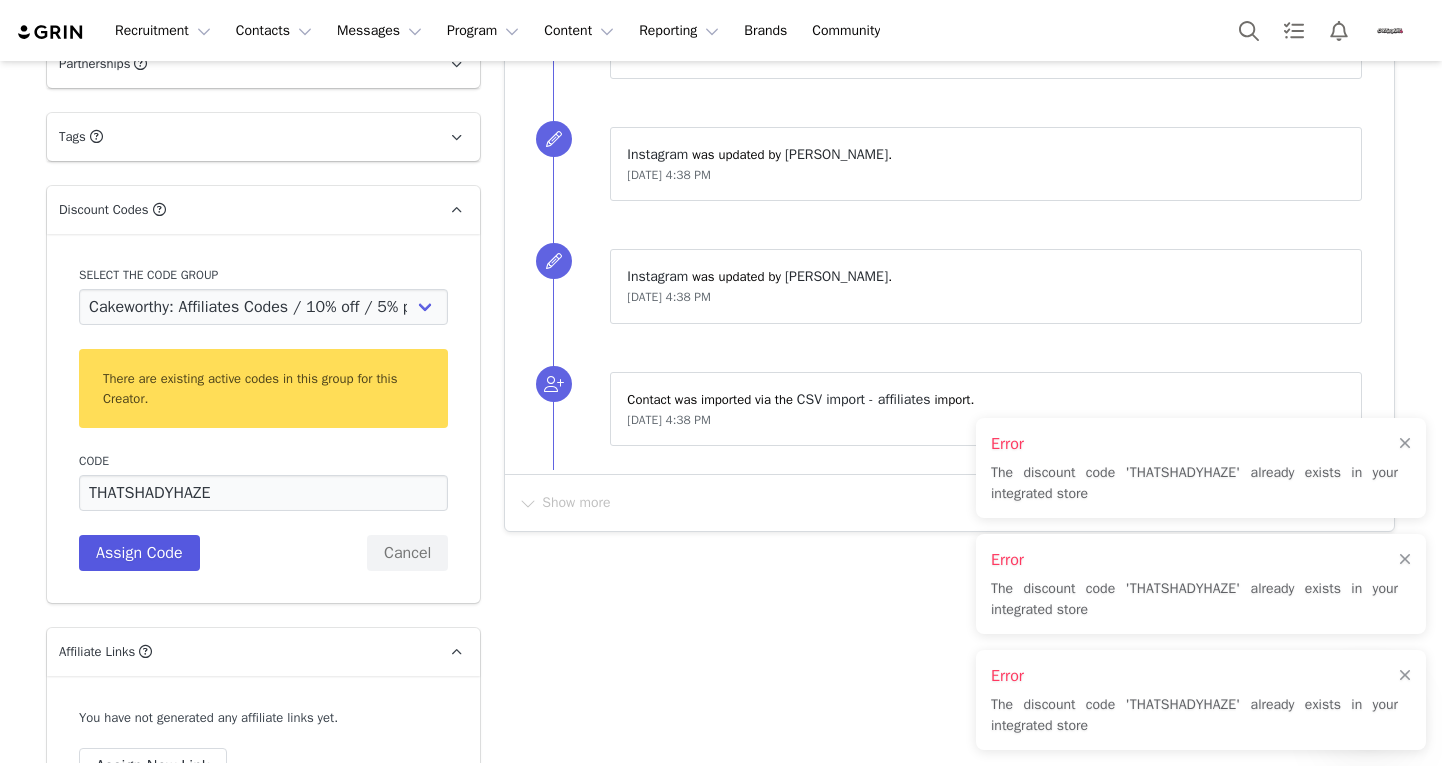 click on "Assign Code" at bounding box center (139, 553) 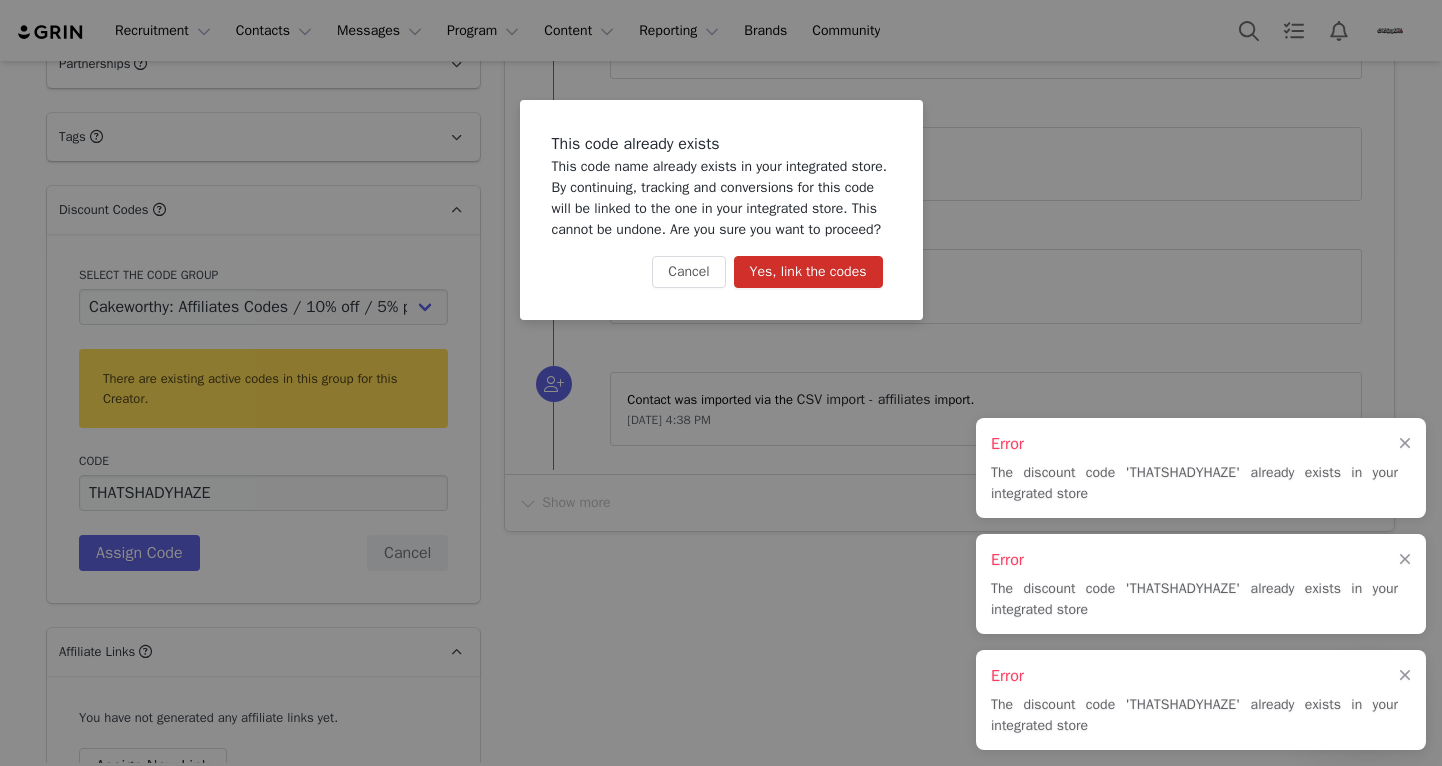 click on "Yes, link the codes" at bounding box center (808, 272) 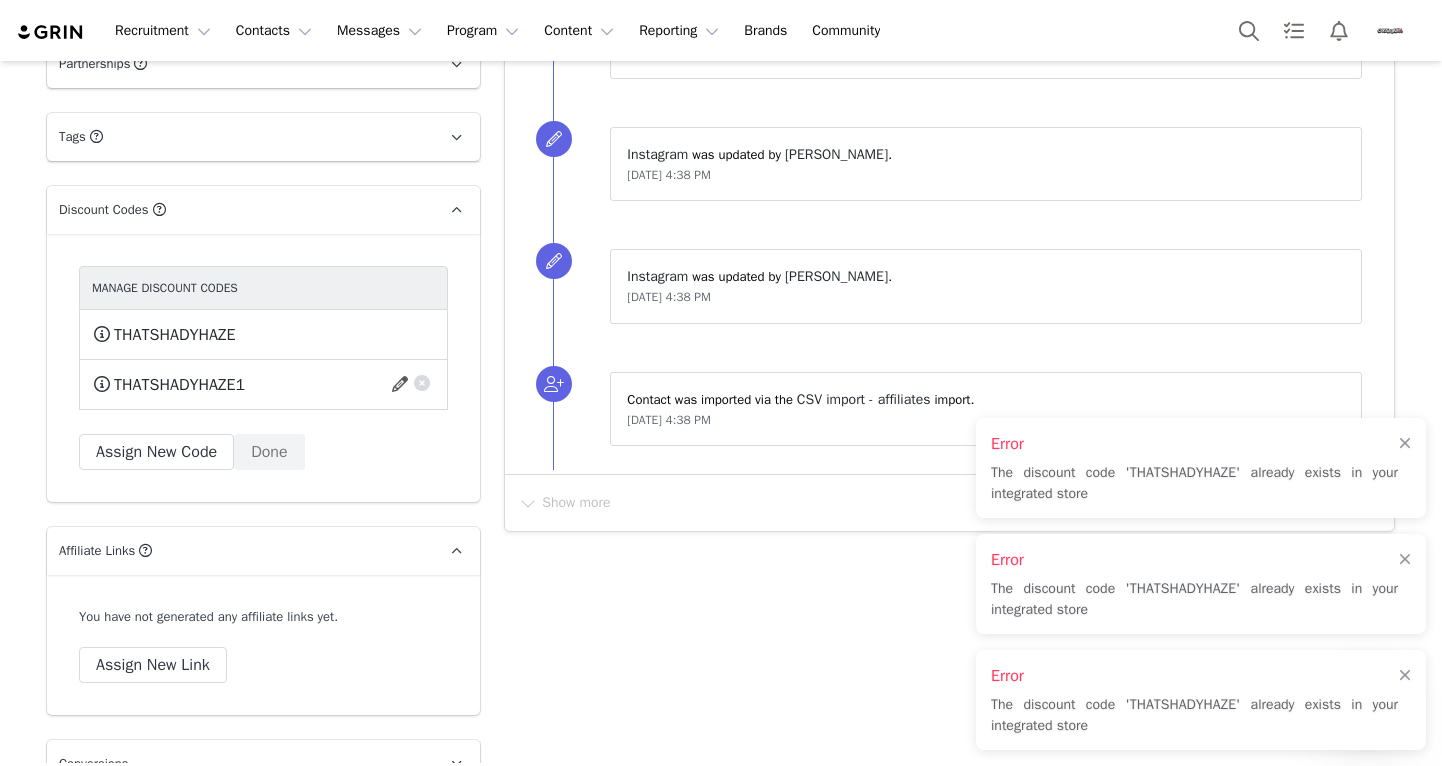 click at bounding box center [422, 380] 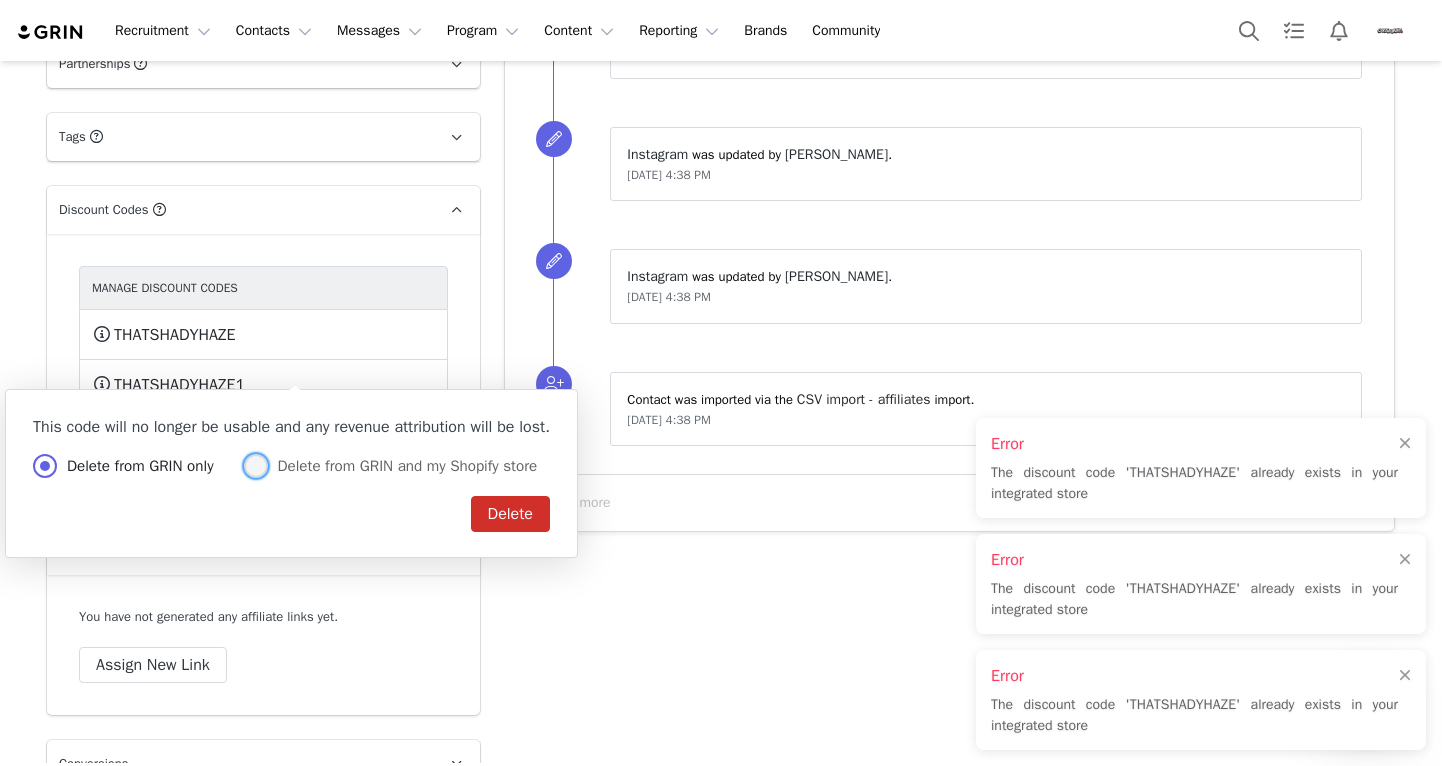 click on "Delete from GRIN and my Shopify store" at bounding box center [403, 466] 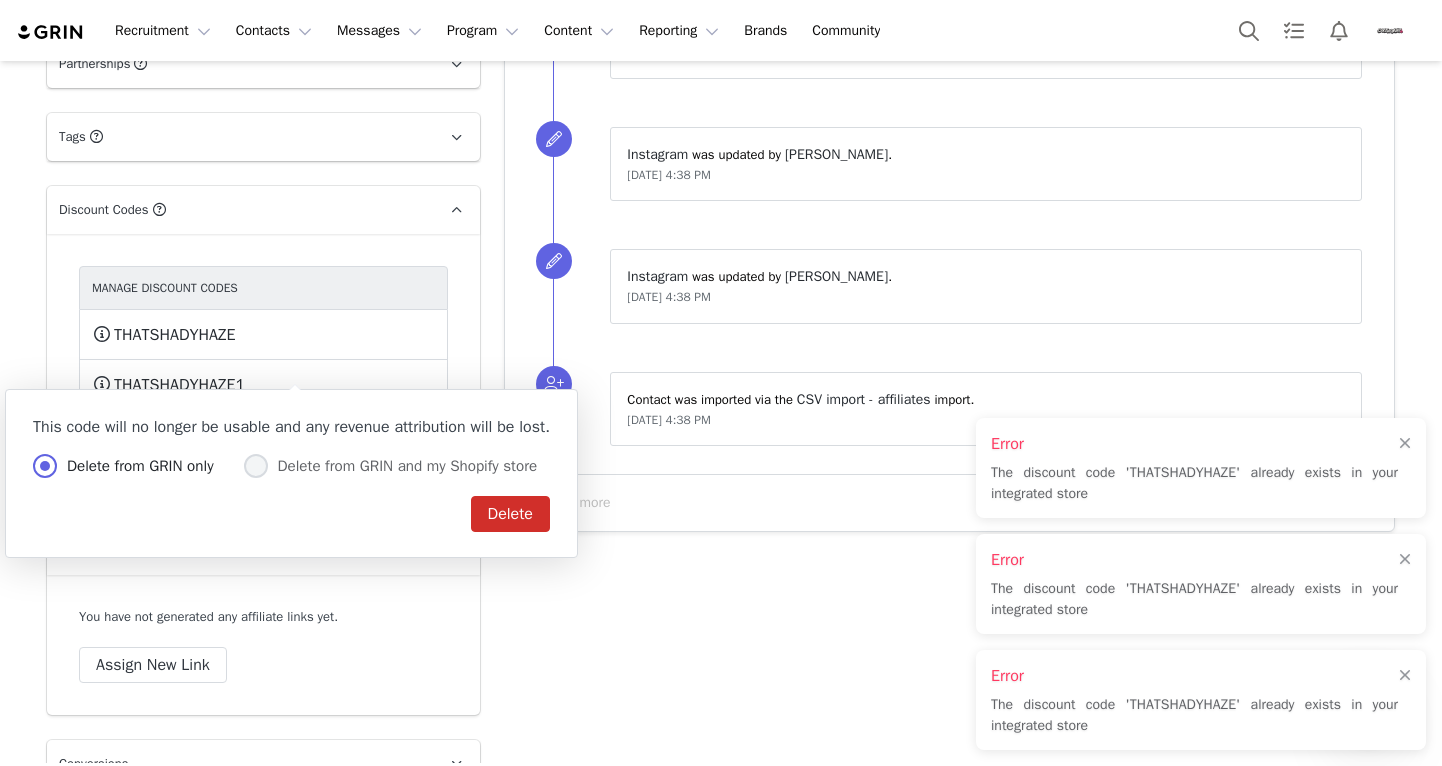 radio on "false" 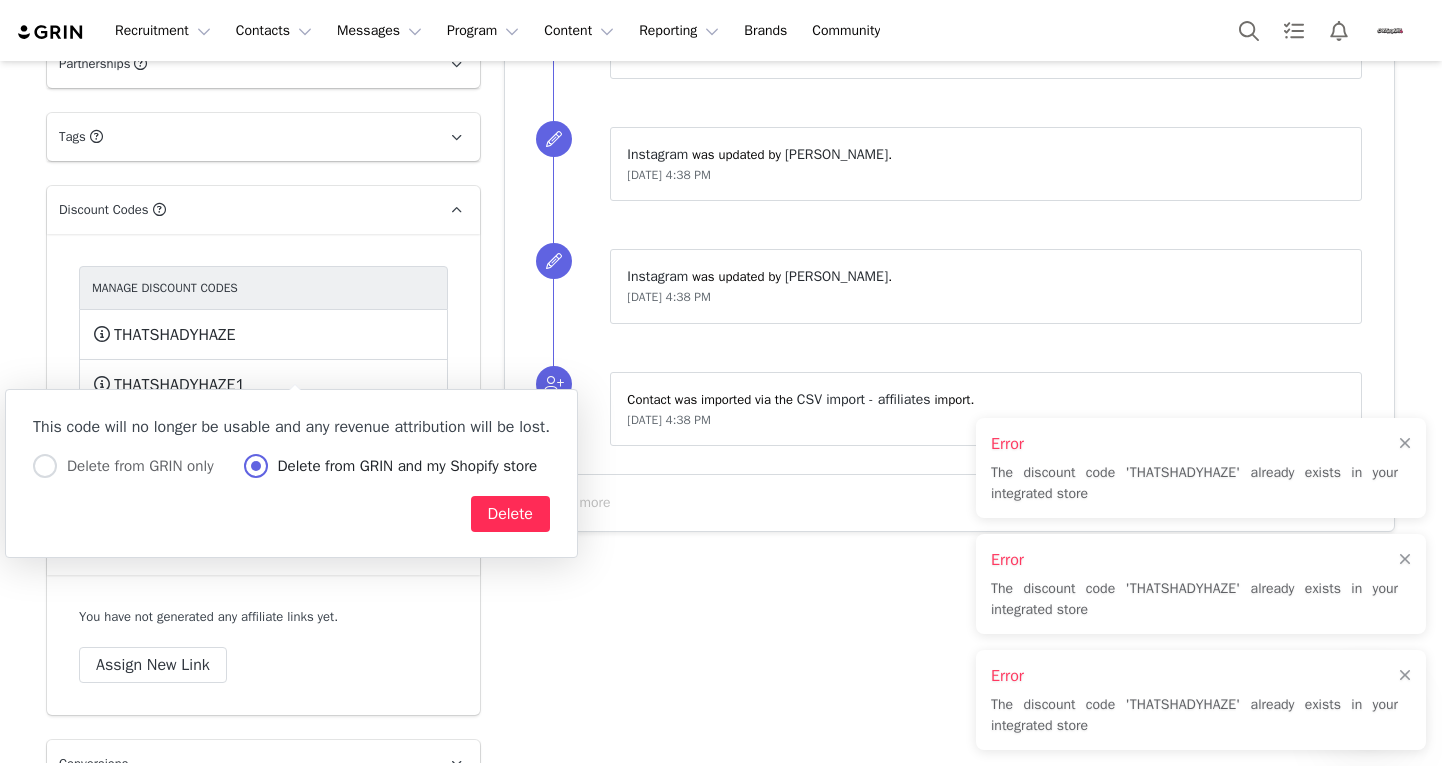 click on "Delete" at bounding box center (510, 514) 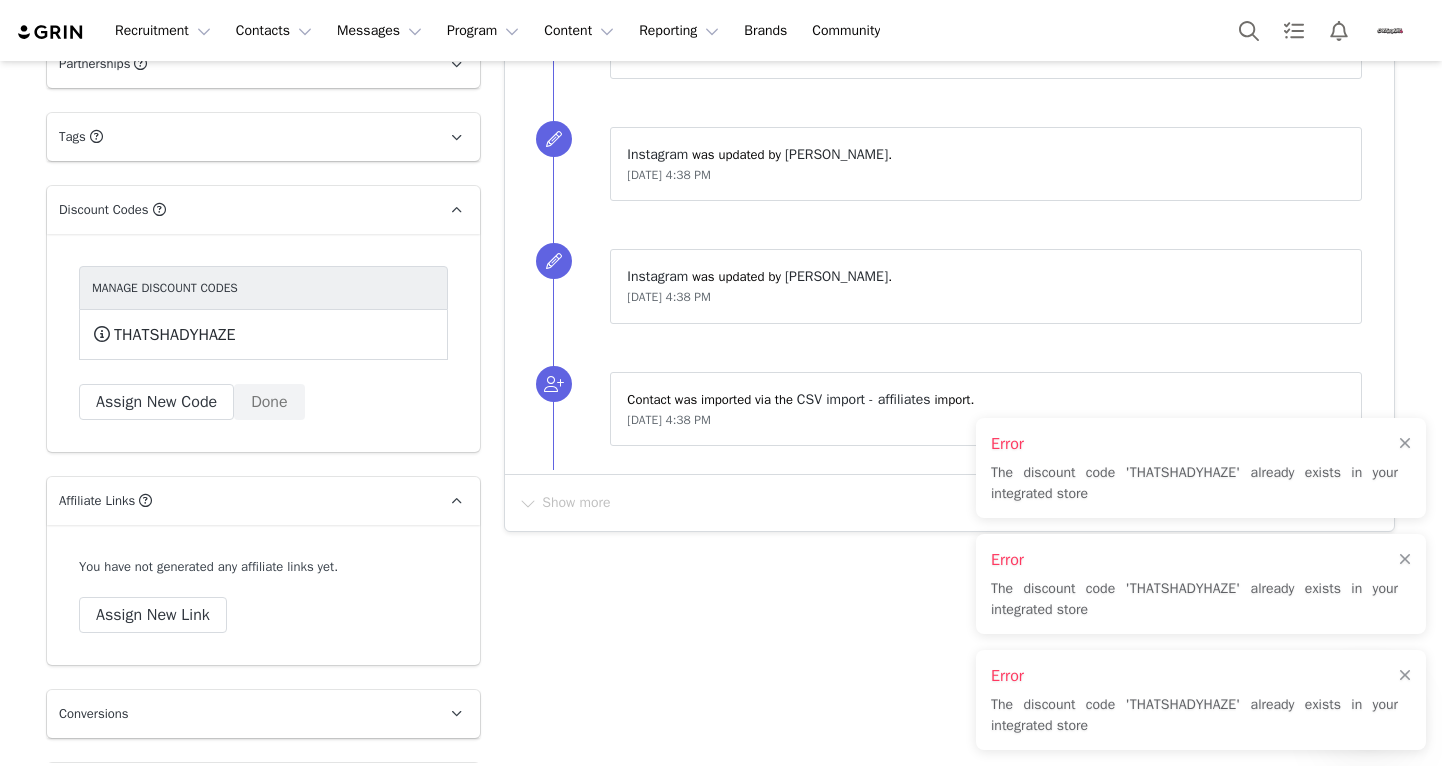 click on "Add Note   Send Email   Send Alert   Tasks  System Font 12pt To open the popup, press Shift+Enter To open the popup, press Shift+Enter To open the popup, press Shift+Enter To open the popup, press Shift+Enter Save Note Cancel Recent Activity All Notes Content Emails Actions Updates Contact Sync Nikki Reining sent a tracked email to  Hazel-Lovely Saunders      View in Emails   Cakeworthy Affiliates | We're moving to GRIN!   Show Email  Jul 6, 2025 at 2:09 AM      Opens  1  Clicks  0  Replies  0 Nikki Reining sent a tracked email to  Hazel-Lovely Saunders      View in Emails   Cakeworthy Affiliates | We're moving to GRIN!   Show Email  Jul 6, 2025 at 2:07 AM      Opens  1  Clicks  0  Replies  0 ⁨ Facebook ⁩ was updated by ⁨ Nikki Reining ⁩. Jun 25, 2025 at 4:38 PM ⁨ Nikki Reining ⁩ ⁨ created ⁩ a discount code for ⁨ Cakeworthy ⁩: ⁨ Affiliates Codes / 10% off / 5% payout  ⁩ THATSHADYHAZE1 Jun 25, 2025 at 4:38 PM ⁨ TikTok ⁩ was updated by ⁨ Nikki Reining ⁩. Jun 25, 2025 at 4:38 PM" at bounding box center (949, -362) 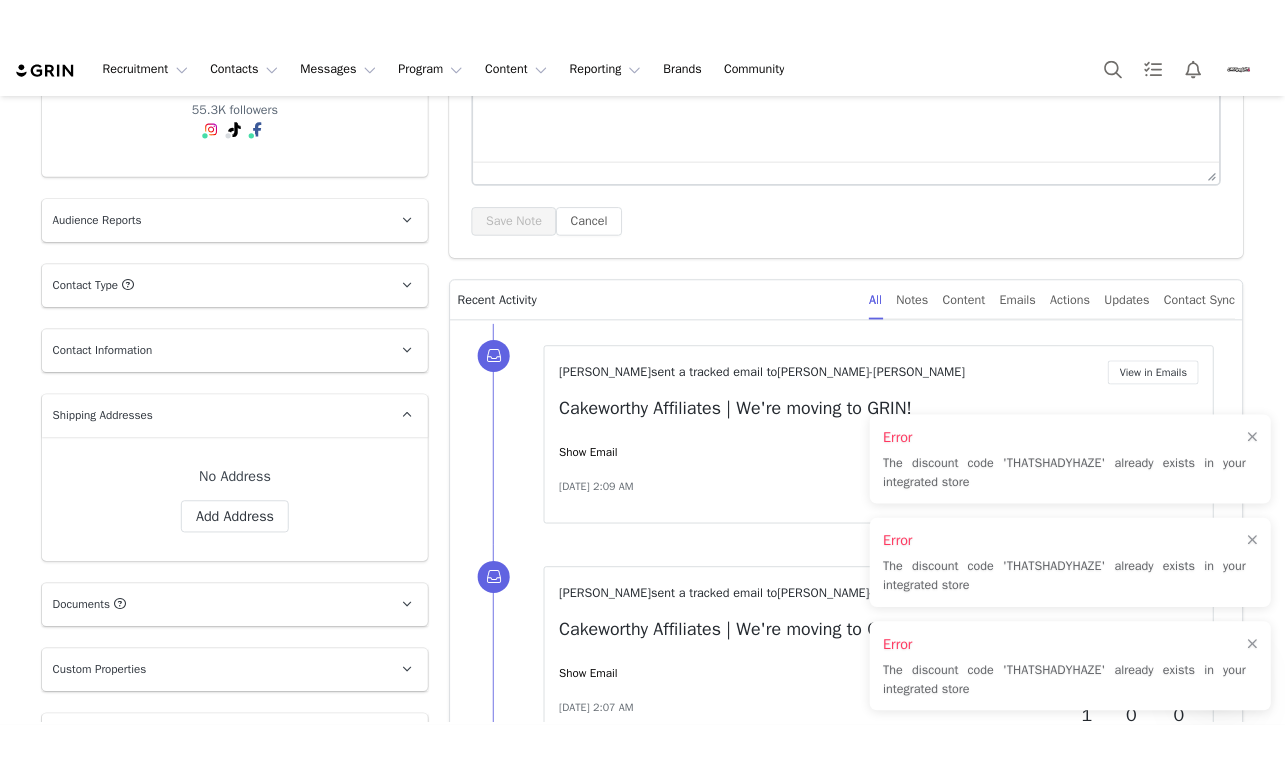 scroll, scrollTop: 130, scrollLeft: 0, axis: vertical 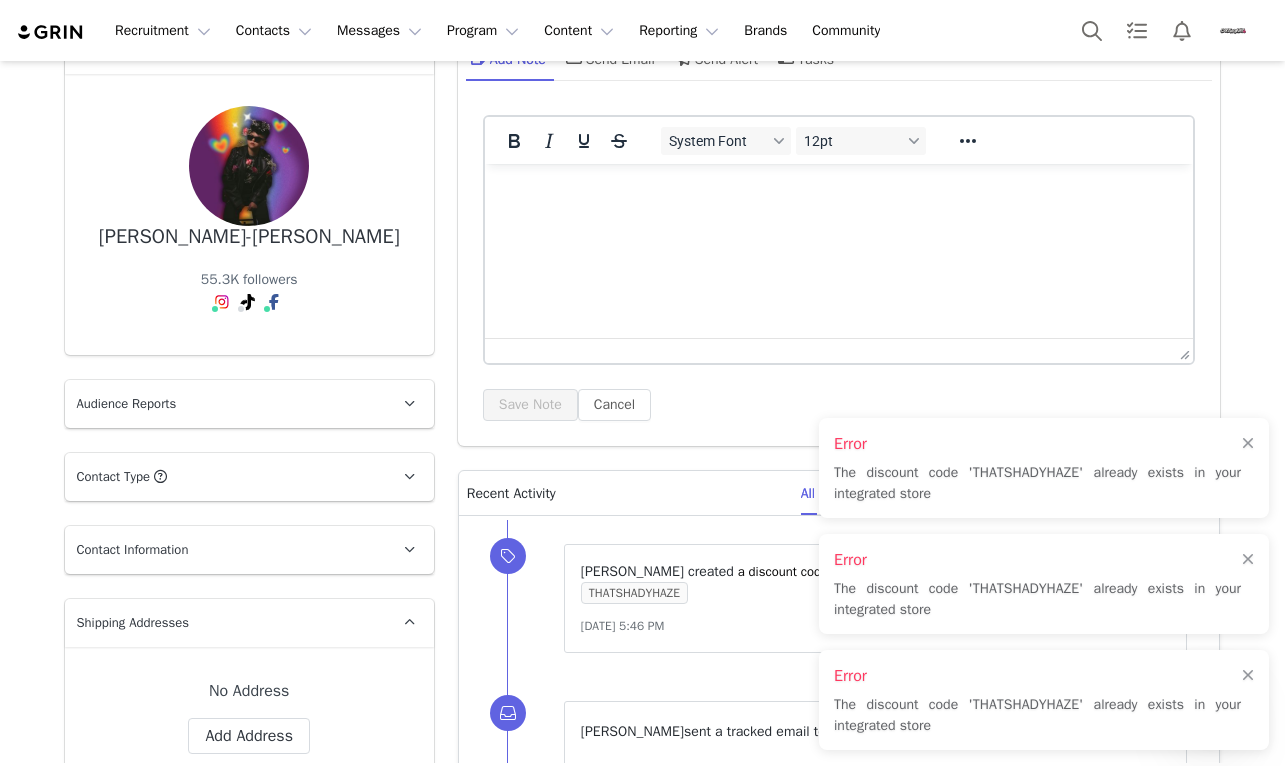 click on "Add Note   Send Email   Send Alert   Tasks  System Font 12pt To open the popup, press Shift+Enter To open the popup, press Shift+Enter To open the popup, press Shift+Enter To open the popup, press Shift+Enter Save Note Cancel Recent Activity All Notes Content Emails Actions Updates Contact Sync ⁨ Nikki Reining ⁩ ⁨ created ⁩ a discount code for ⁨ Cakeworthy ⁩: ⁨ Affiliates Codes / 10% off / 5% payout  ⁩ THATSHADYHAZE Jul 10, 2025 at 5:46 PM Nikki Reining sent a tracked email to  Hazel-Lovely Saunders      View in Emails   Cakeworthy Affiliates | We're moving to GRIN!   Show Email  Jul 6, 2025 at 2:09 AM      Opens  1  Clicks  0  Replies  0 Nikki Reining sent a tracked email to  Hazel-Lovely Saunders      View in Emails   Cakeworthy Affiliates | We're moving to GRIN!   Show Email  Jul 6, 2025 at 2:07 AM      Opens  1  Clicks  0  Replies  0 ⁨ Facebook ⁩ was updated by ⁨ Nikki Reining ⁩. Jun 25, 2025 at 4:38 PM ⁨ Nikki Reining ⁩ ⁨ created ⁩ a discount code for ⁨ Cakeworthy ⁩" at bounding box center [839, 1198] 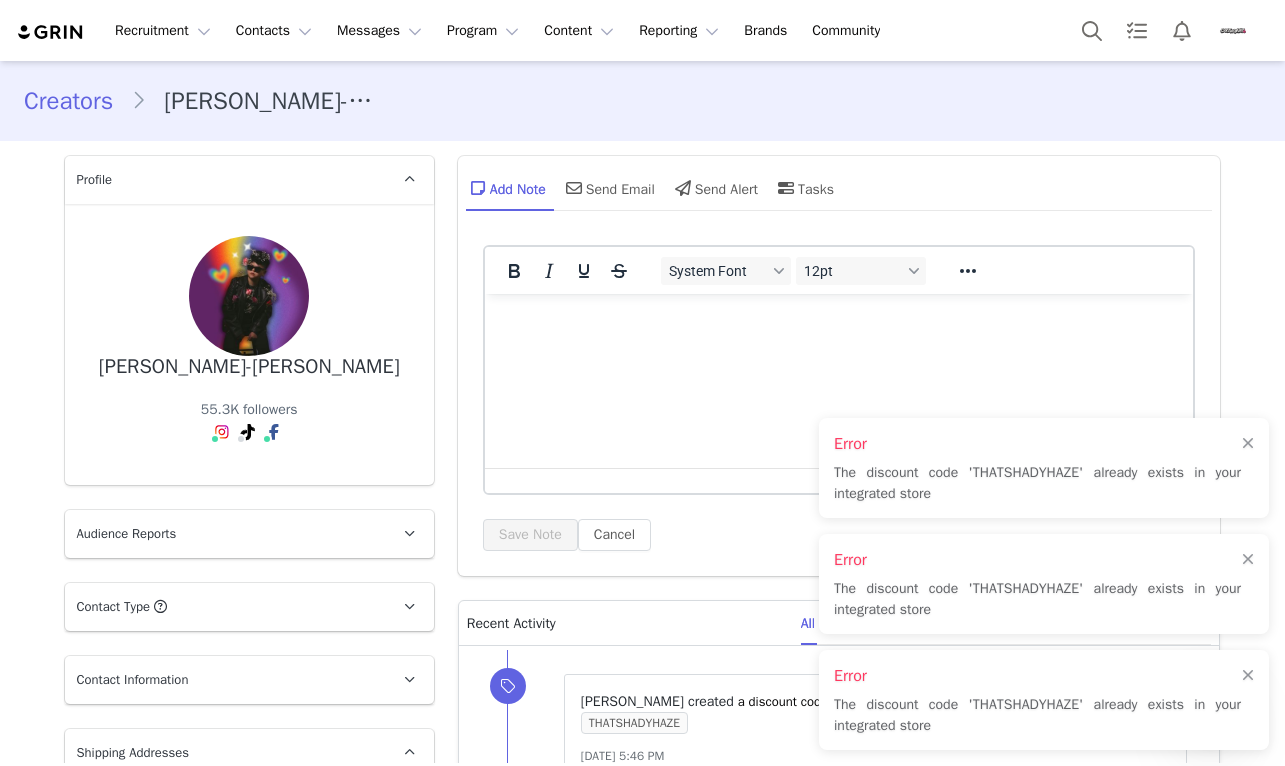 click on "Creators" at bounding box center (77, 101) 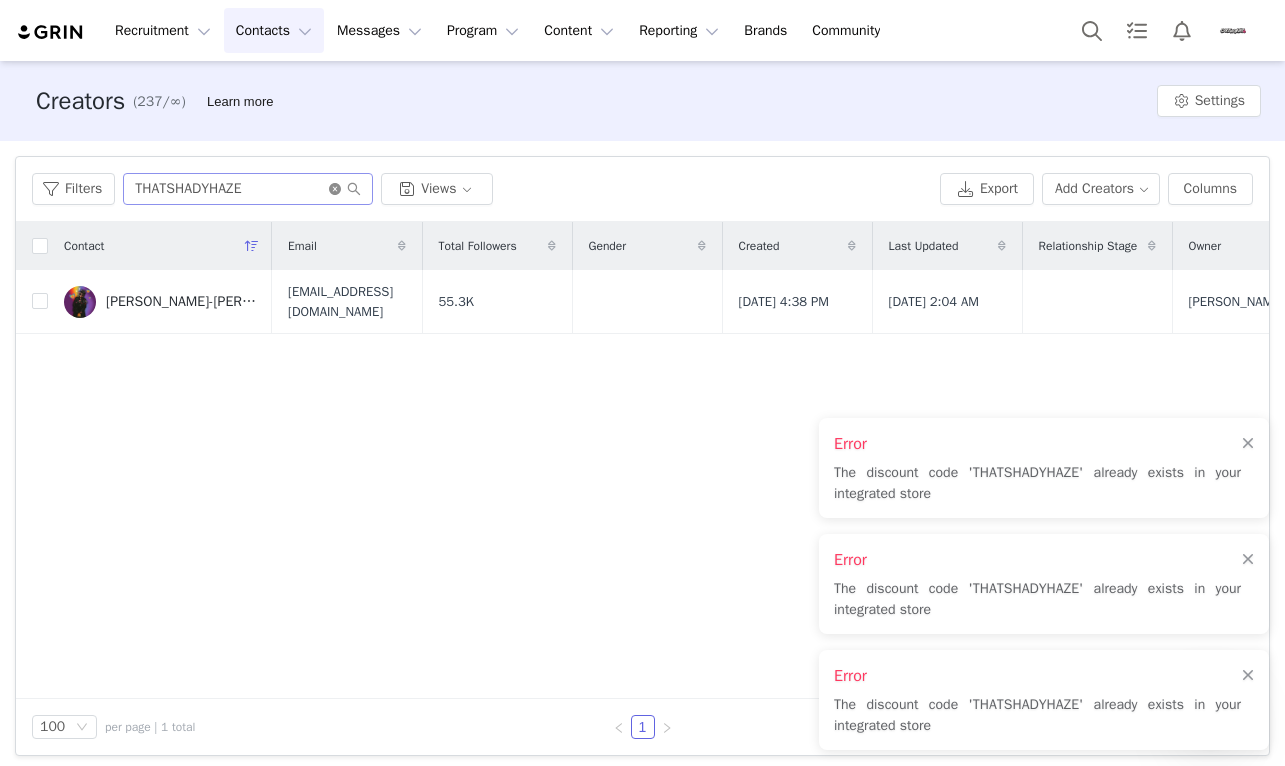 click 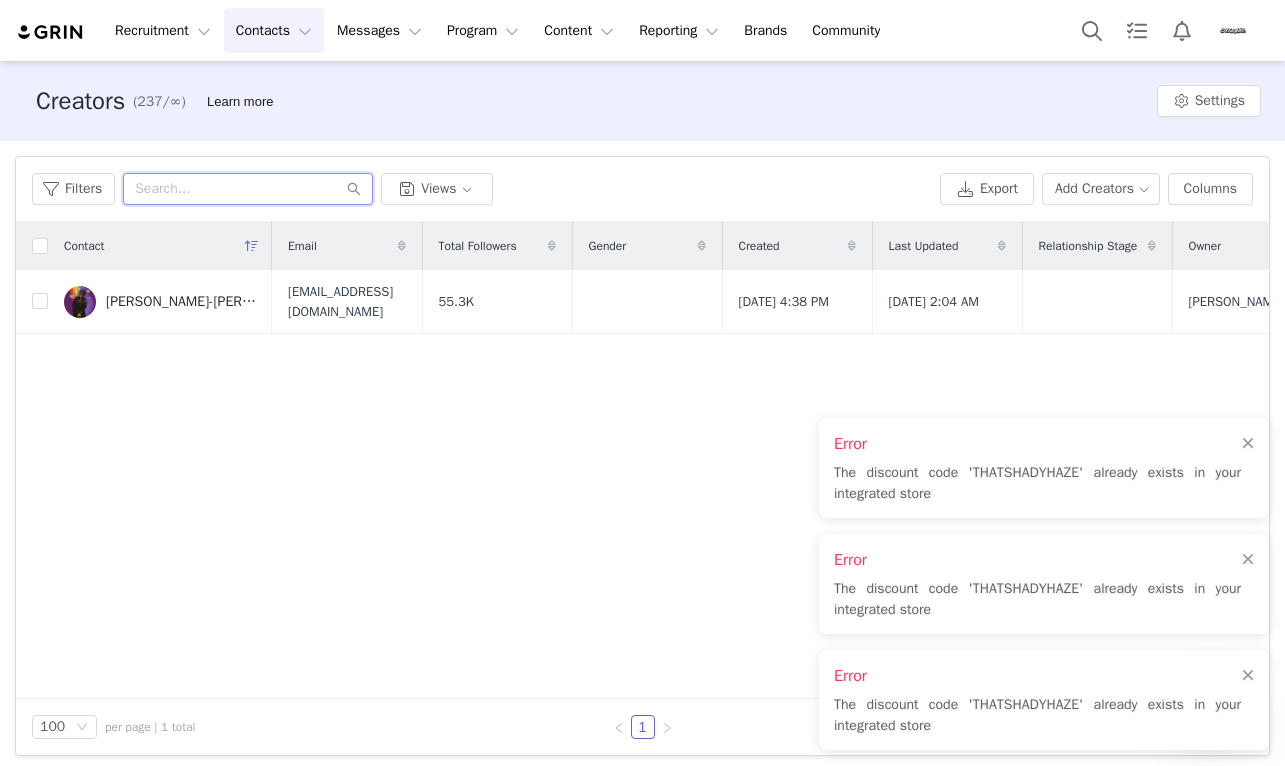 click at bounding box center [248, 189] 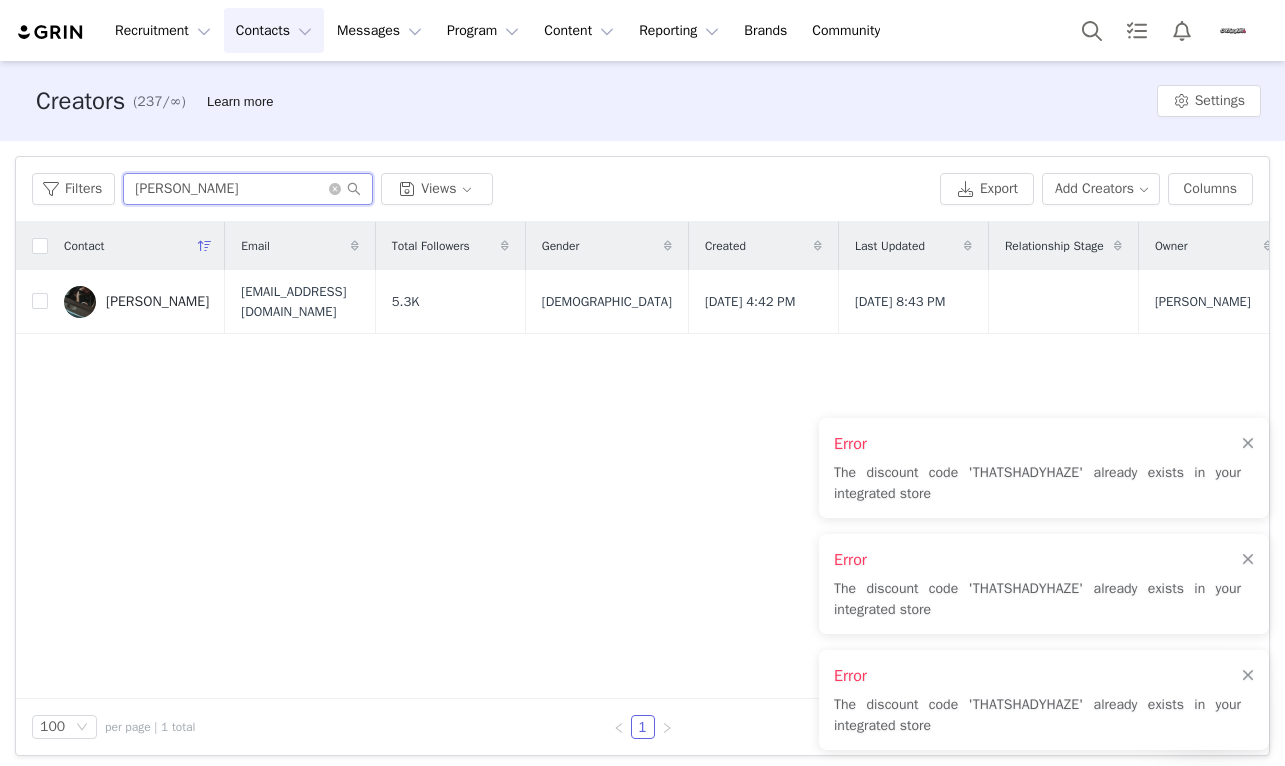 type on "Erika" 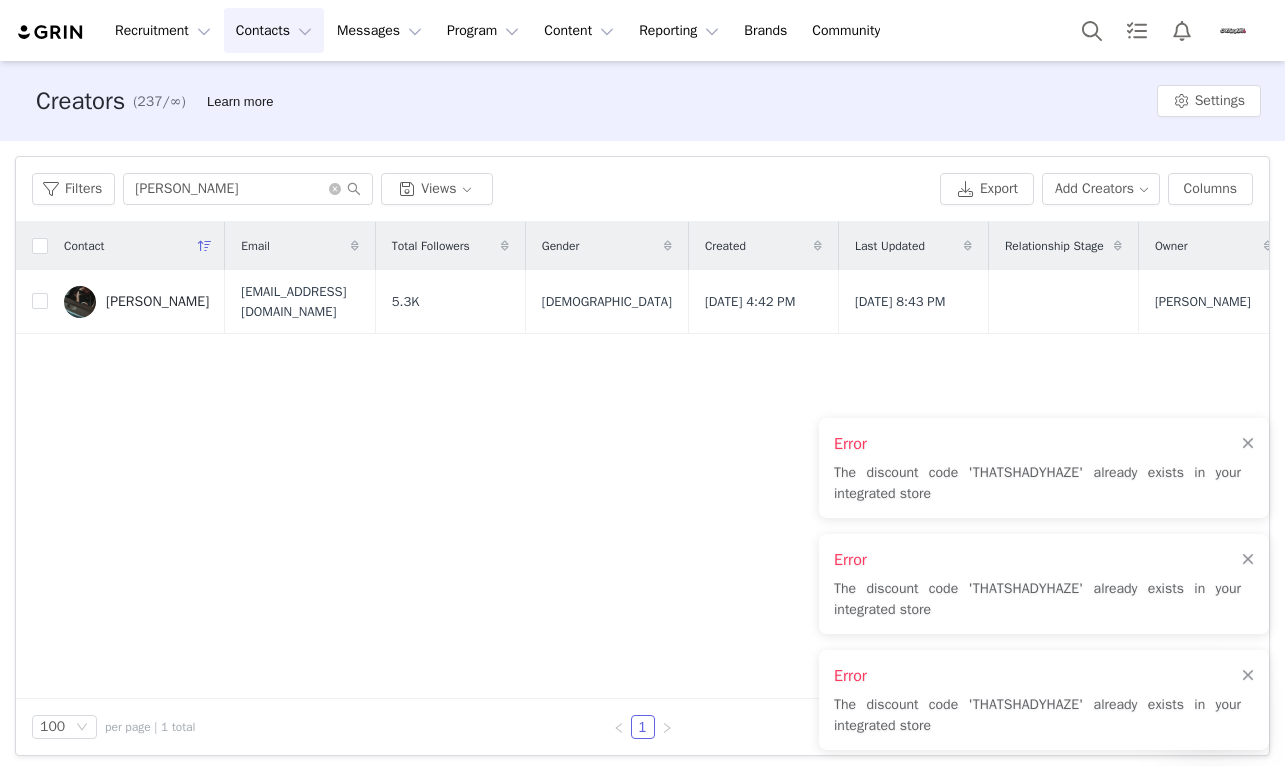 drag, startPoint x: 274, startPoint y: 191, endPoint x: 380, endPoint y: 399, distance: 233.45235 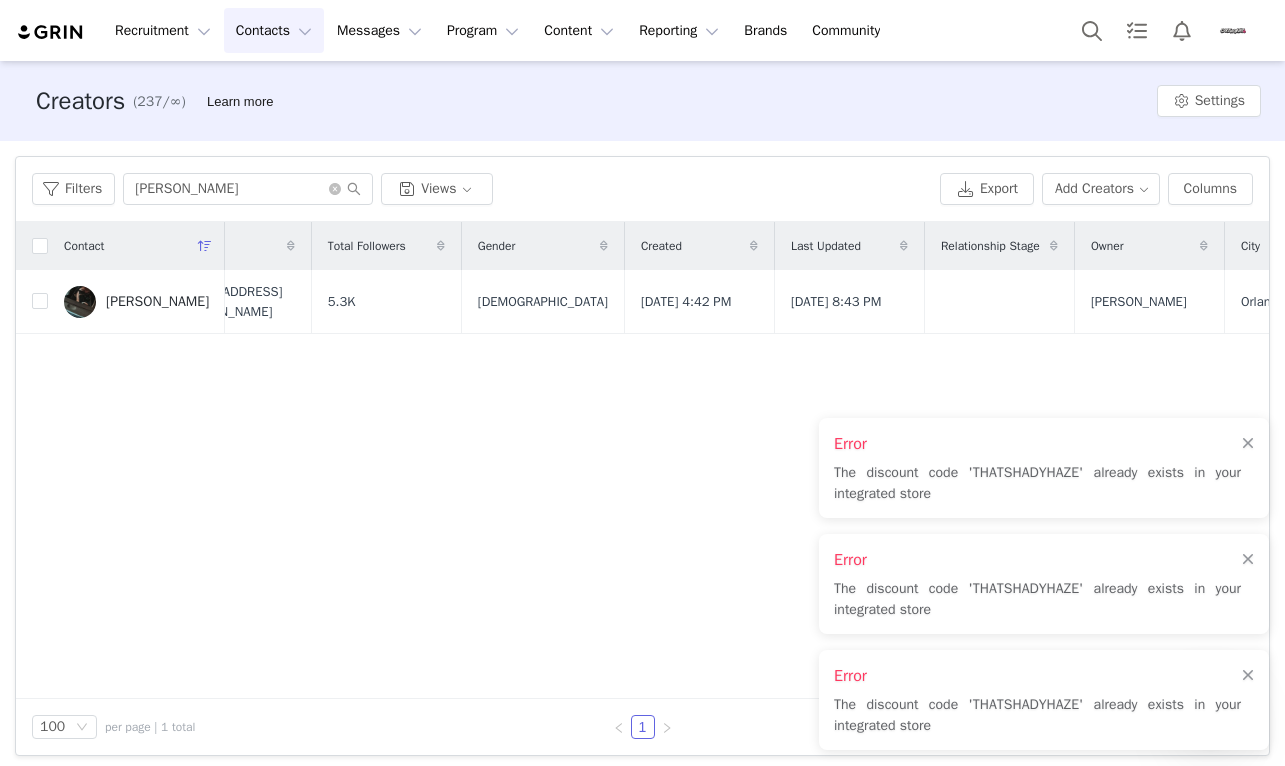 scroll, scrollTop: 0, scrollLeft: 0, axis: both 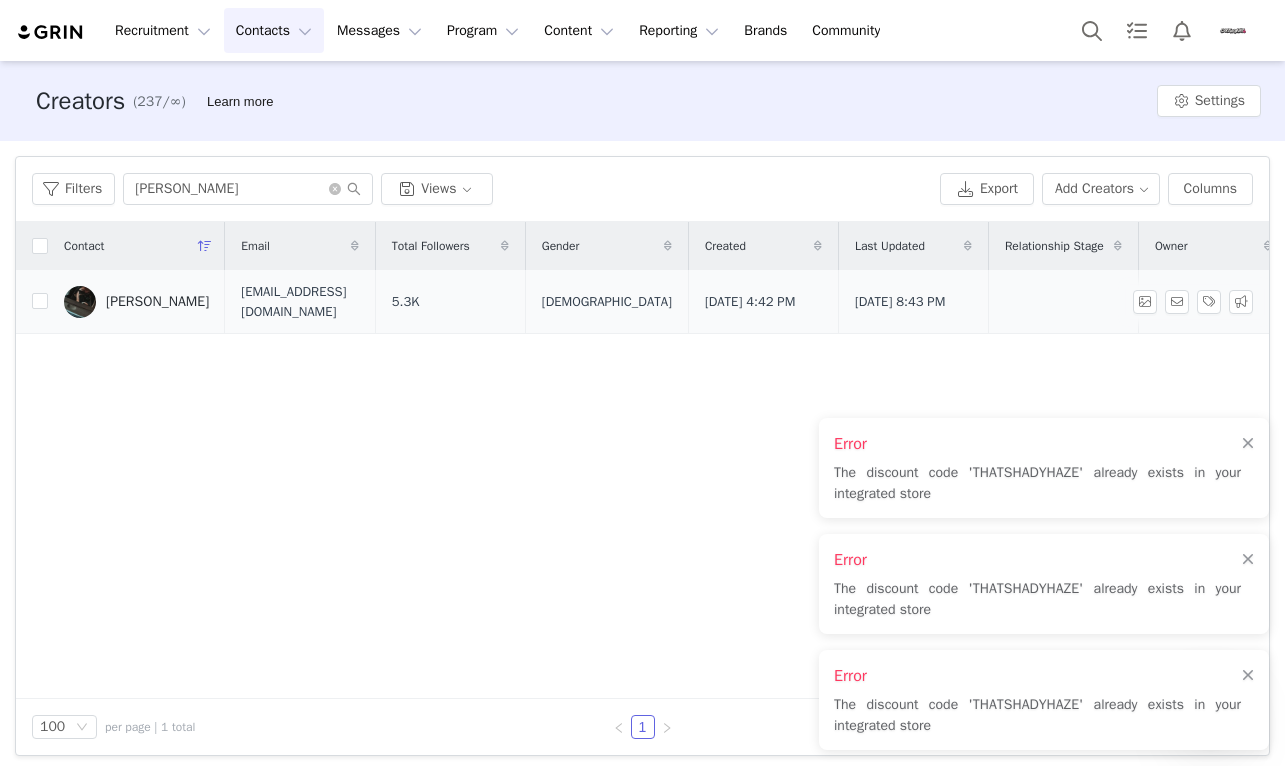 click on "Erika Ordaz" at bounding box center [157, 302] 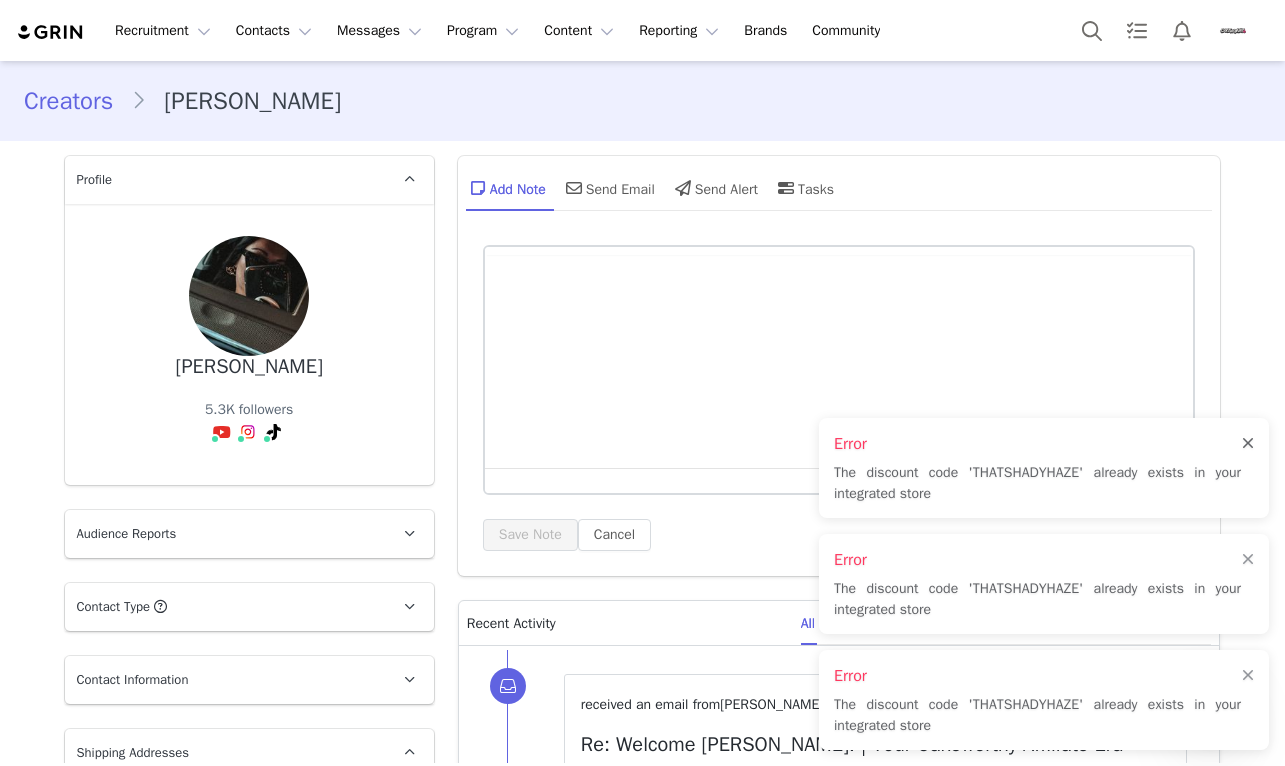click at bounding box center (1248, 444) 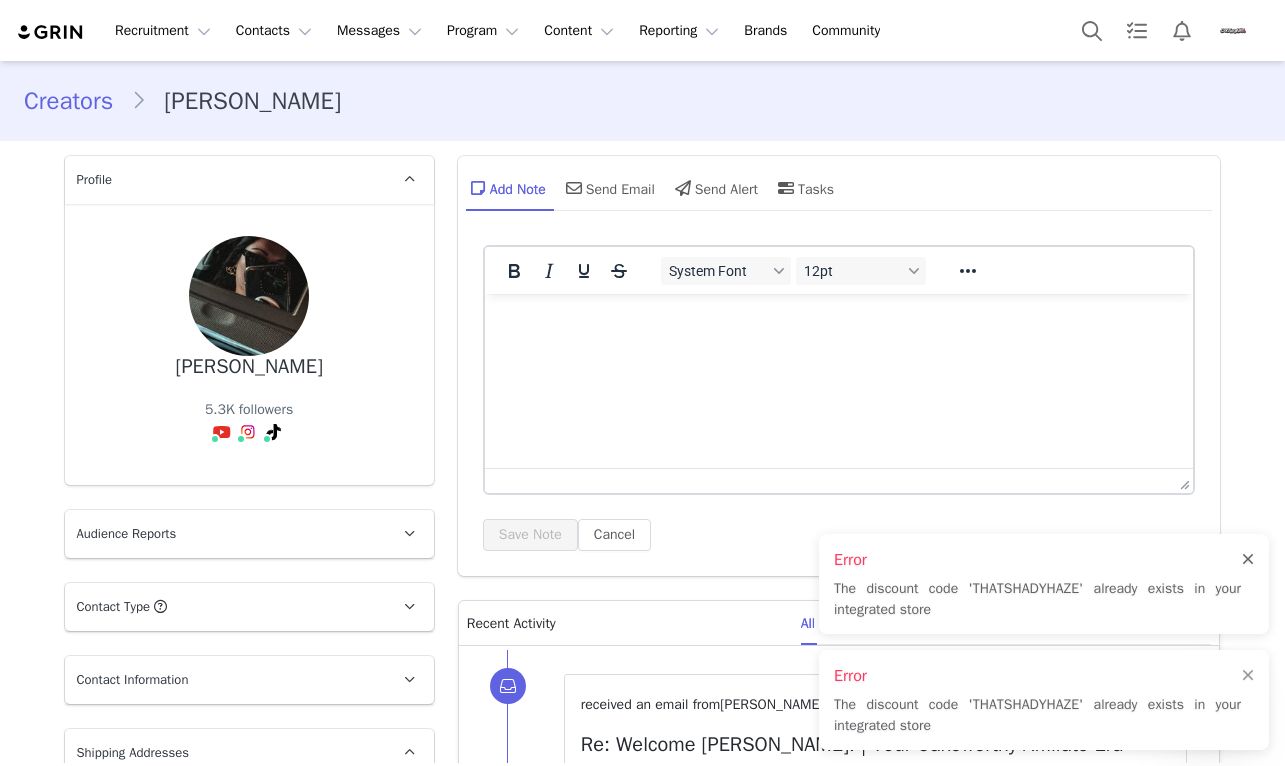 scroll, scrollTop: 0, scrollLeft: 0, axis: both 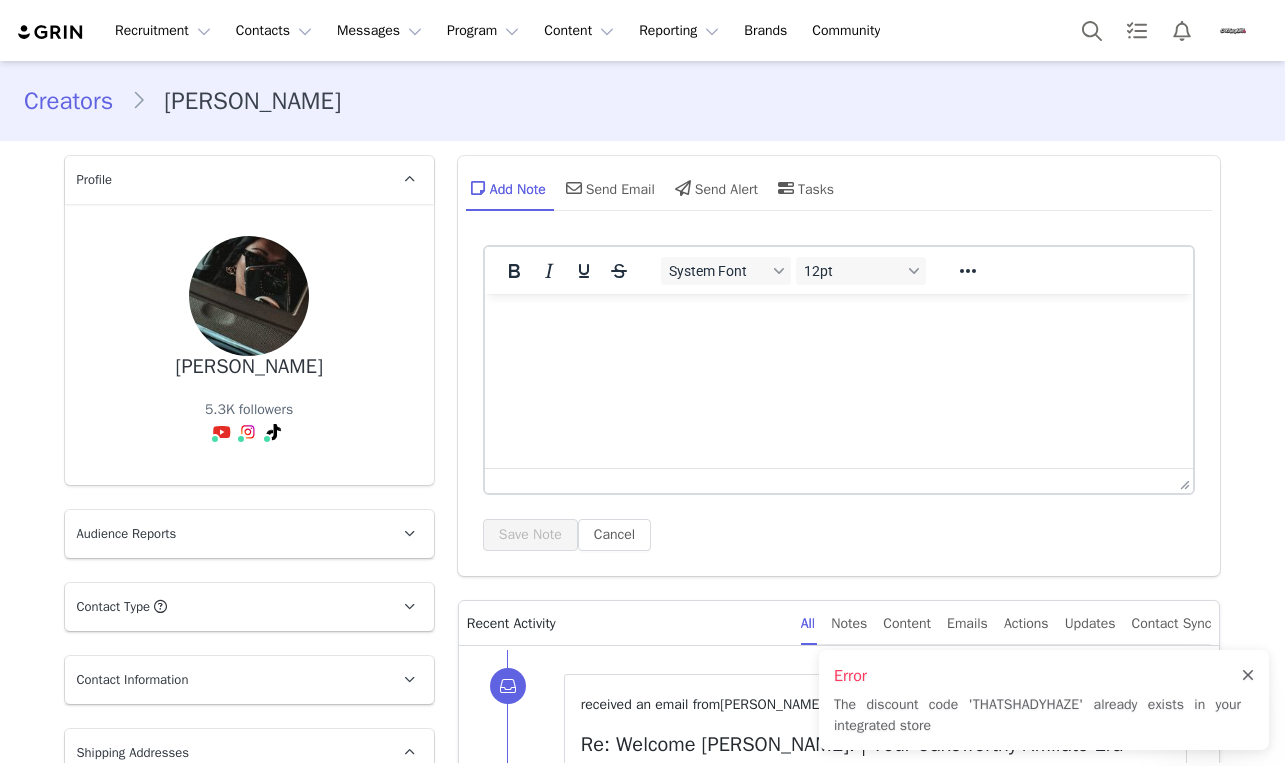 click at bounding box center (1248, 676) 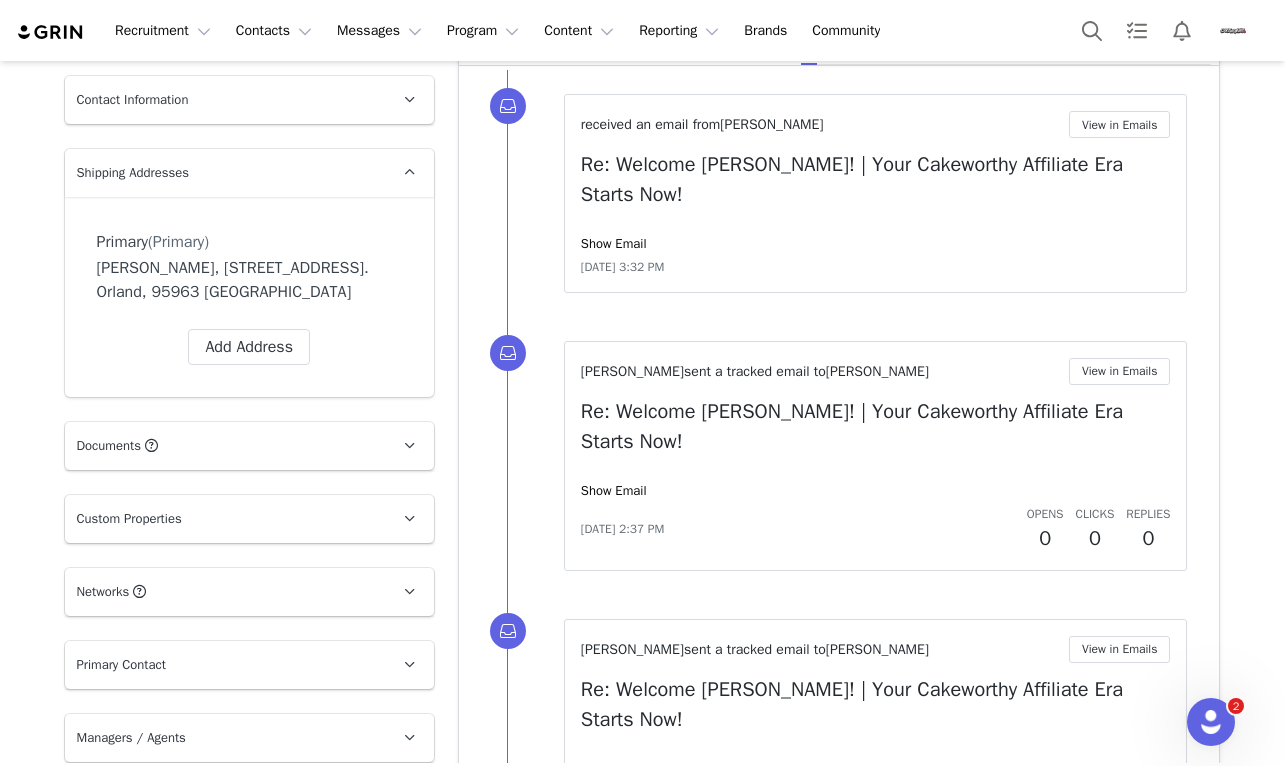 scroll, scrollTop: 724, scrollLeft: 0, axis: vertical 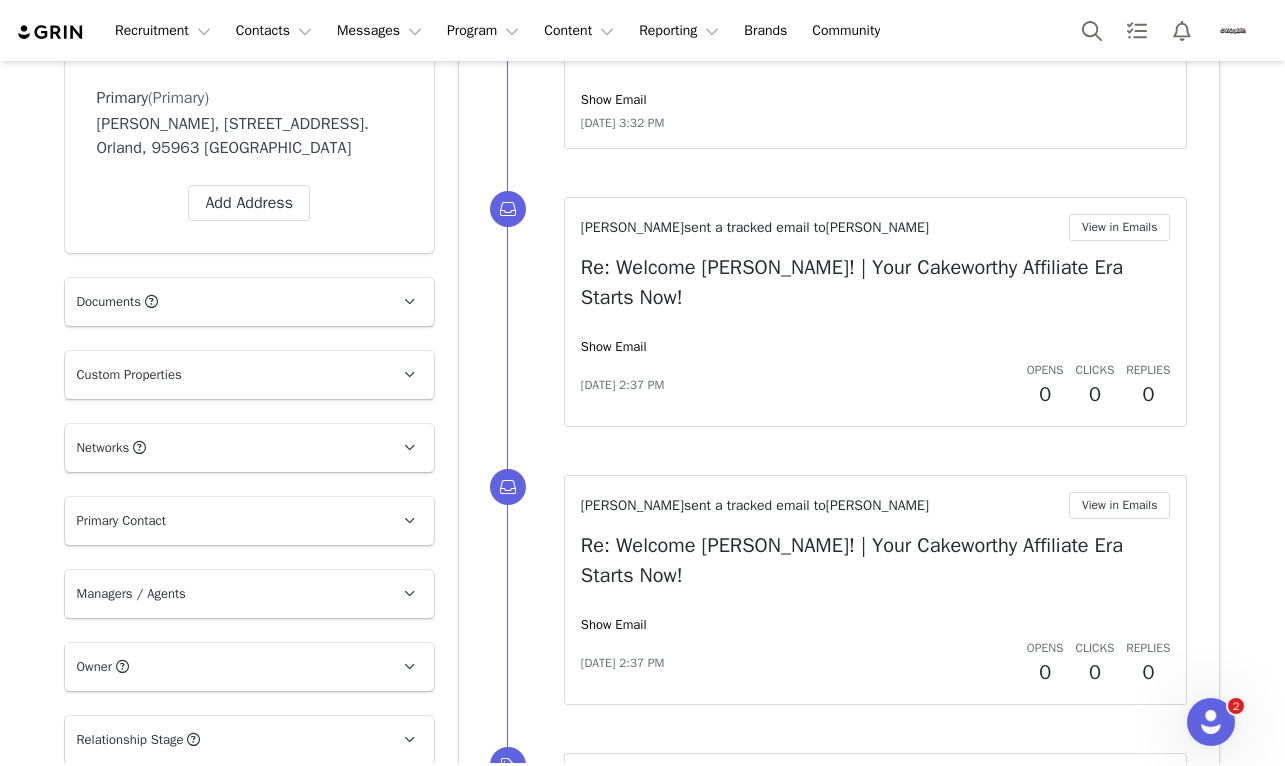 click on "Custom Properties" at bounding box center (225, 375) 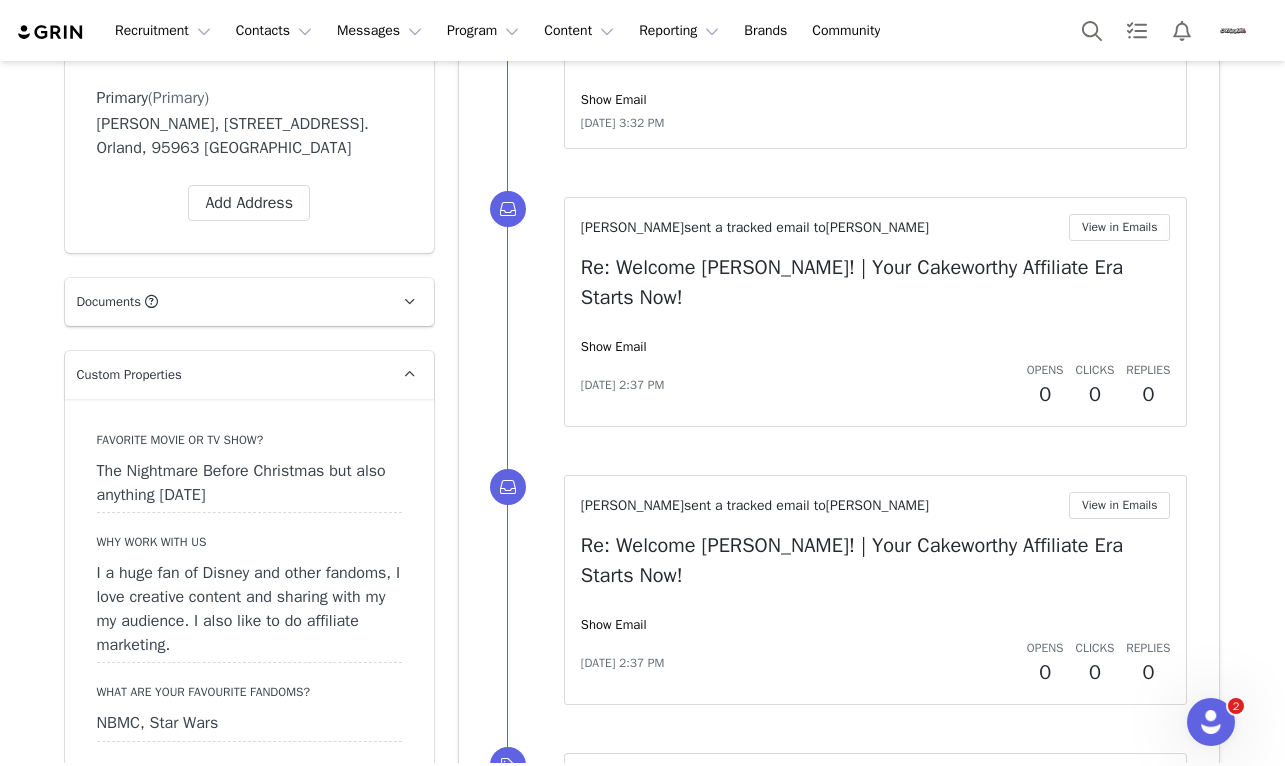 scroll, scrollTop: 762, scrollLeft: 0, axis: vertical 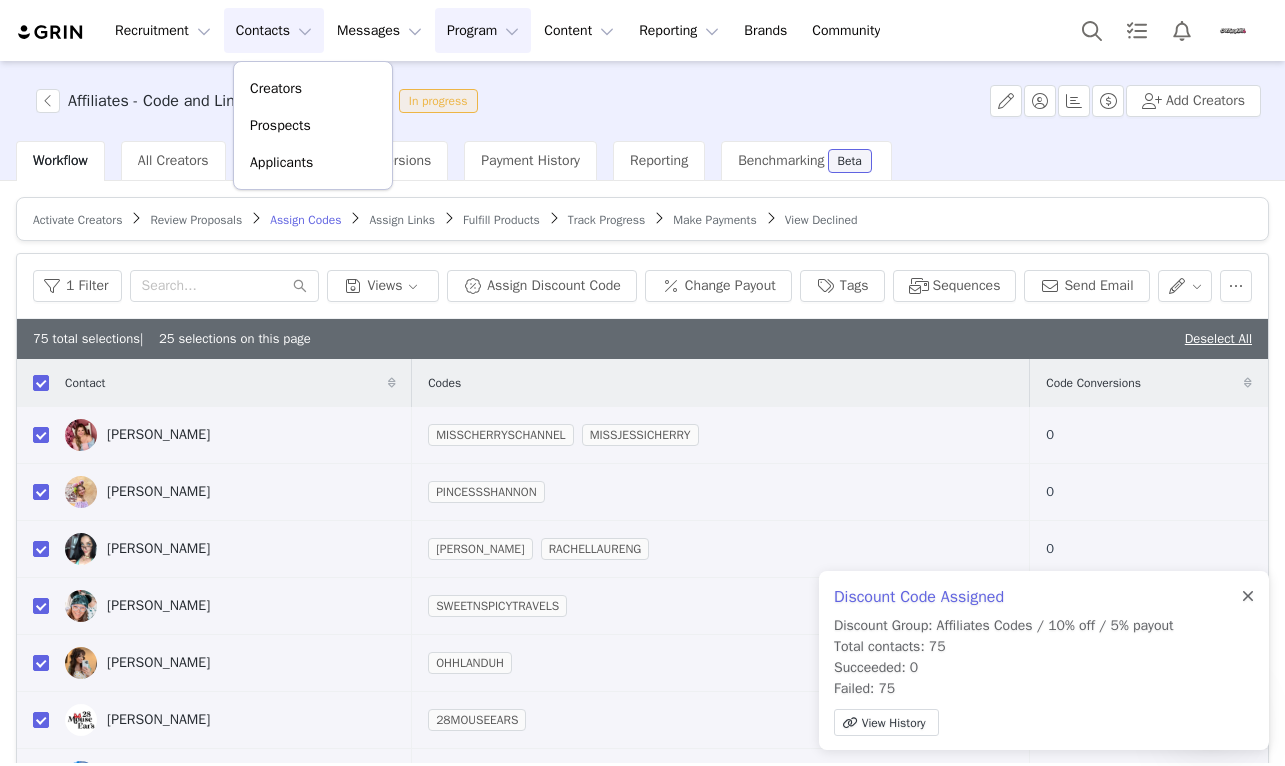 click at bounding box center (1248, 597) 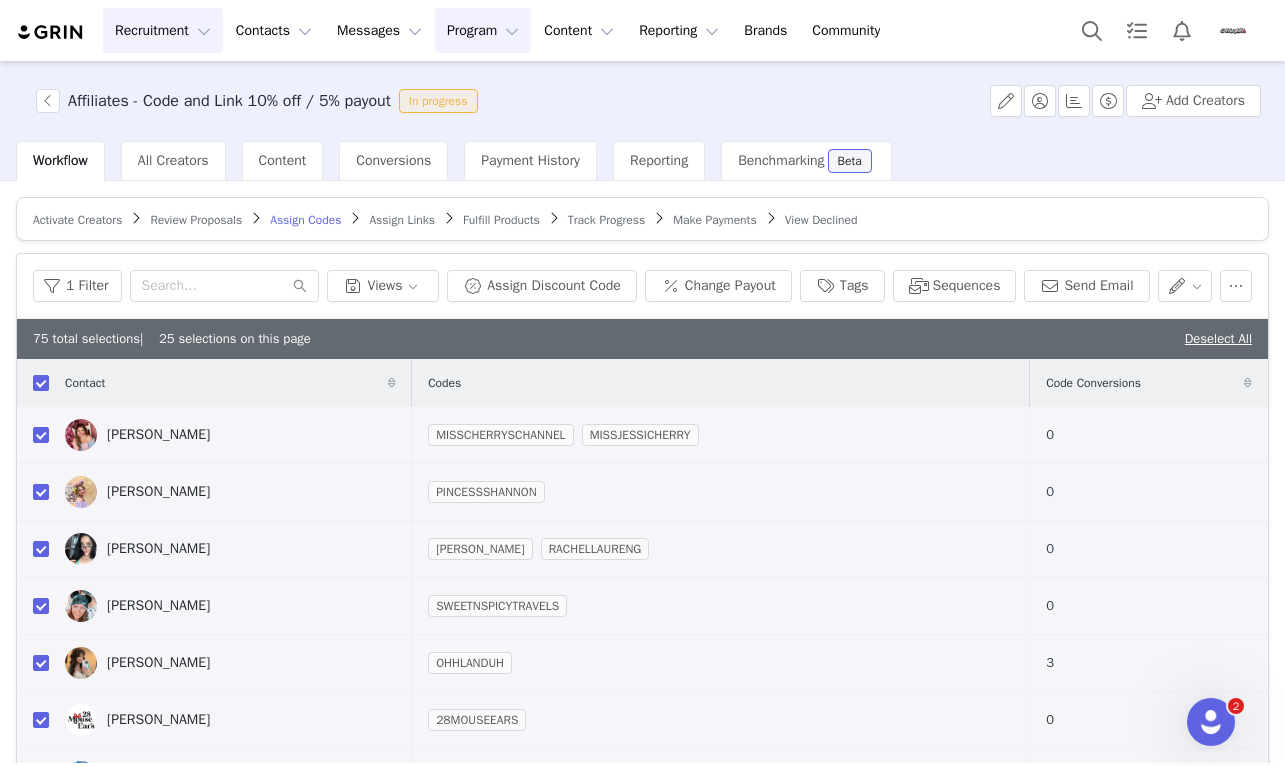 click on "Recruitment Recruitment" at bounding box center (163, 30) 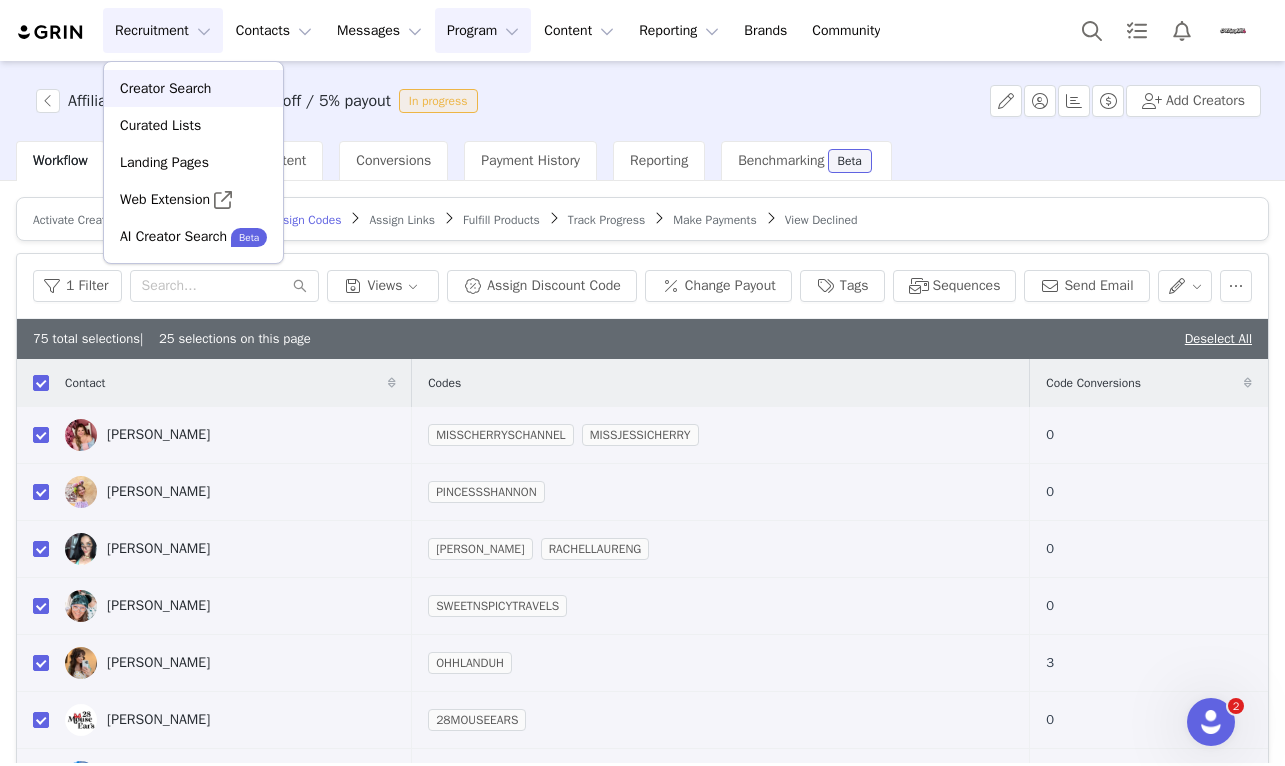 click on "Creator Search" at bounding box center (193, 88) 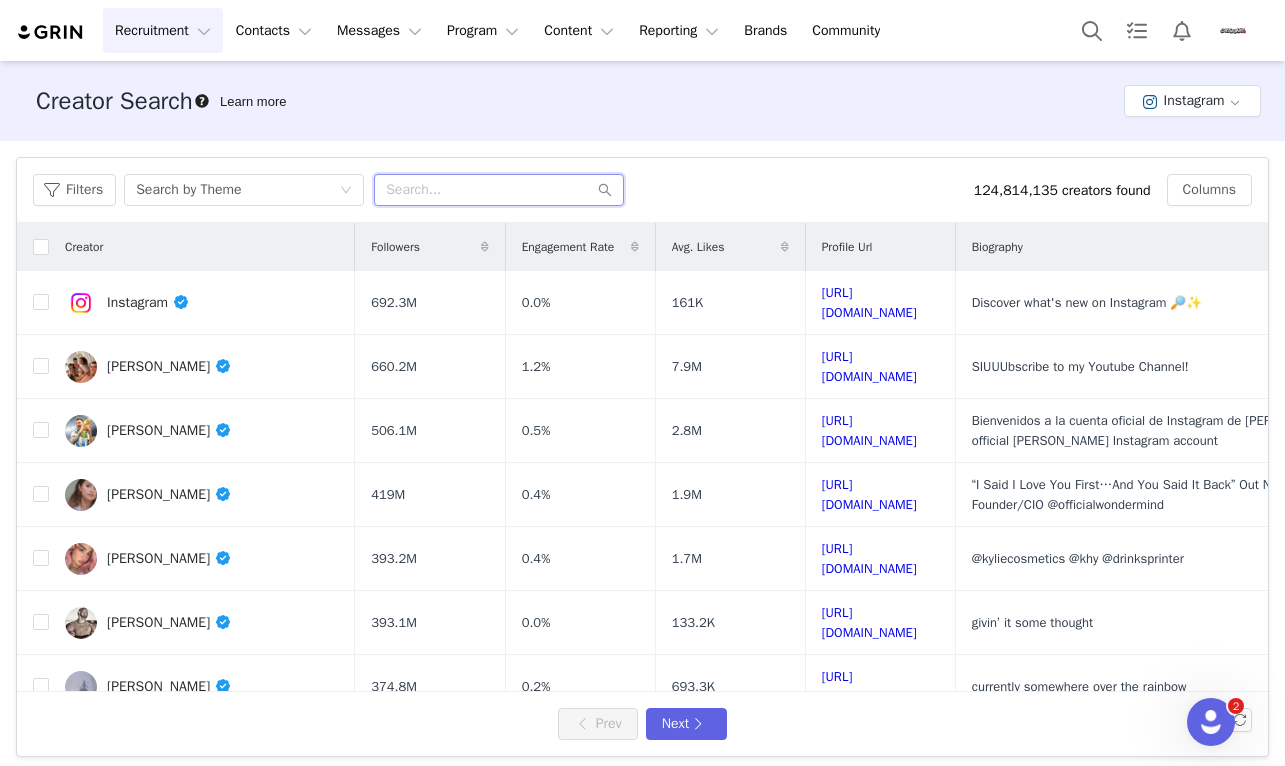 click at bounding box center [499, 190] 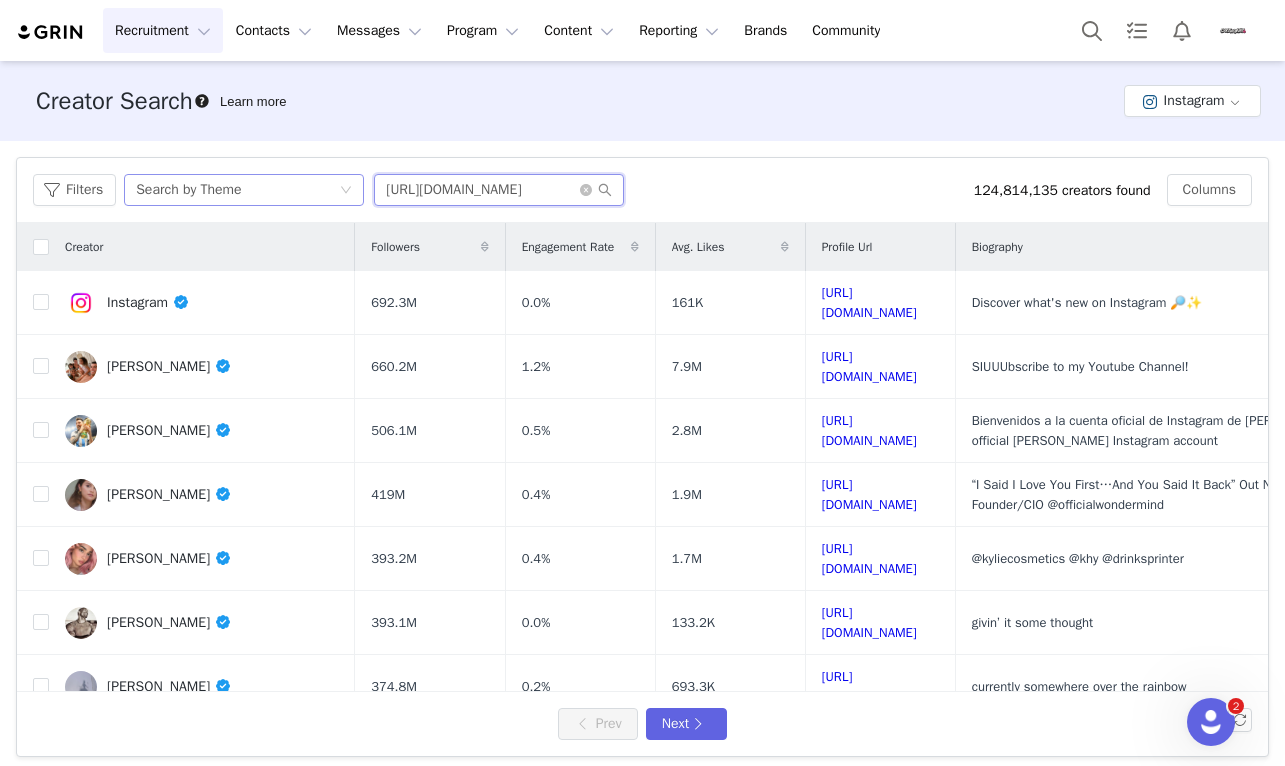 drag, startPoint x: 442, startPoint y: 193, endPoint x: 331, endPoint y: 193, distance: 111 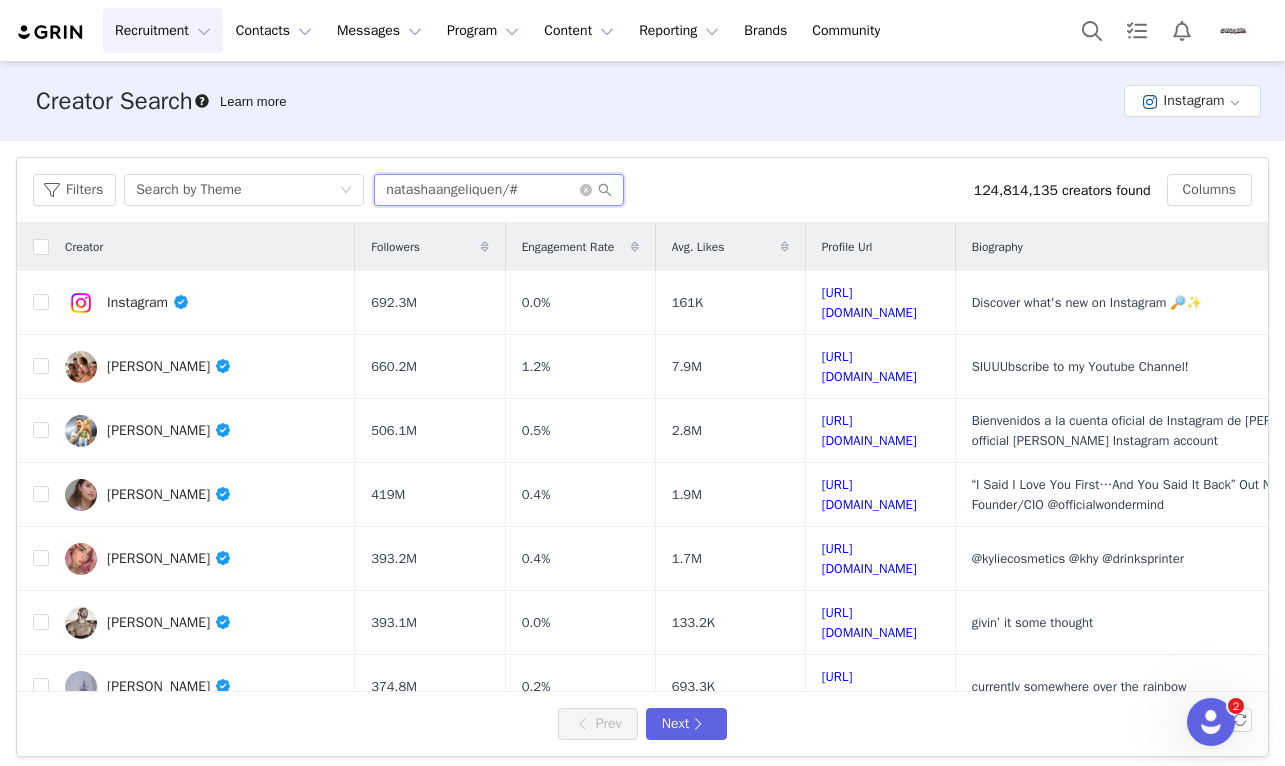 click on "natashaangeliquen/#" at bounding box center [499, 190] 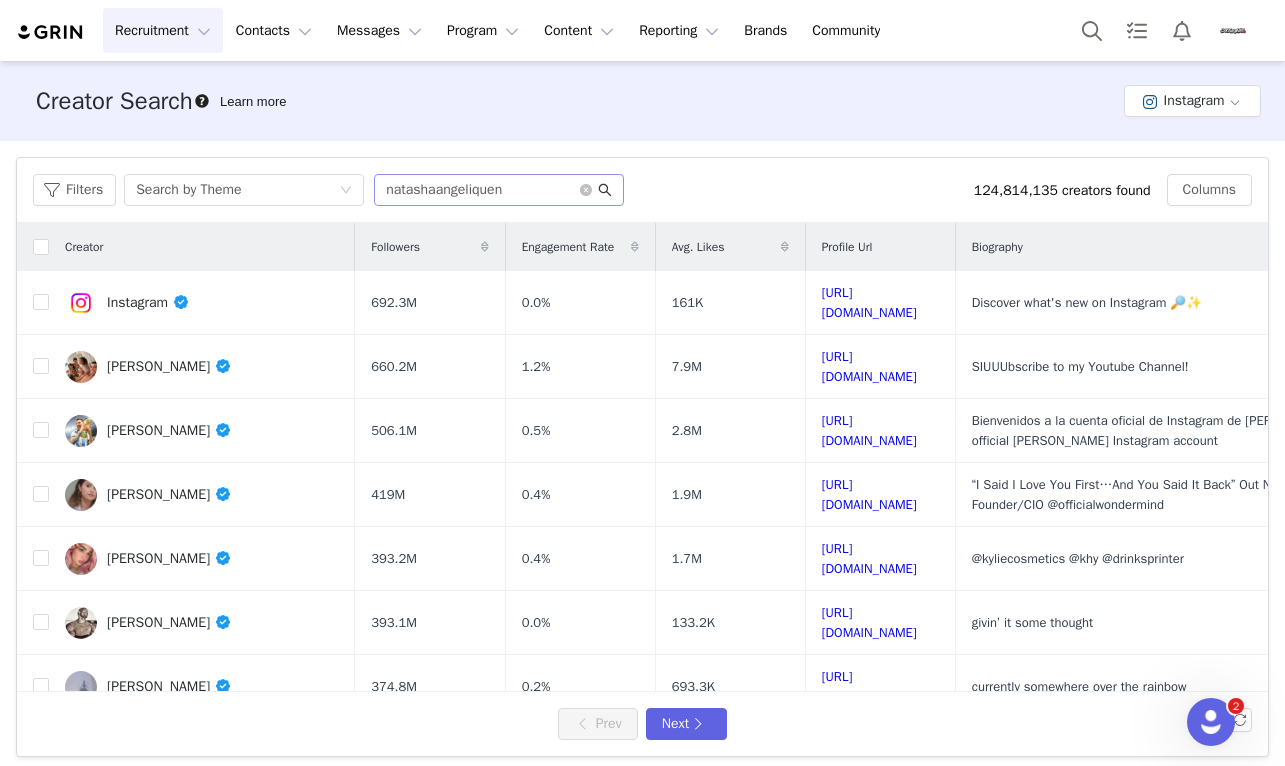 click 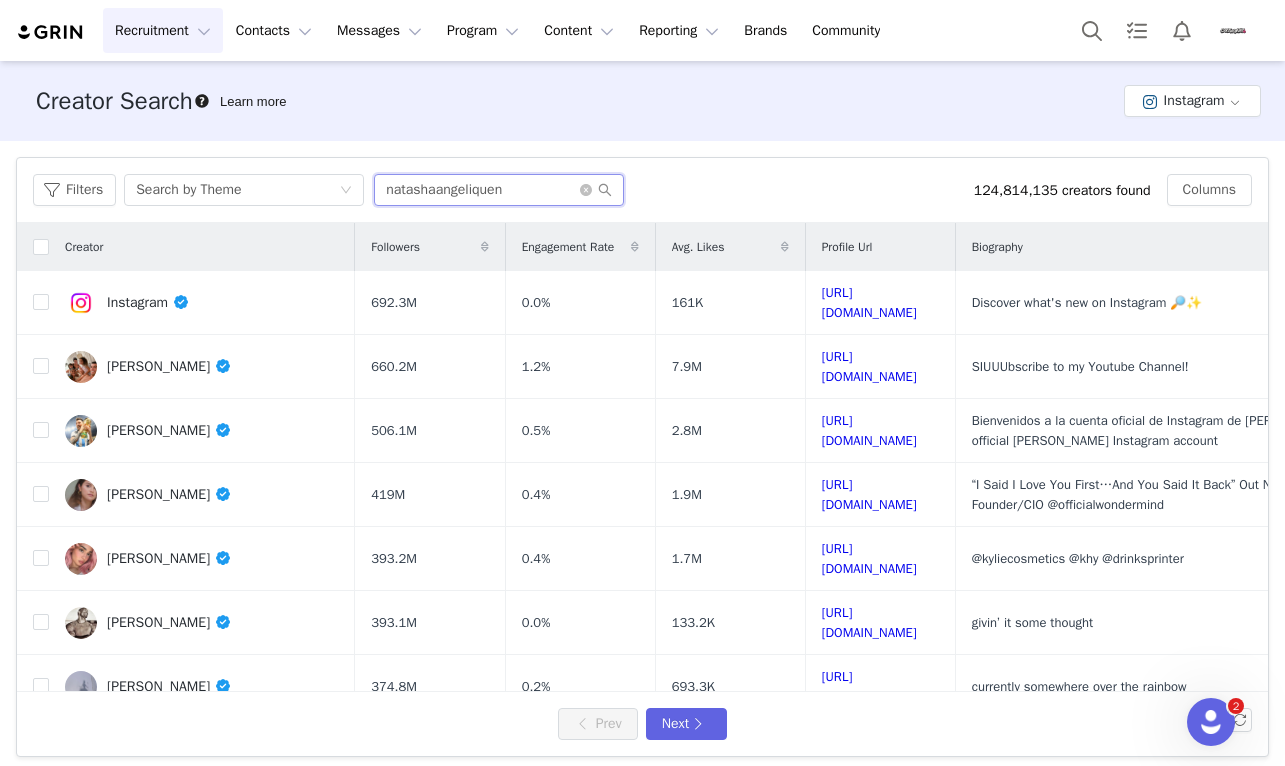 click on "natashaangeliquen" at bounding box center [499, 190] 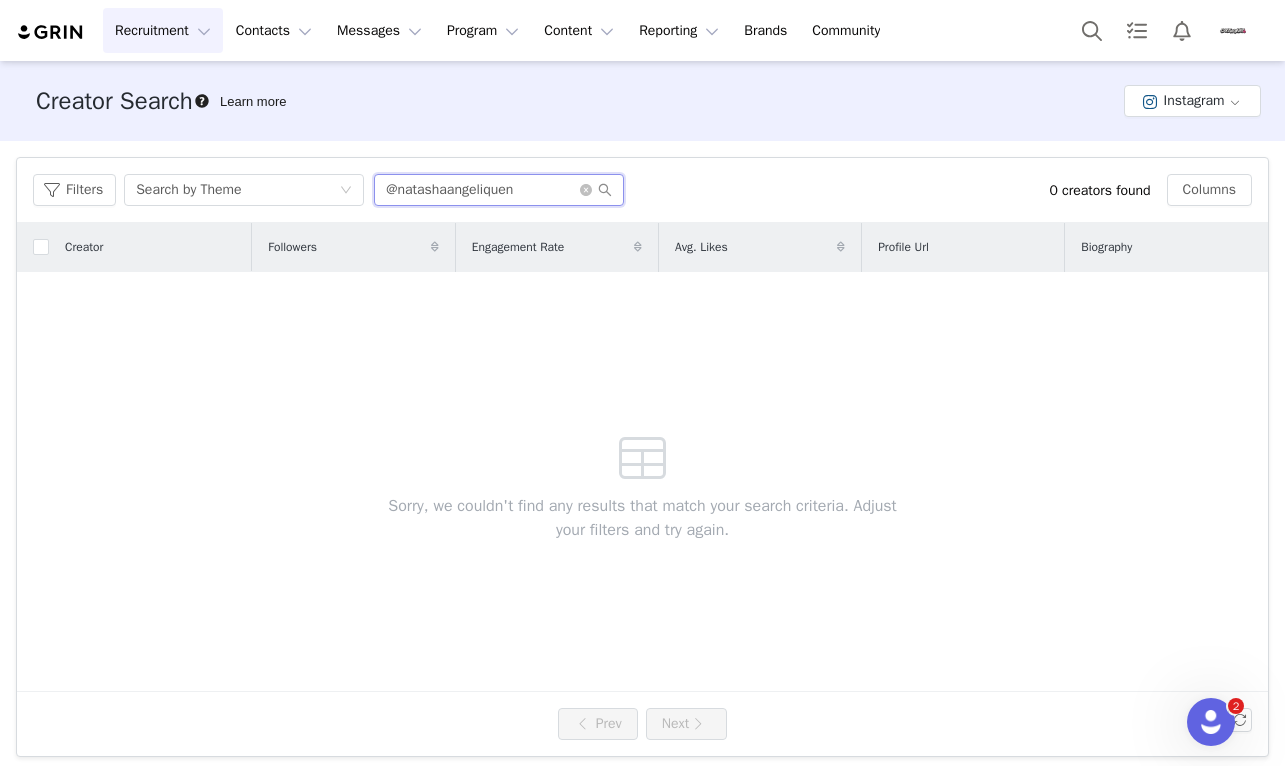 click on "@natashaangeliquen" at bounding box center (499, 190) 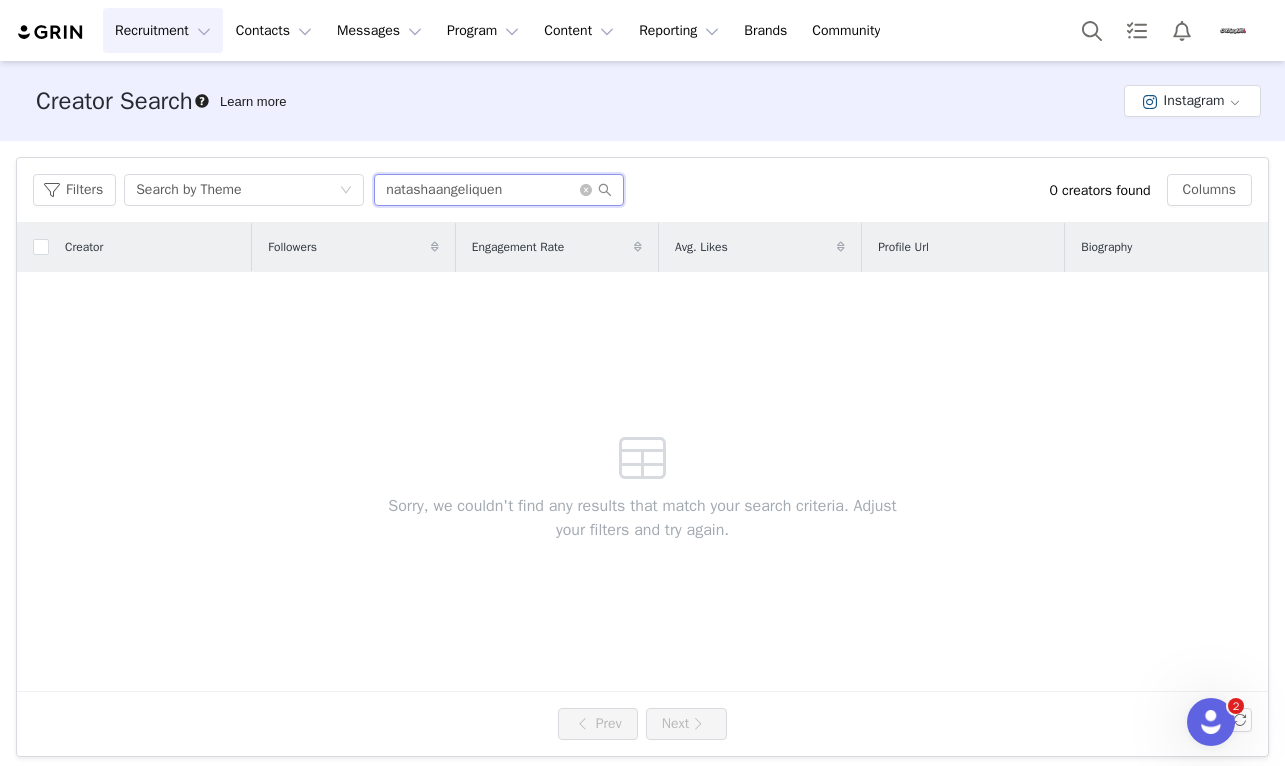 type on "natashaangeliquen" 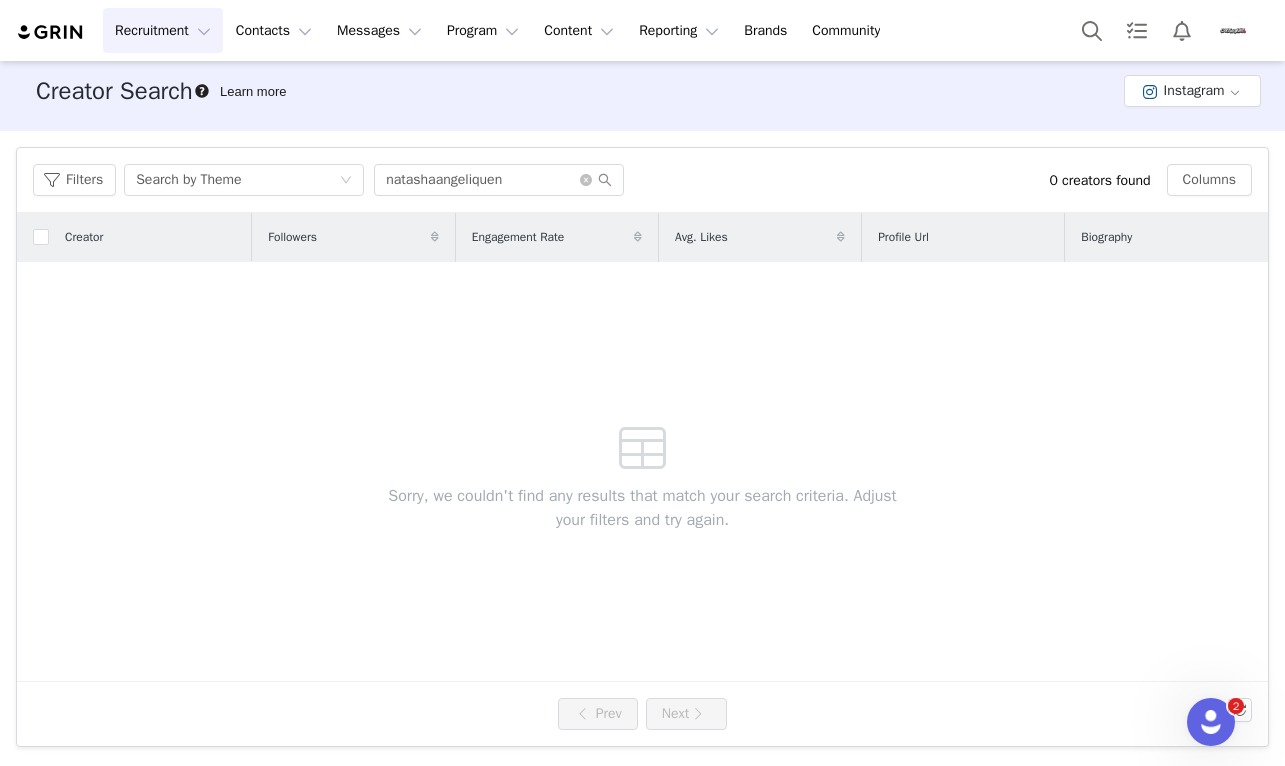scroll, scrollTop: 0, scrollLeft: 0, axis: both 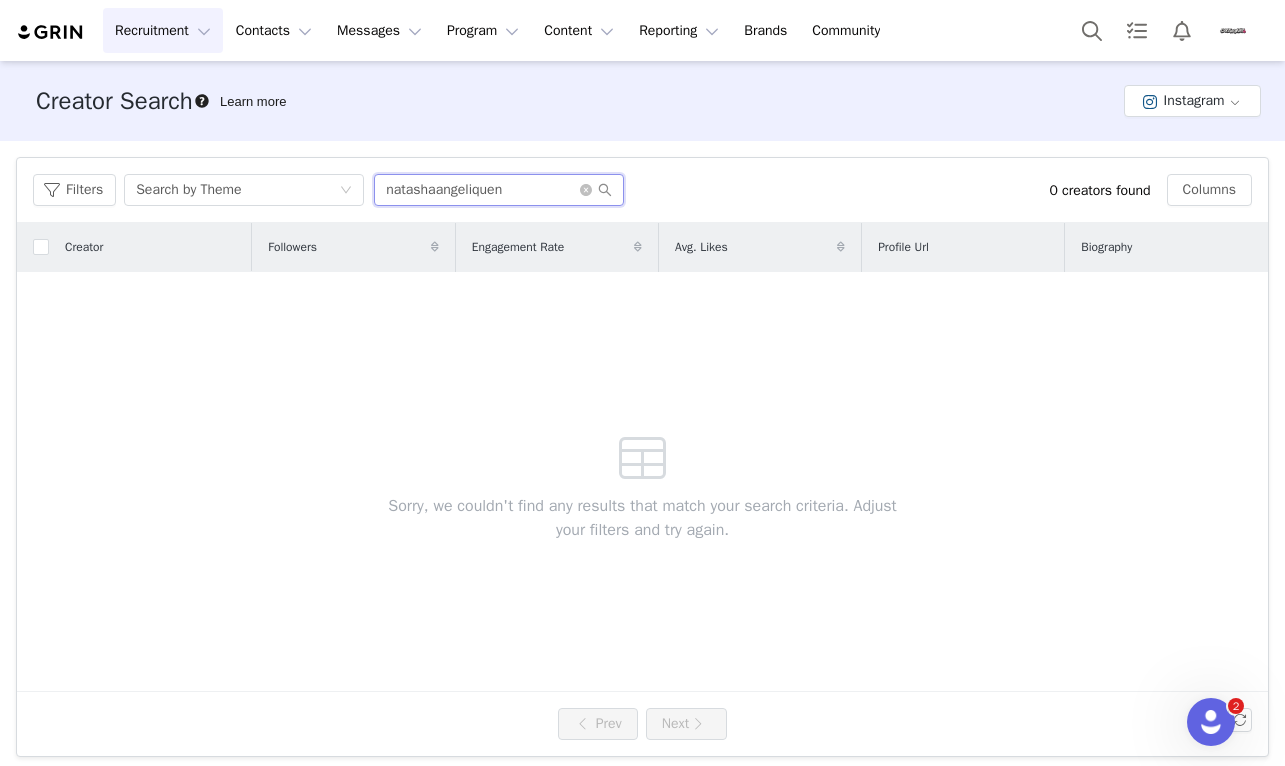 click on "natashaangeliquen" at bounding box center (499, 190) 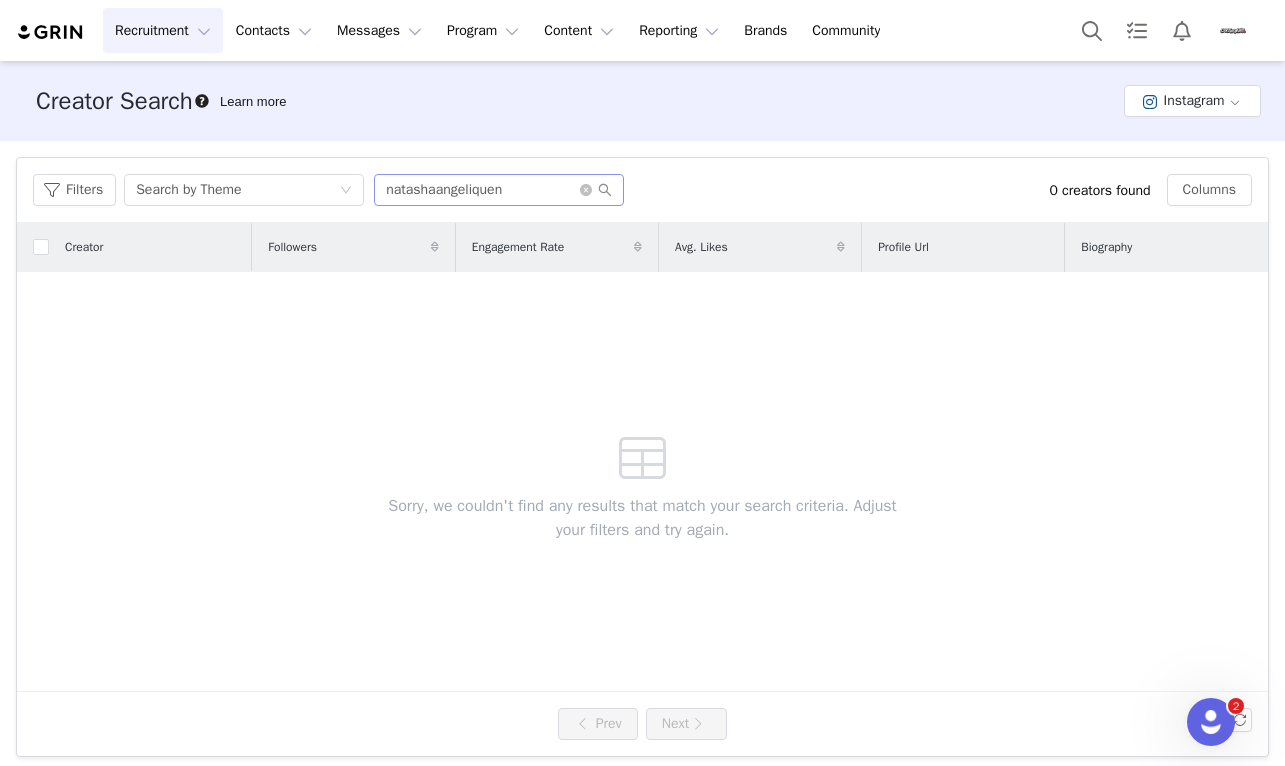 click at bounding box center [596, 190] 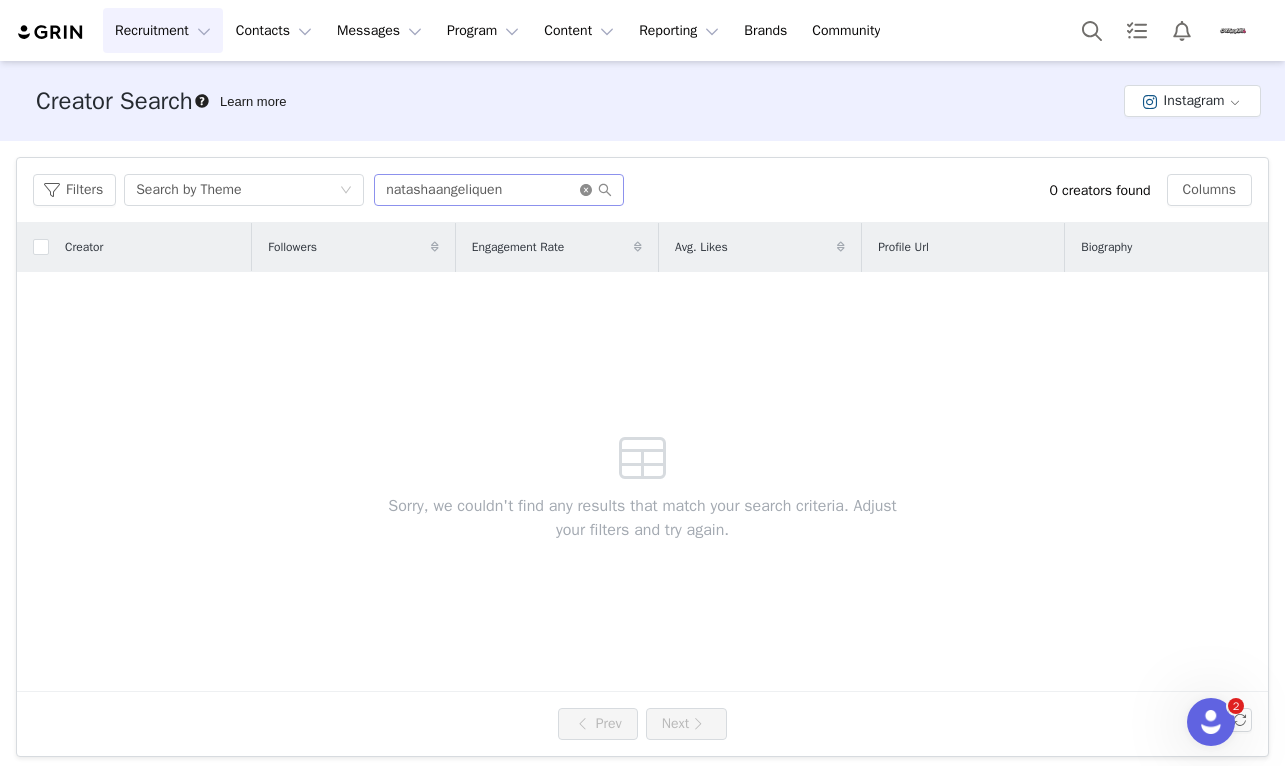 click 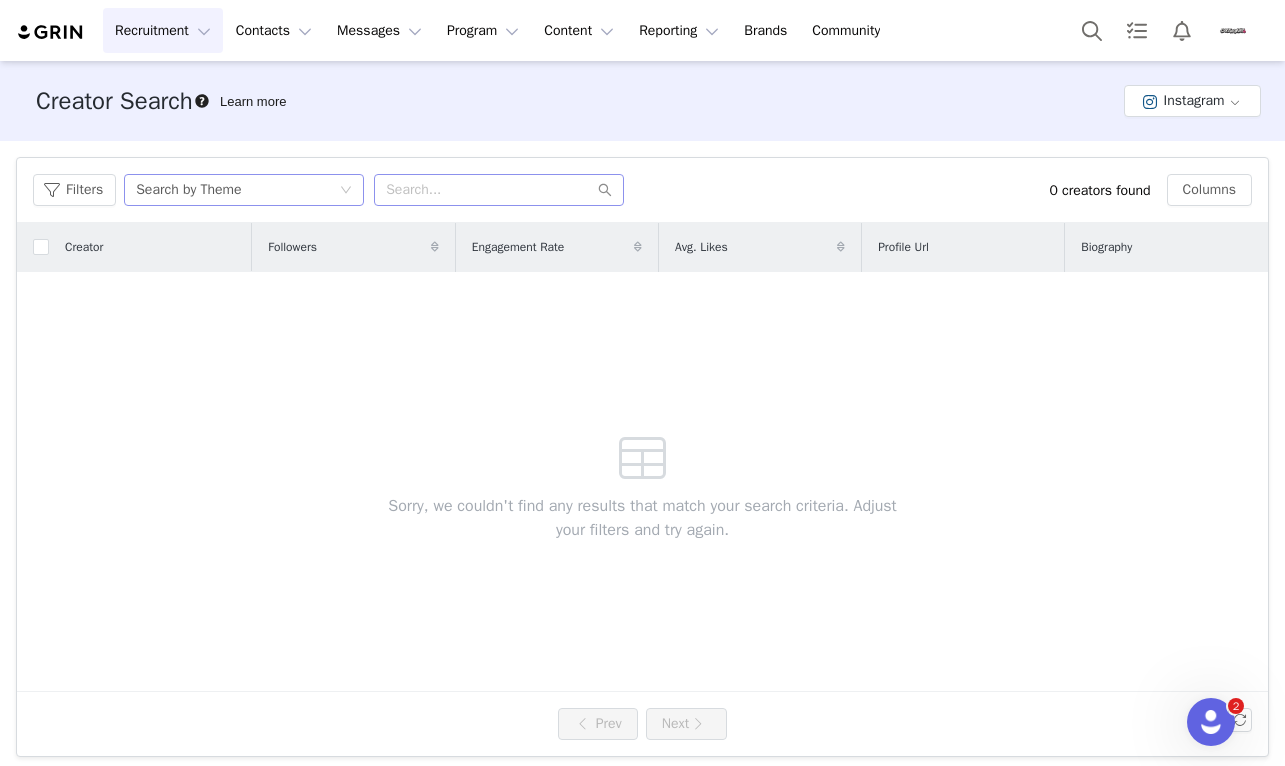 click on "Search by Theme" at bounding box center [237, 190] 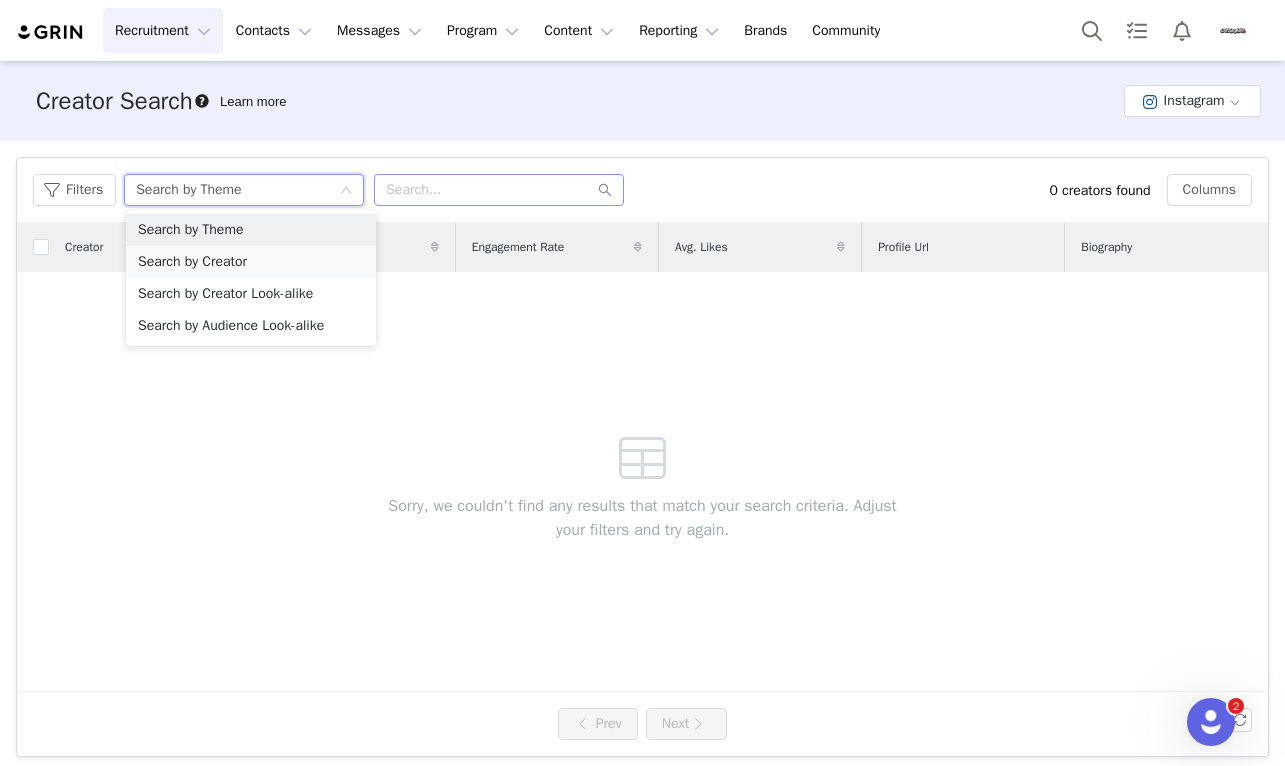 click on "Search by Creator" at bounding box center [251, 262] 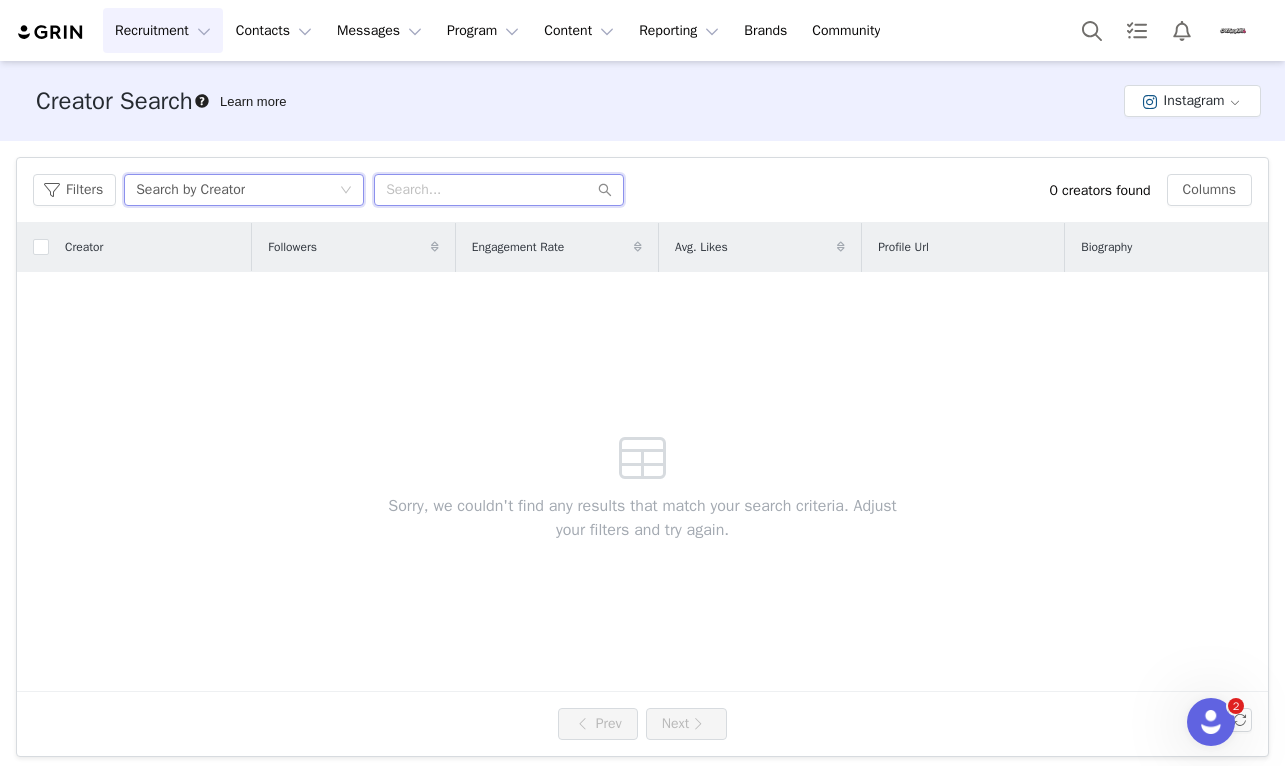 click at bounding box center [499, 190] 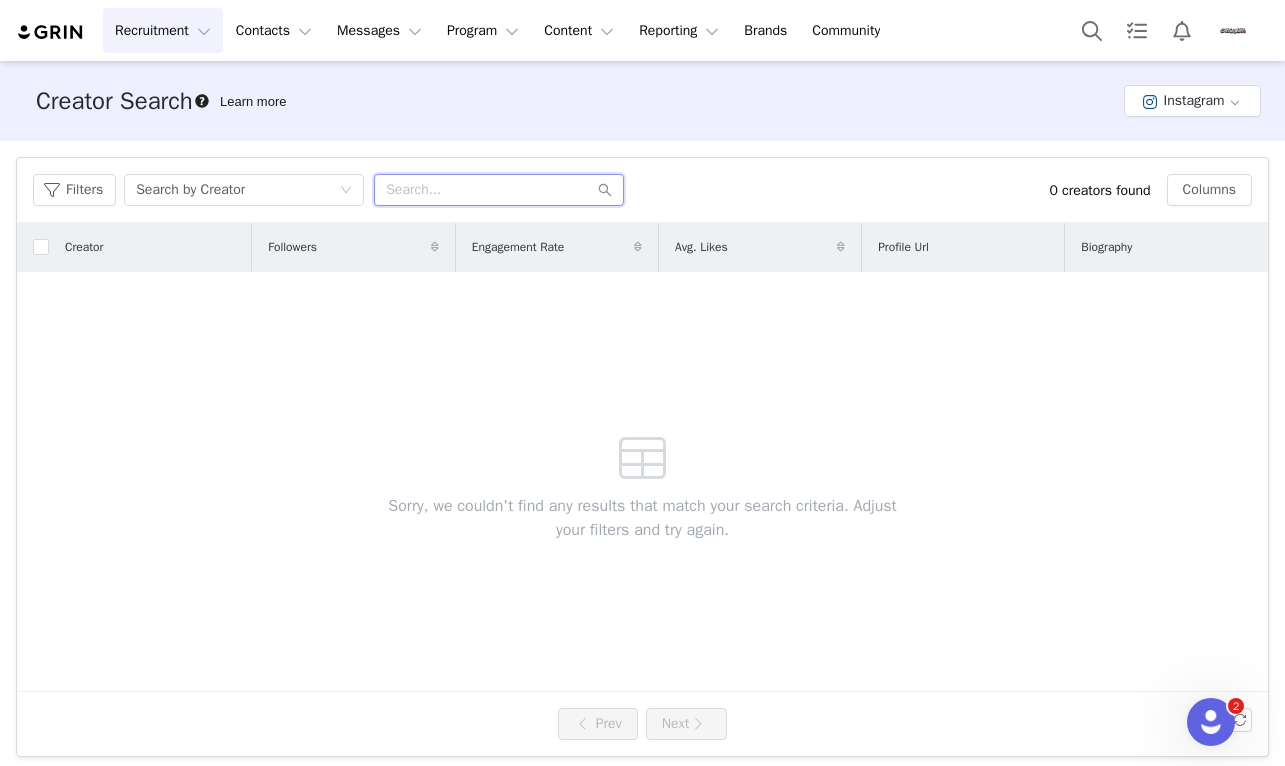 paste on "[URL][DOMAIN_NAME]" 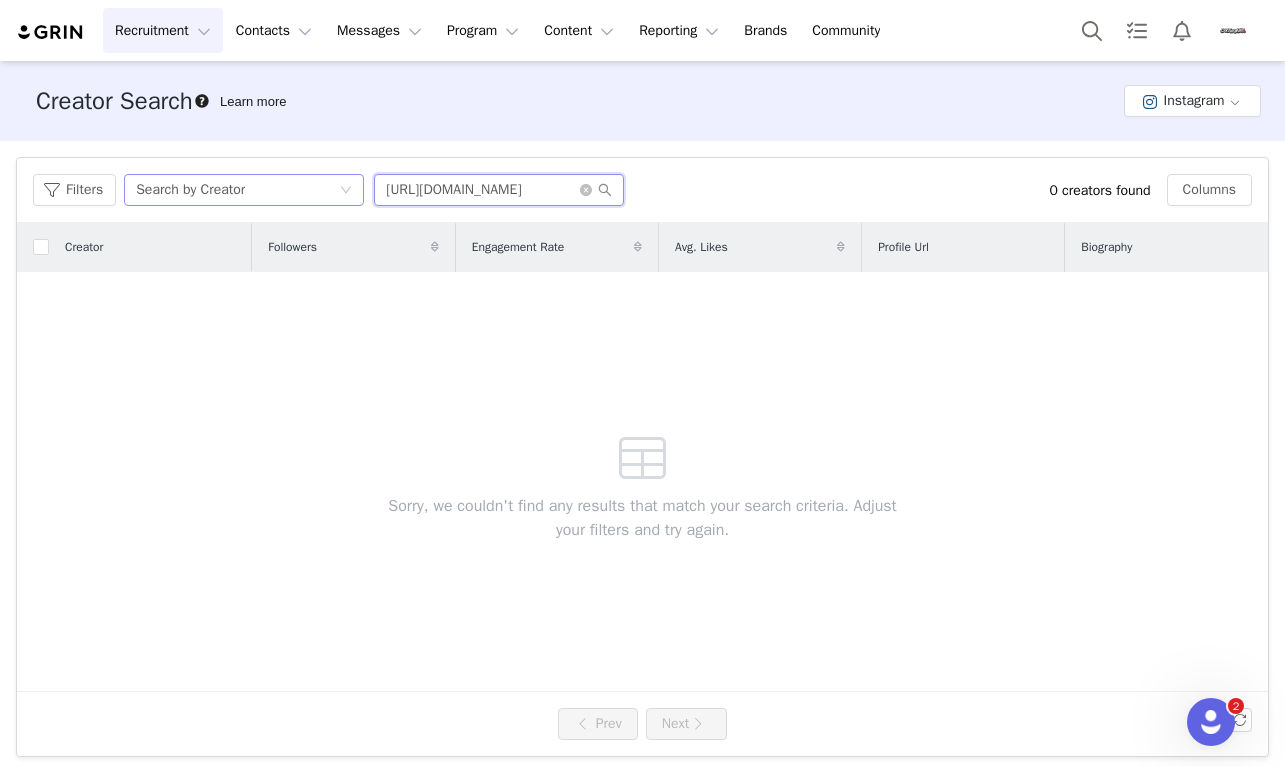 drag, startPoint x: 439, startPoint y: 195, endPoint x: 277, endPoint y: 196, distance: 162.00308 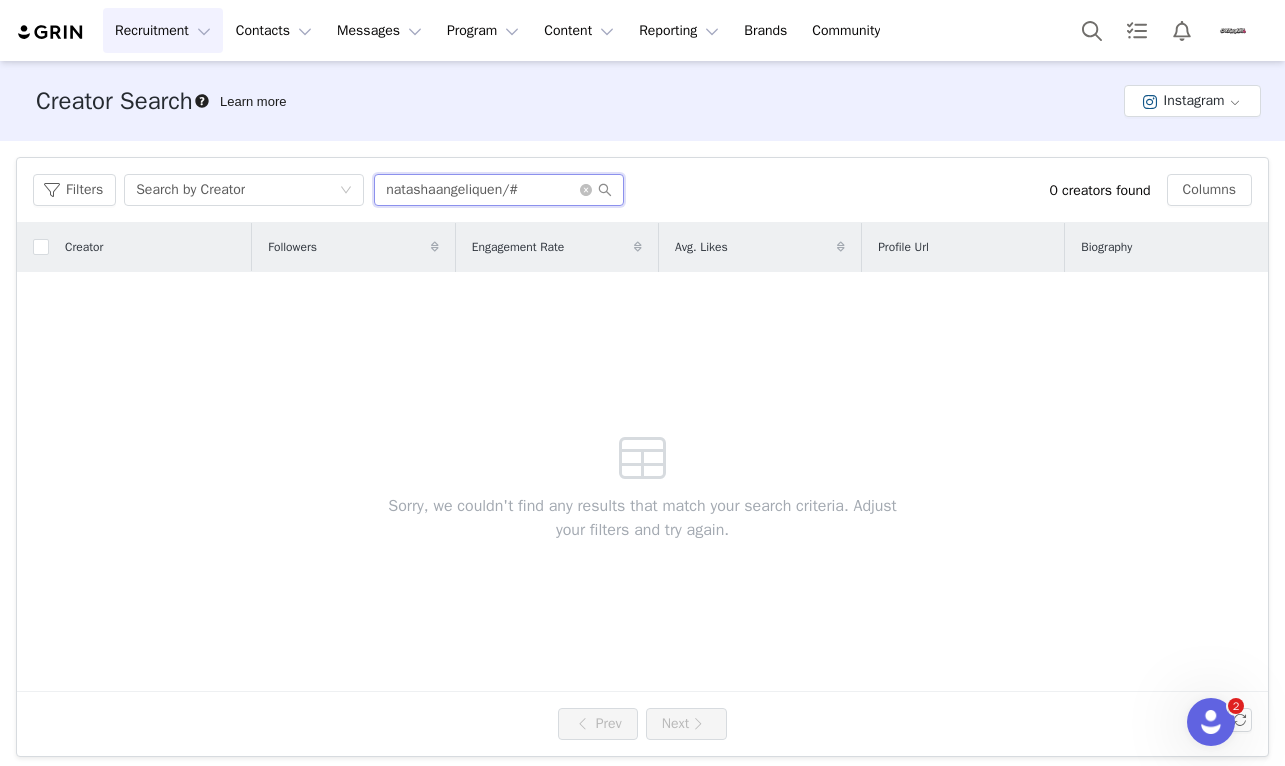 click on "natashaangeliquen/#" at bounding box center [499, 190] 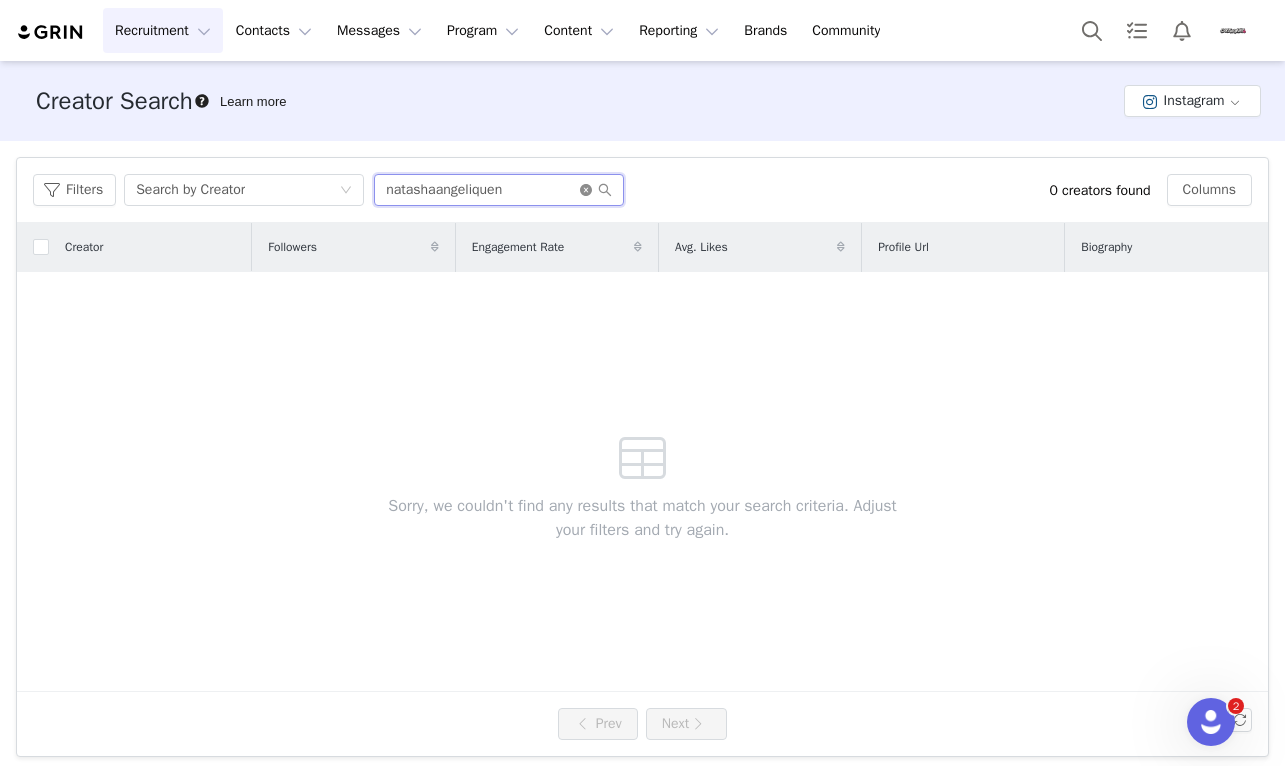type on "natashaangeliquen" 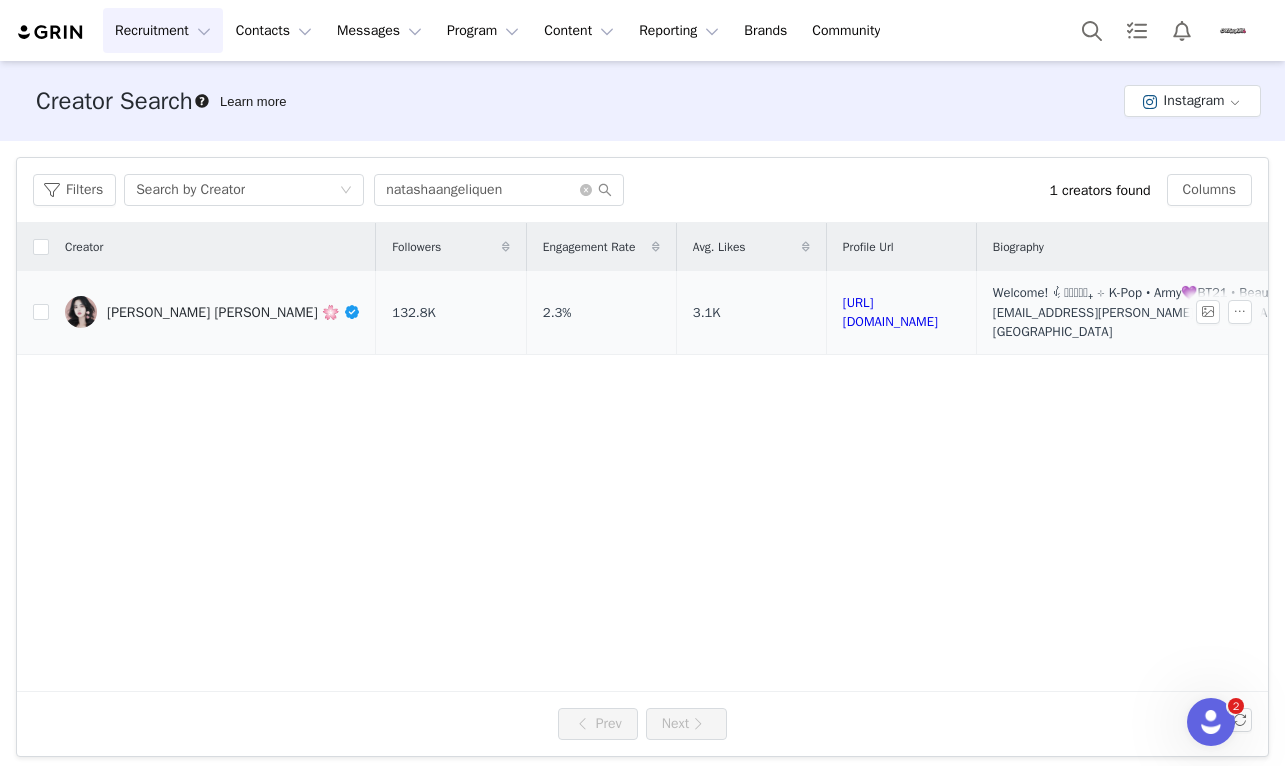 click on "Natasha Angel Nieva 🌸" at bounding box center [233, 312] 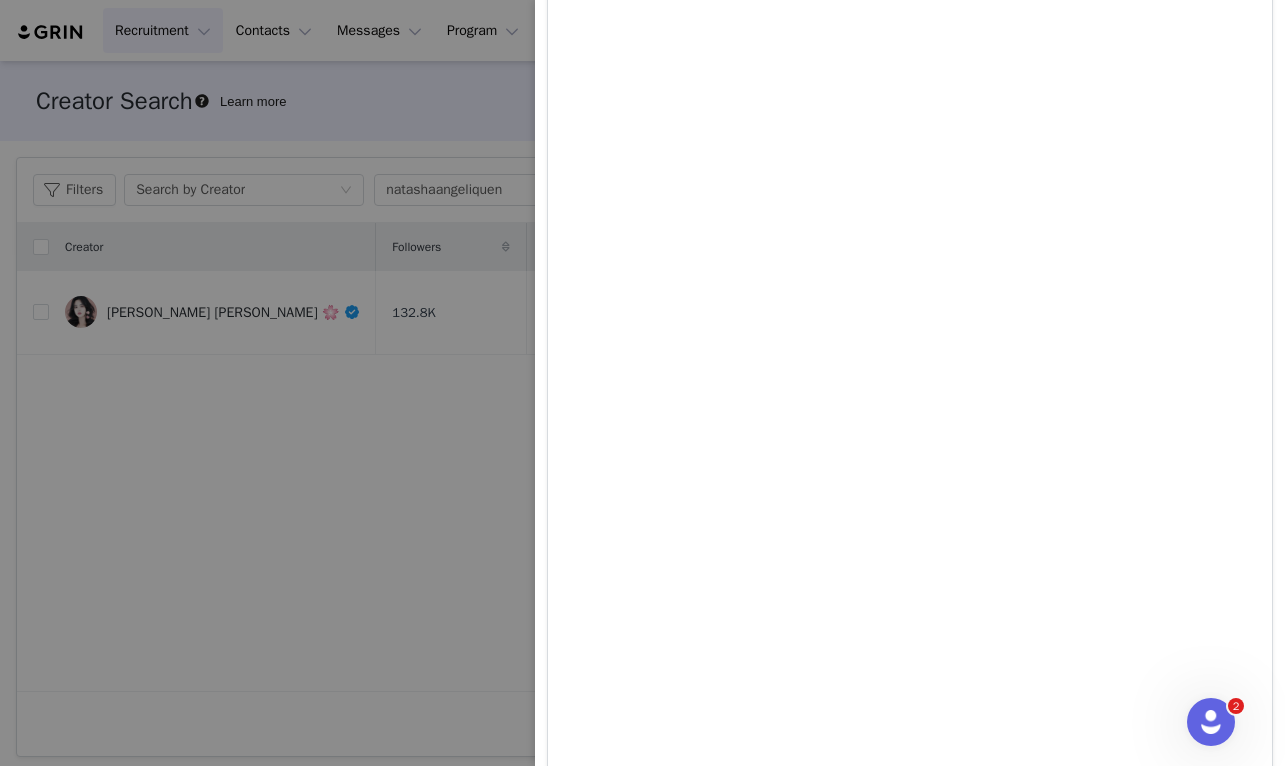 scroll, scrollTop: 0, scrollLeft: 0, axis: both 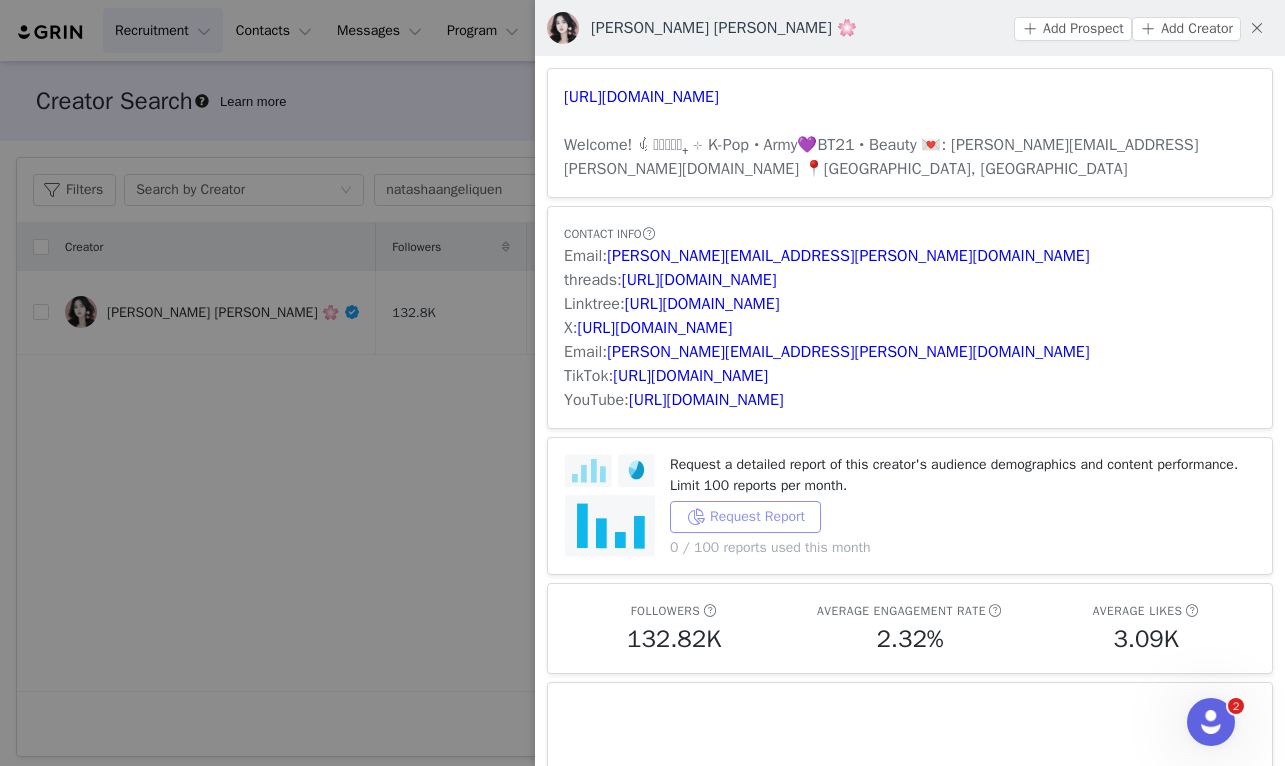 click on "Request Report" at bounding box center [745, 517] 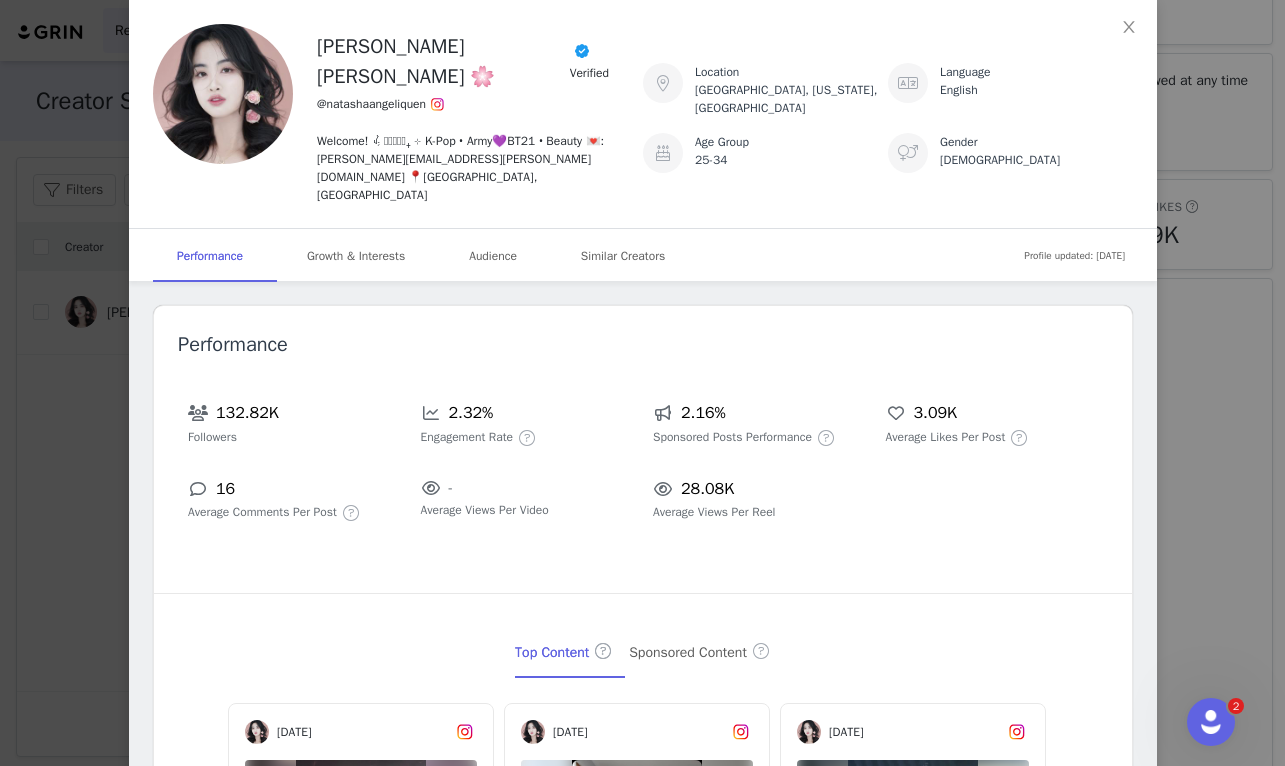 scroll, scrollTop: 422, scrollLeft: 0, axis: vertical 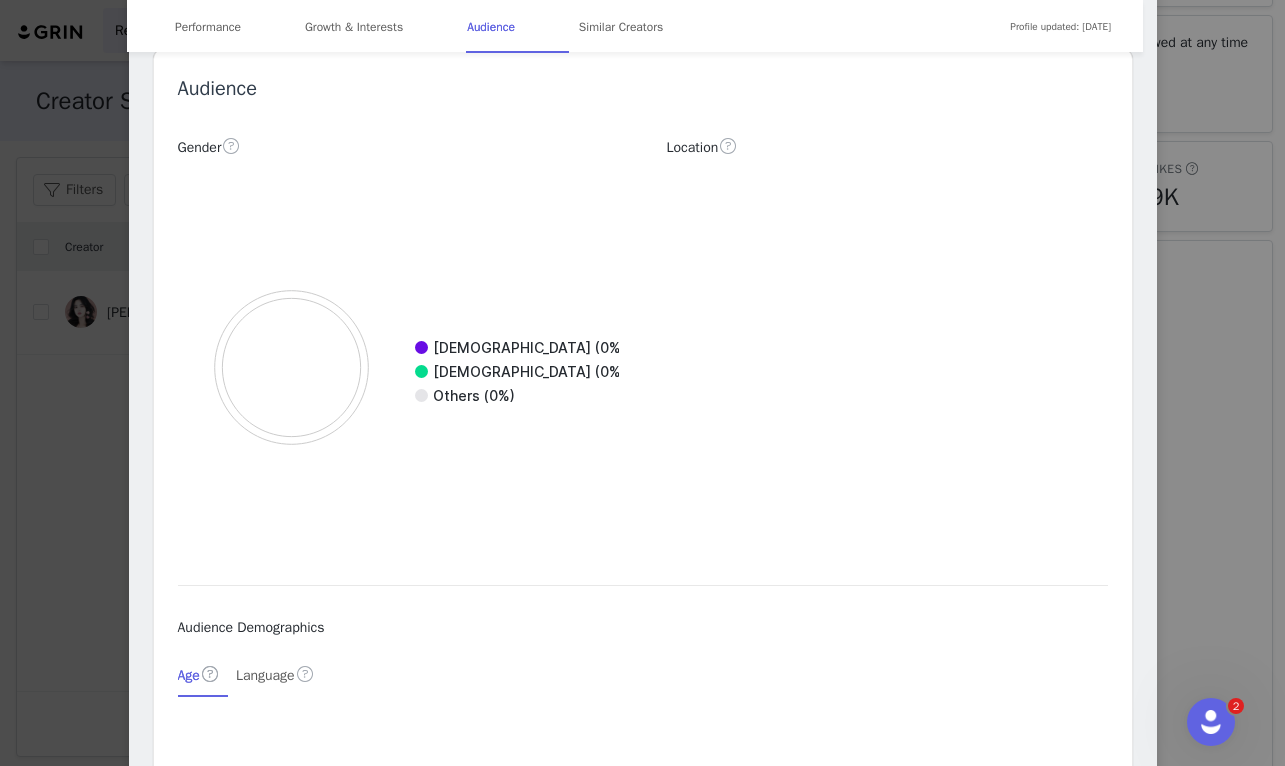 click 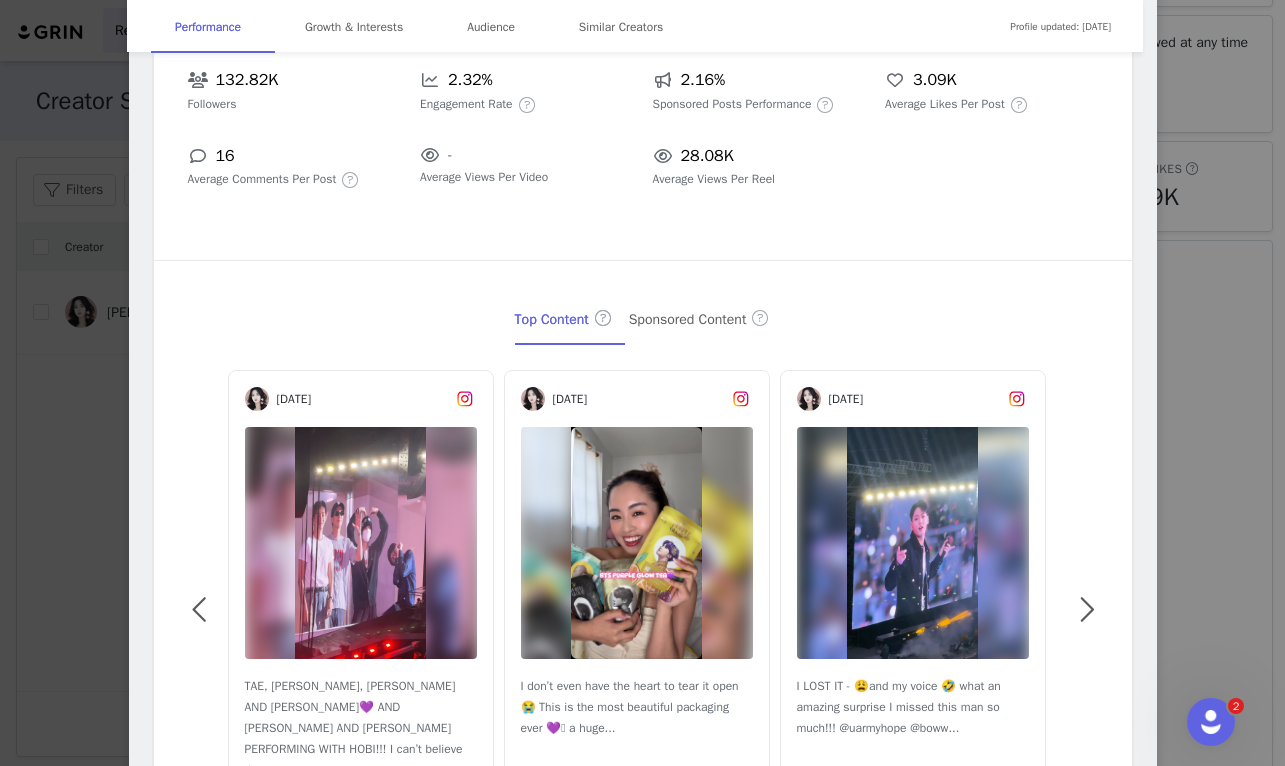 scroll, scrollTop: 483, scrollLeft: 0, axis: vertical 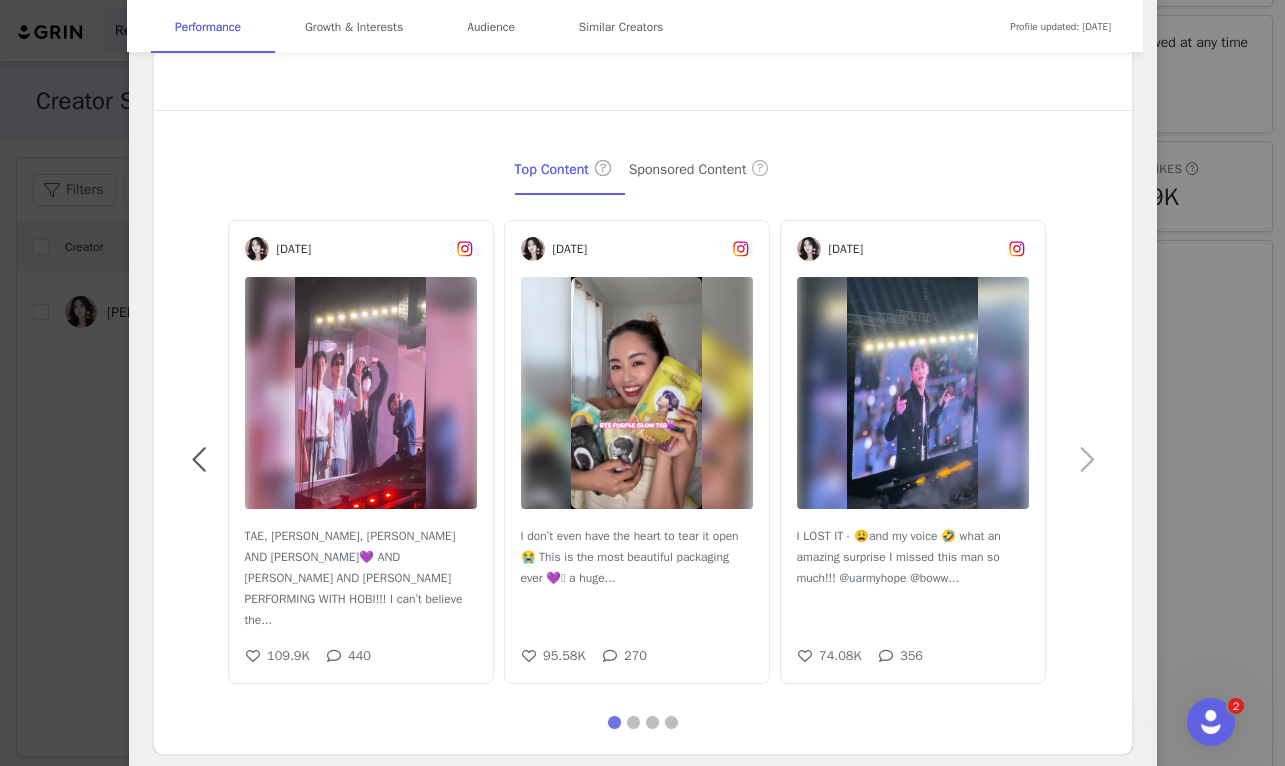 click at bounding box center (1086, 460) 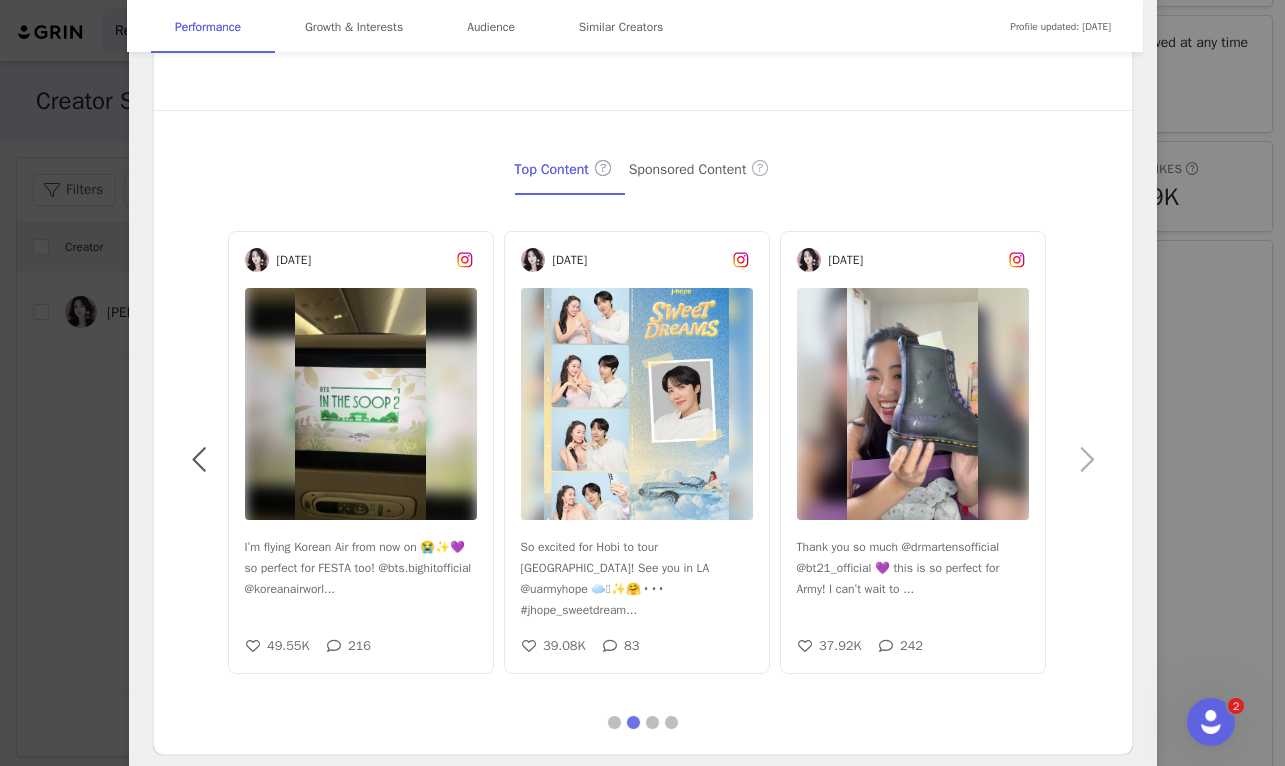 click at bounding box center [1086, 460] 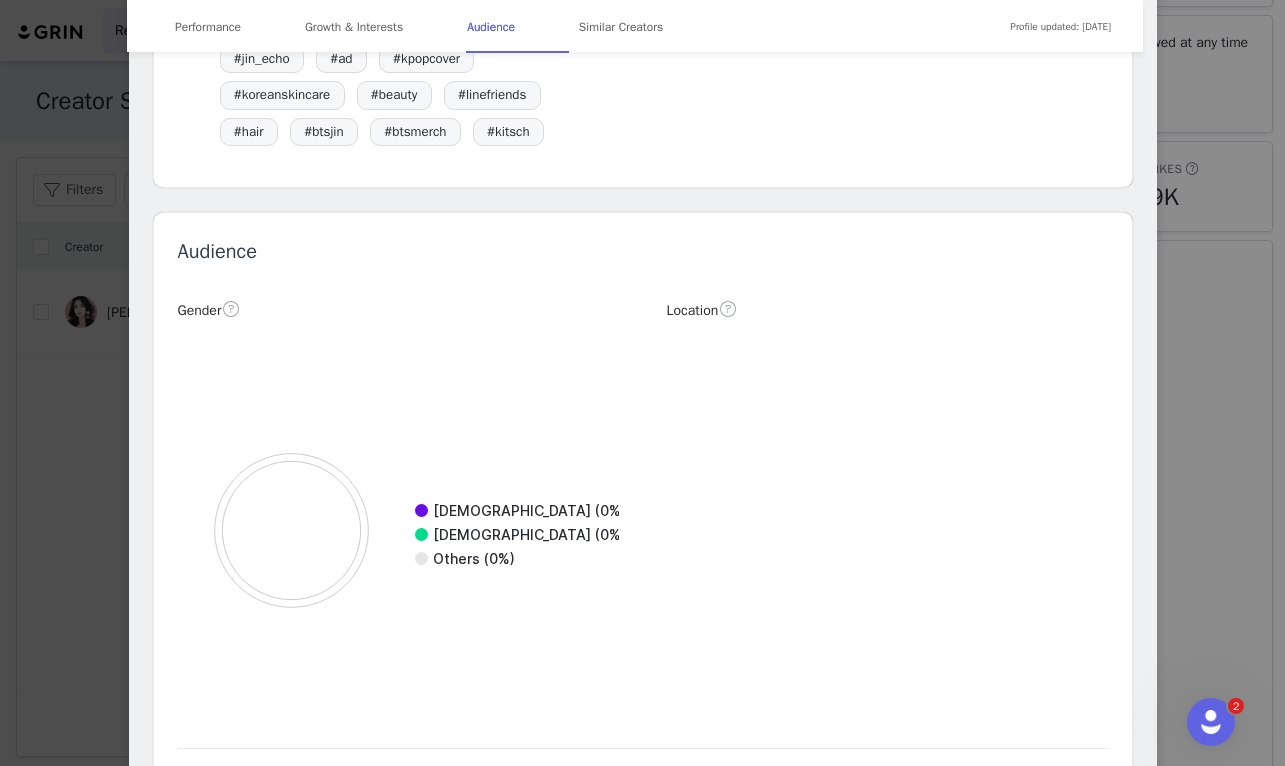 scroll, scrollTop: 2887, scrollLeft: 0, axis: vertical 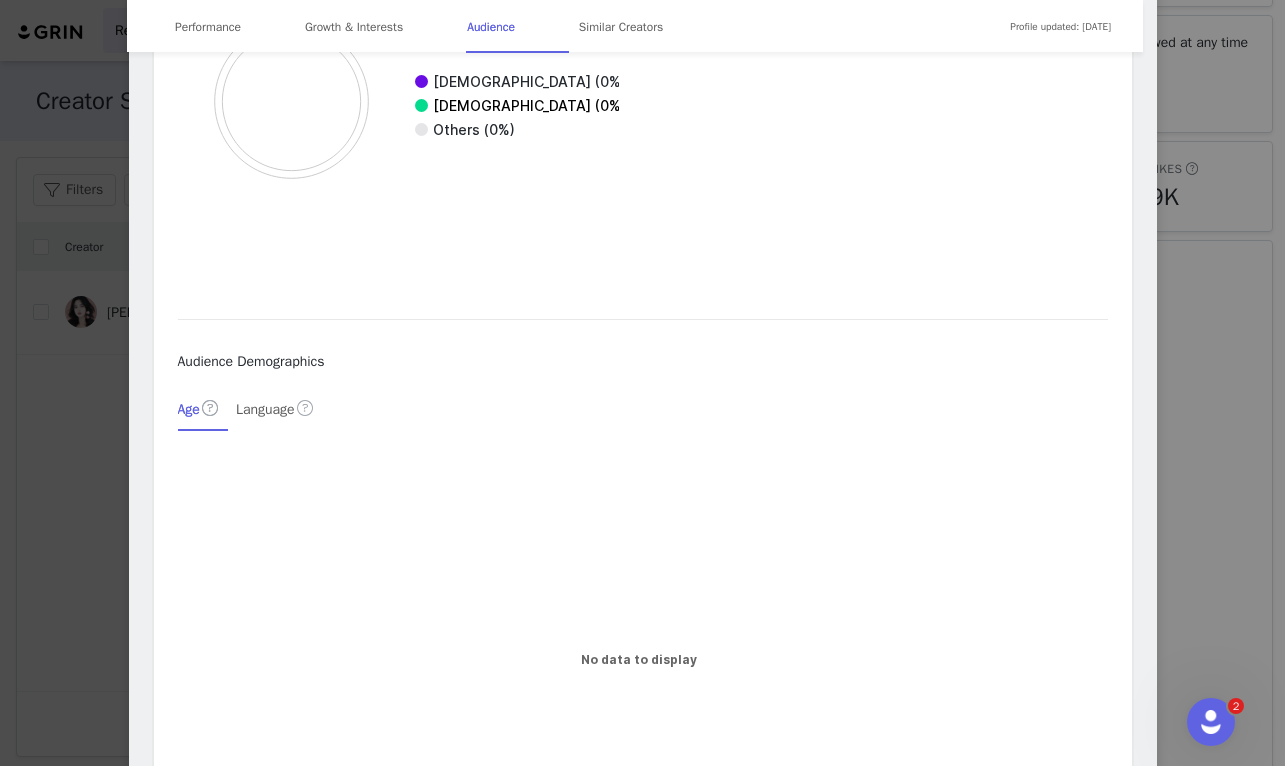 click on "Female (0%)" 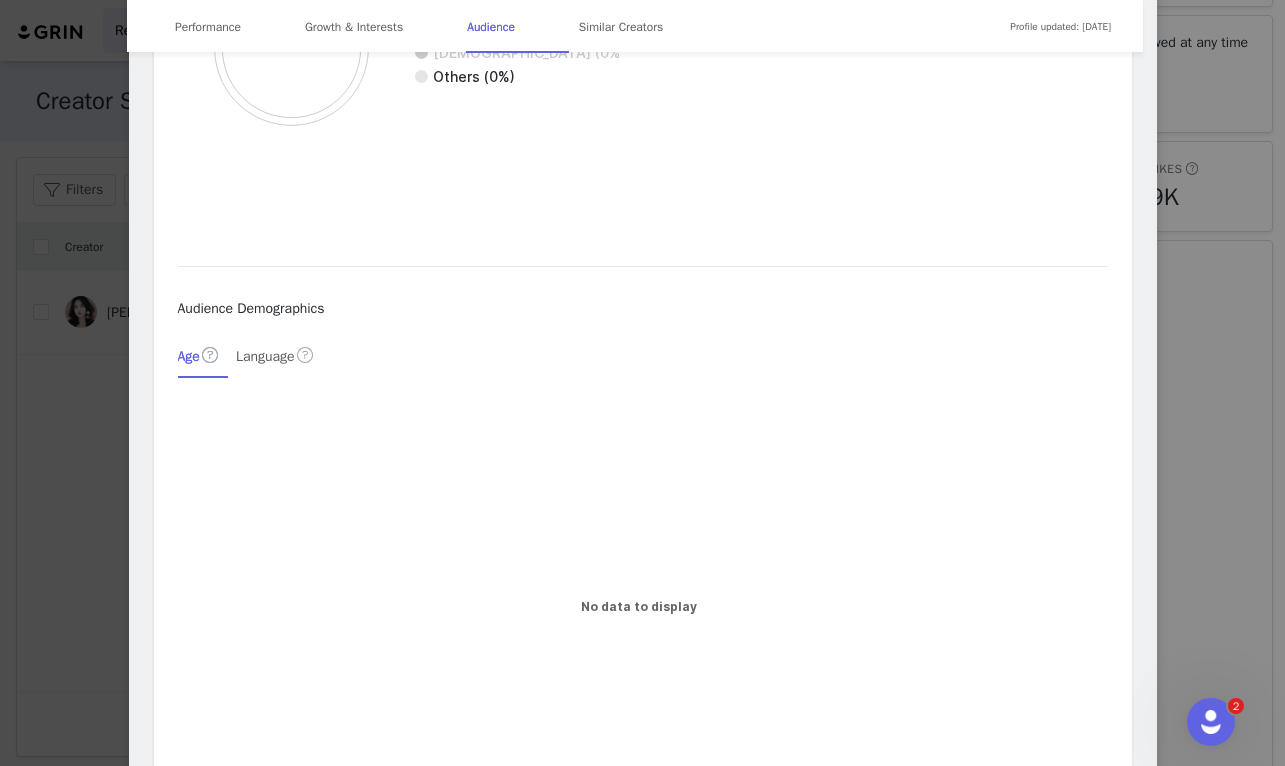 scroll, scrollTop: 3144, scrollLeft: 0, axis: vertical 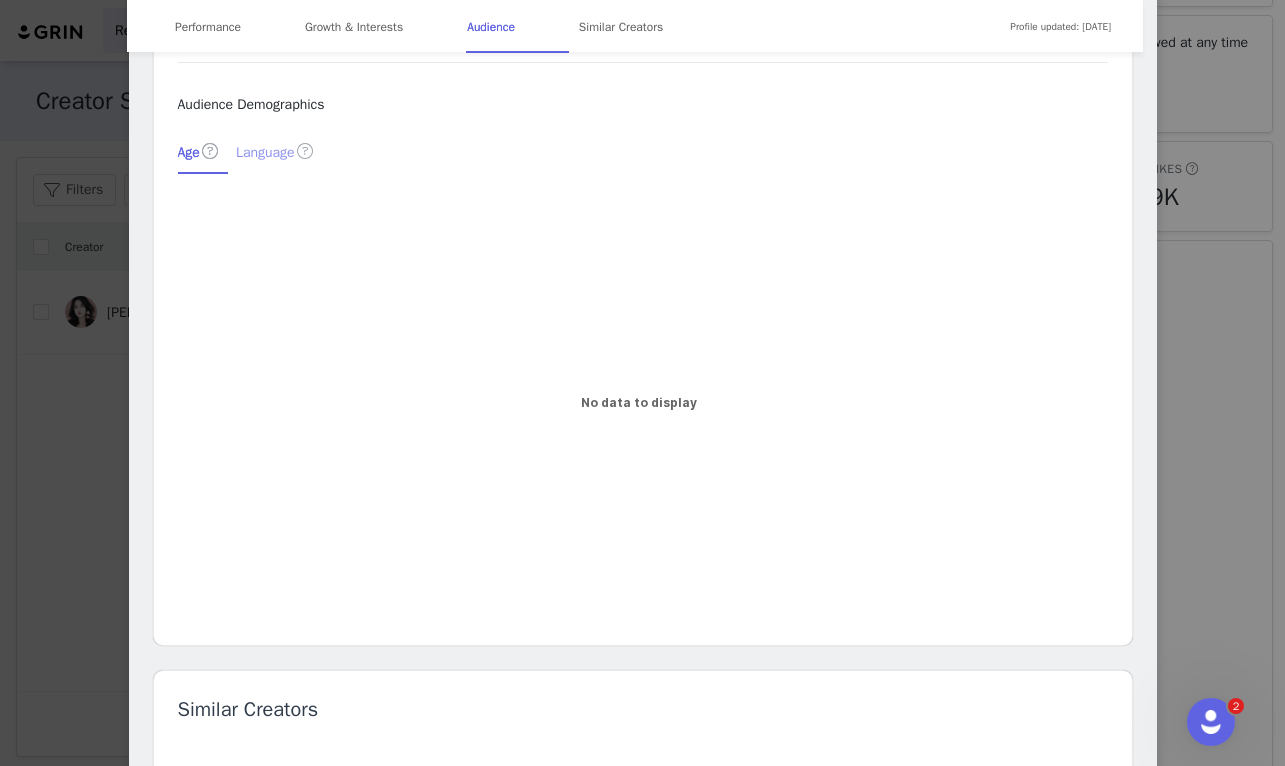 click on "Language" at bounding box center [275, 151] 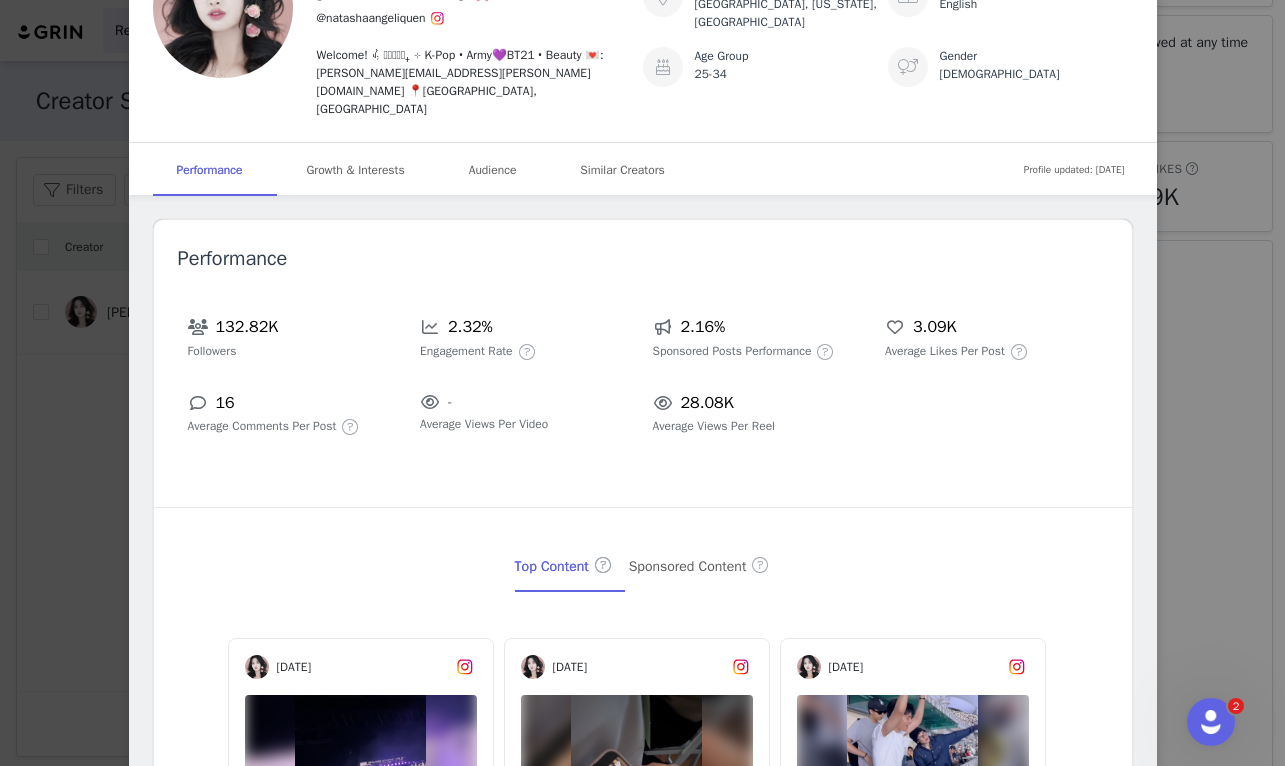 scroll, scrollTop: 0, scrollLeft: 0, axis: both 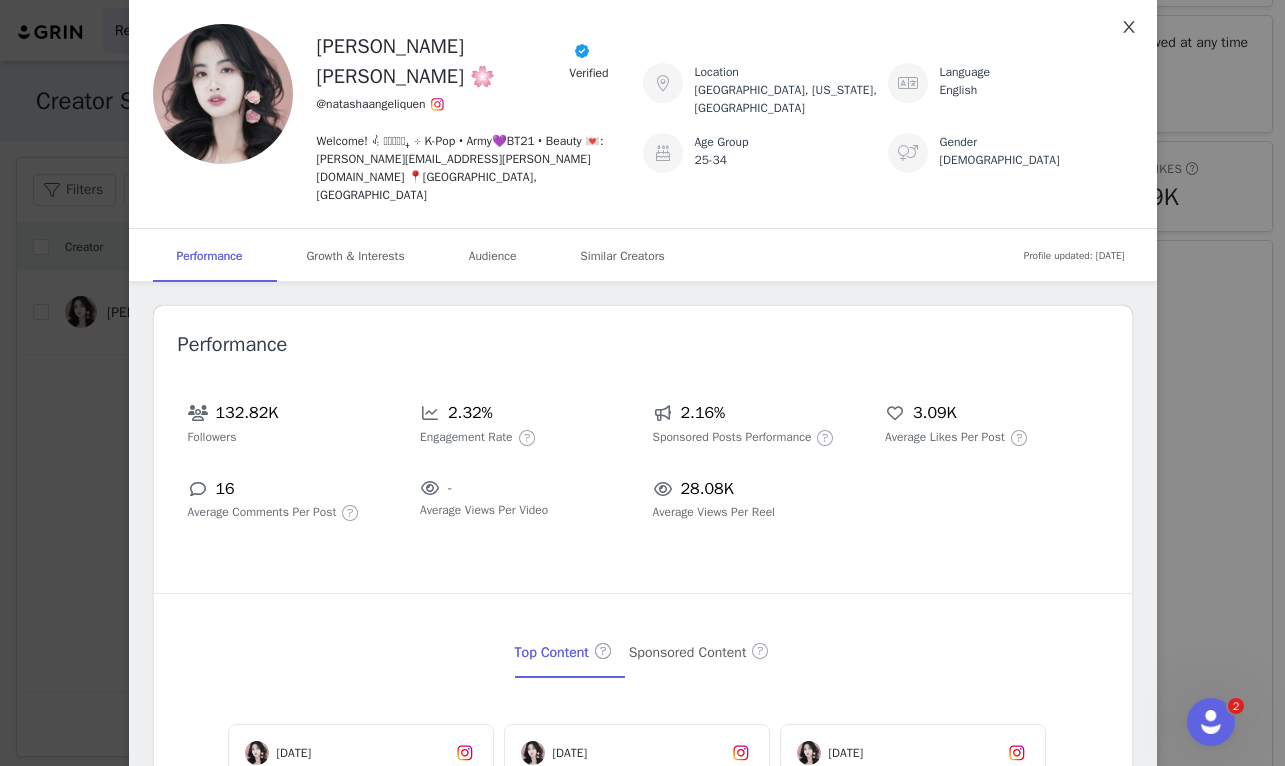 click at bounding box center (1129, 28) 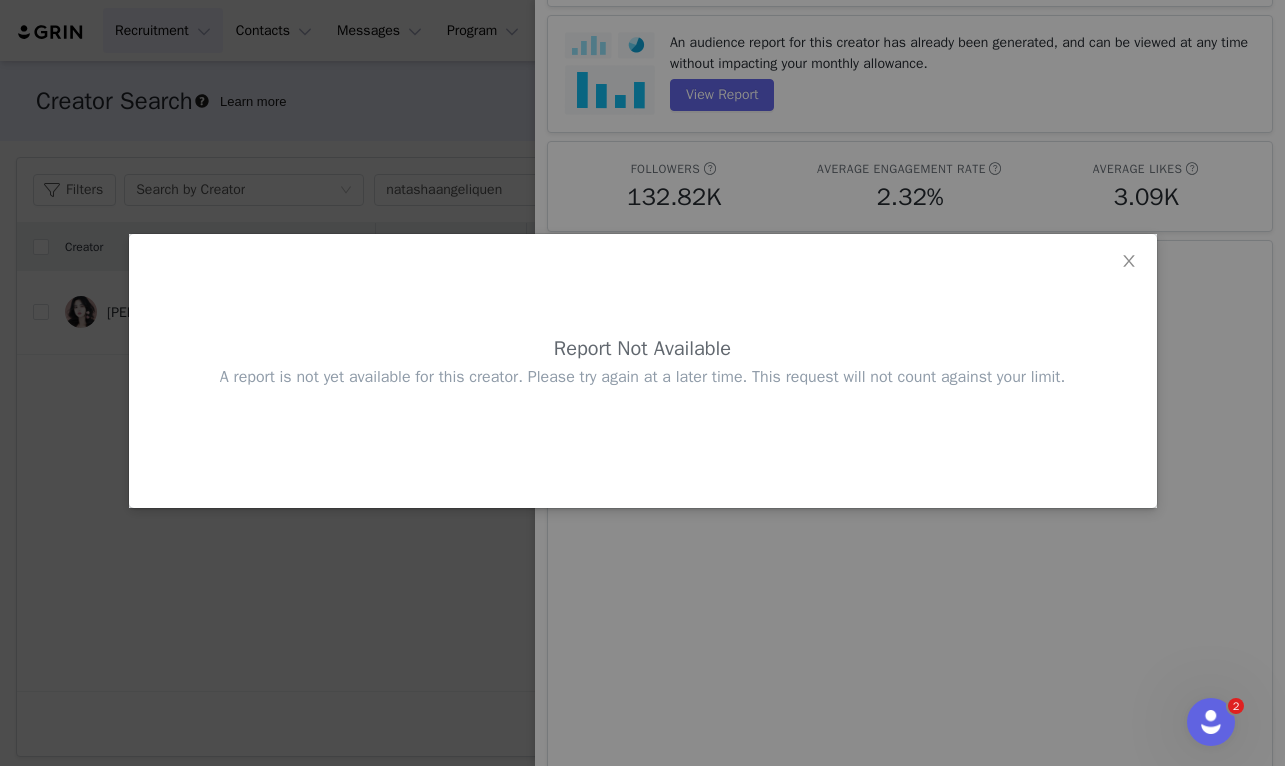click on "Report Not Available   A report is not yet available for this creator. Please try again at a later time. This request will not count against your limit." at bounding box center (642, 383) 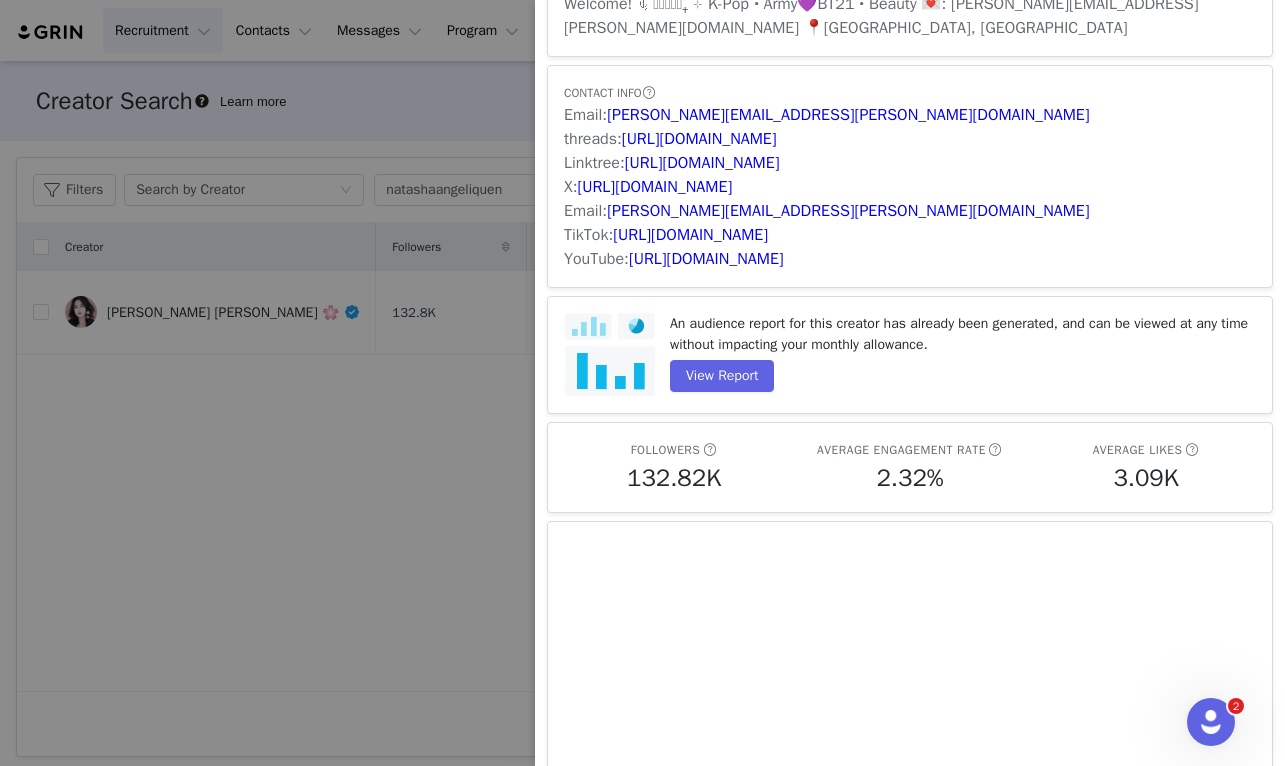 scroll, scrollTop: 0, scrollLeft: 0, axis: both 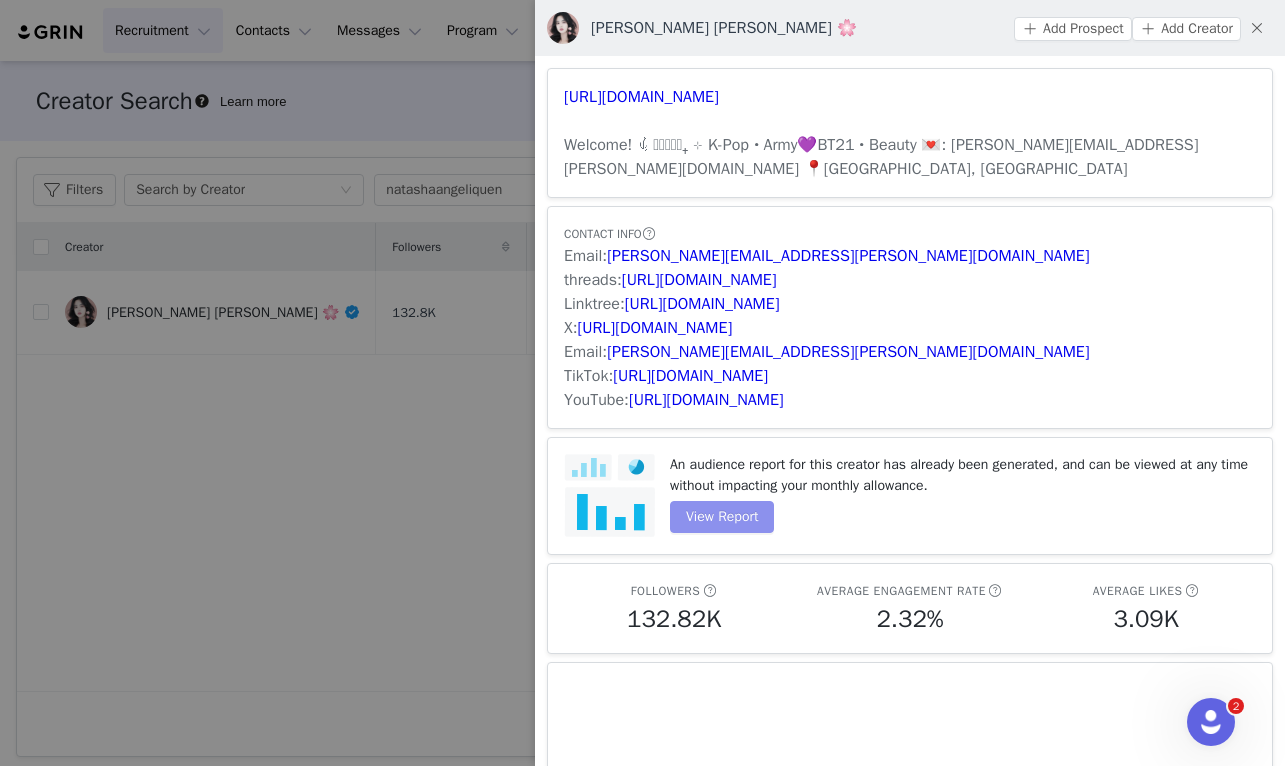 click on "View Report" at bounding box center (722, 517) 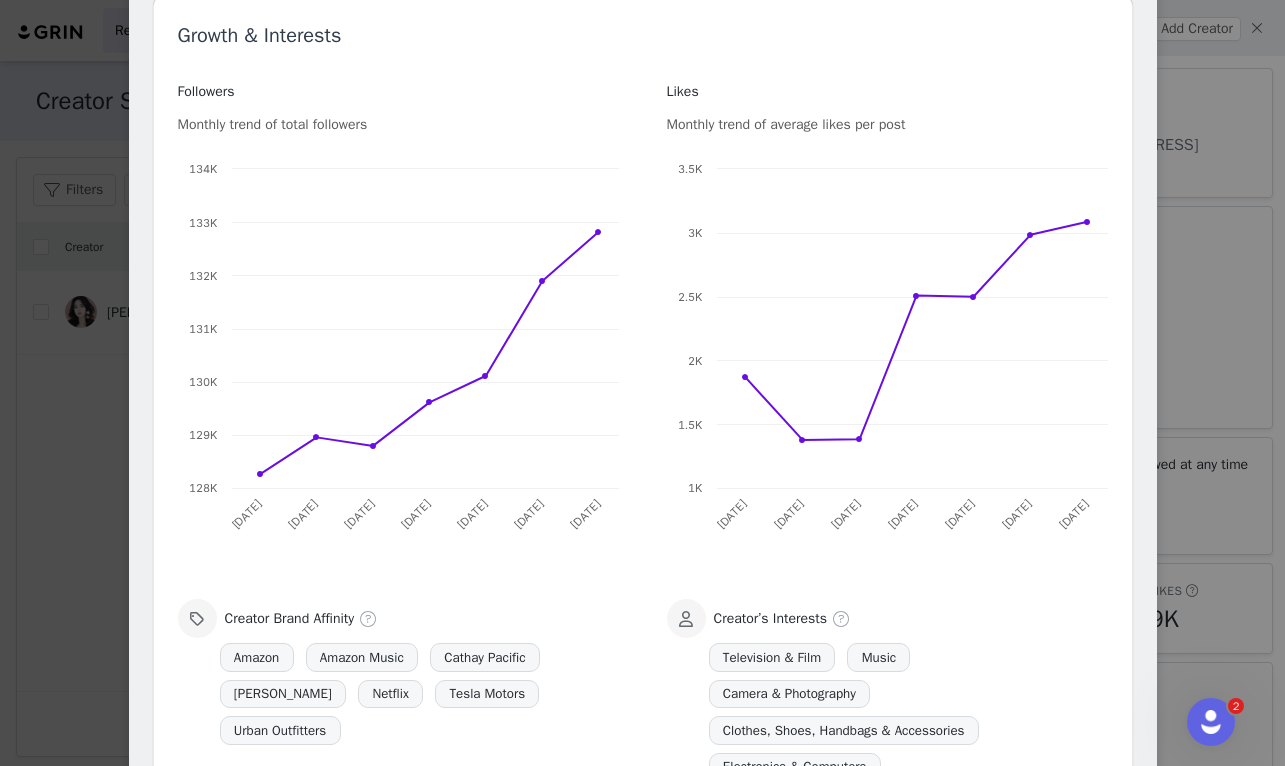 scroll, scrollTop: 0, scrollLeft: 0, axis: both 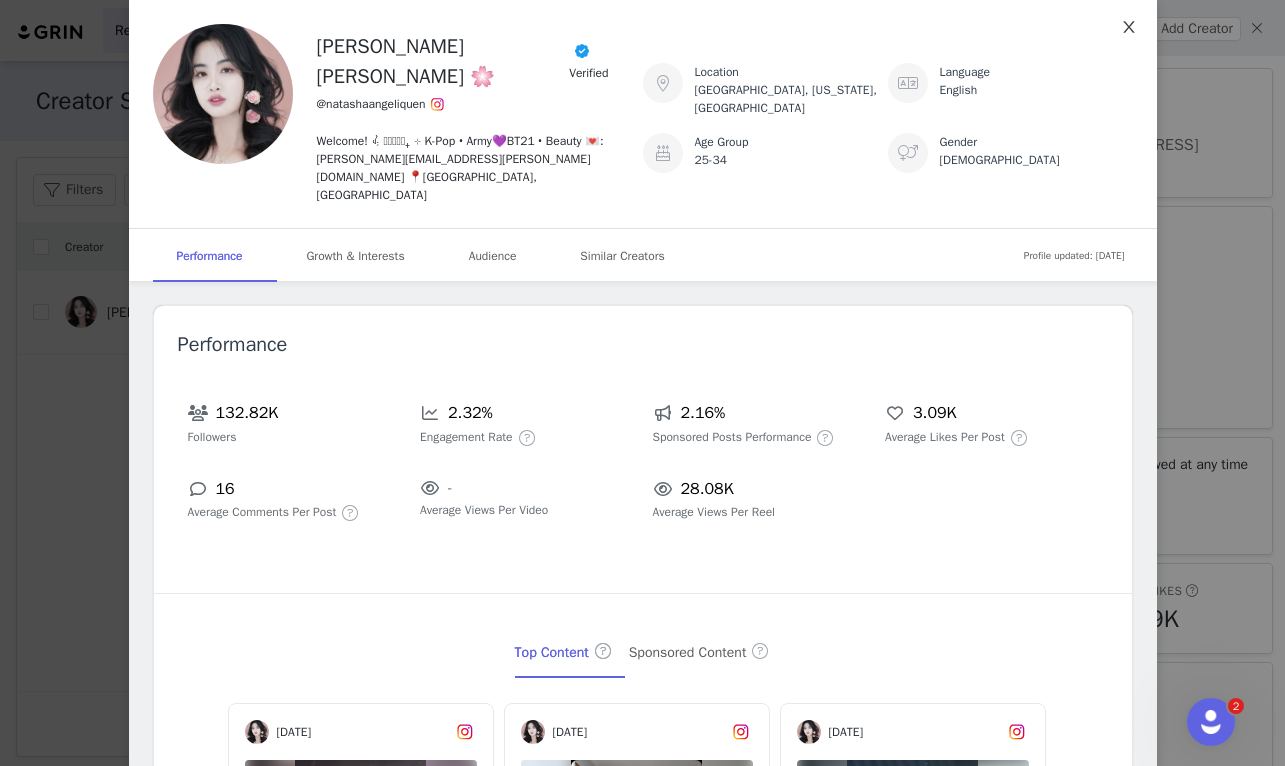 click 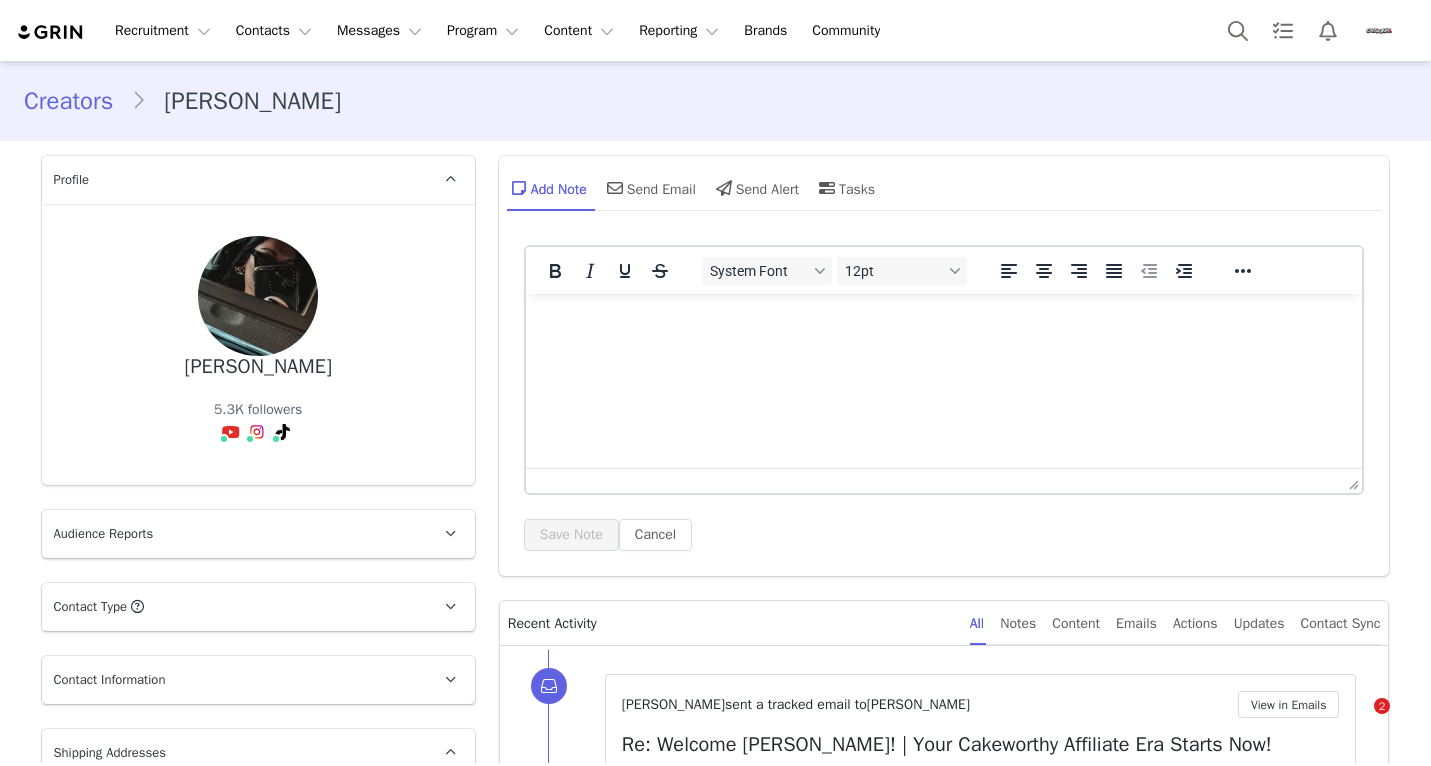scroll, scrollTop: 0, scrollLeft: 0, axis: both 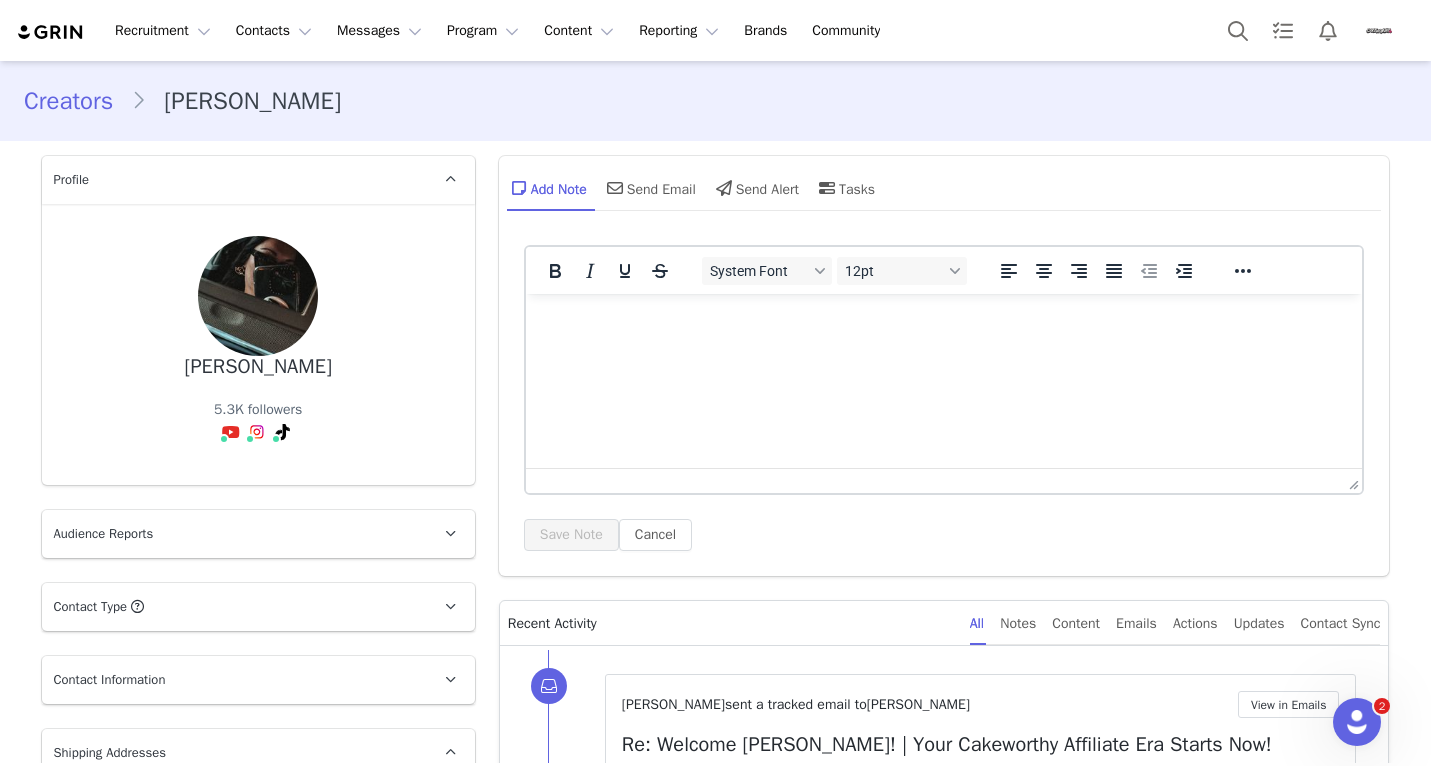 click on "Creators" at bounding box center (77, 101) 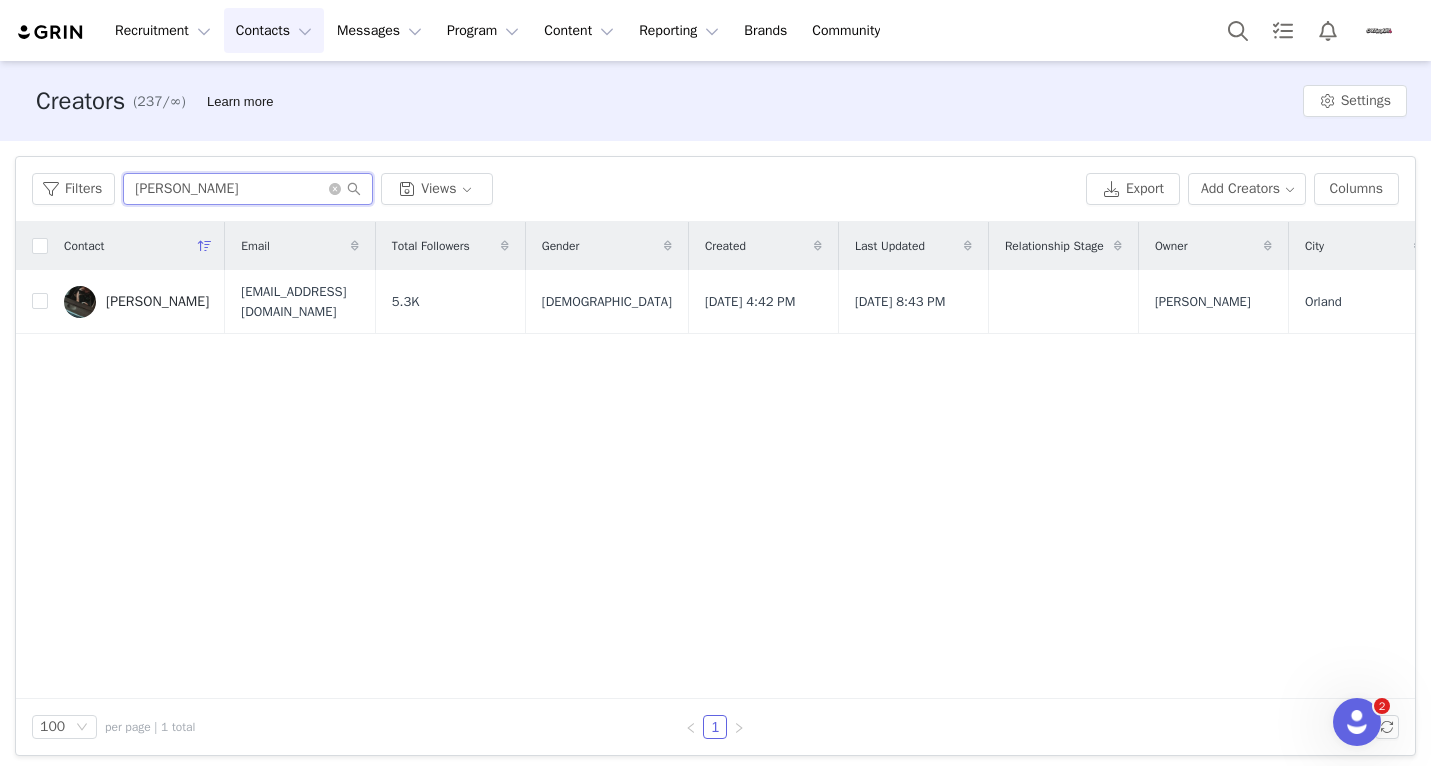 click on "[PERSON_NAME]" at bounding box center [248, 189] 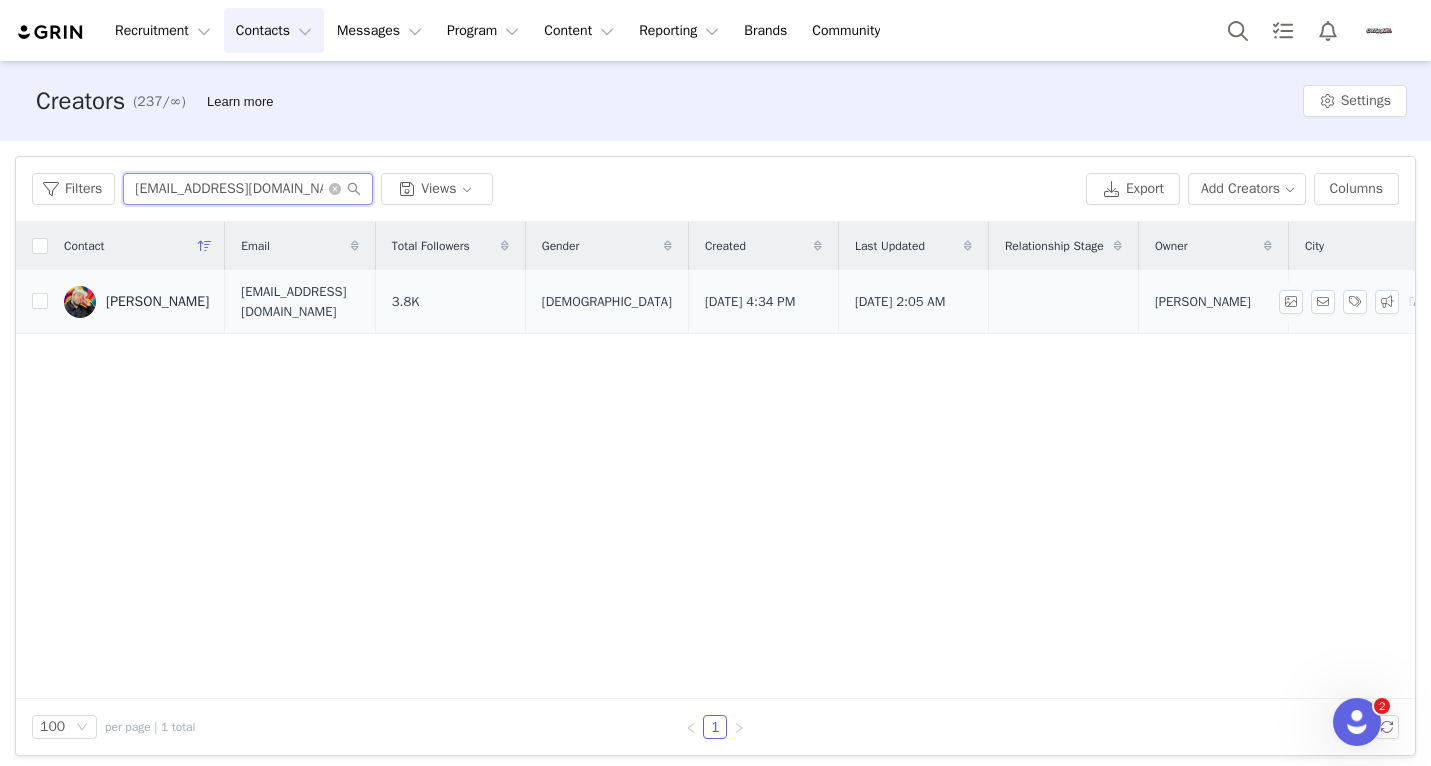 type on "[EMAIL_ADDRESS][DOMAIN_NAME]" 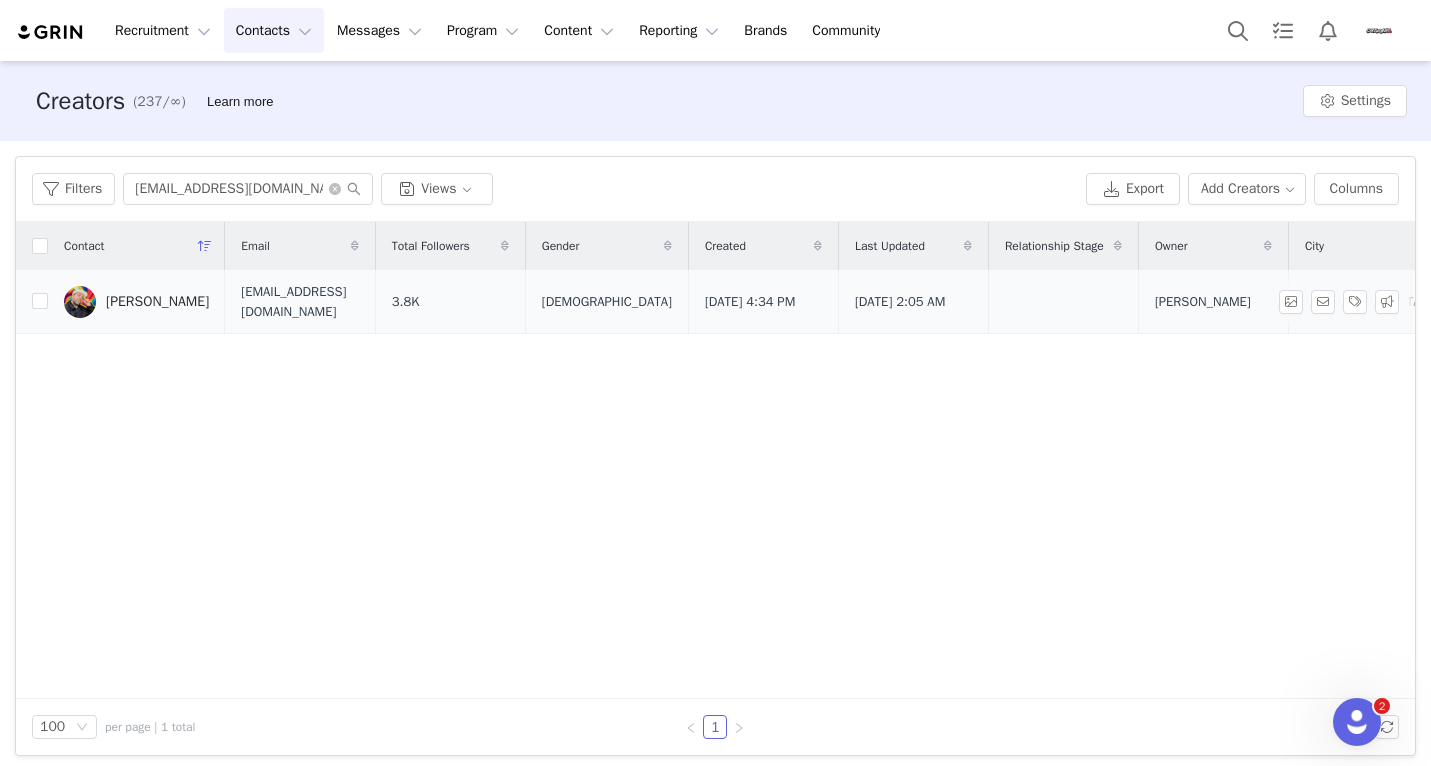 click on "[PERSON_NAME]" at bounding box center (157, 302) 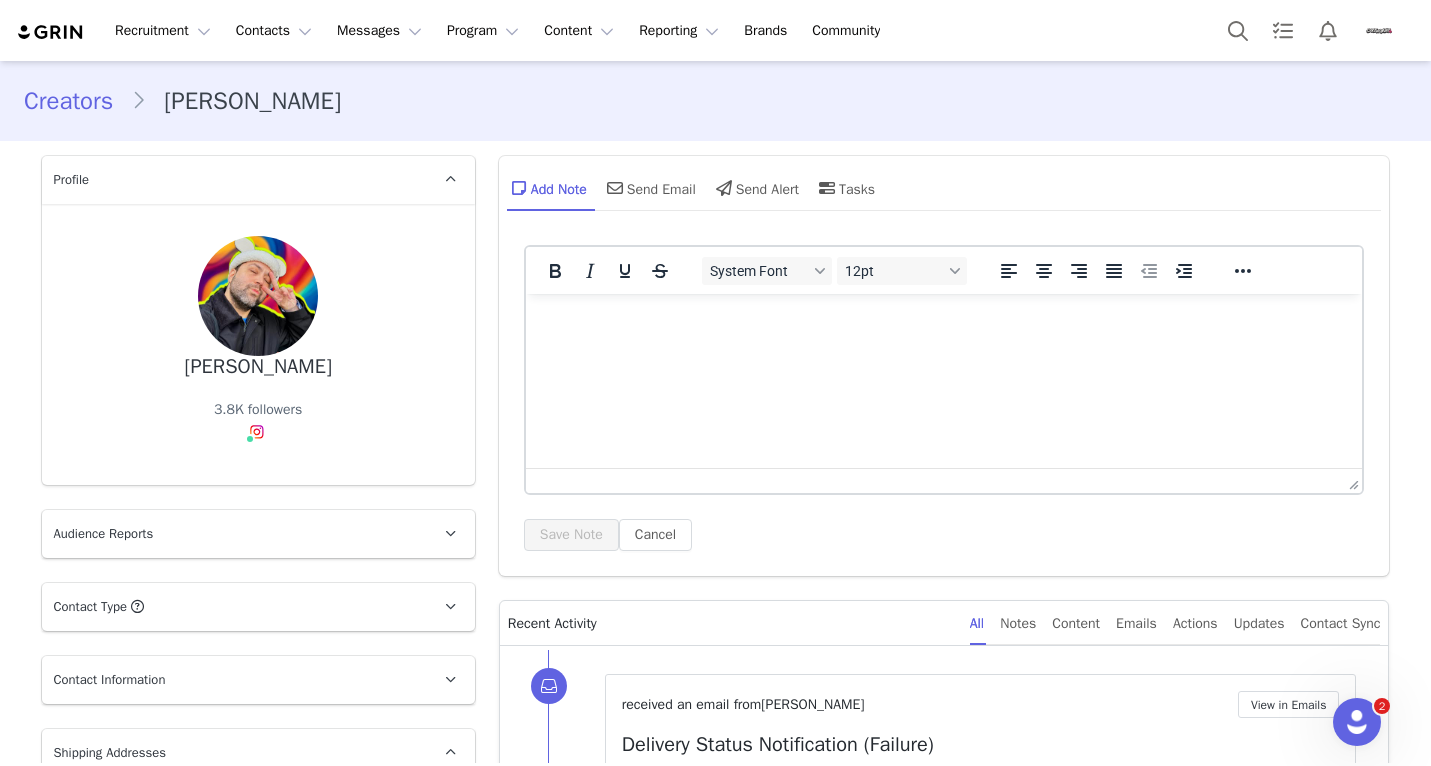 scroll, scrollTop: 0, scrollLeft: 0, axis: both 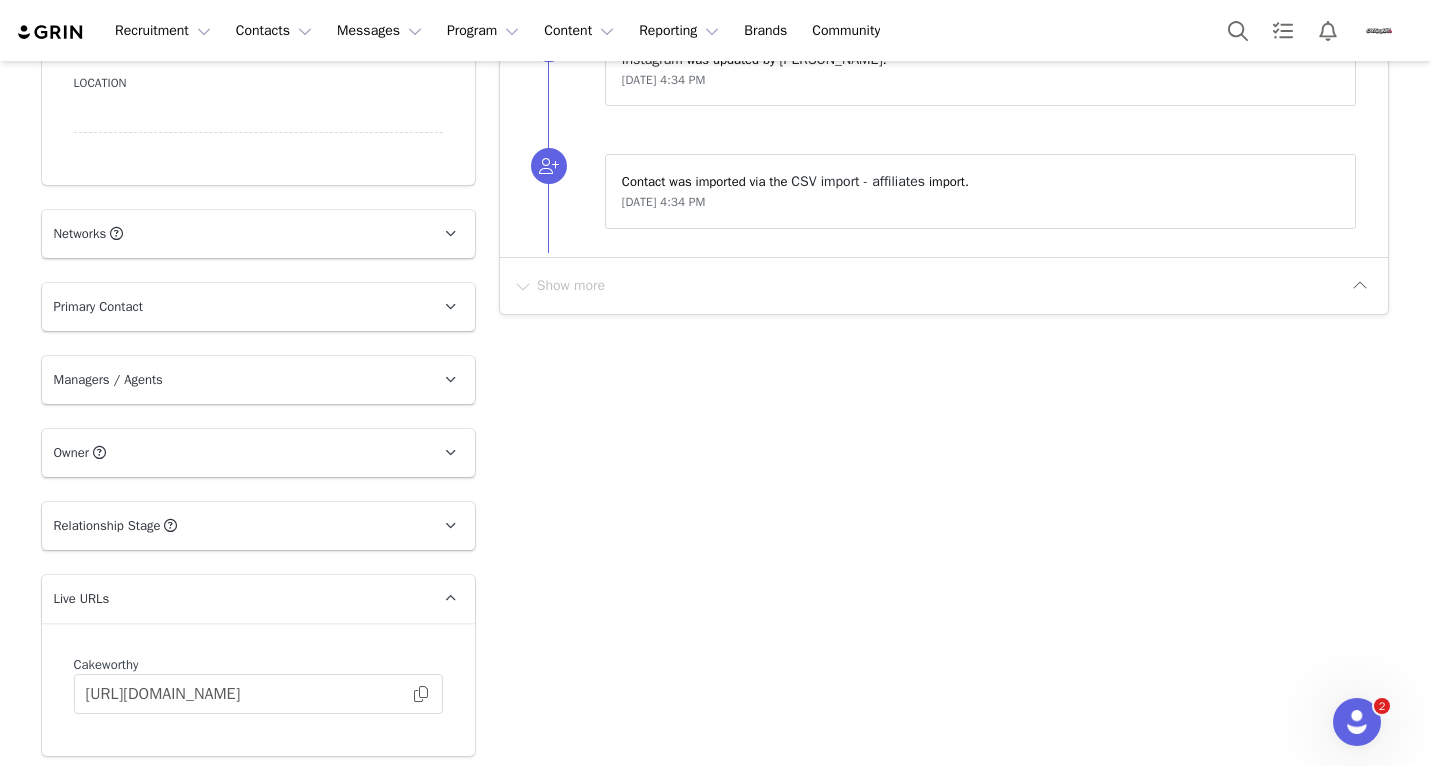 click on "Networks  You can add or change your creators network URL' here, your active creators can authenticate their accounts later." at bounding box center (234, 234) 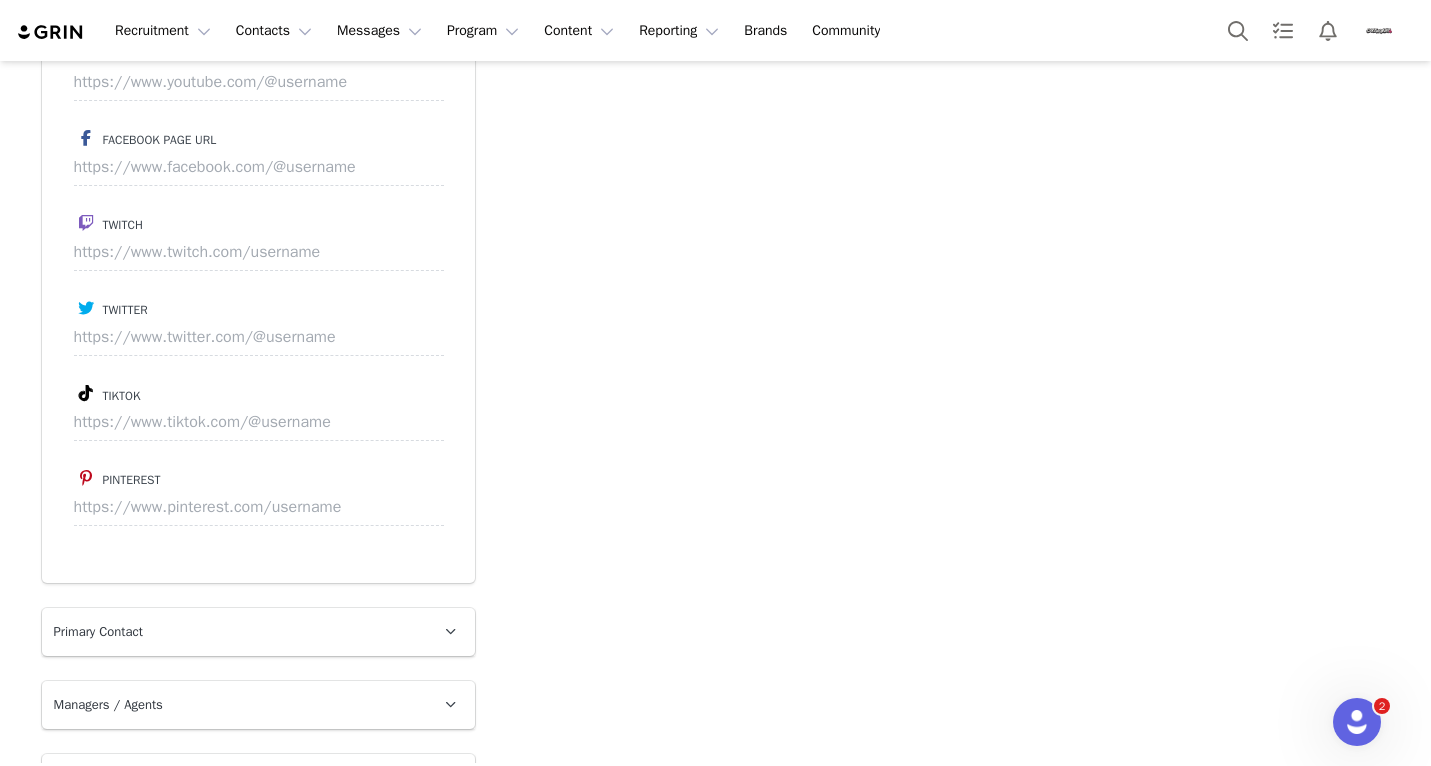 scroll, scrollTop: 2156, scrollLeft: 0, axis: vertical 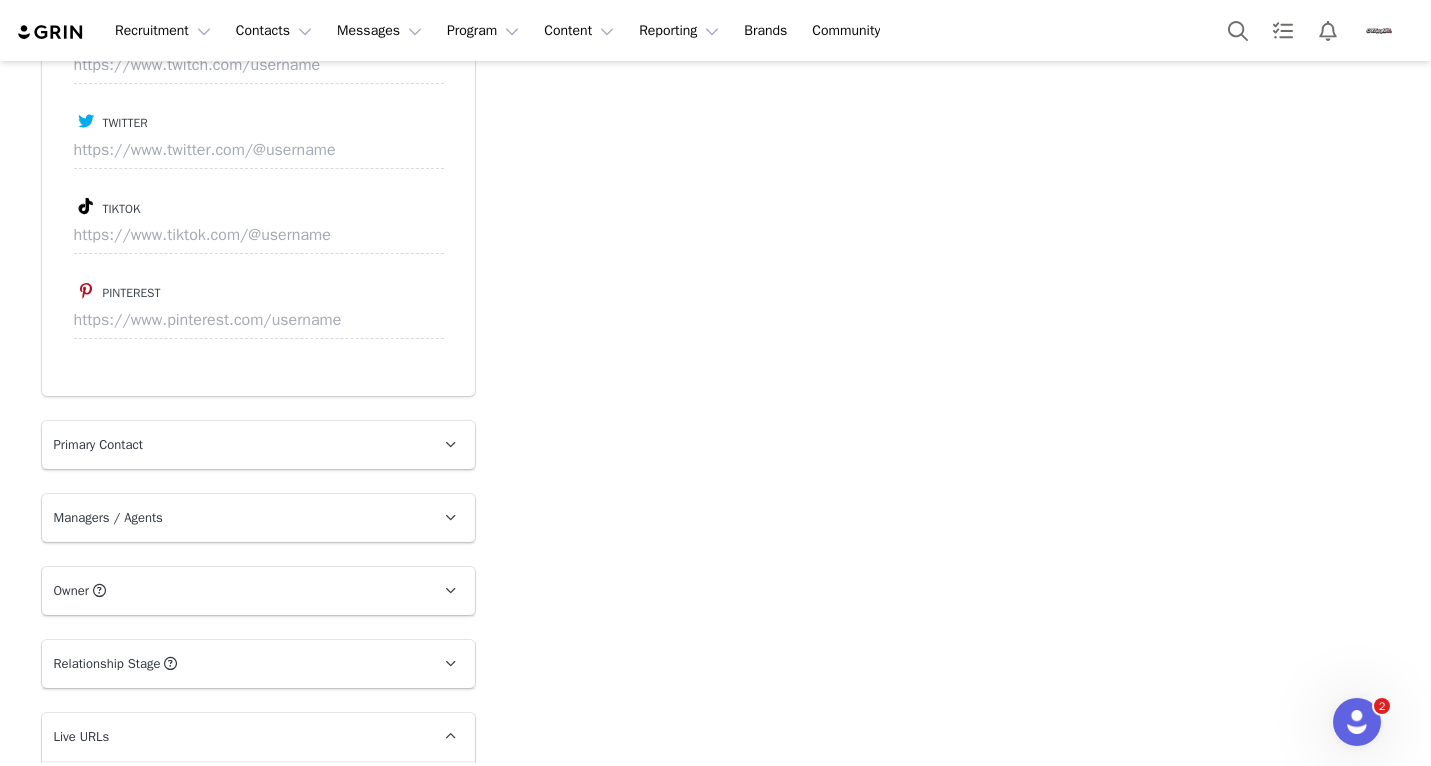 click on "Primary Contact" at bounding box center [234, 445] 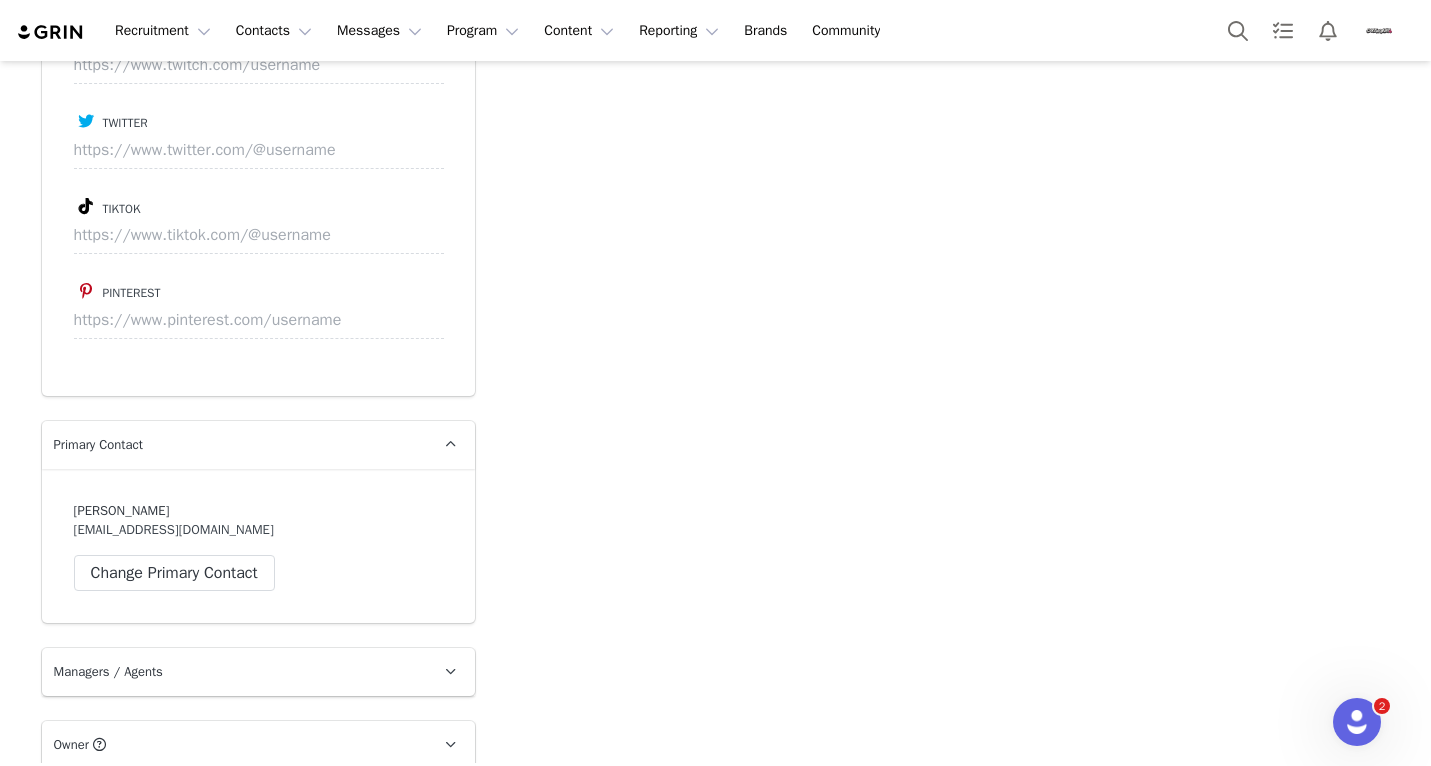 scroll, scrollTop: 2200, scrollLeft: 0, axis: vertical 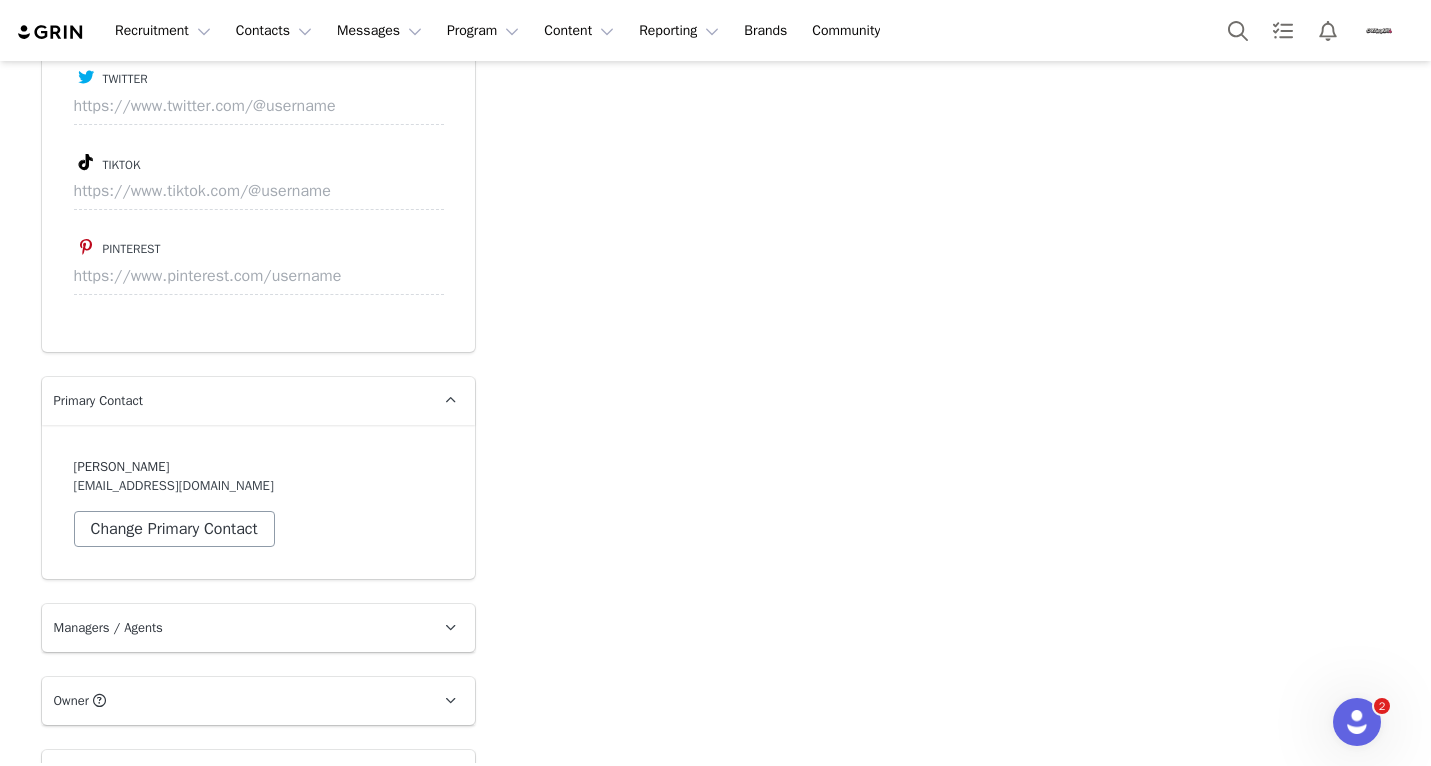 click on "Change Primary Contact" at bounding box center (174, 529) 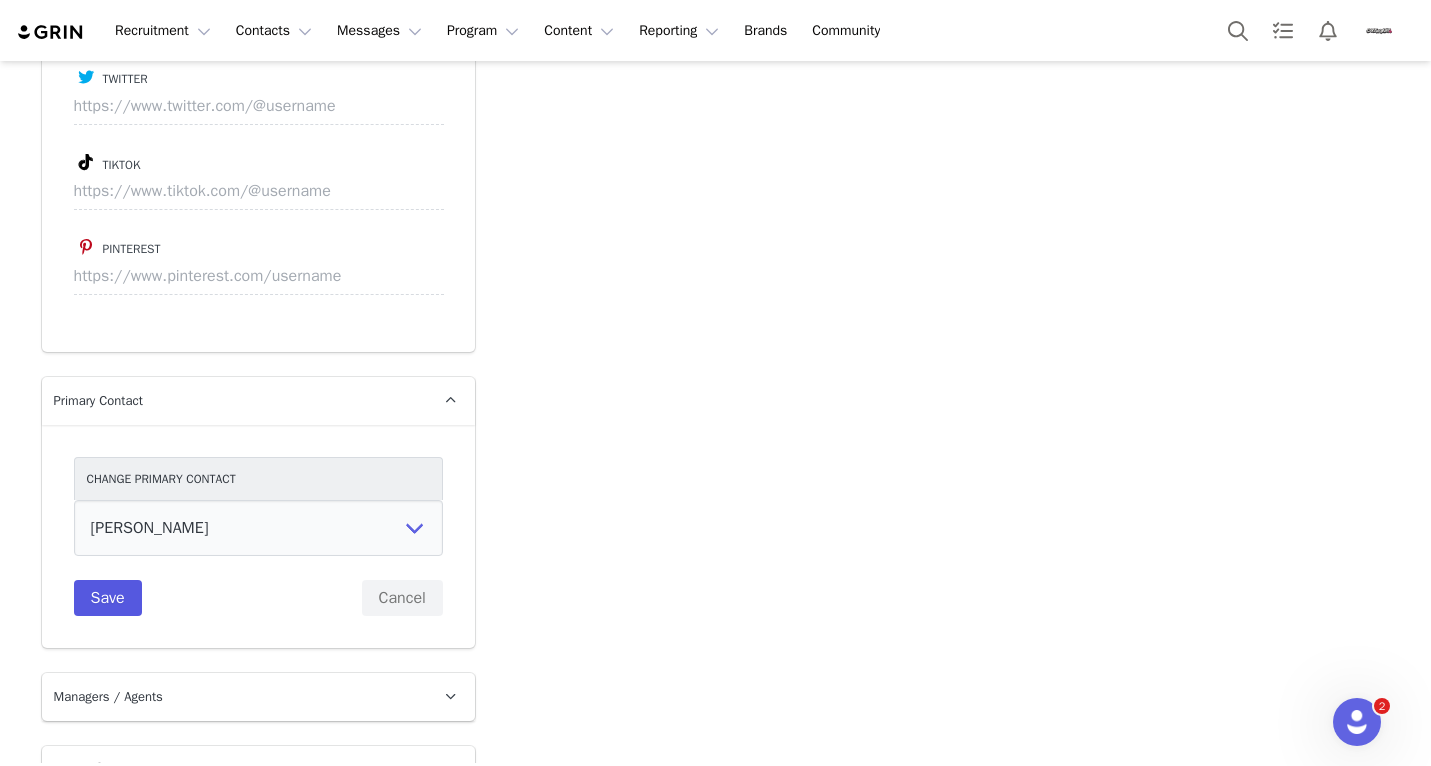 click on "Save" at bounding box center (108, 598) 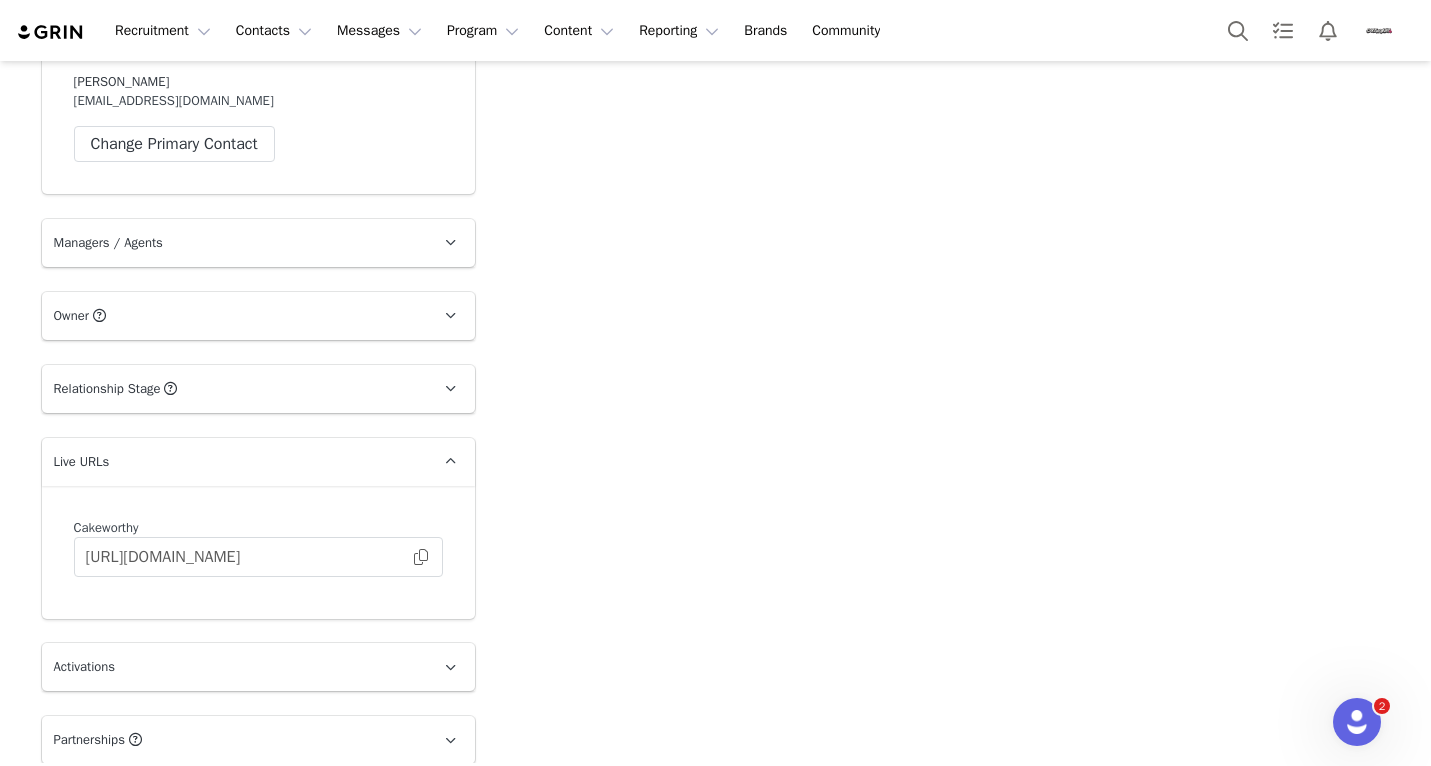 scroll, scrollTop: 2398, scrollLeft: 0, axis: vertical 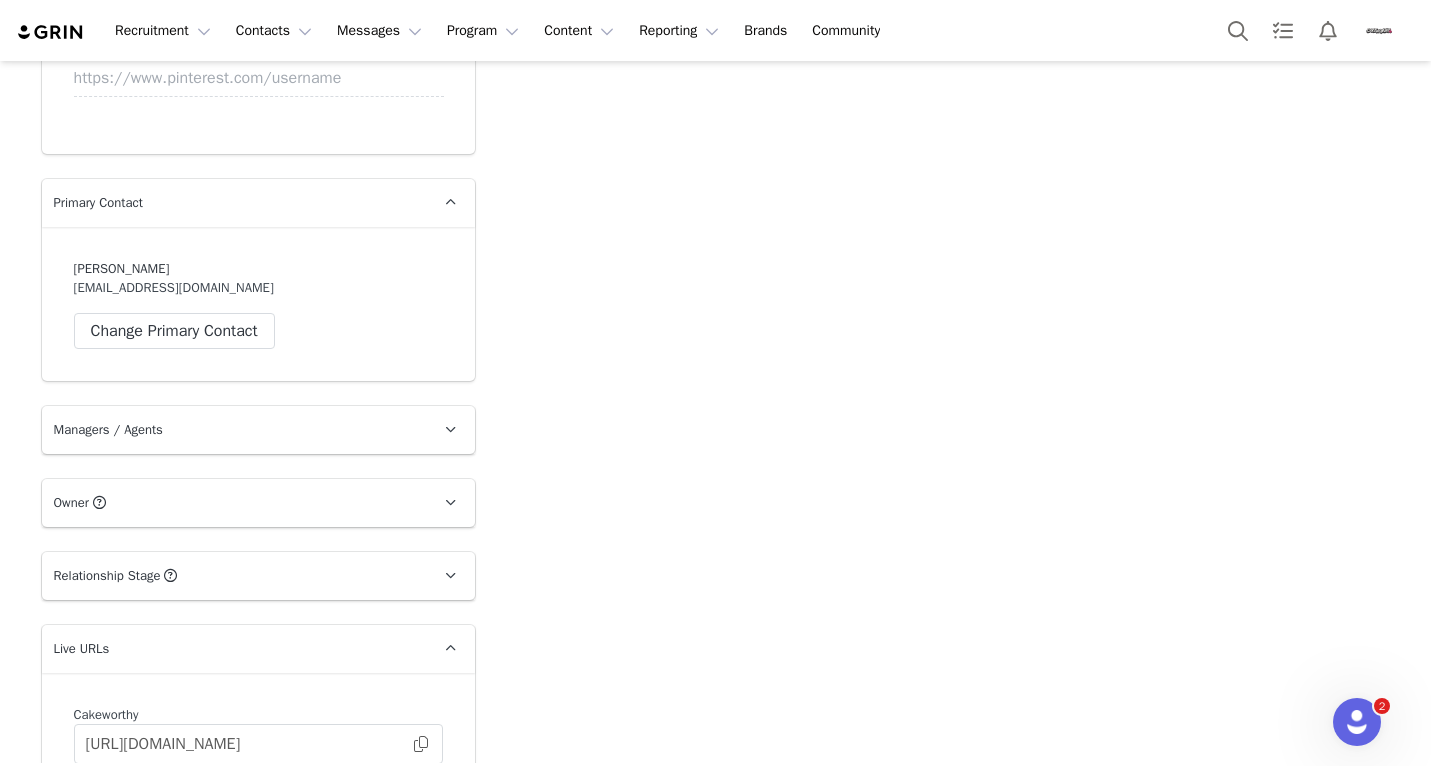 click on "Managers / Agents" at bounding box center [234, 430] 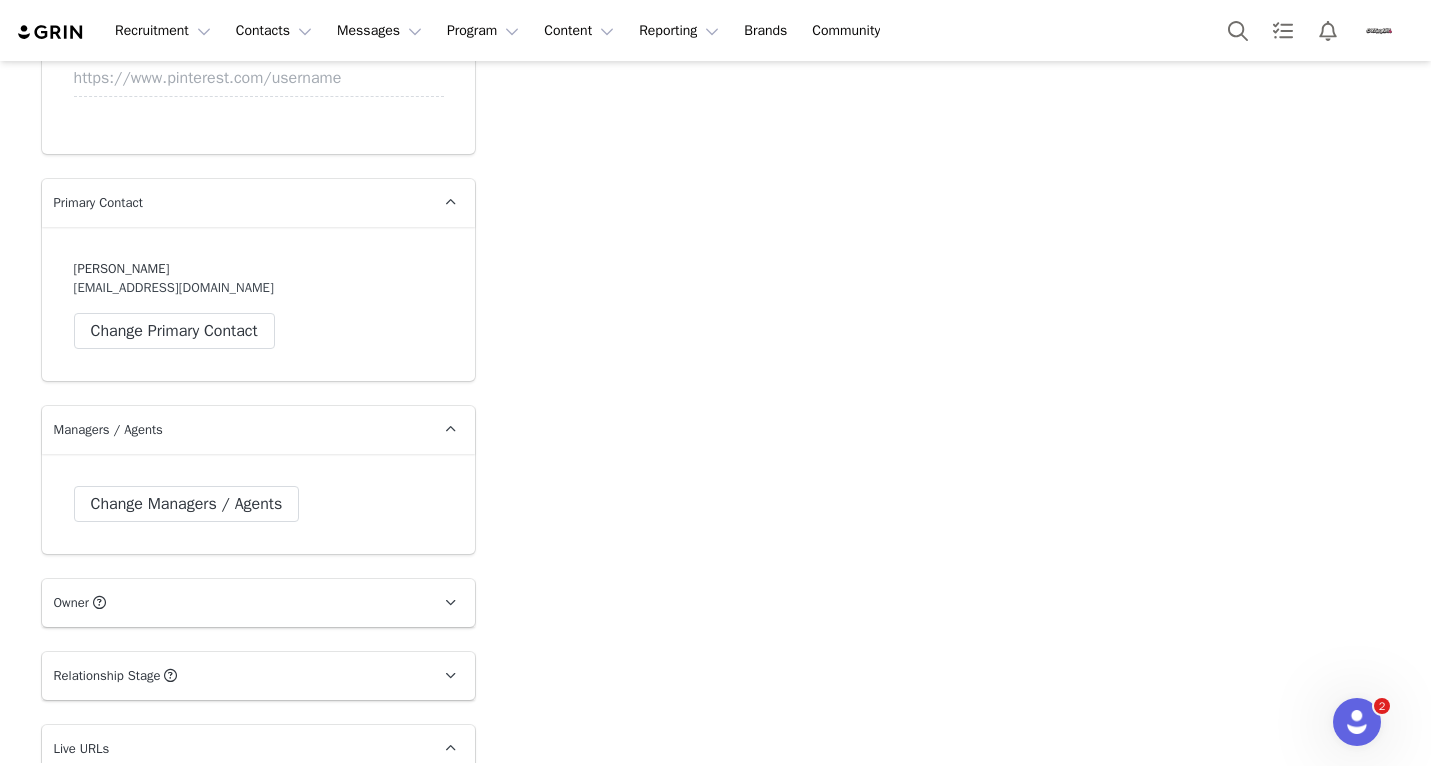 scroll, scrollTop: 2402, scrollLeft: 0, axis: vertical 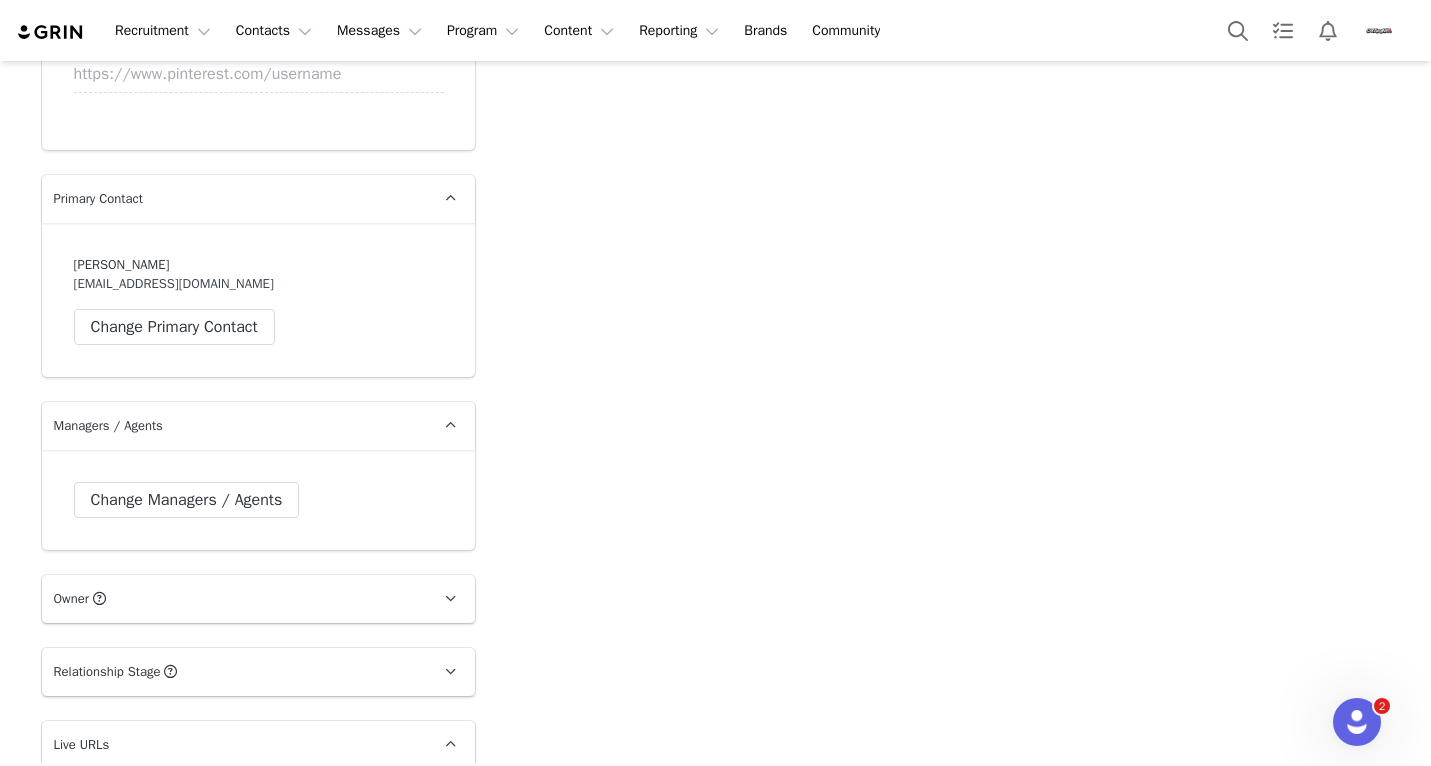 click on "Owner  The account user who owns the contact" at bounding box center (234, 599) 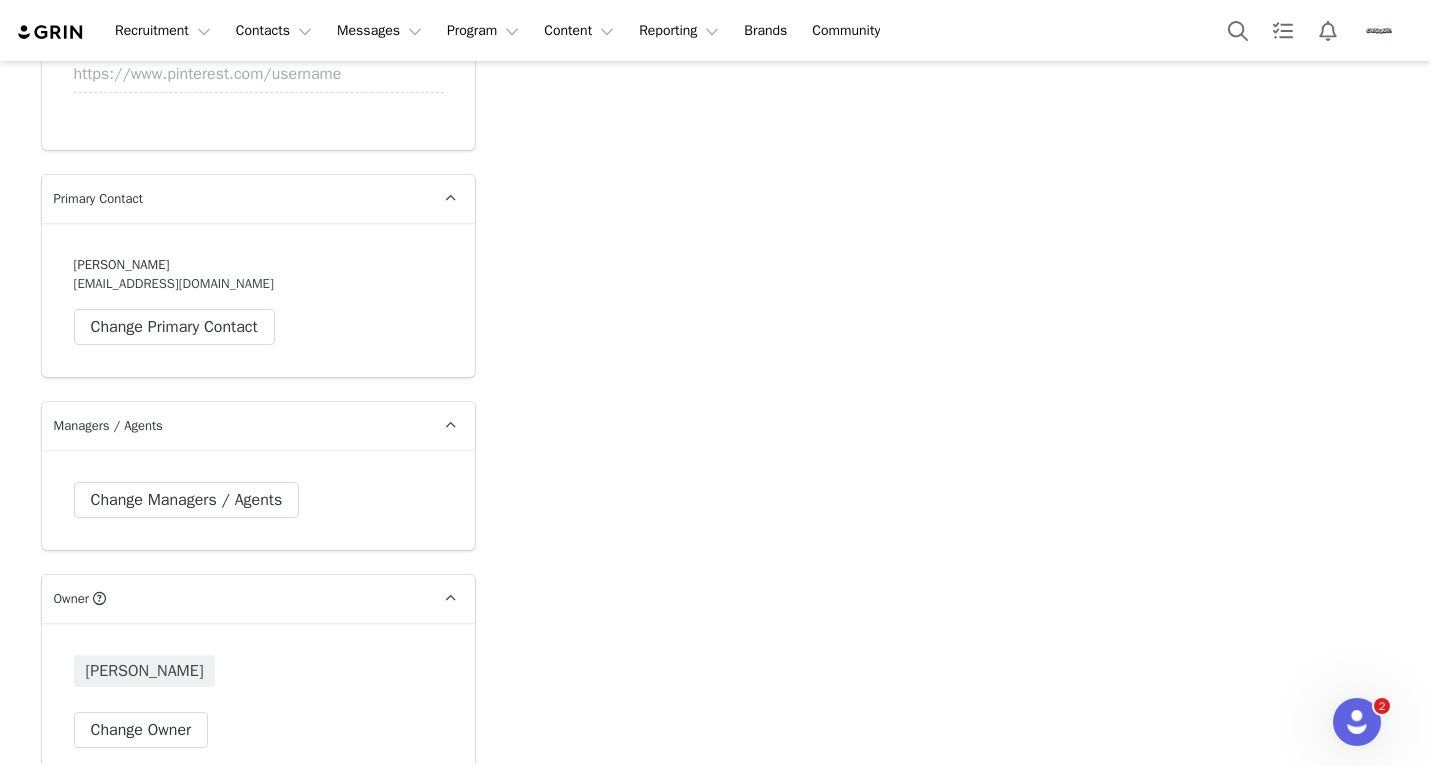 scroll, scrollTop: 2832, scrollLeft: 0, axis: vertical 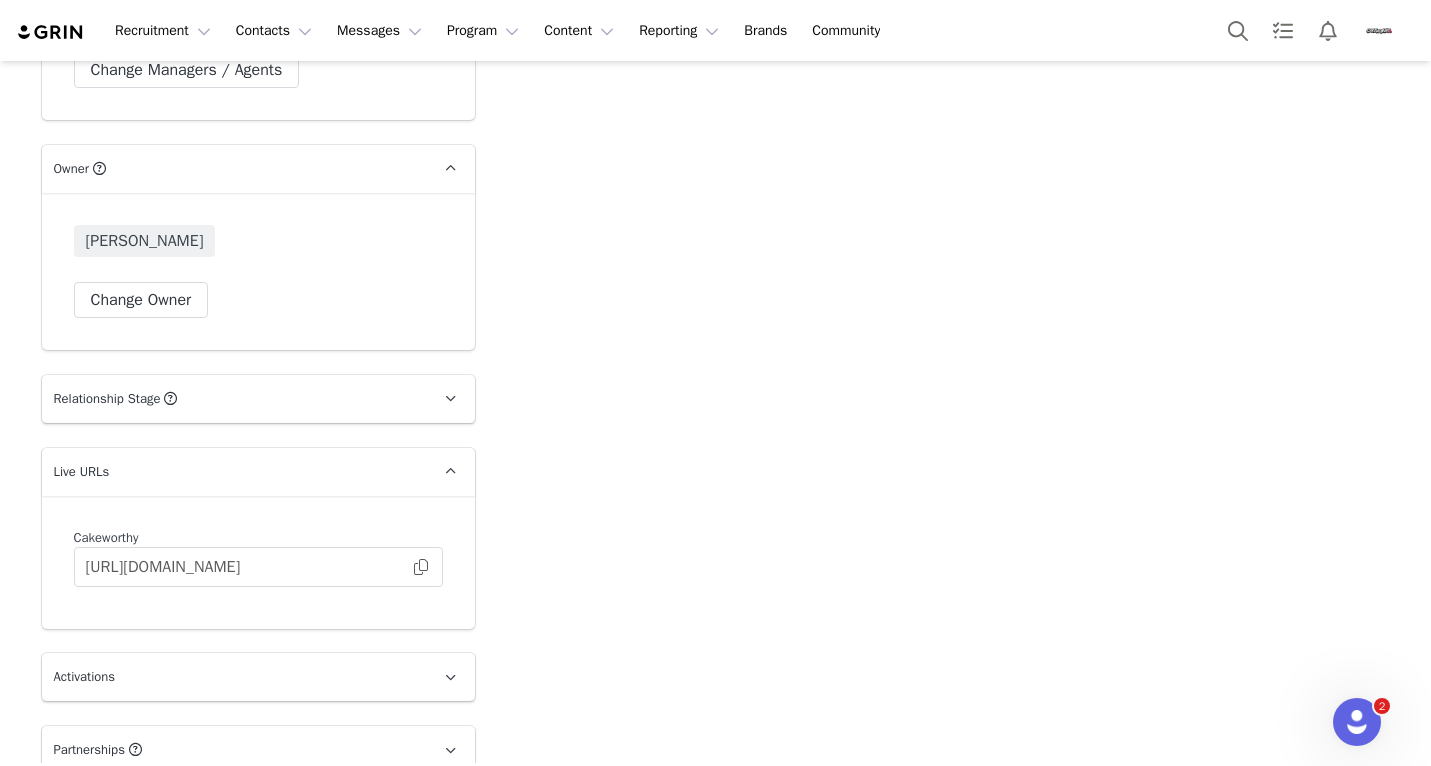 click at bounding box center [170, 398] 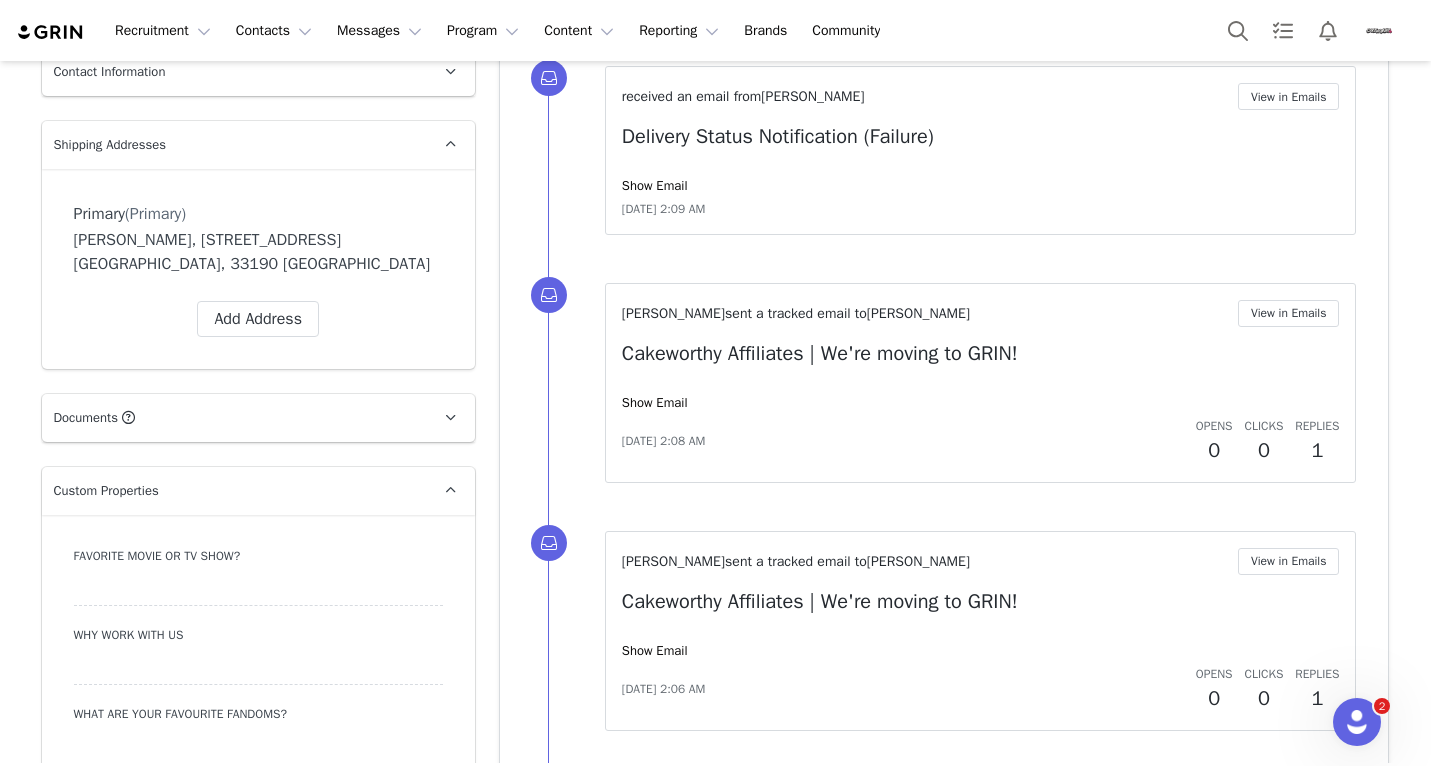 scroll, scrollTop: 223, scrollLeft: 0, axis: vertical 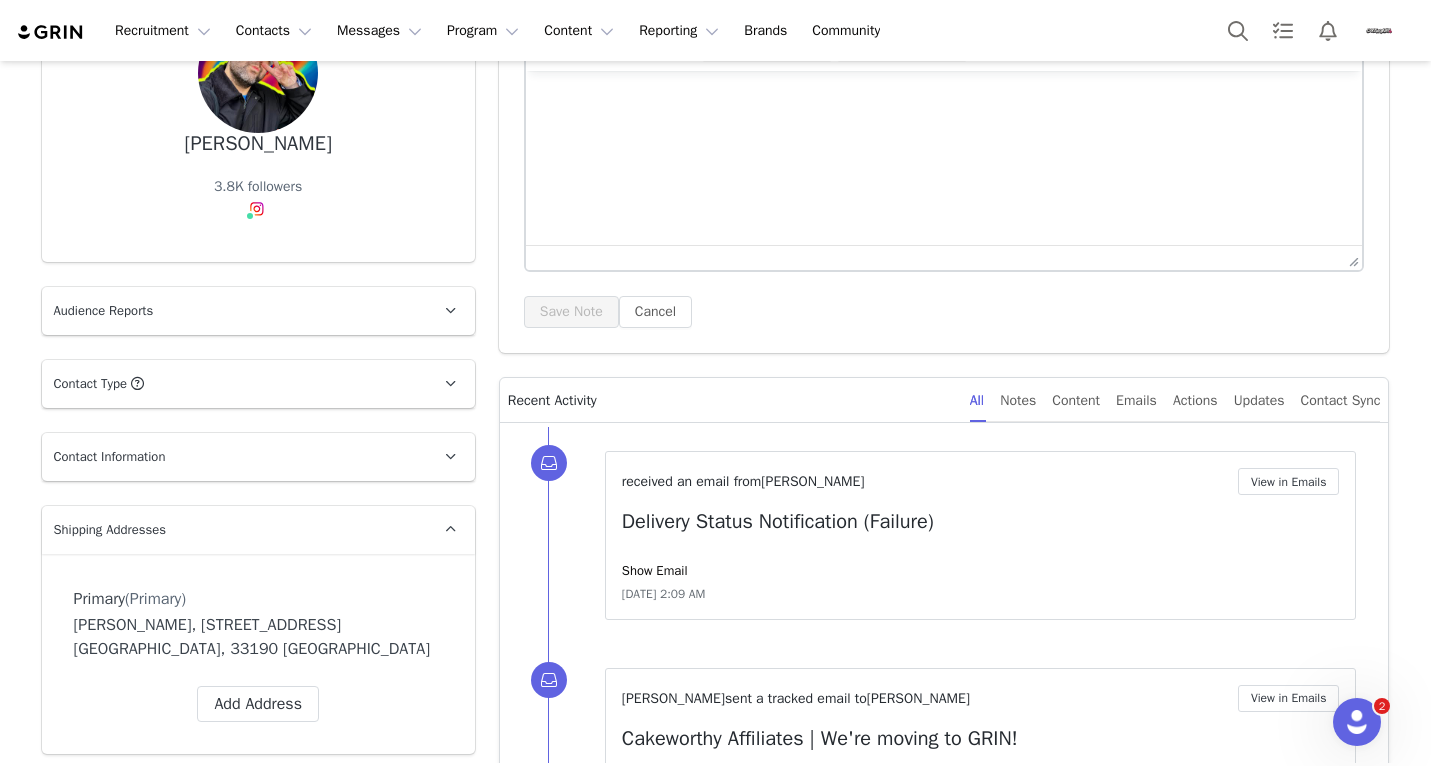 click on "Contact Information" at bounding box center (234, 457) 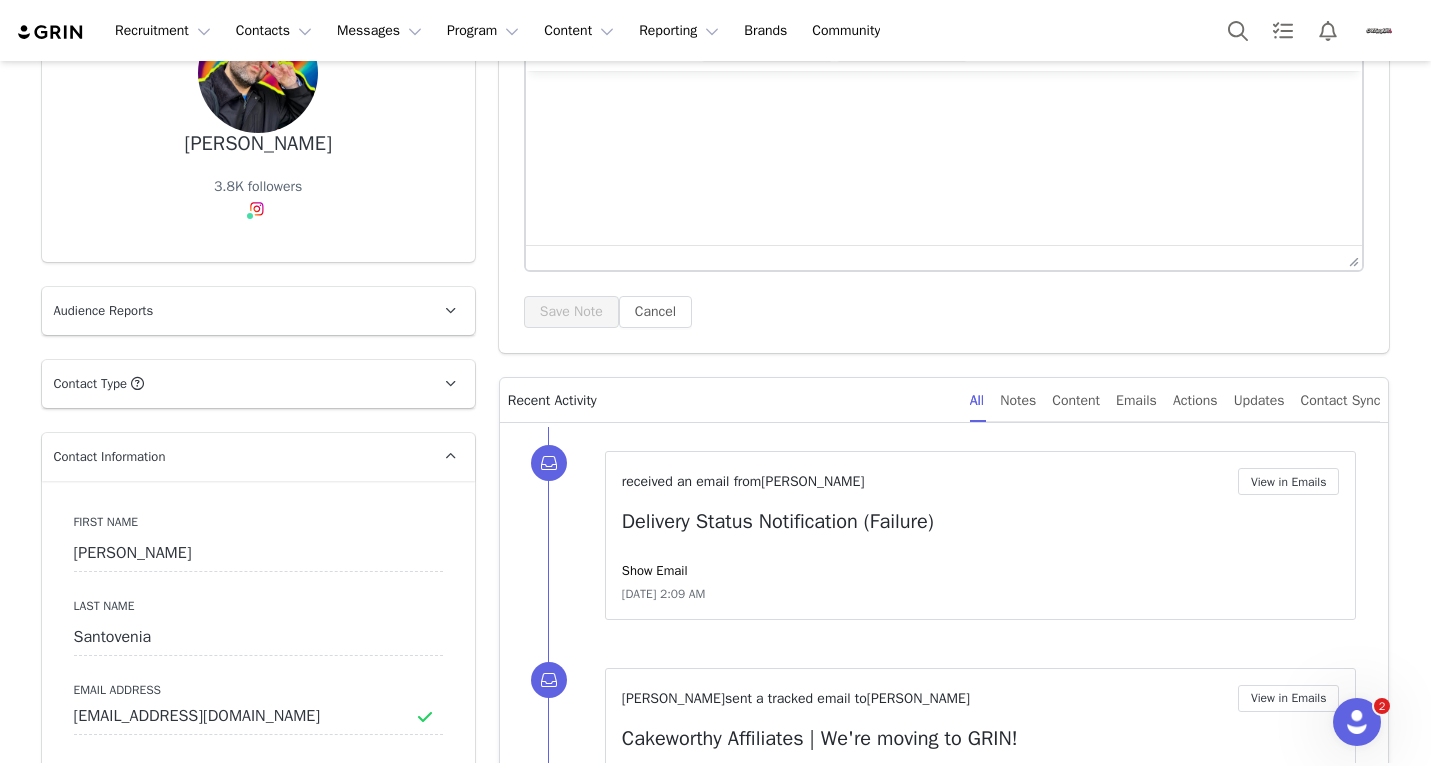 scroll, scrollTop: 261, scrollLeft: 0, axis: vertical 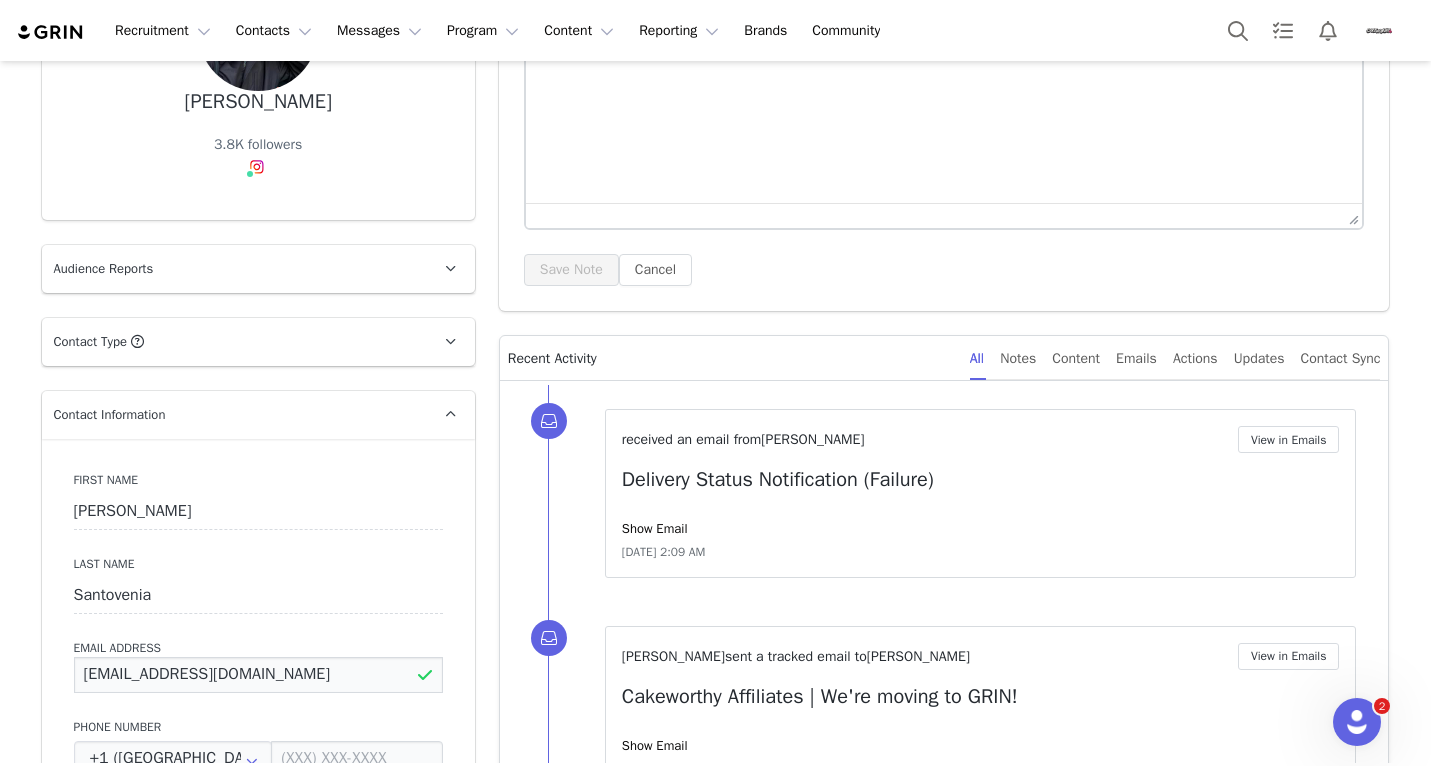 click on "anventuresconnect@gmail.com" at bounding box center (258, 675) 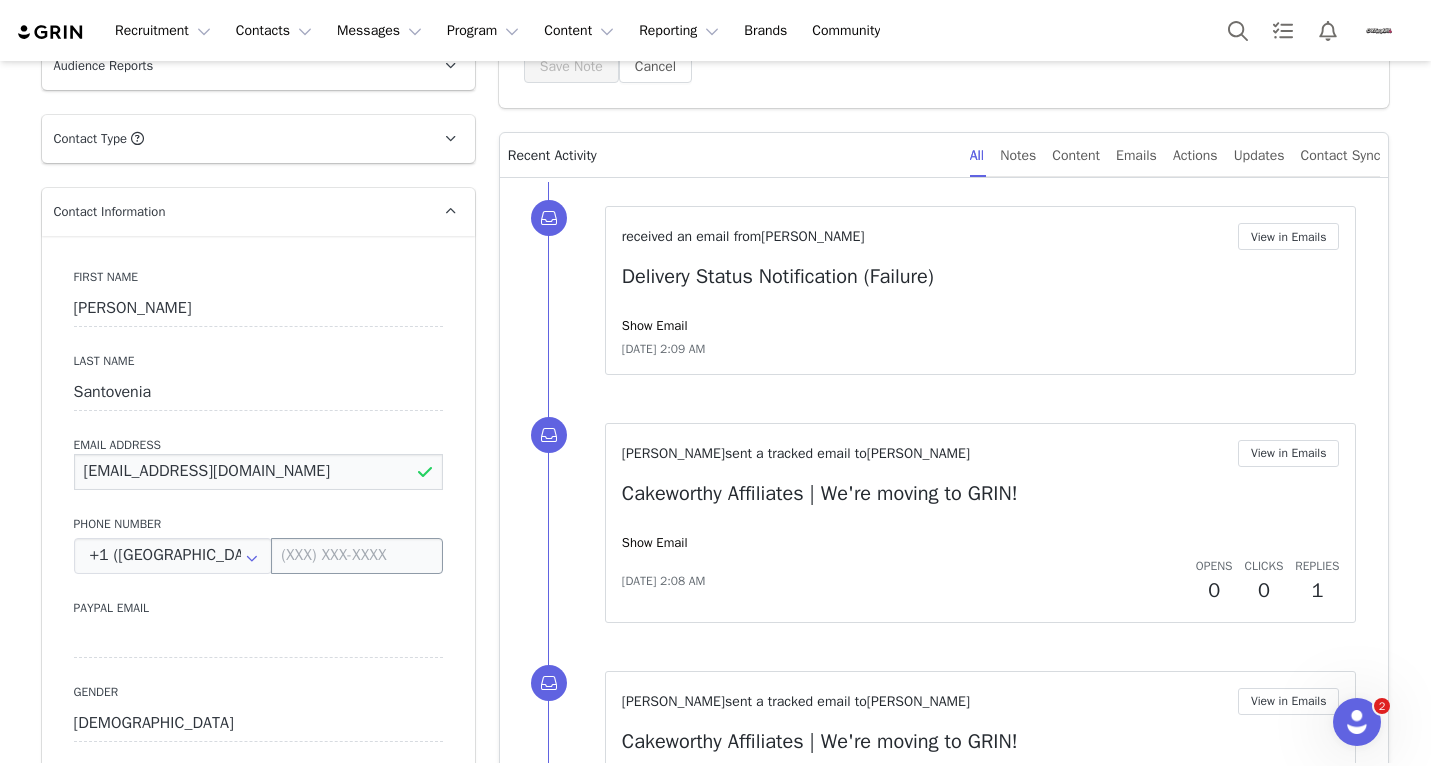 scroll, scrollTop: 472, scrollLeft: 0, axis: vertical 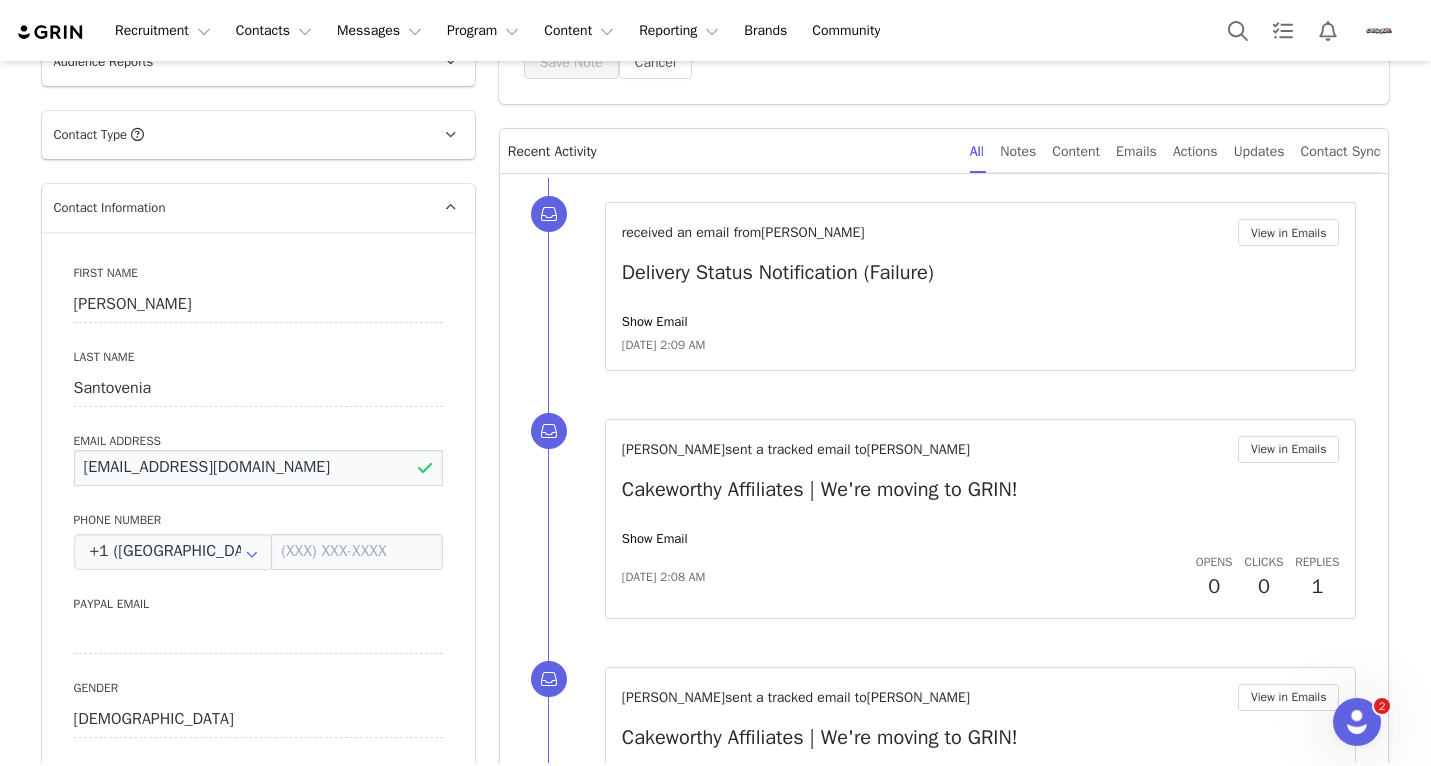 type on "antventuresconnect@gmail.com" 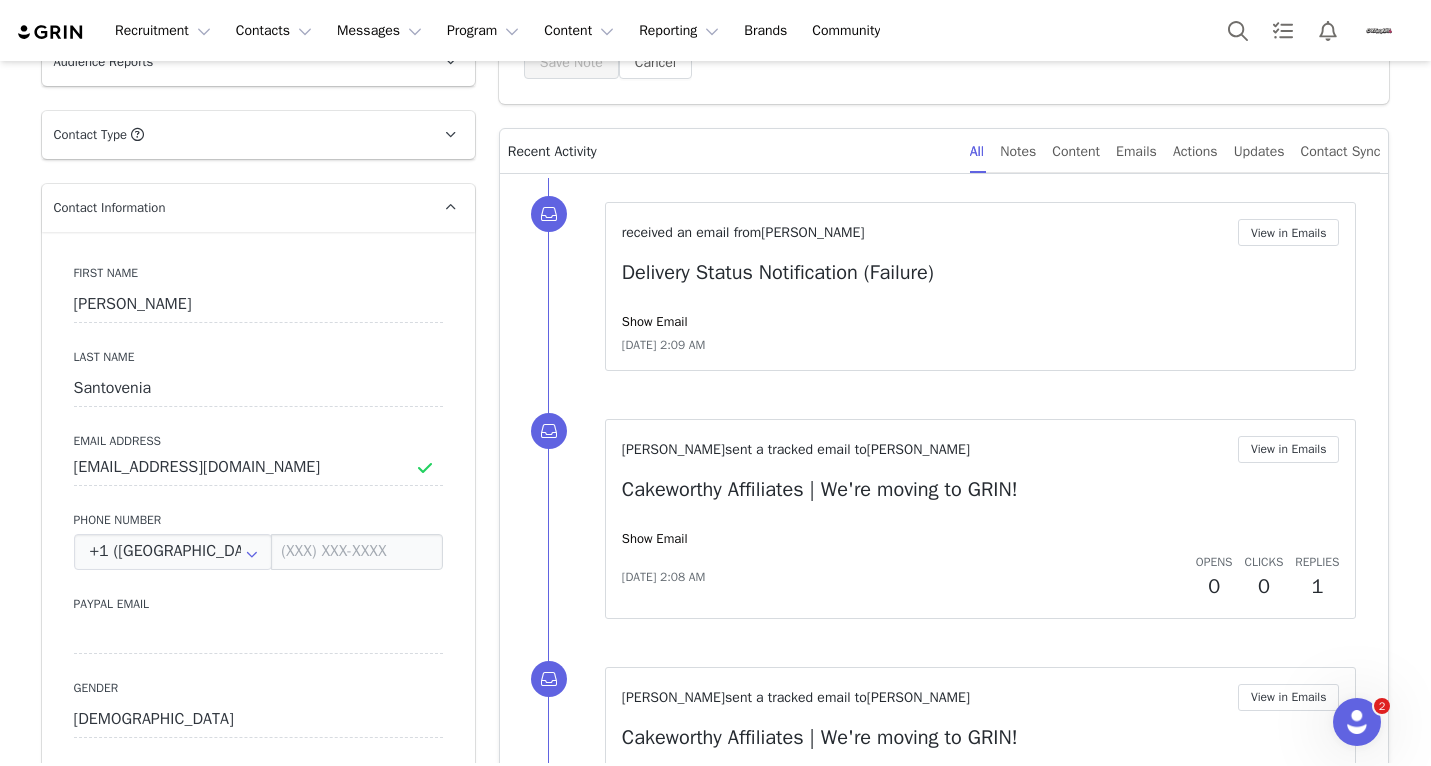 click on "Profile  Anthony Santovenia      3.8K followers  Audience Reports  Request a detailed report of this creator's audience demographics and content performance for each social channel. Limit 100 reports per month.  1 / 100 reports used this month  Instagram          Request Report Contact Type  Contact type can be Creator, Prospect, Application, or Manager.   Creator  Demote this Creator? This will remove all accepted proposals attached to this creator.  Yes, demote  Demote to Prospect Archive this Creator? Important:  marking a creator as "Archived" will stop conversion and content tracking. Previous conversions and content will still be available for reporting purposes. Are you sure you want to continue?   Yes, archive  Archive Creator Contact Information  First Name  Anthony  Last Name  Santovenia Email Address antventuresconnect@gmail.com  Phone Number  +1 (United States) +93 (Afghanistan) +358 (Aland Islands) +355 (Albania) +213 (Algeria) +376 (Andorra) +244 (Angola) +1264 (Anguilla) +54 (Argentina) Male" at bounding box center (258, 2185) 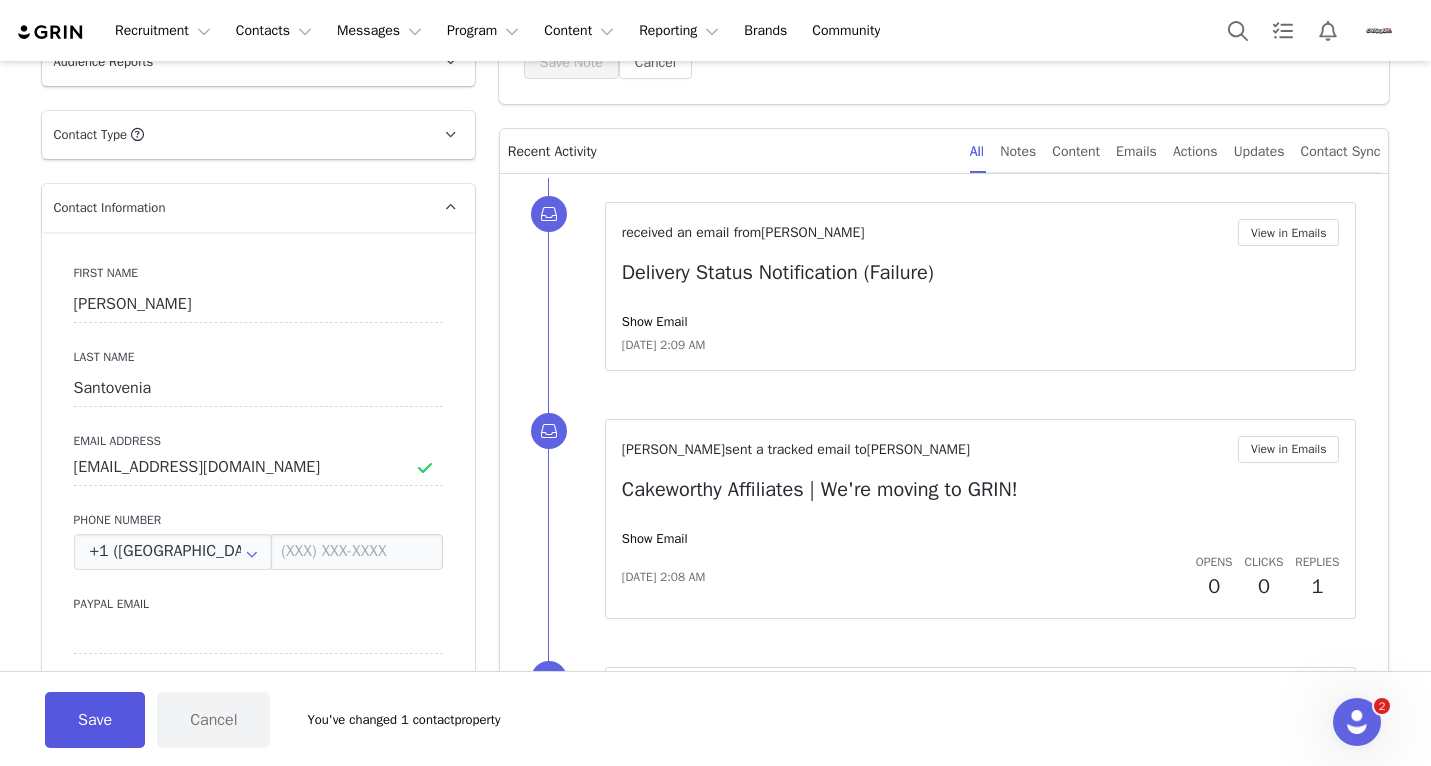 click on "Save" at bounding box center (95, 720) 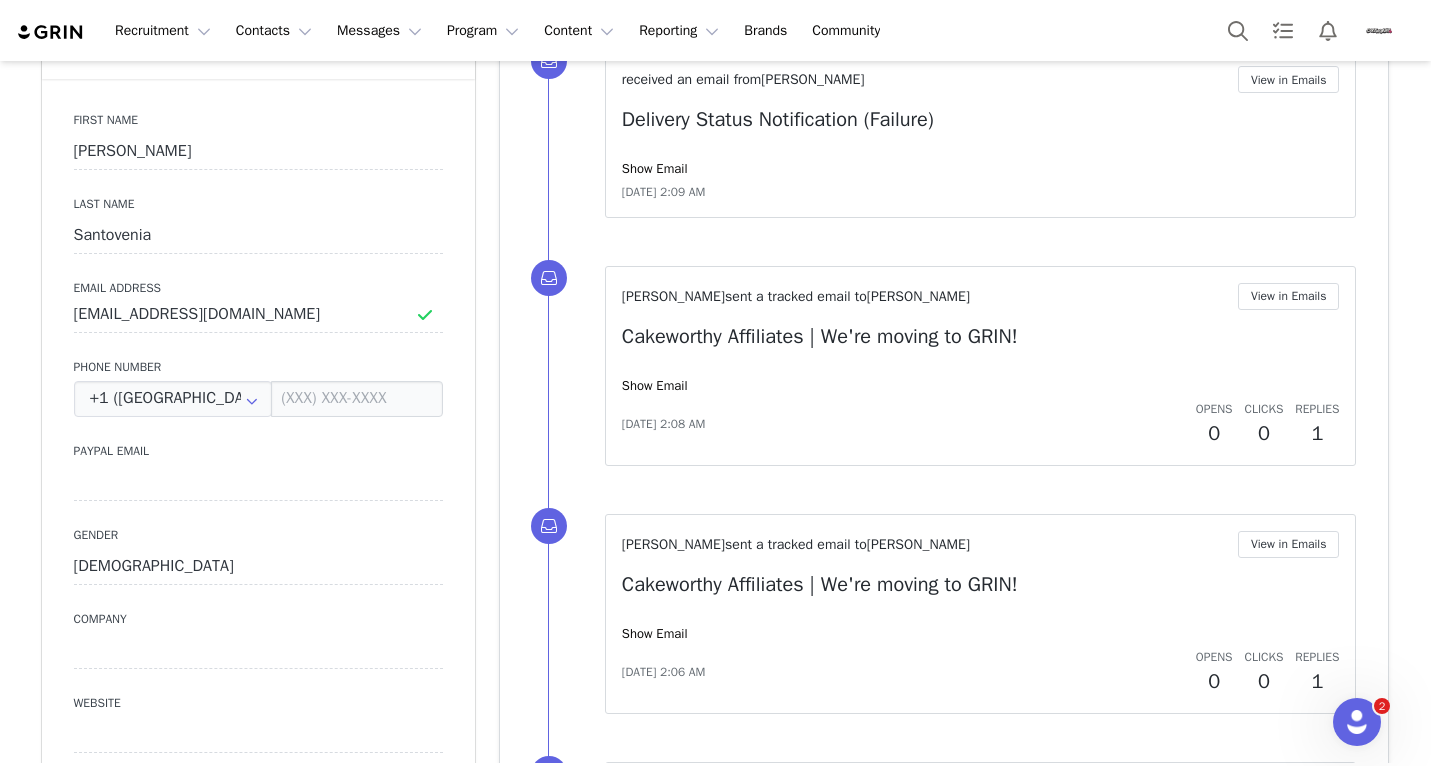 scroll, scrollTop: 0, scrollLeft: 0, axis: both 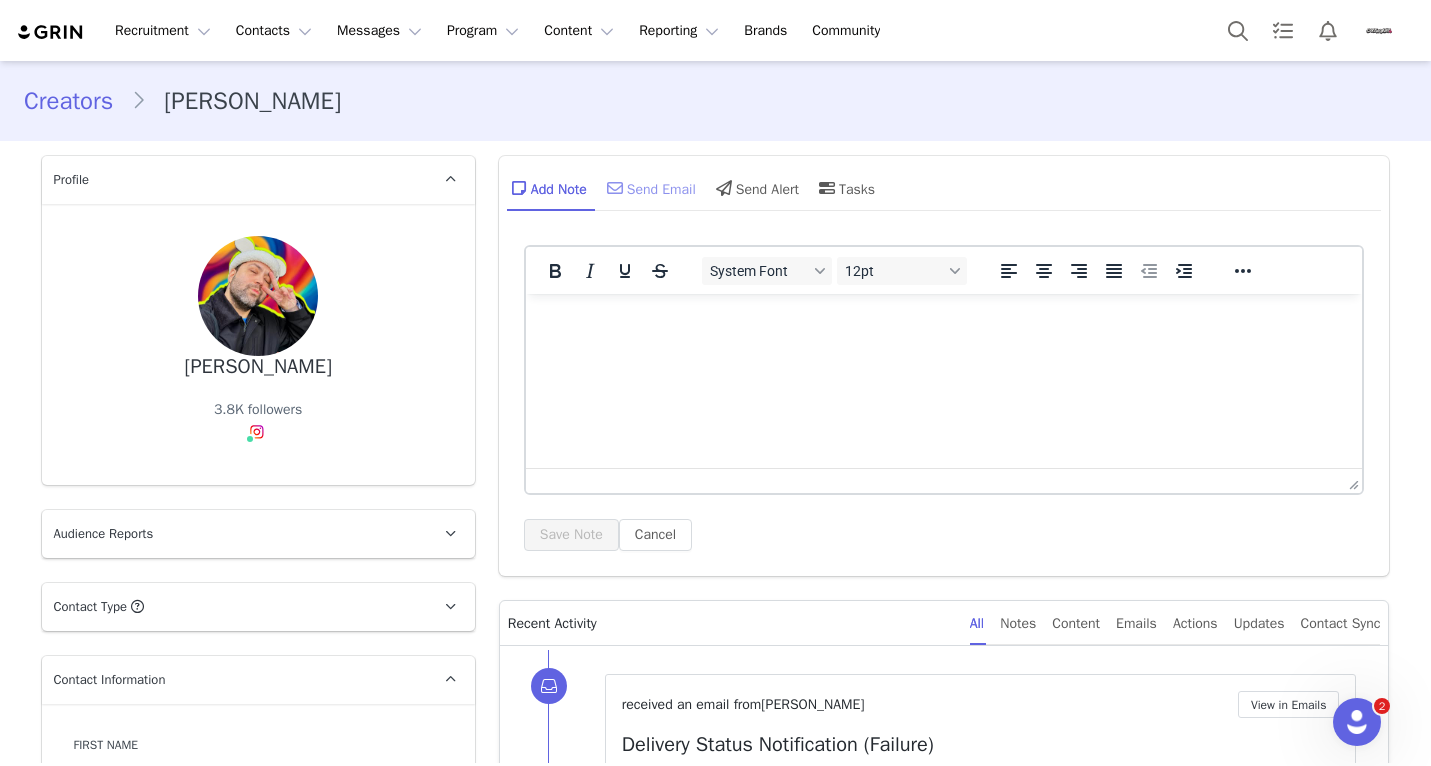 click on "Send Email" at bounding box center [649, 188] 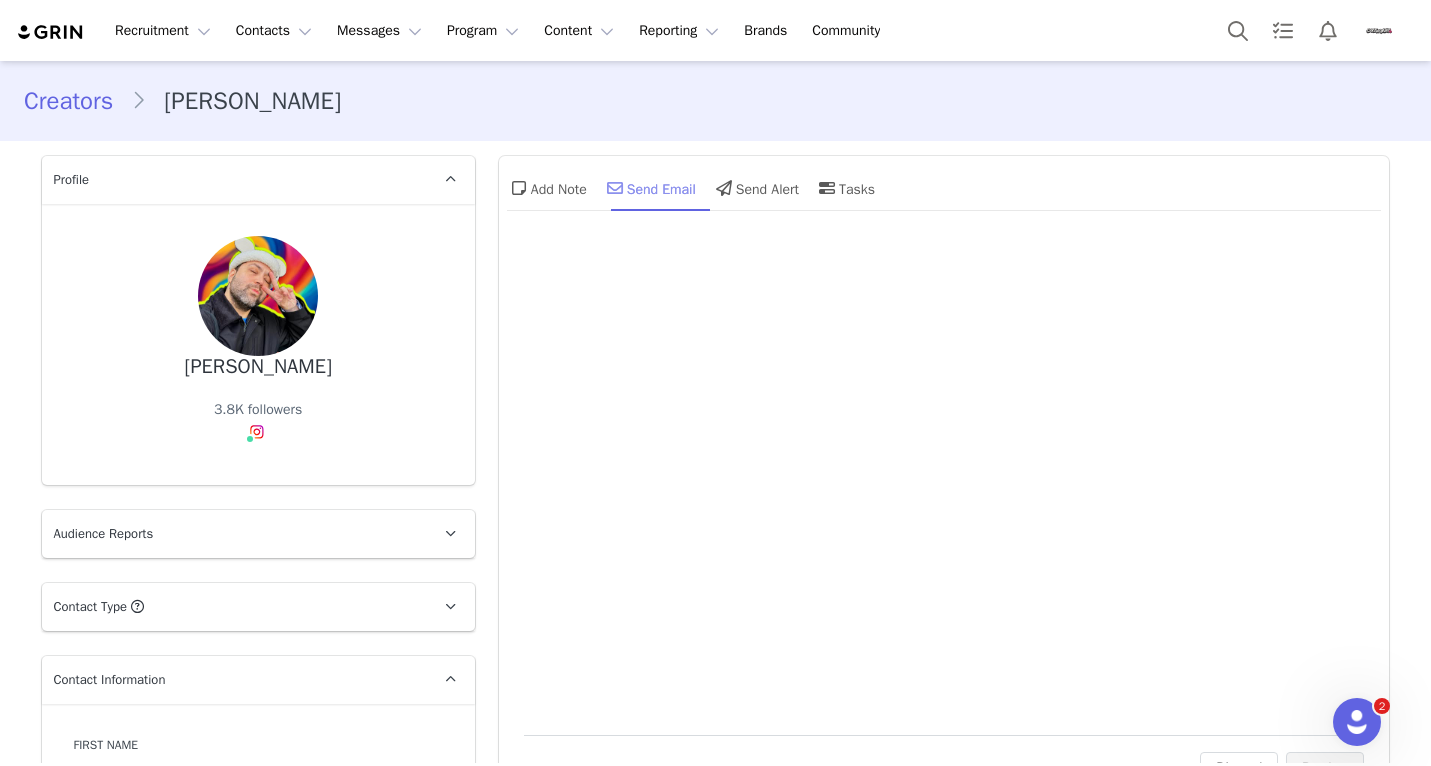 scroll, scrollTop: 0, scrollLeft: 0, axis: both 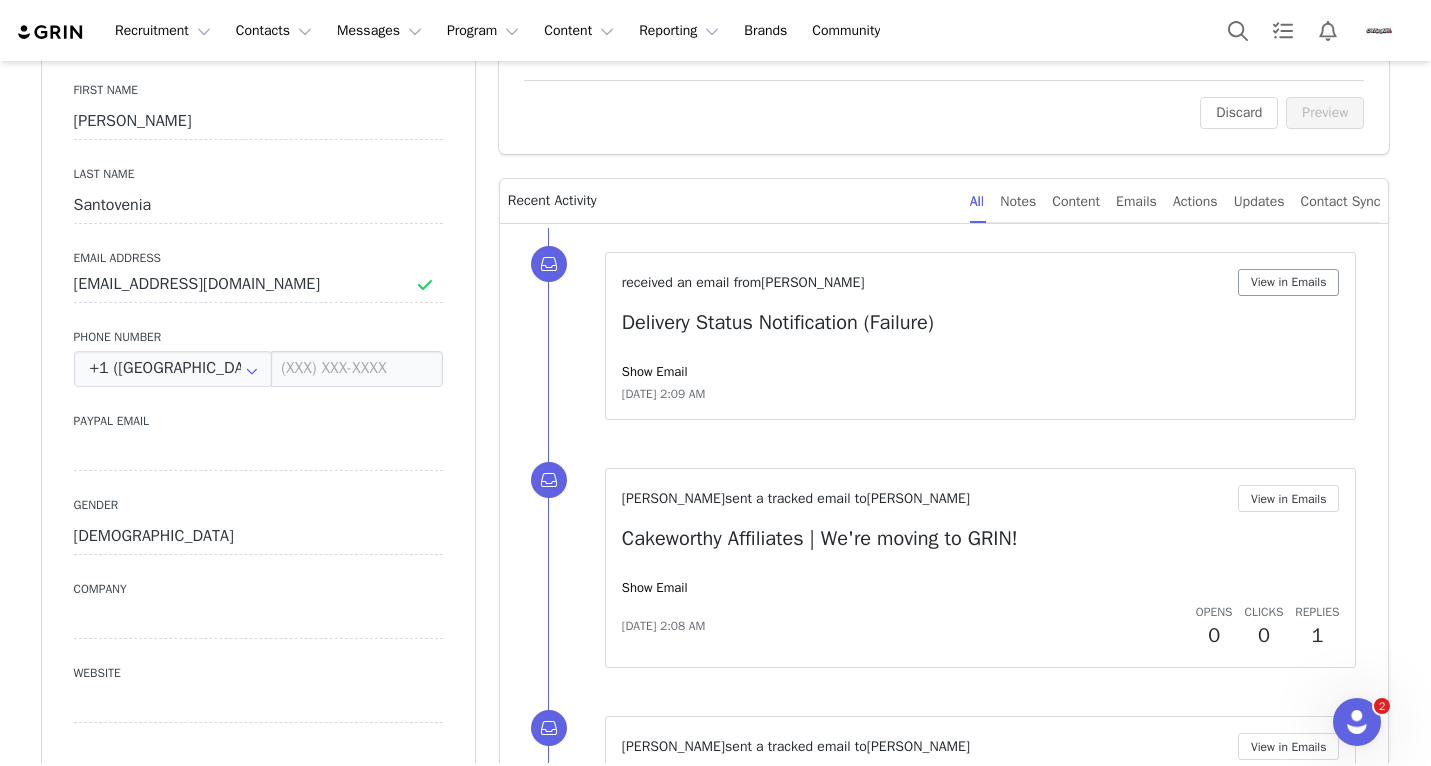 click on "View in Emails" at bounding box center (1289, 282) 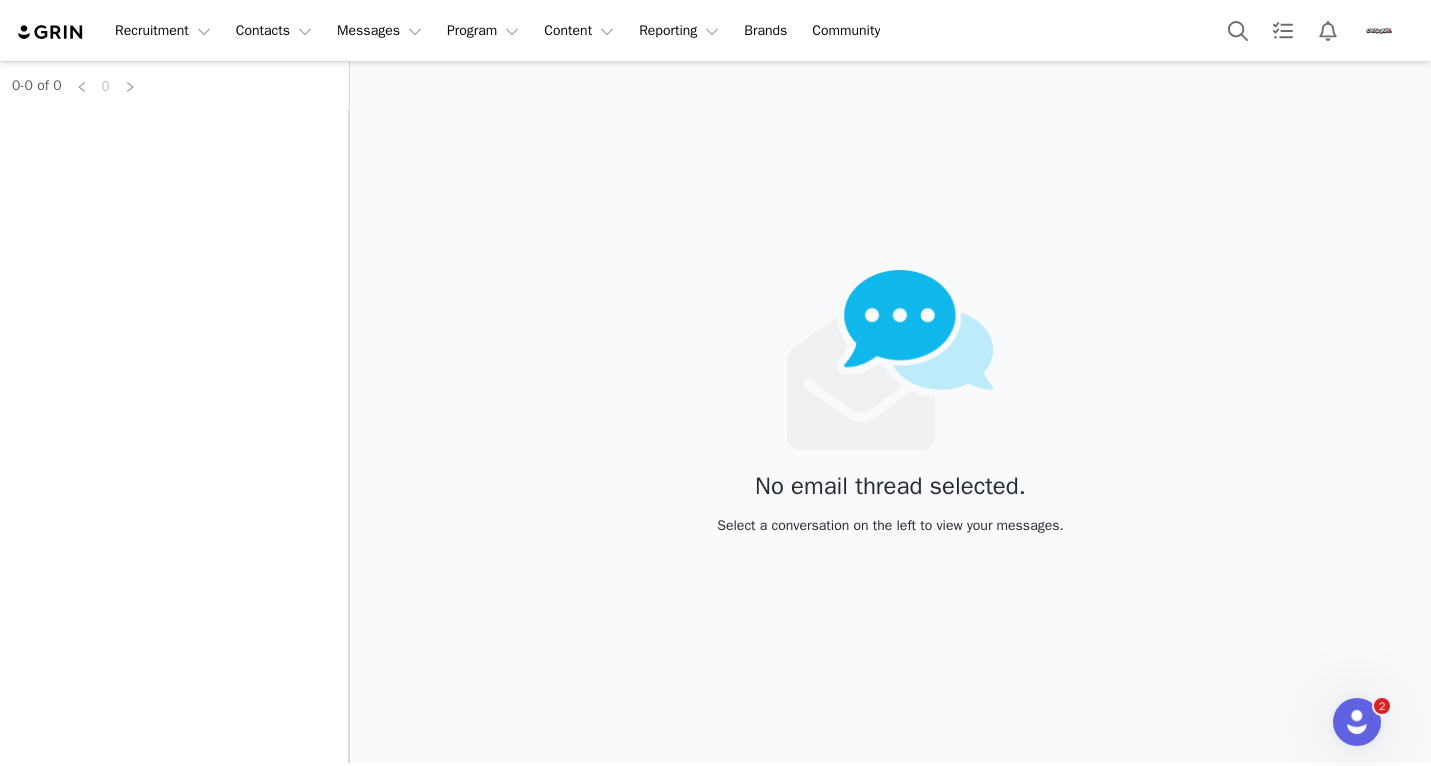 scroll, scrollTop: 0, scrollLeft: 0, axis: both 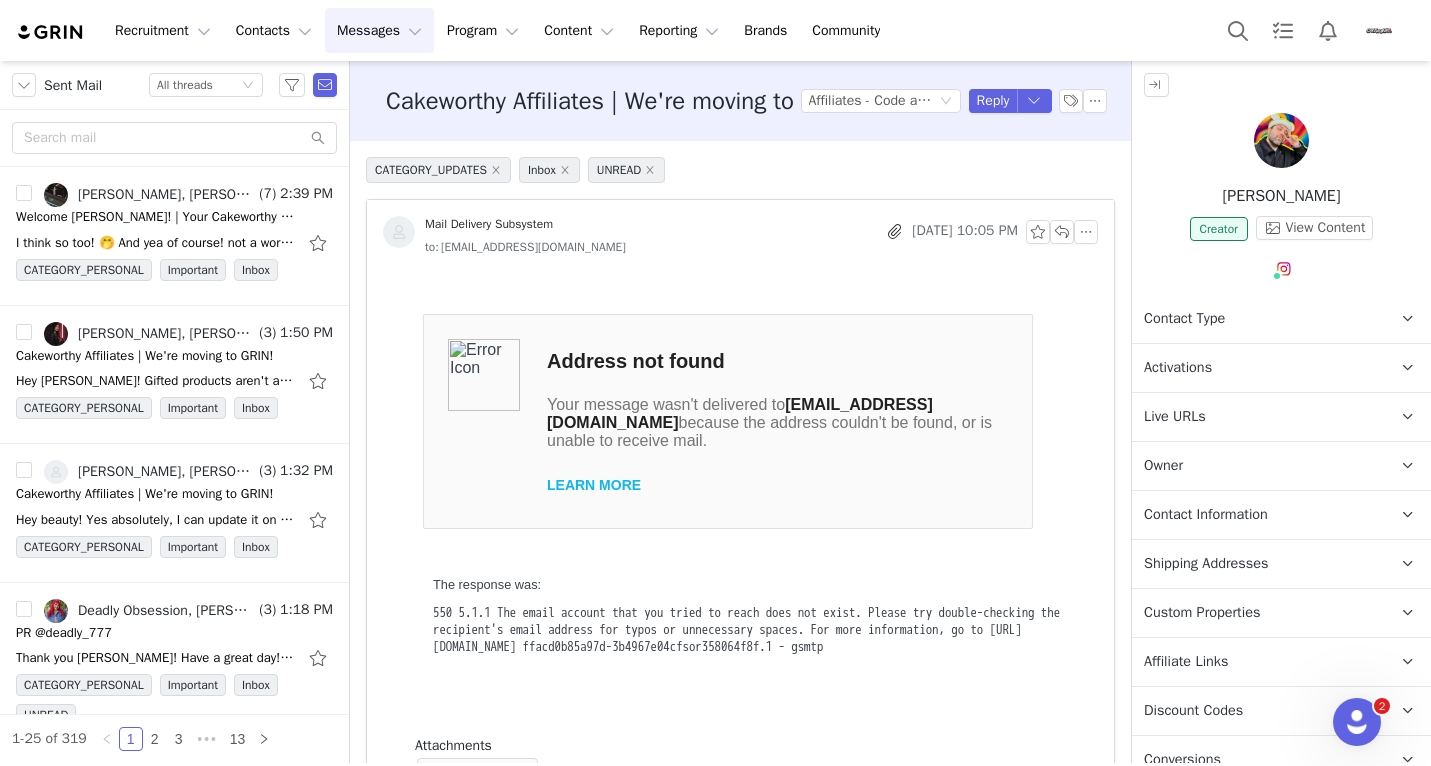 click at bounding box center [1281, 140] 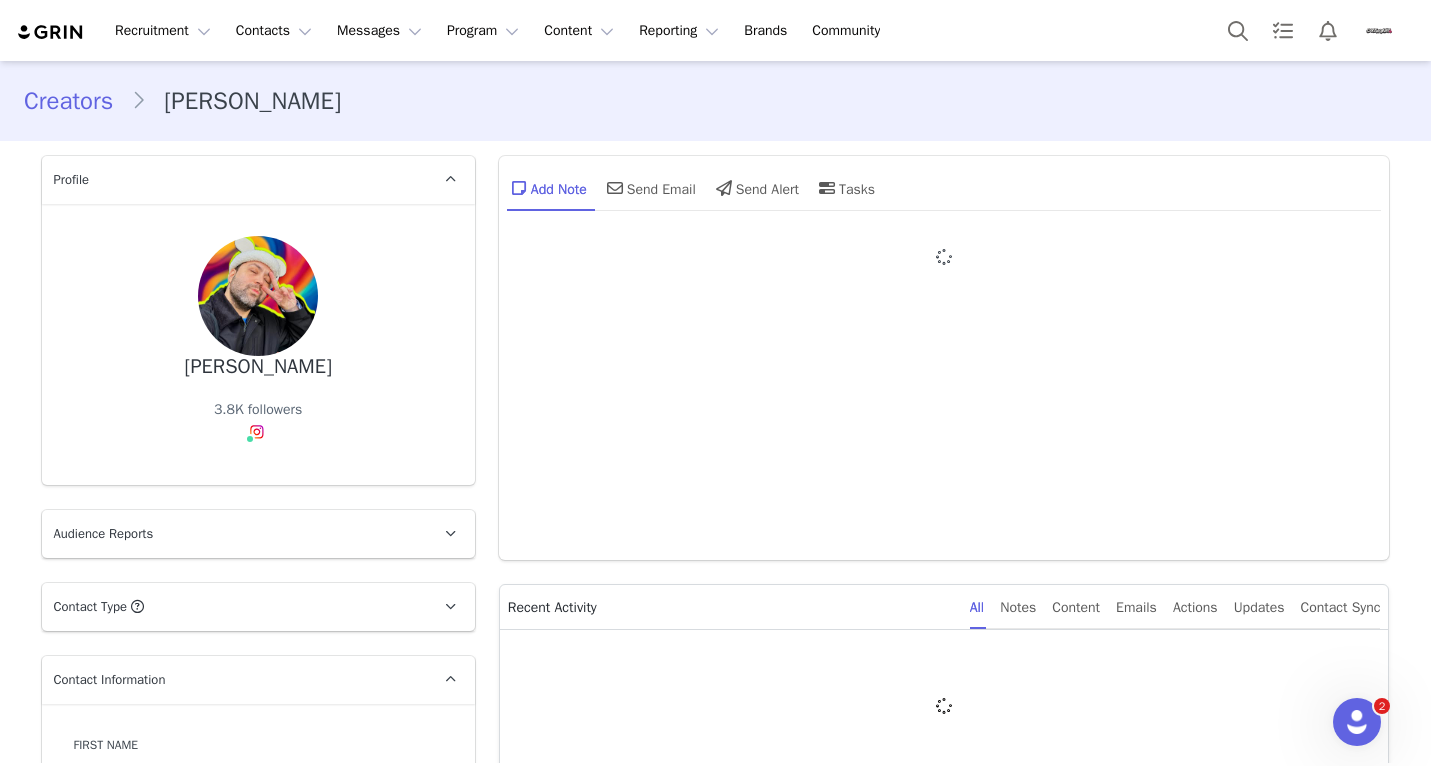 type on "+1 (United States)" 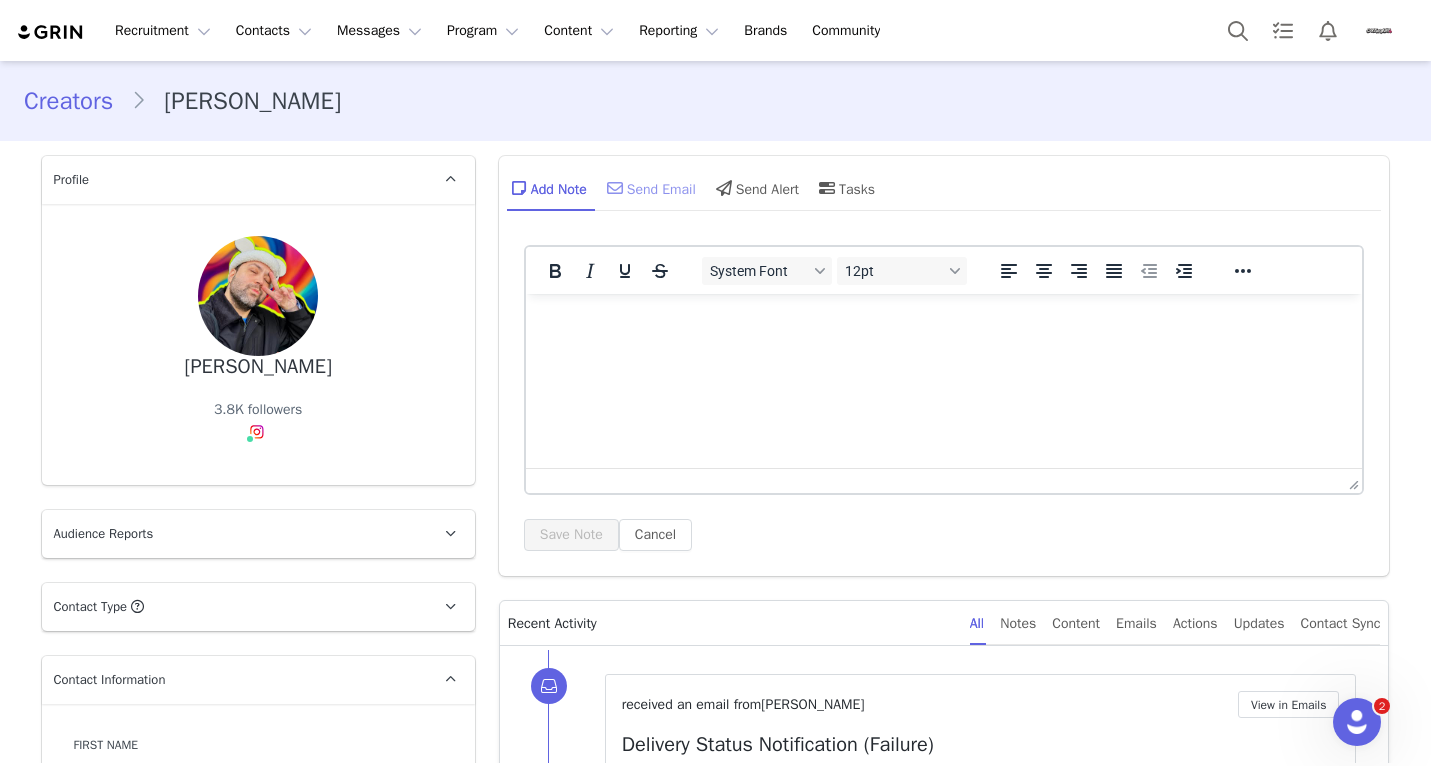 scroll, scrollTop: 0, scrollLeft: 0, axis: both 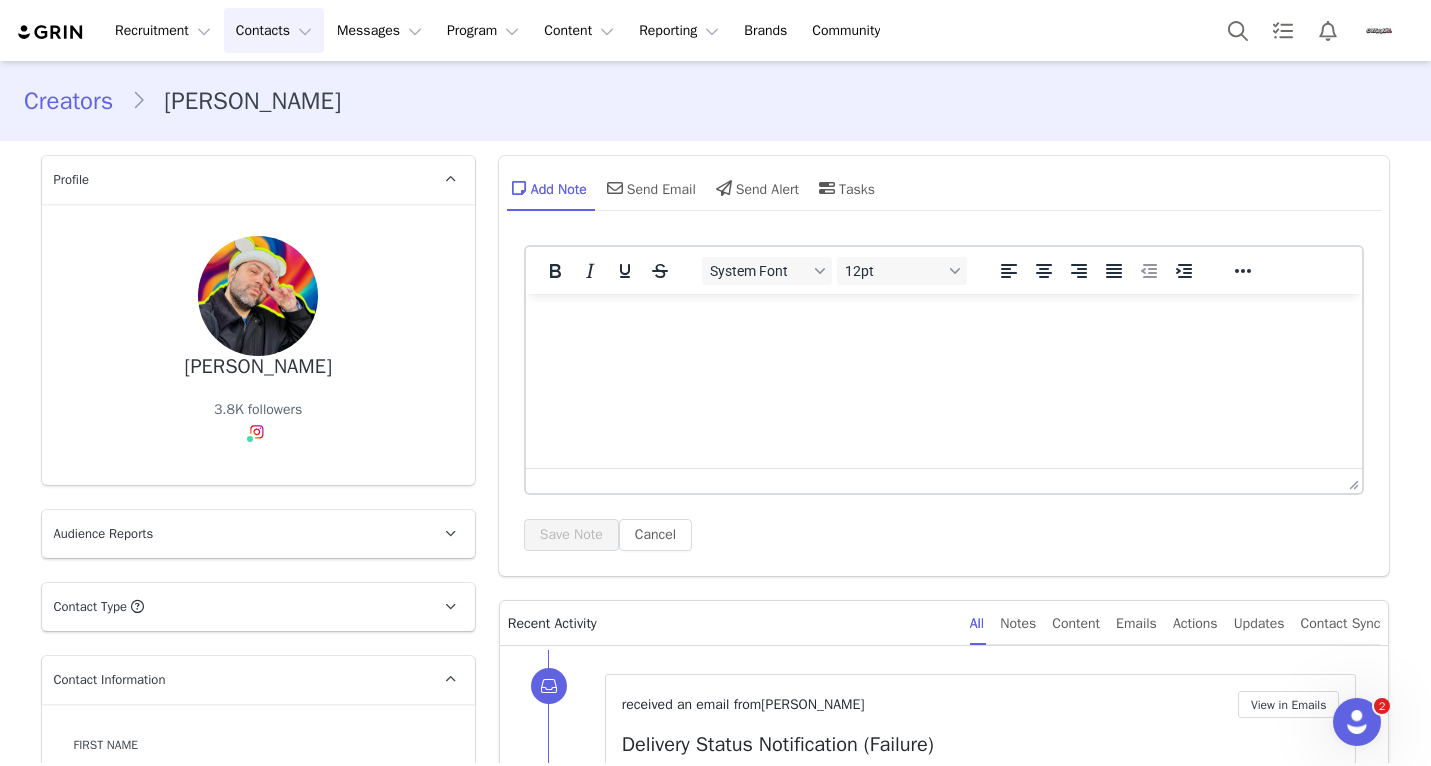 click on "Contacts Contacts" at bounding box center (274, 30) 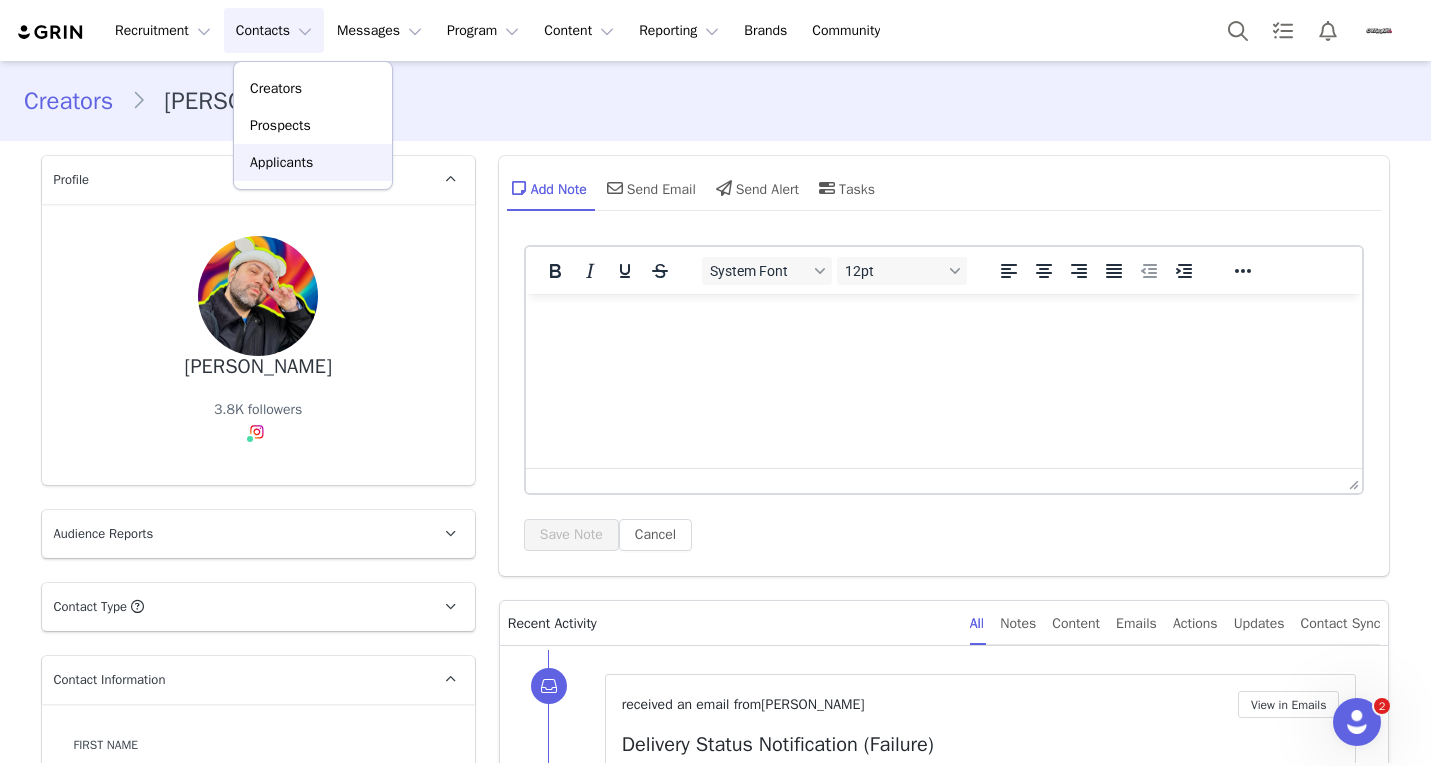 click on "Applicants" at bounding box center [281, 162] 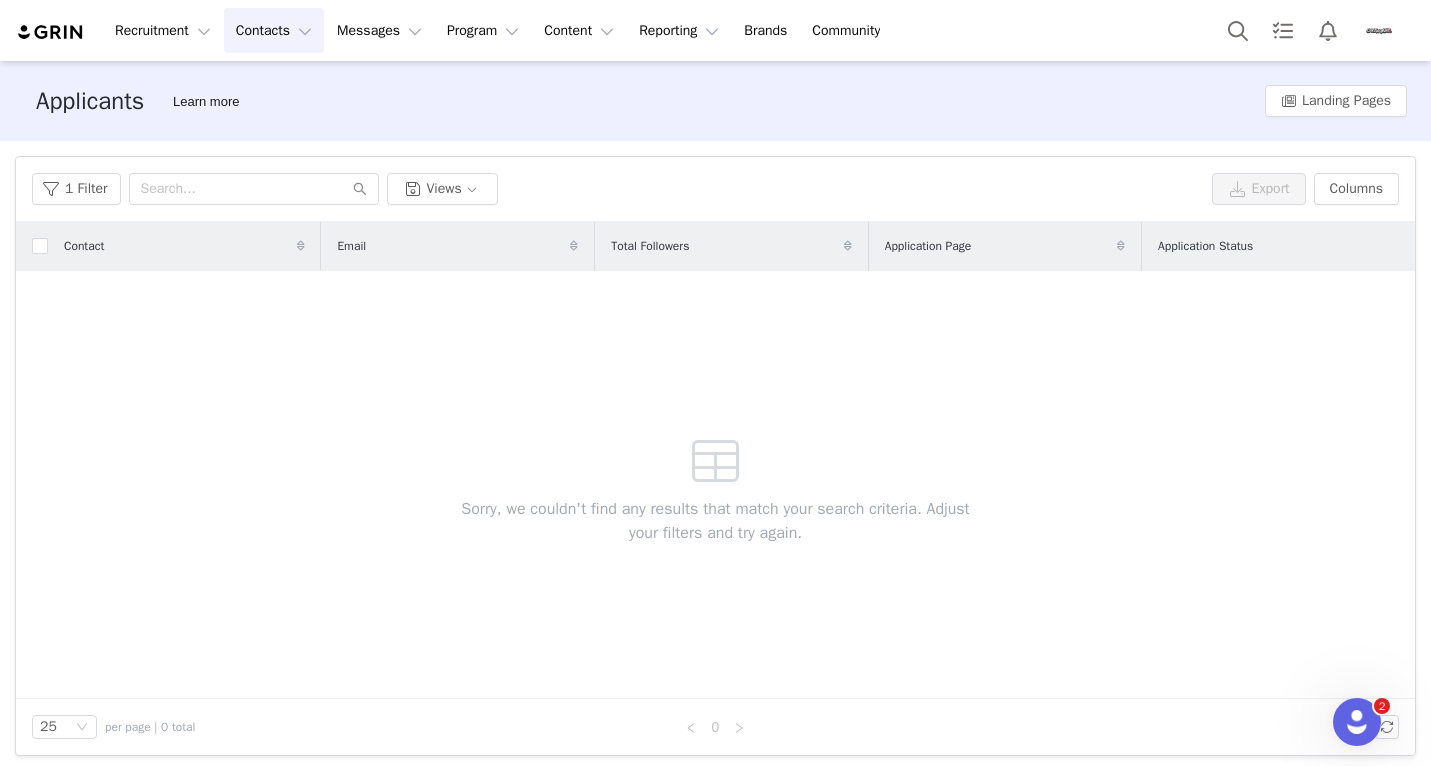click on "Contacts Contacts" at bounding box center (274, 30) 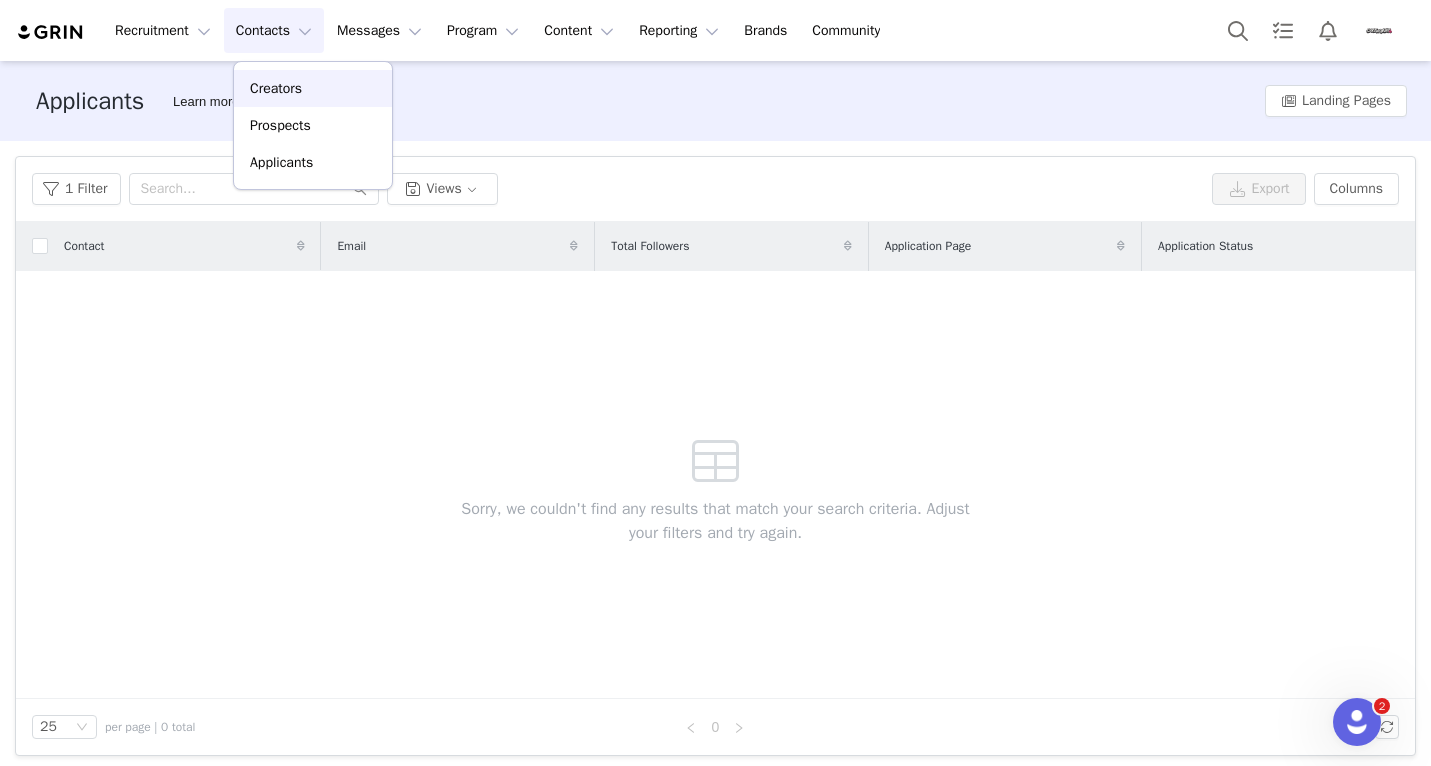 click on "Creators" at bounding box center (276, 88) 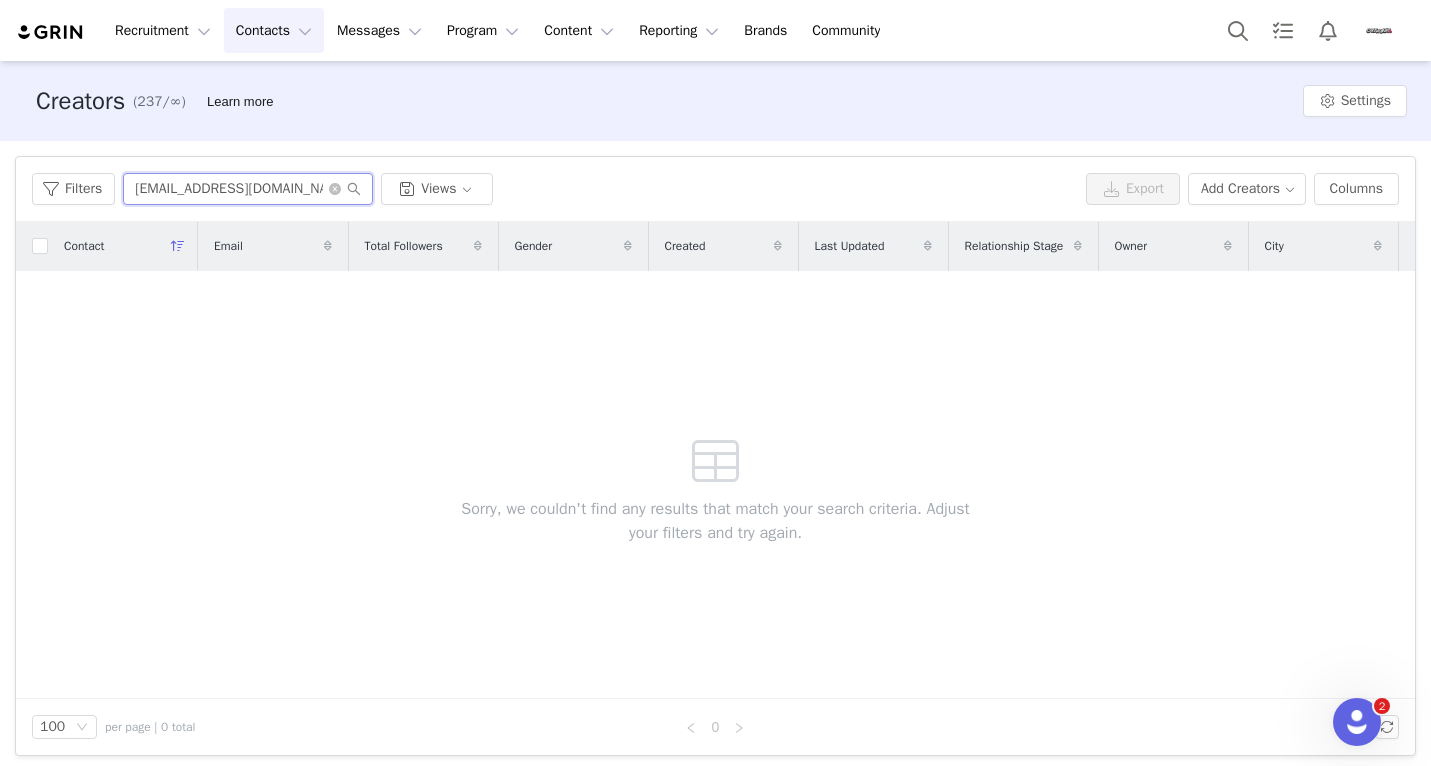 click on "anventuresconnect@gmail.com" at bounding box center (248, 189) 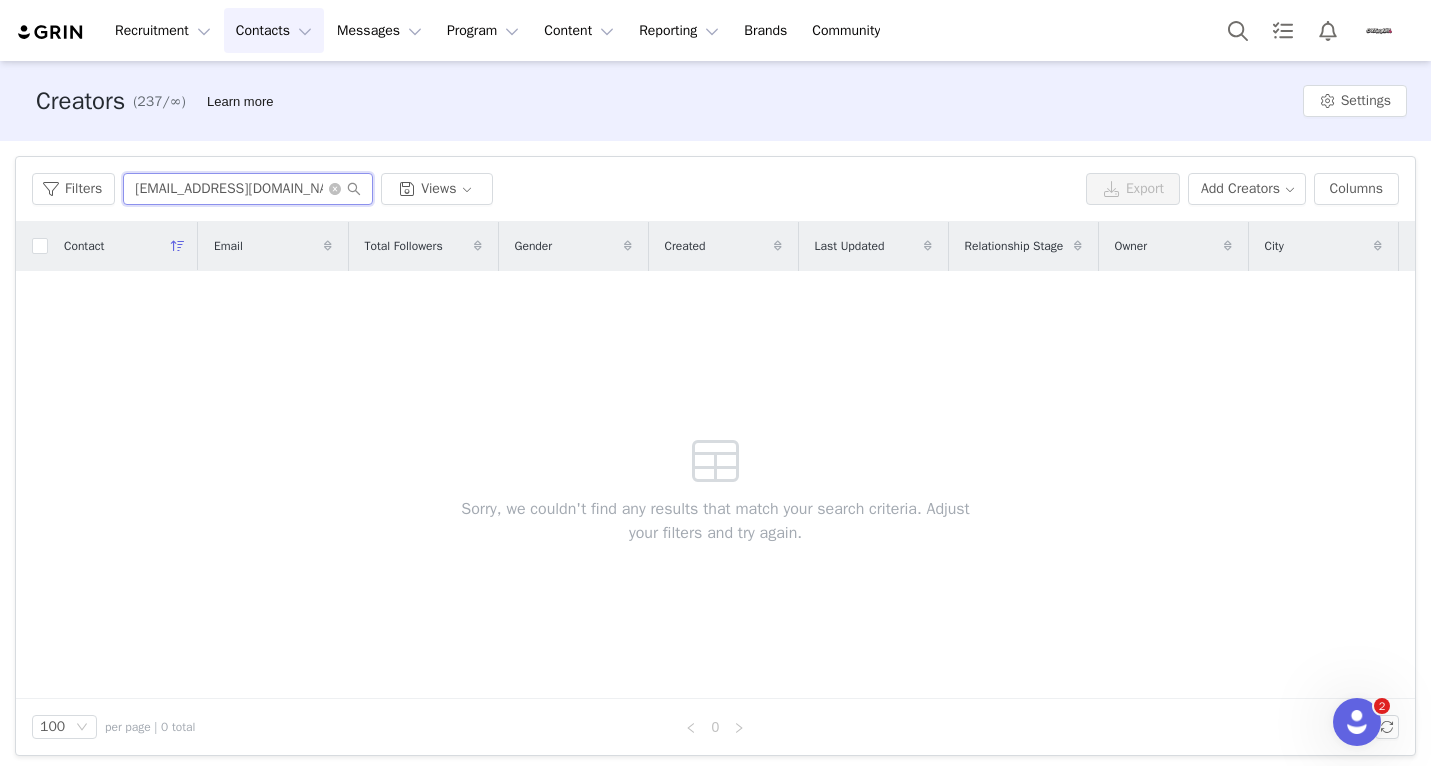 type on "antventuresconnect@gmail.com" 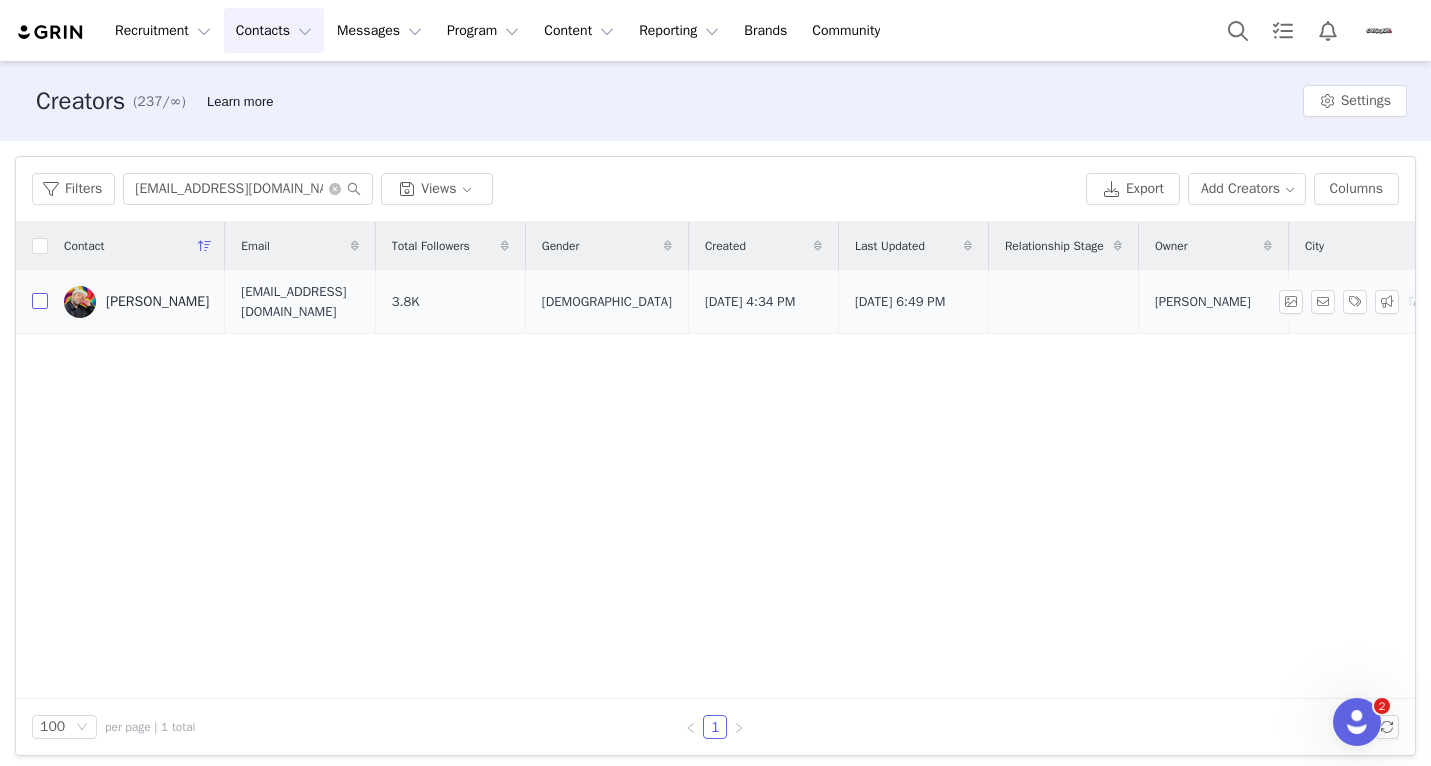 click at bounding box center (40, 301) 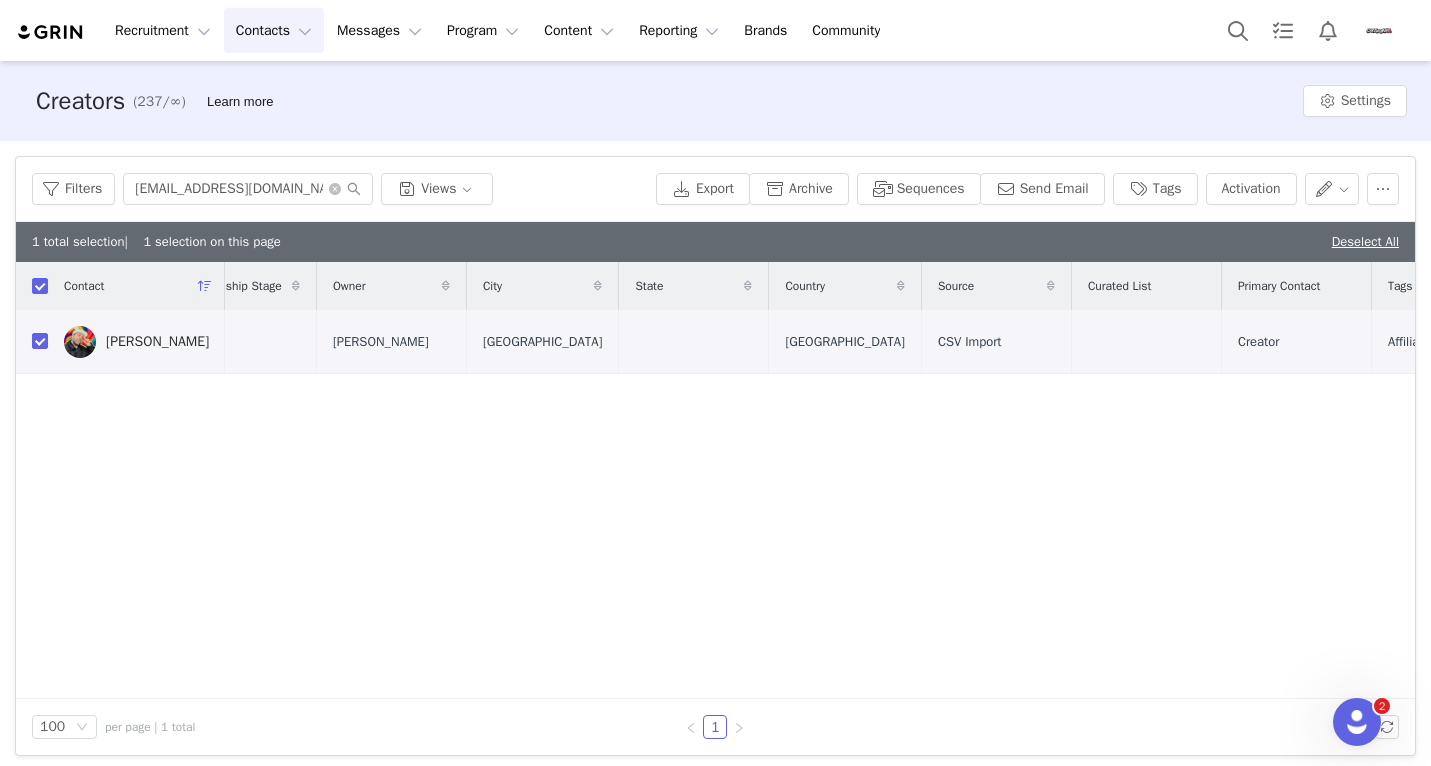 scroll, scrollTop: 0, scrollLeft: 1467, axis: horizontal 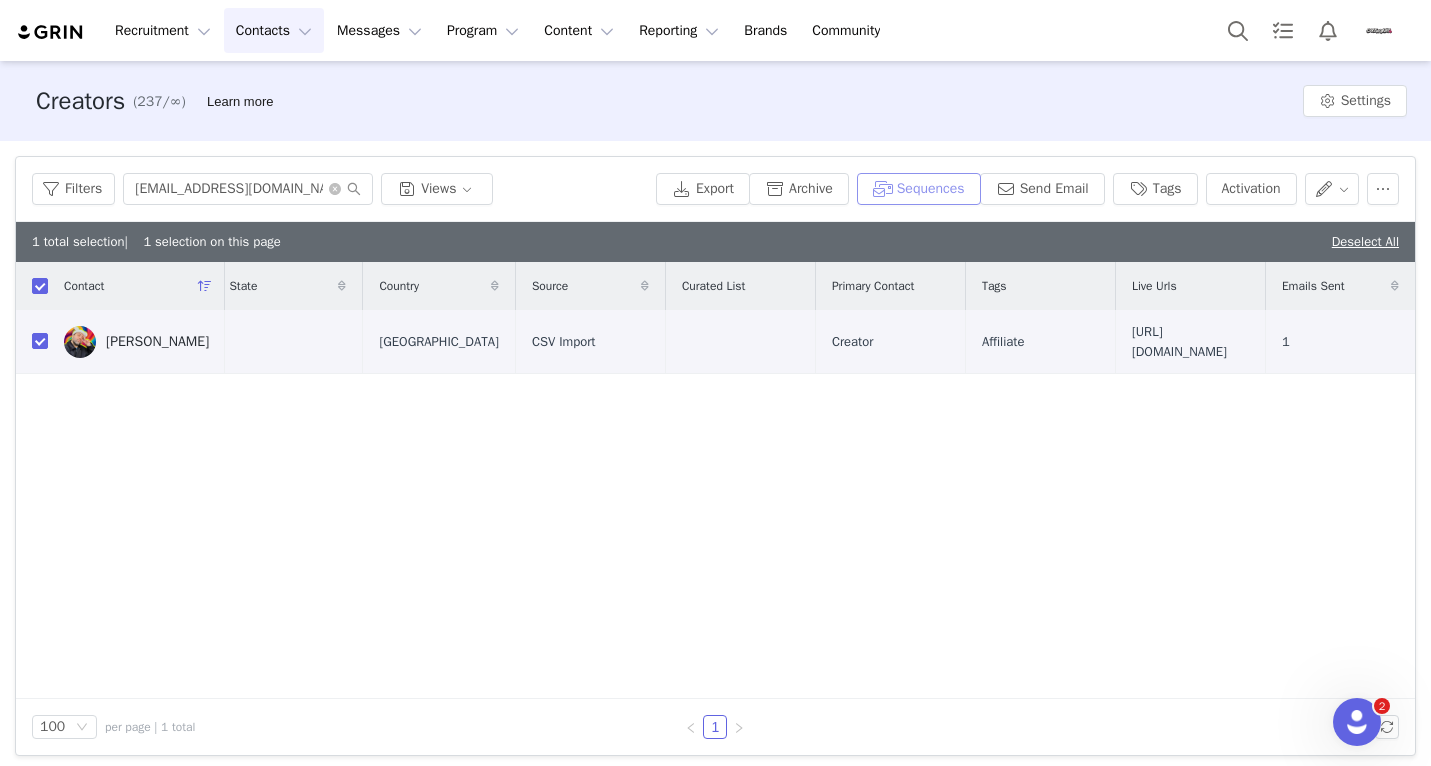 click on "Sequences" at bounding box center (919, 189) 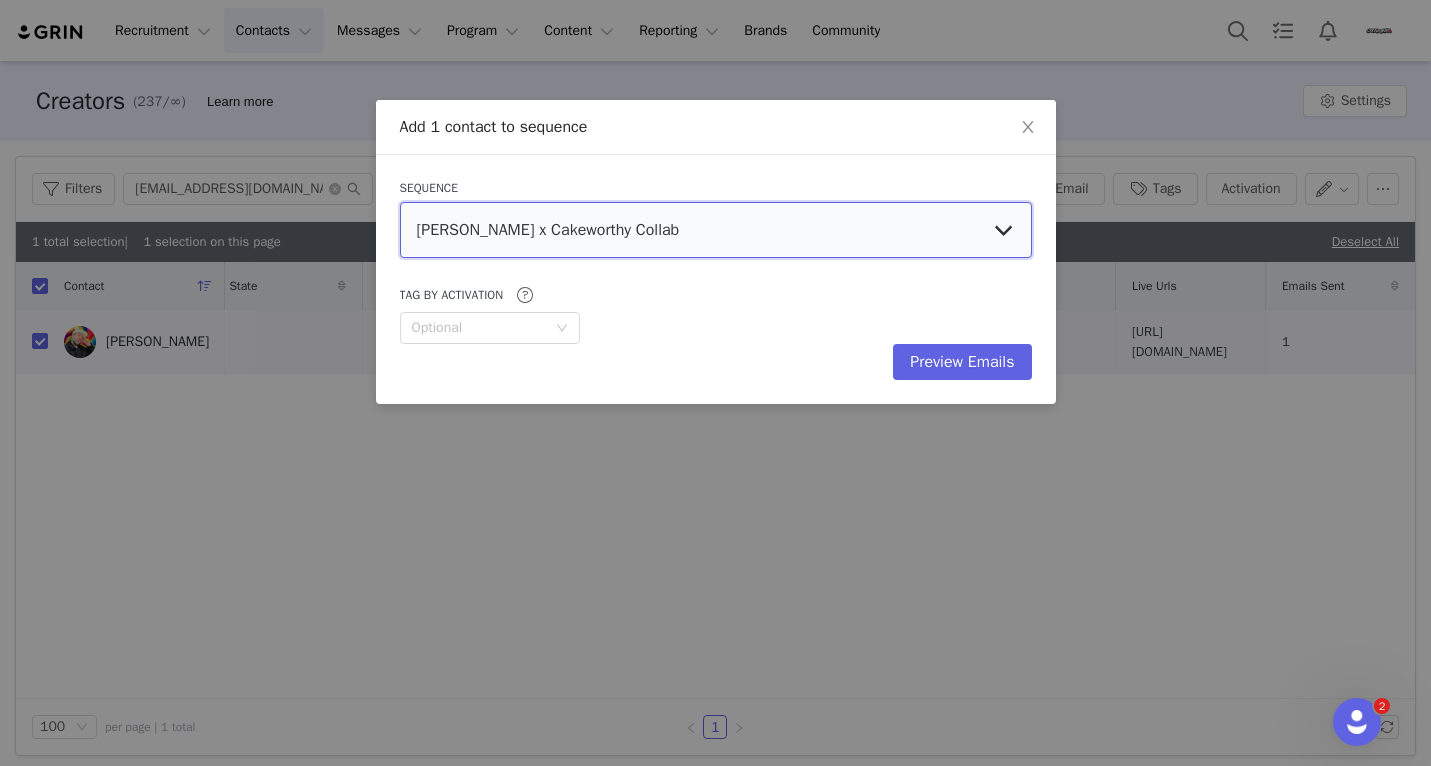 select on "bb52cc1c-cbb3-47fe-97e1-0bf49392aa74" 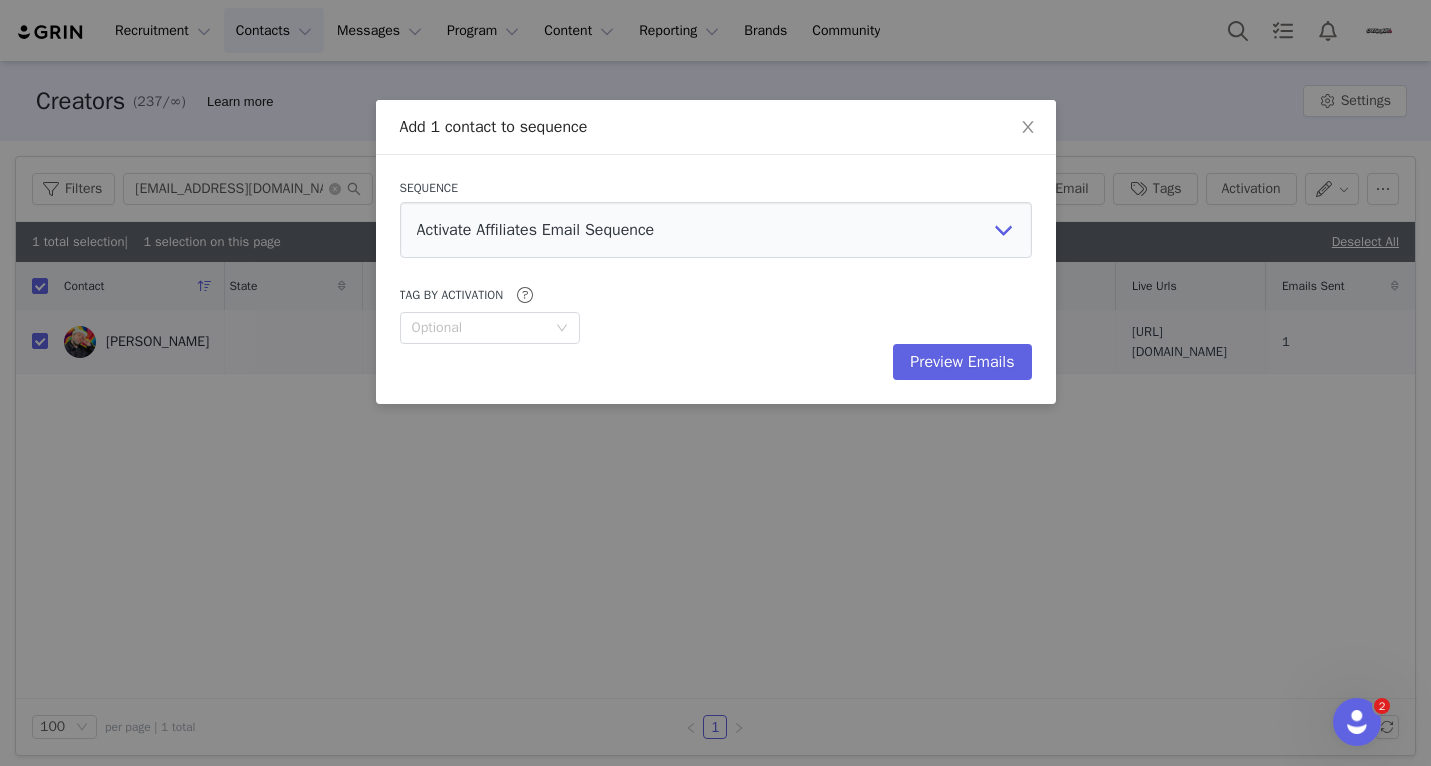 click on "Preview Emails" at bounding box center [962, 362] 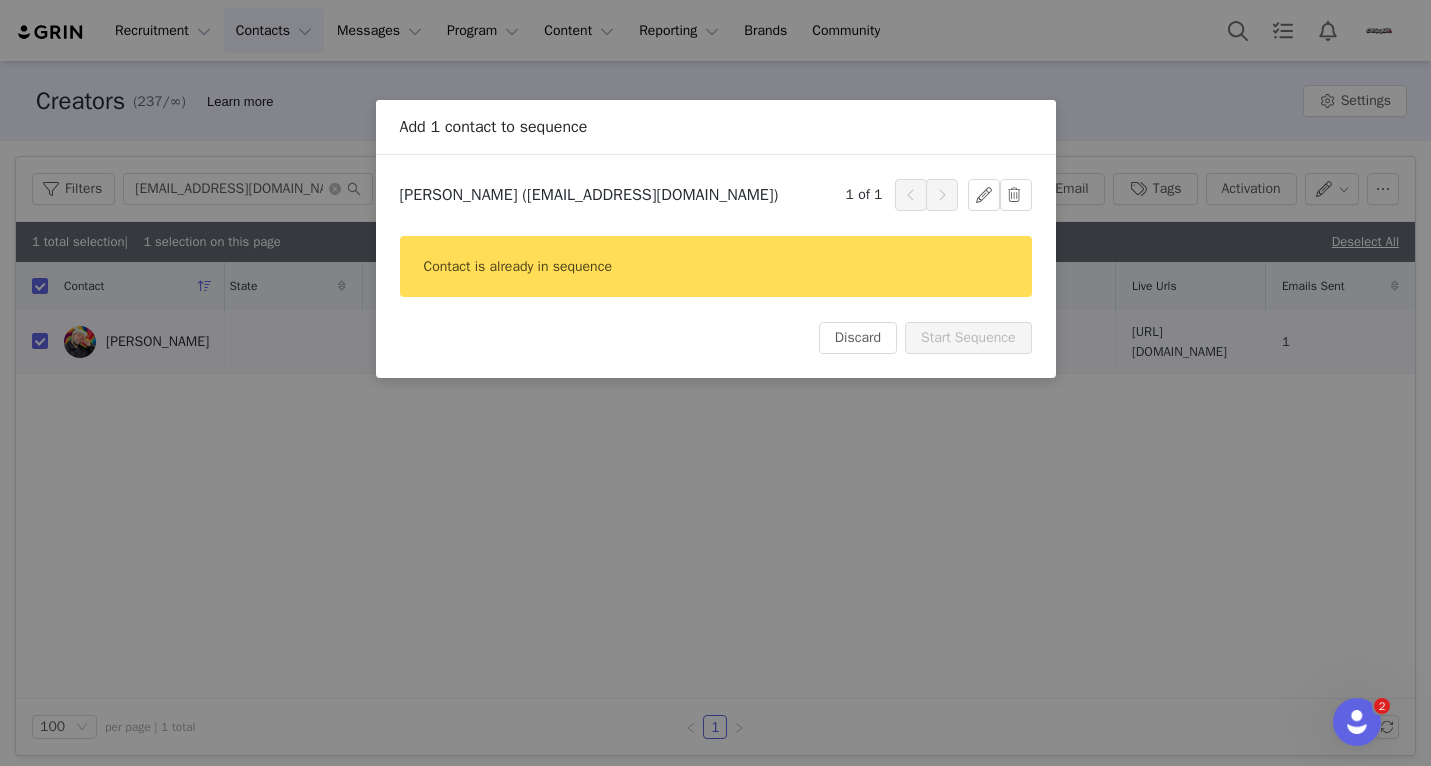 click on "Contact is already in sequence" at bounding box center [716, 266] 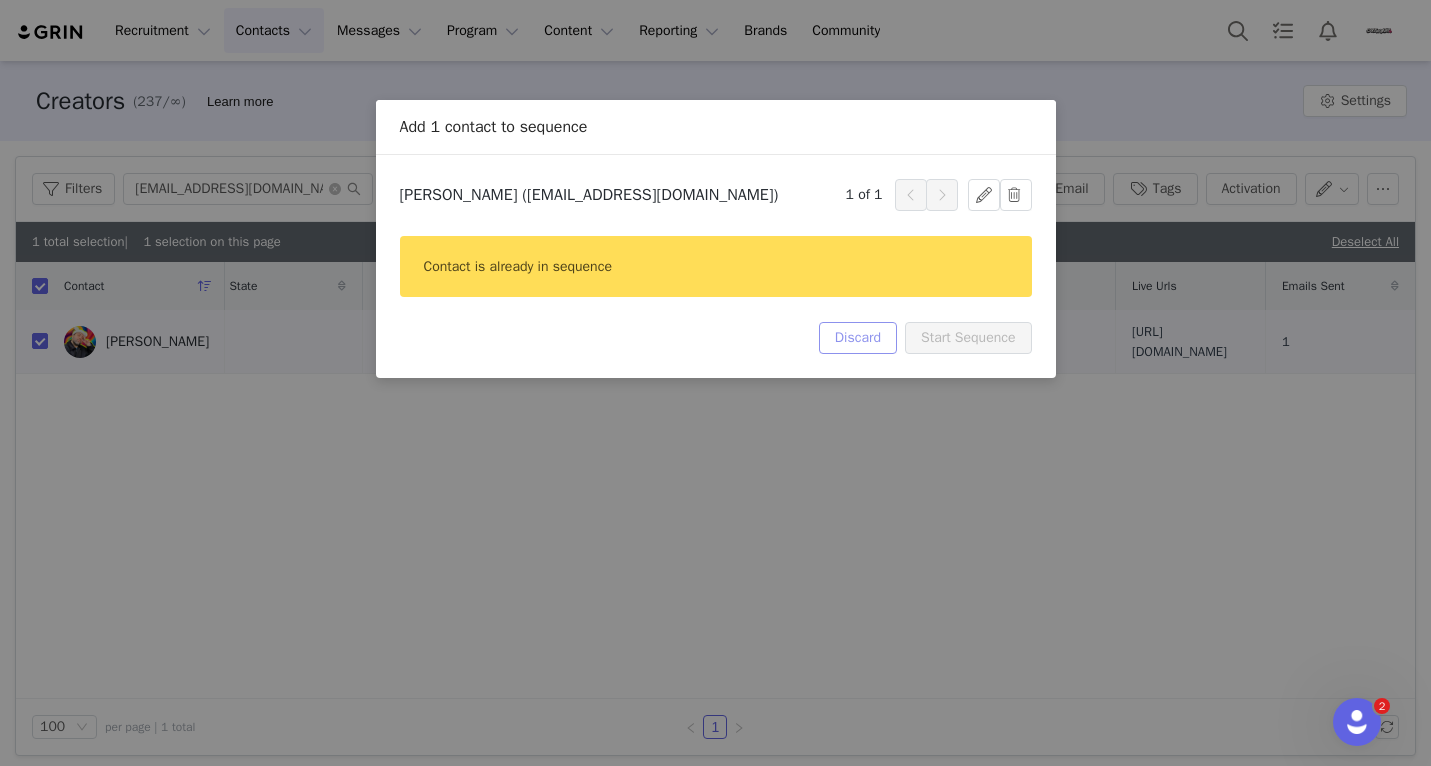 click on "Discard" at bounding box center (858, 338) 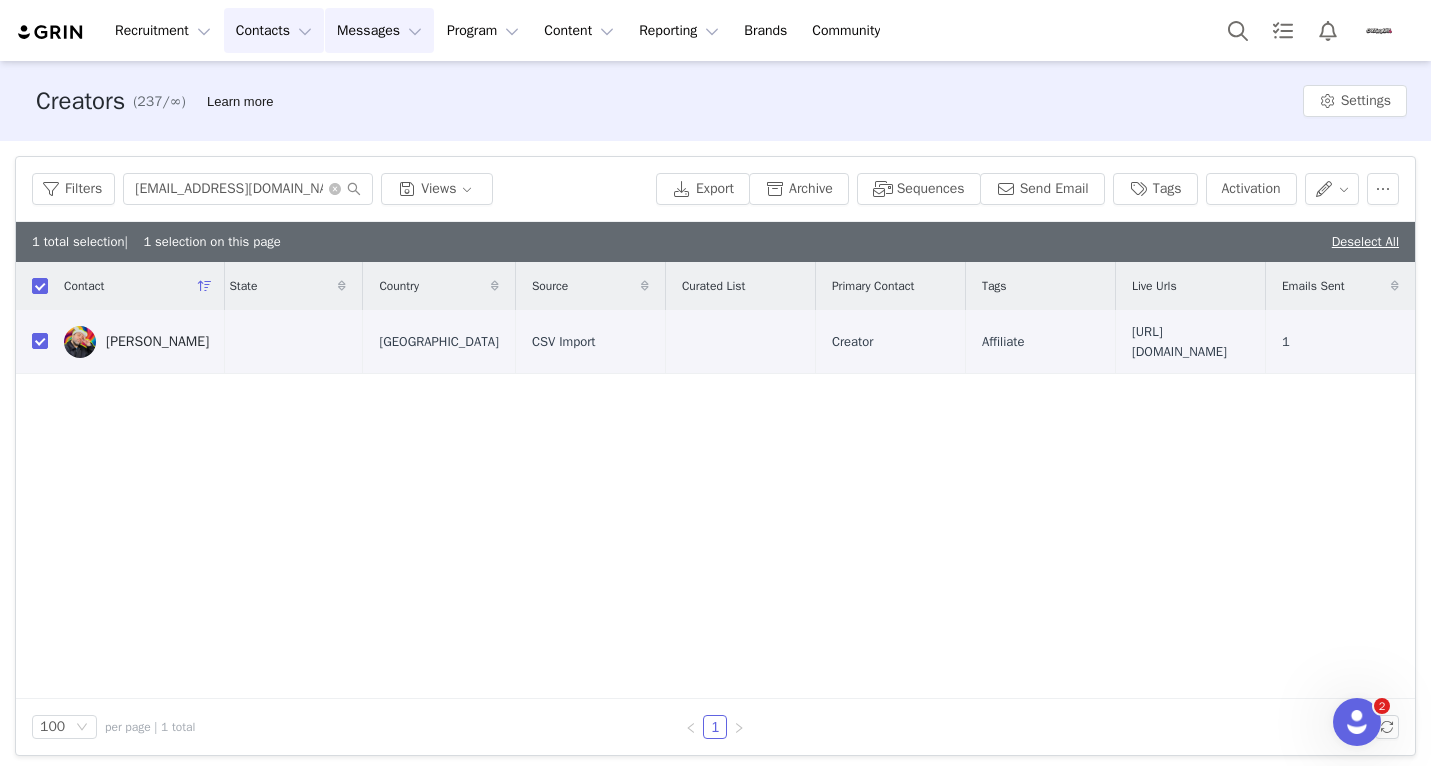click on "Messages Messages" at bounding box center [379, 30] 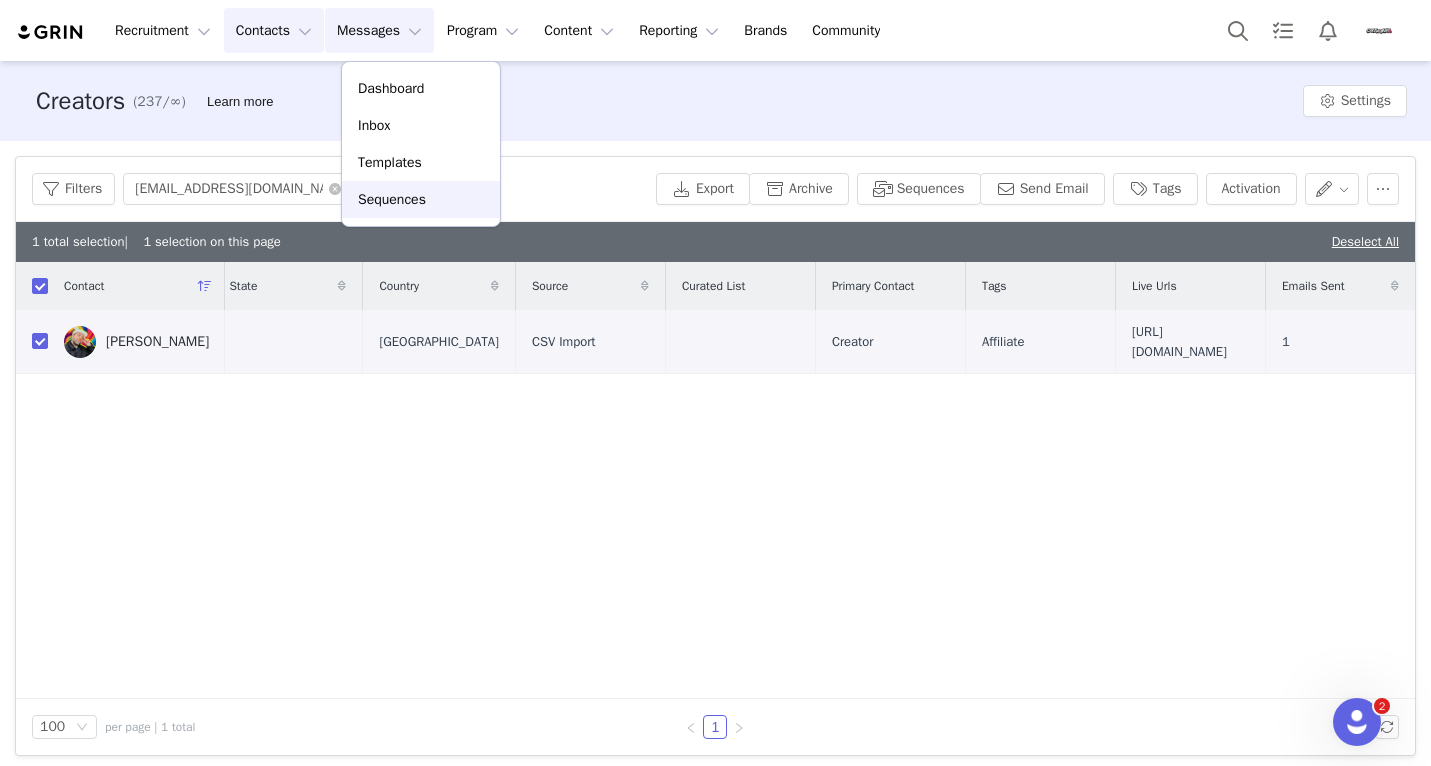 click on "Sequences" at bounding box center (392, 199) 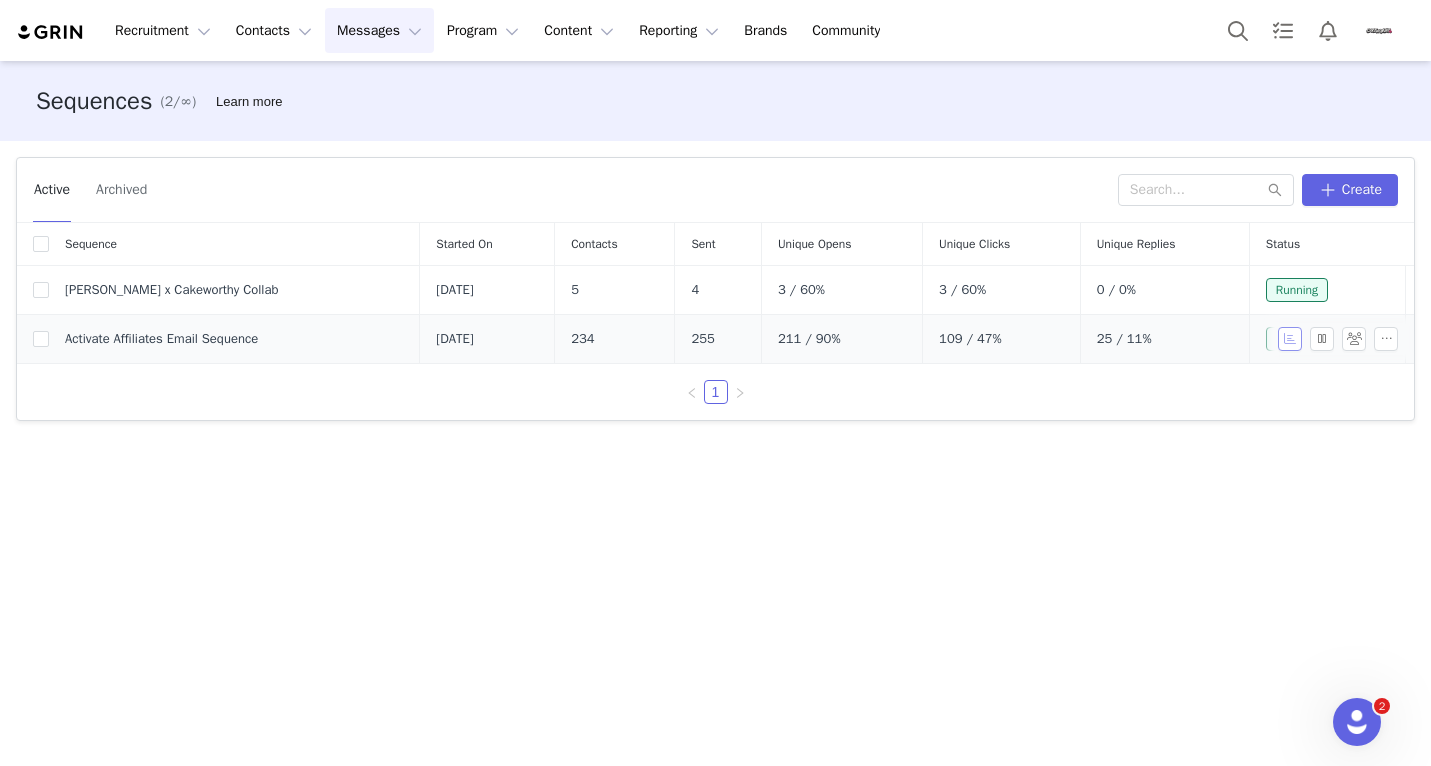 click at bounding box center [1290, 339] 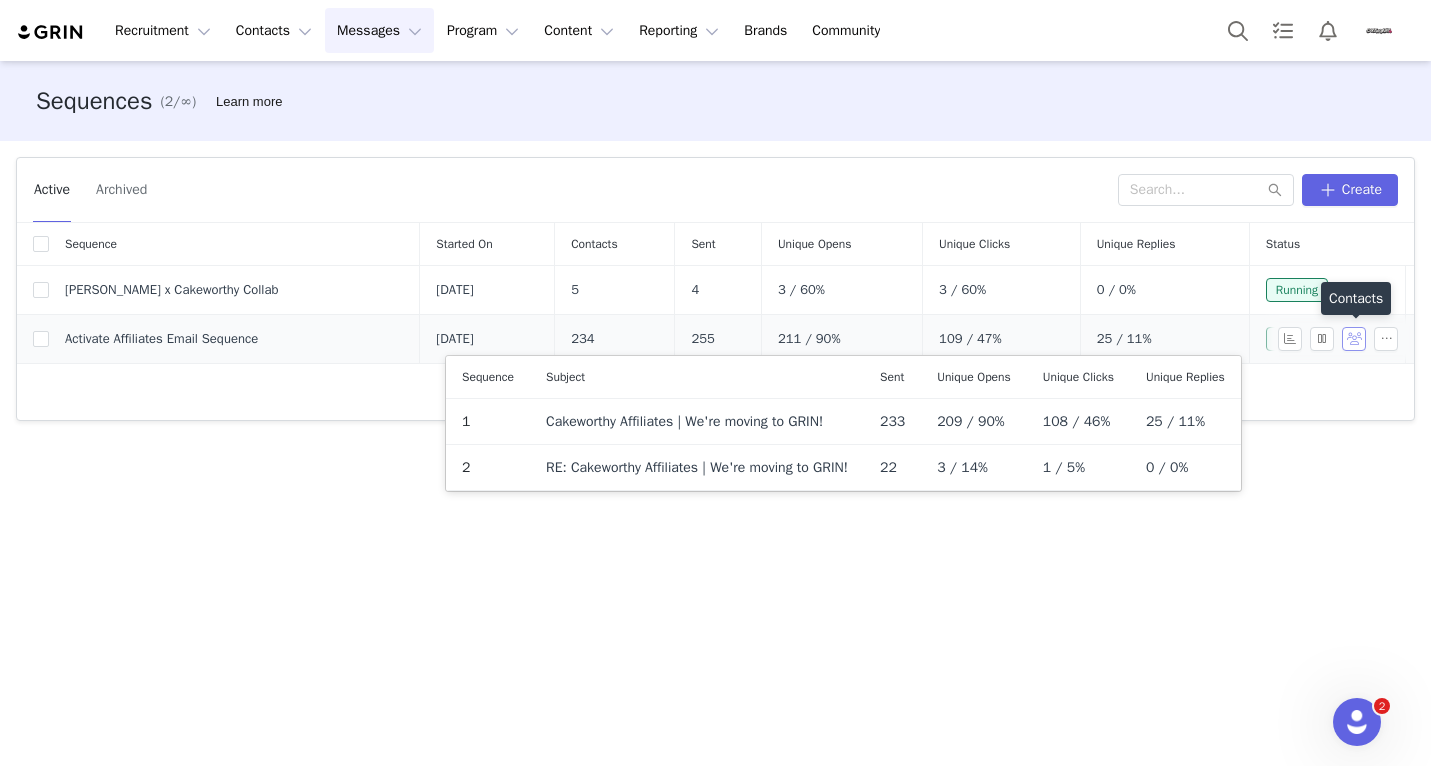click at bounding box center [1354, 339] 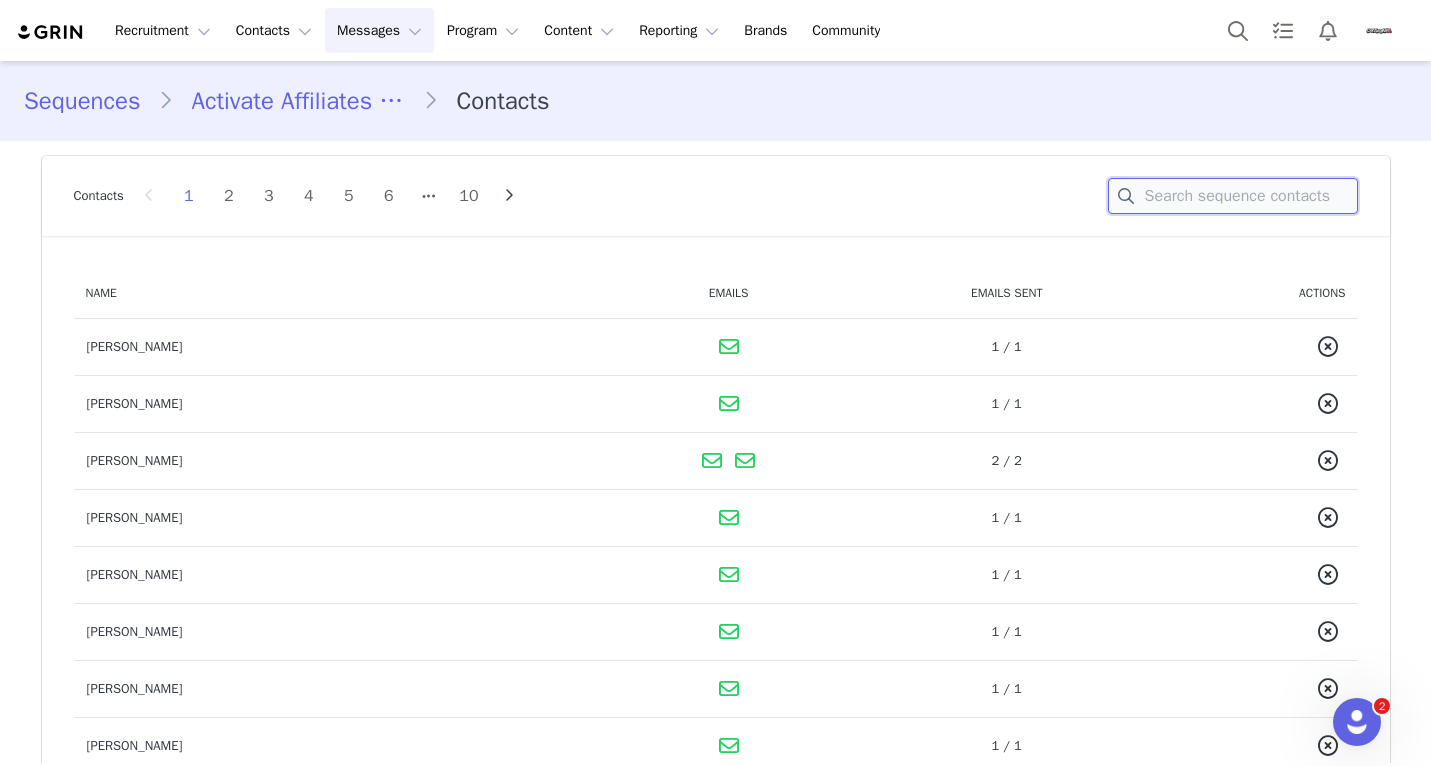 click at bounding box center [1233, 196] 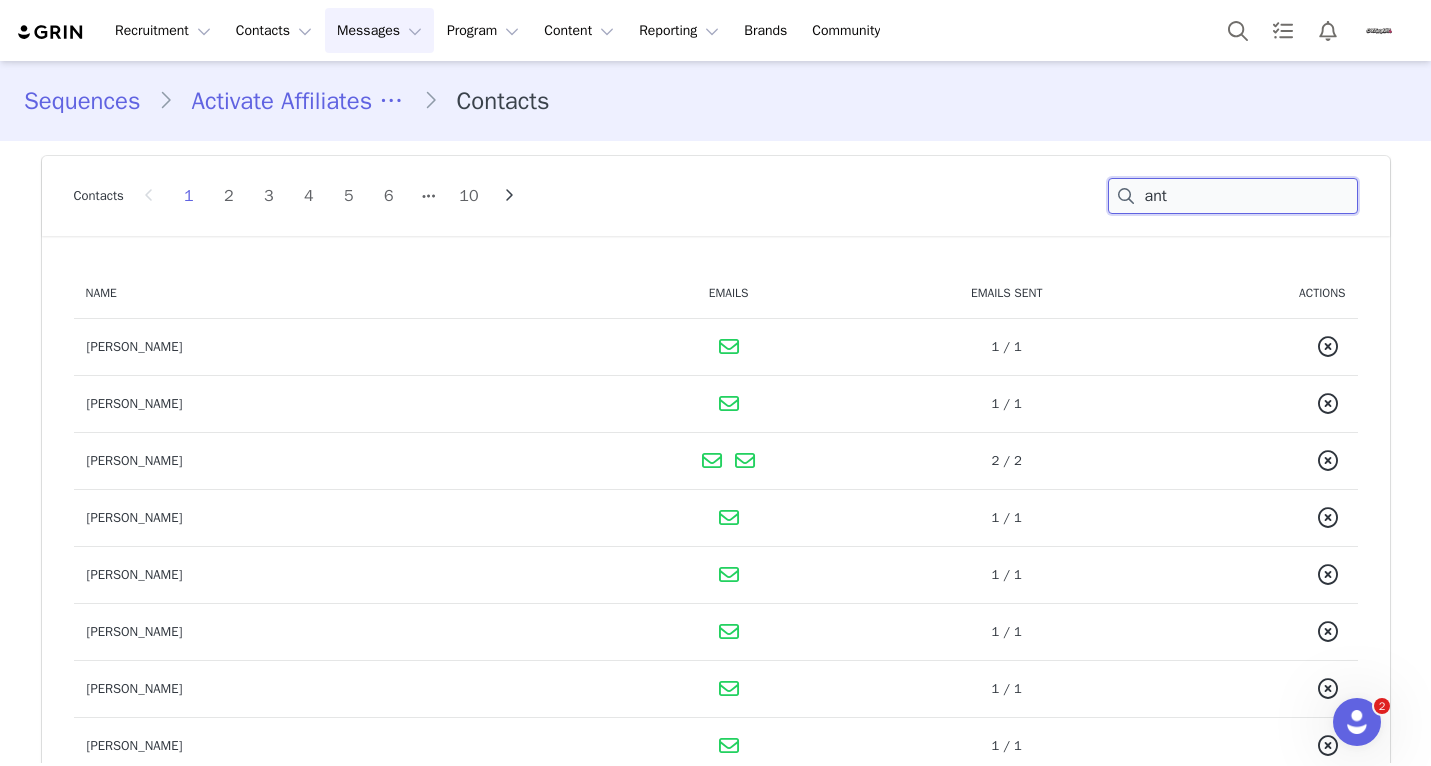 type on "ant" 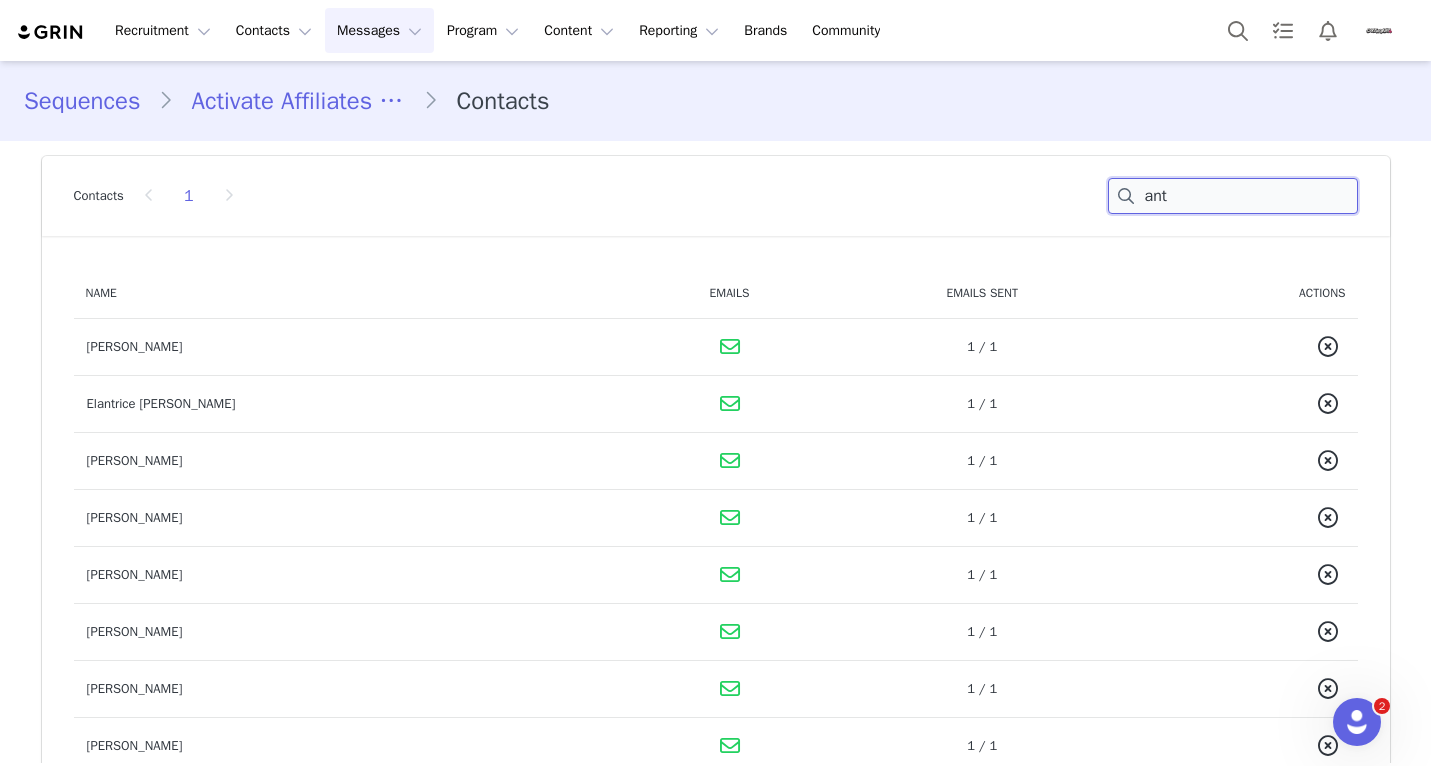 click on "ant" at bounding box center (1233, 196) 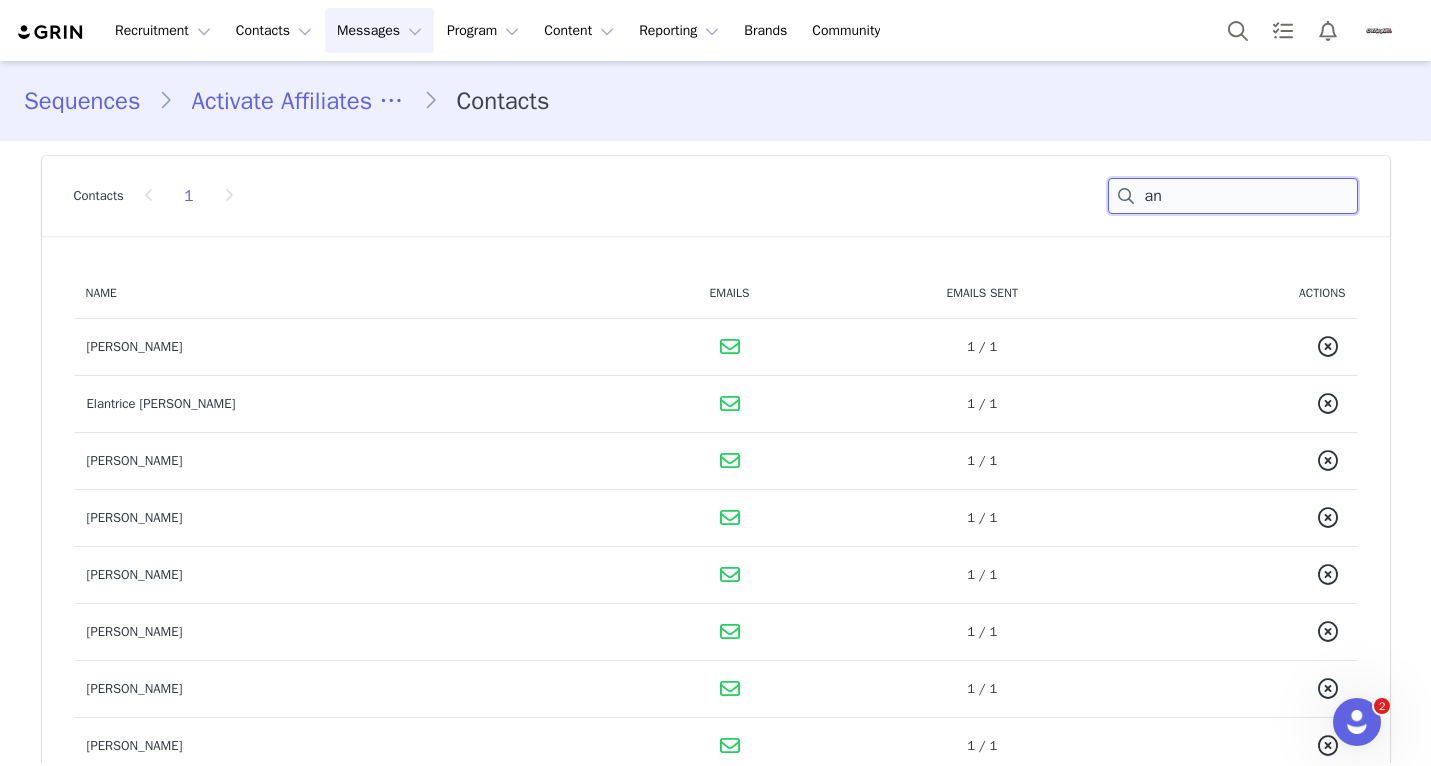 type on "a" 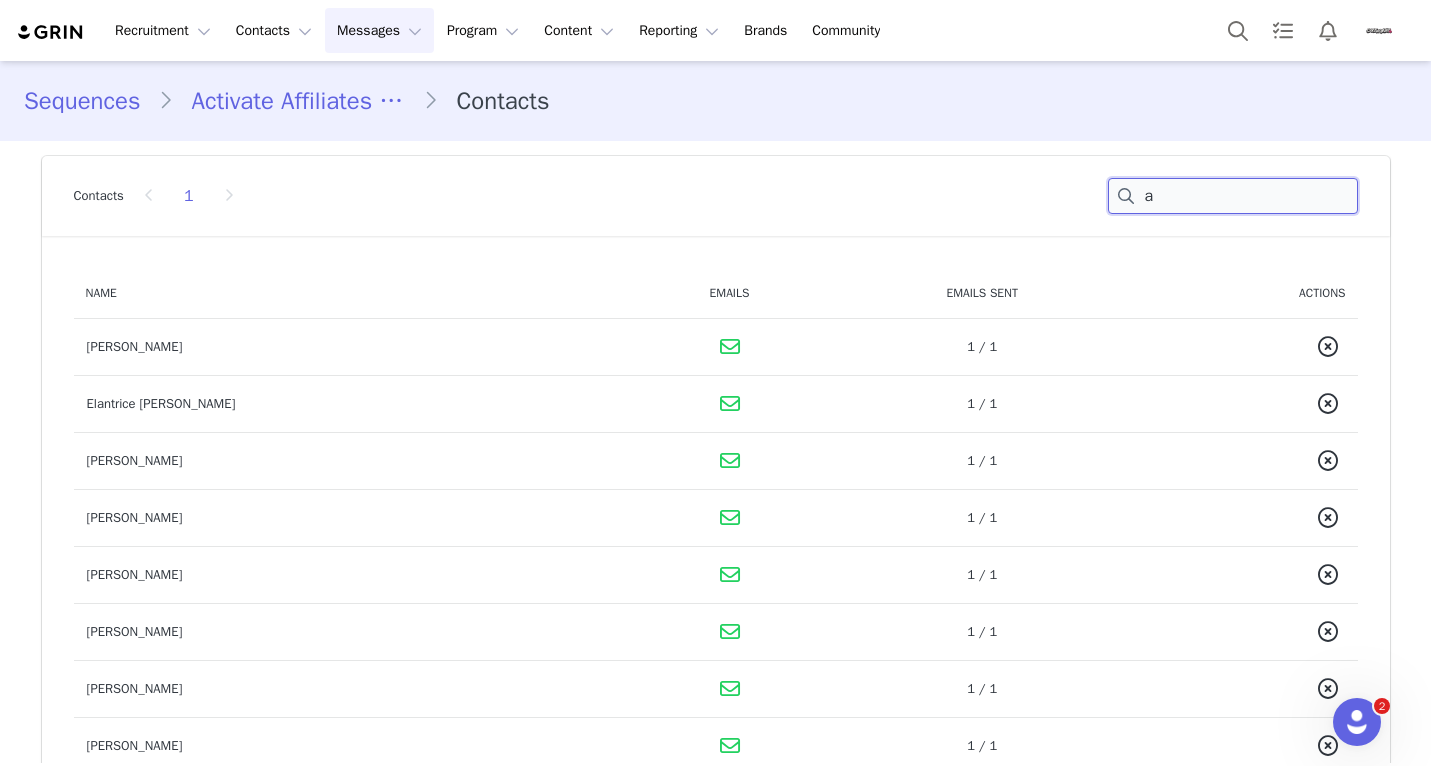 type 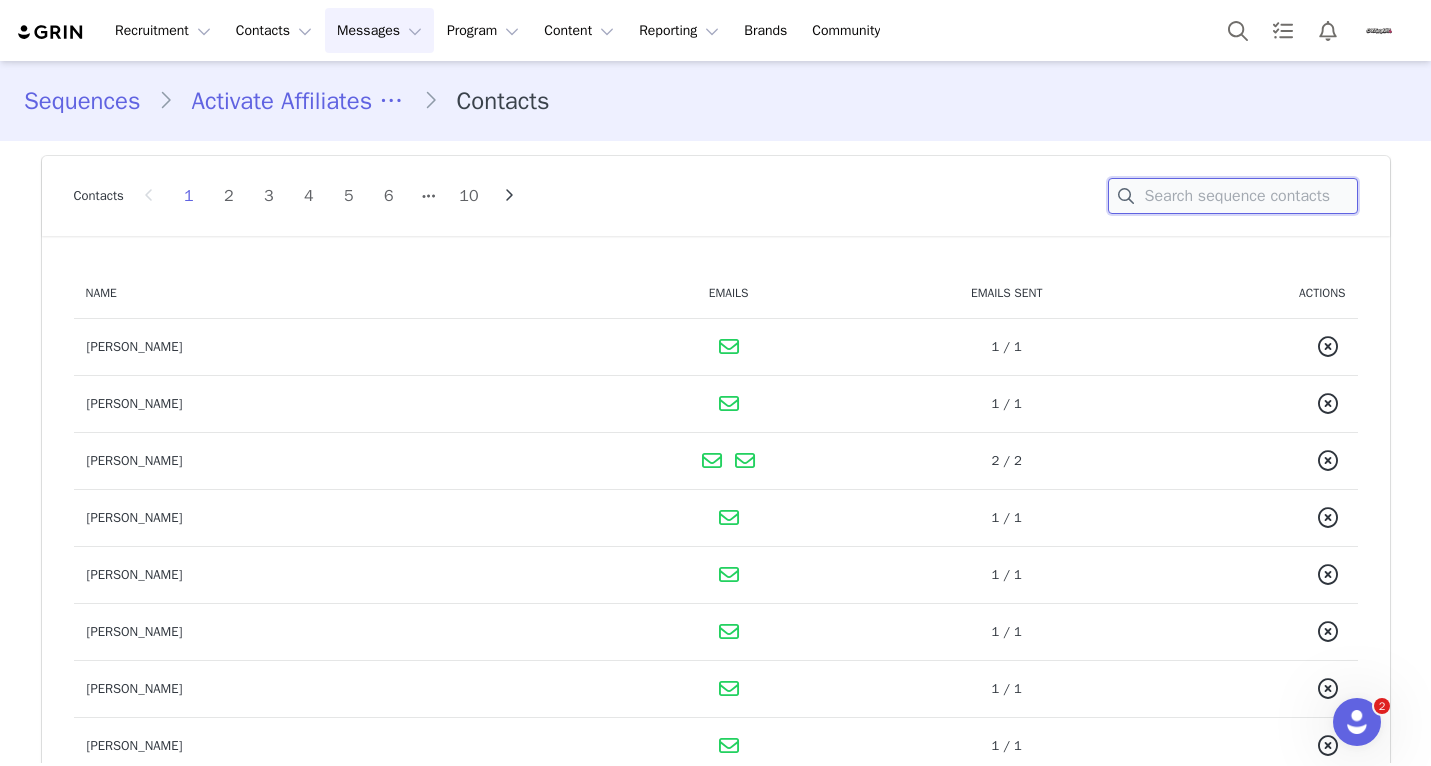 click at bounding box center [1233, 196] 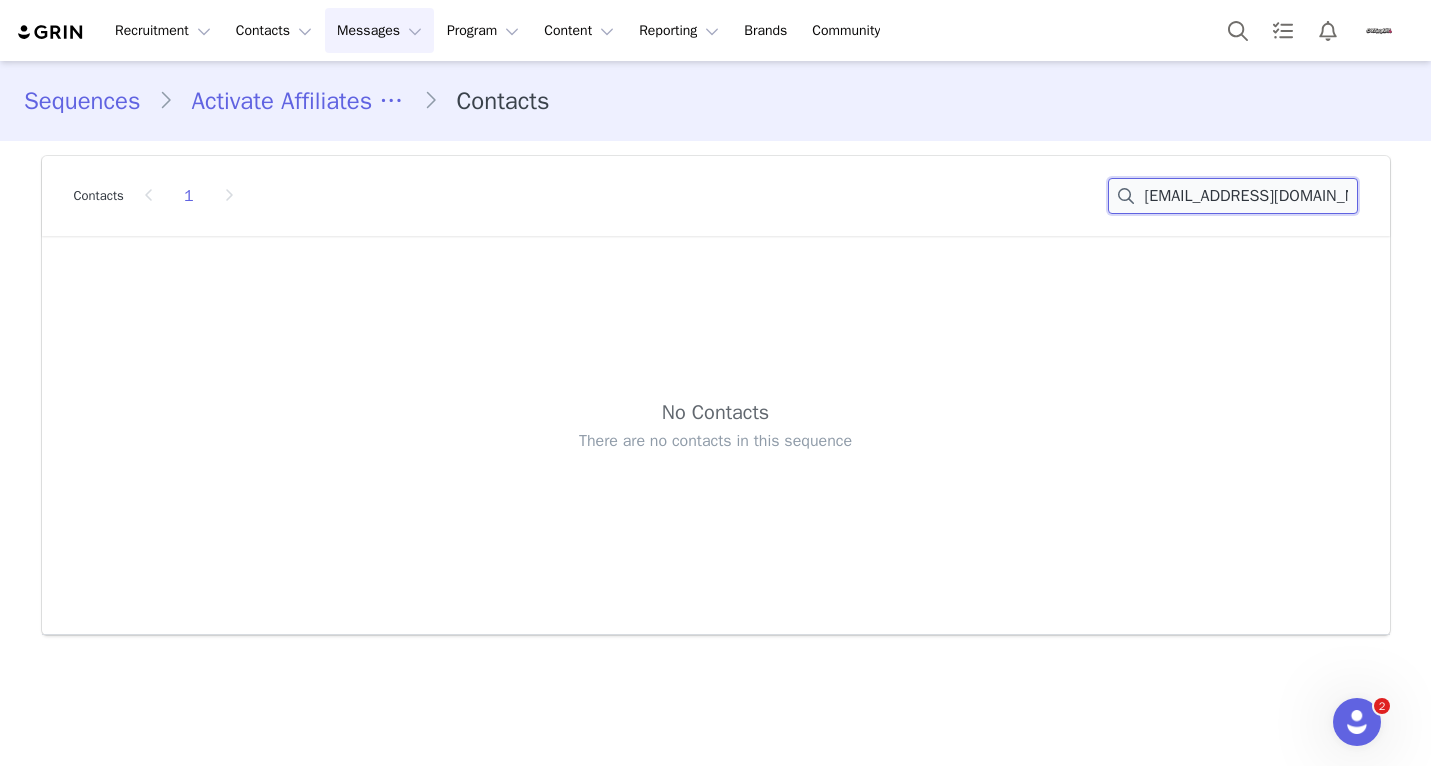click on "anventuresconnect@gmail.com" at bounding box center (1233, 196) 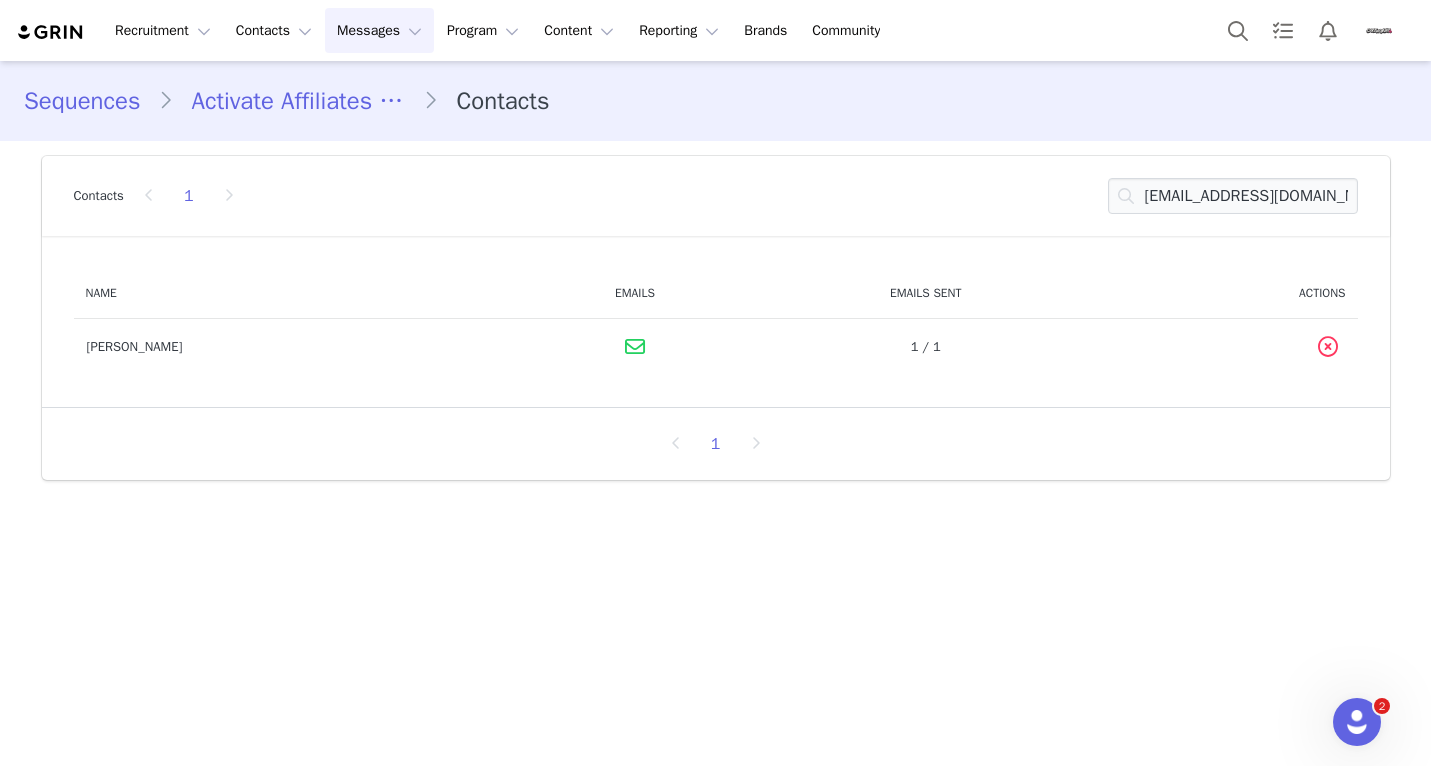 click at bounding box center [1328, 347] 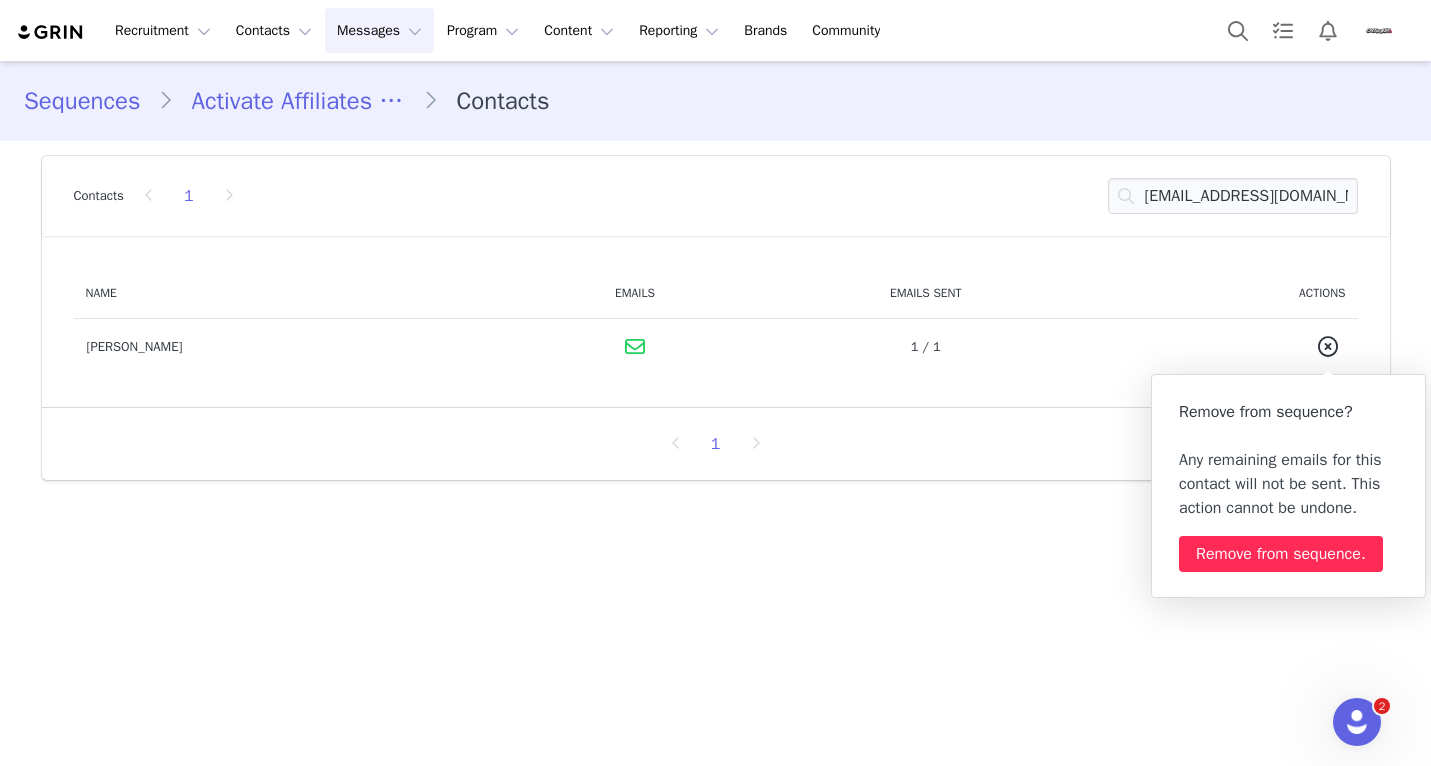 click on "Remove from sequence." at bounding box center (1281, 554) 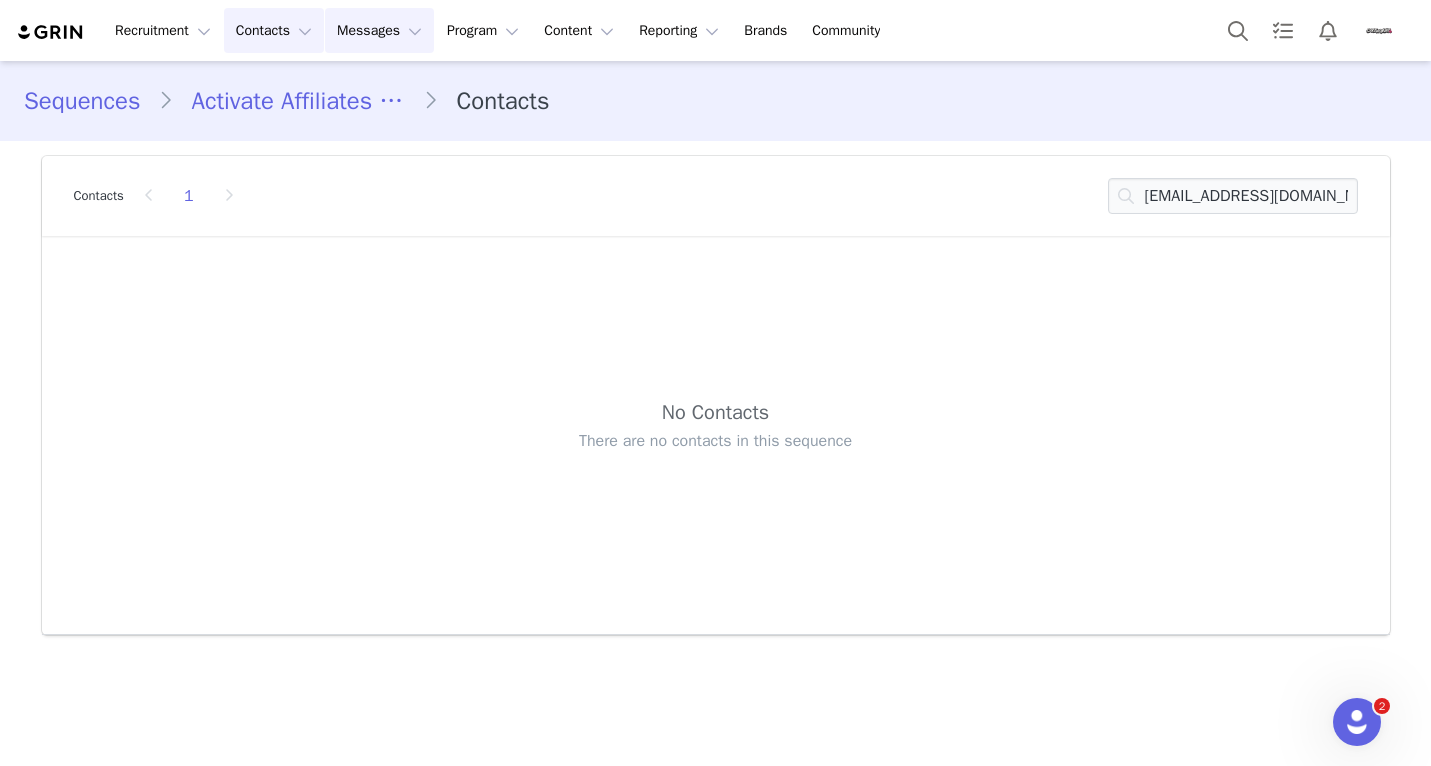 click on "Contacts Contacts" at bounding box center (274, 30) 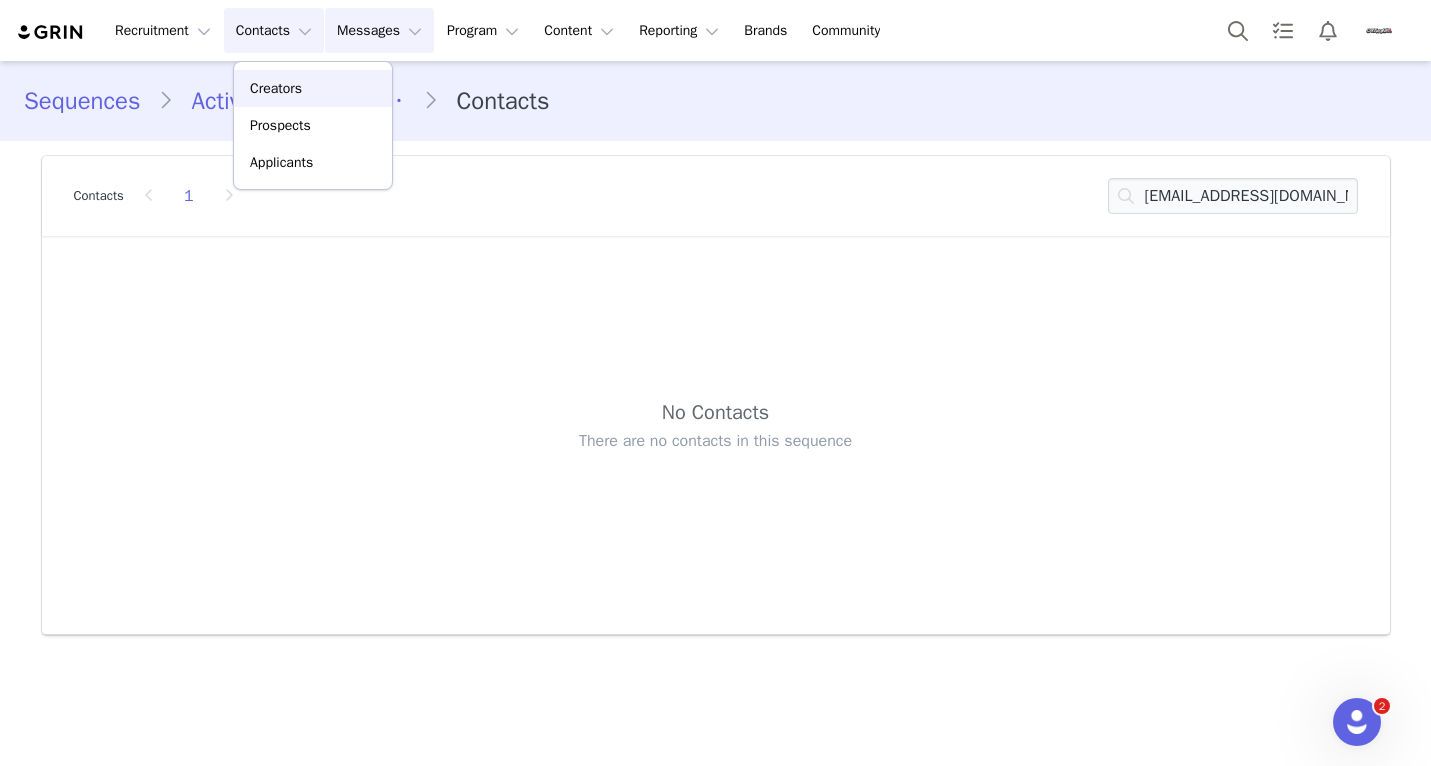click on "Creators" at bounding box center (276, 88) 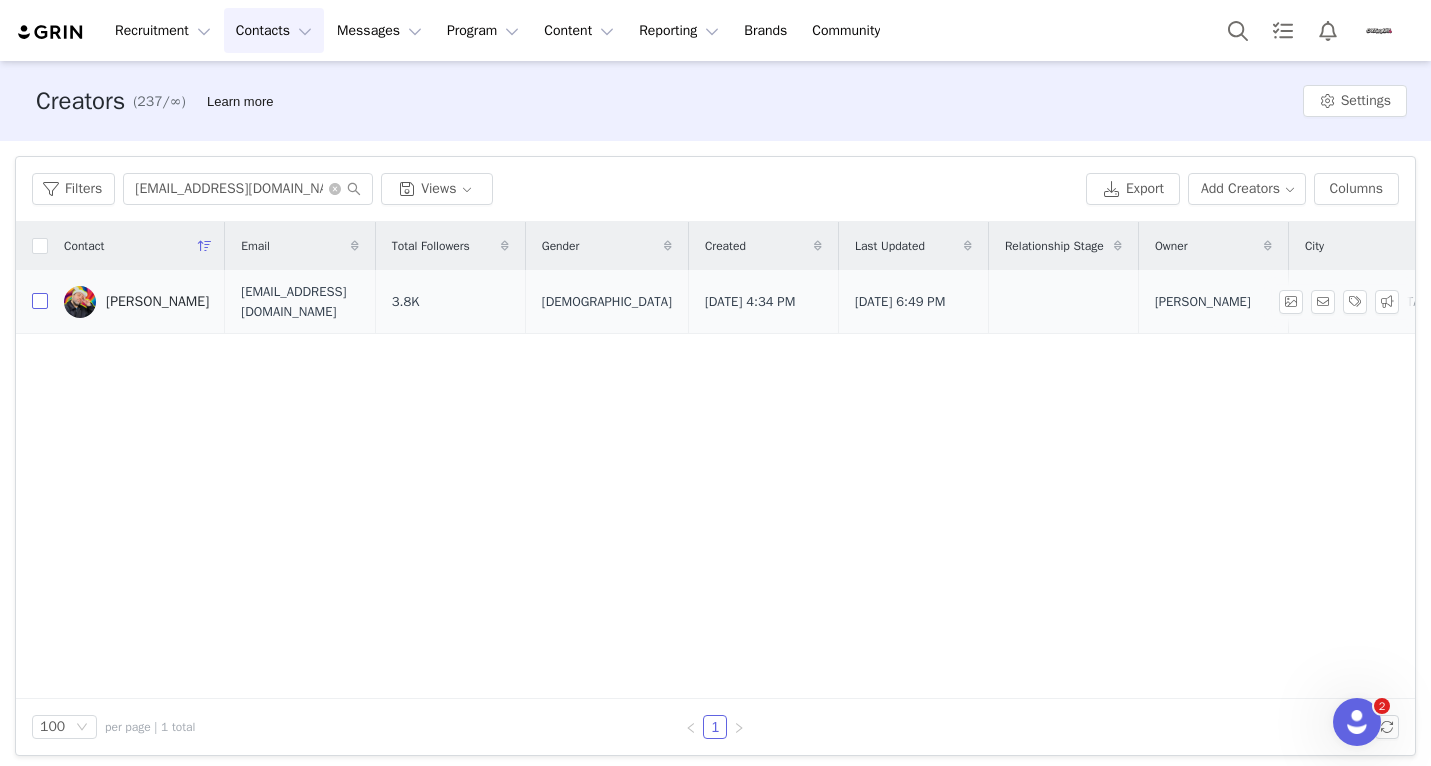 click at bounding box center (40, 301) 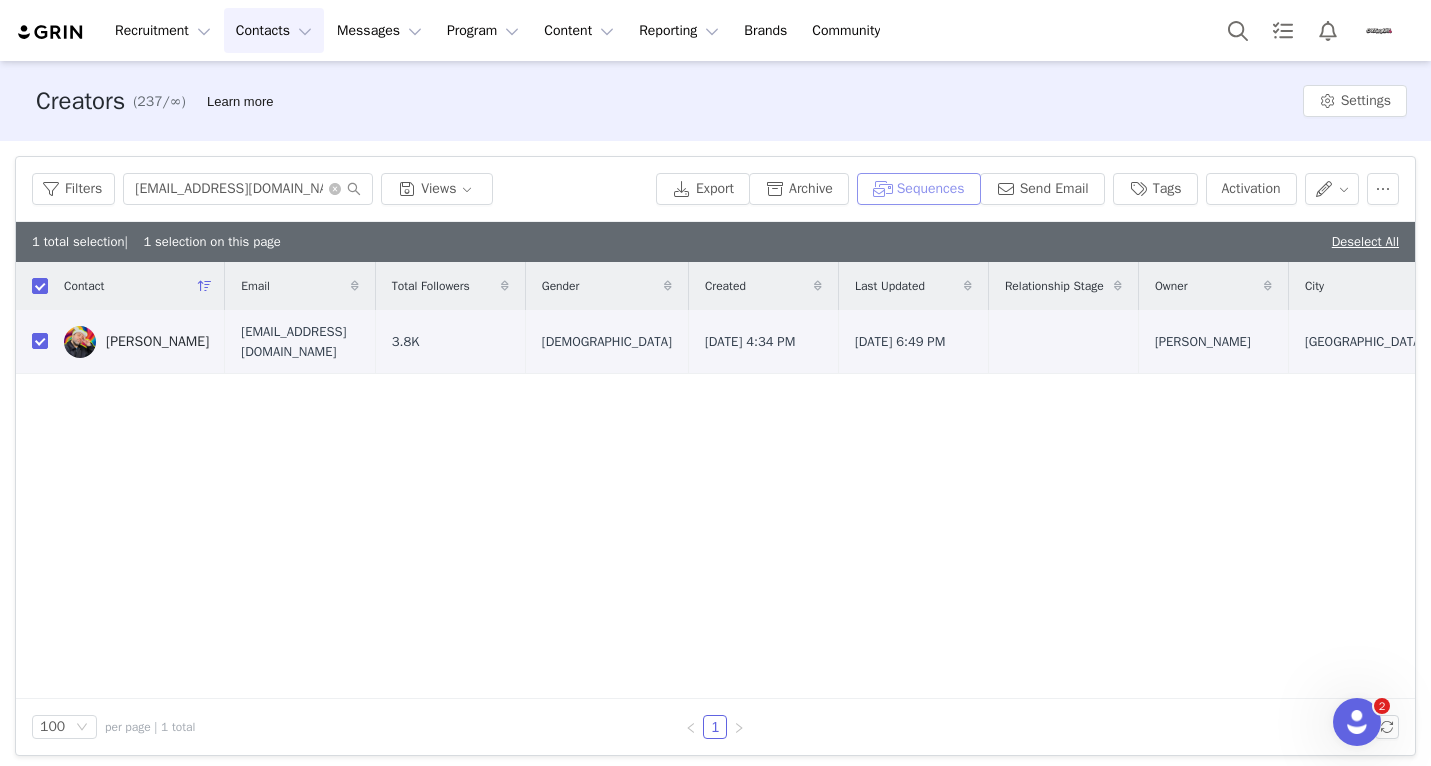 click on "Sequences" at bounding box center [919, 189] 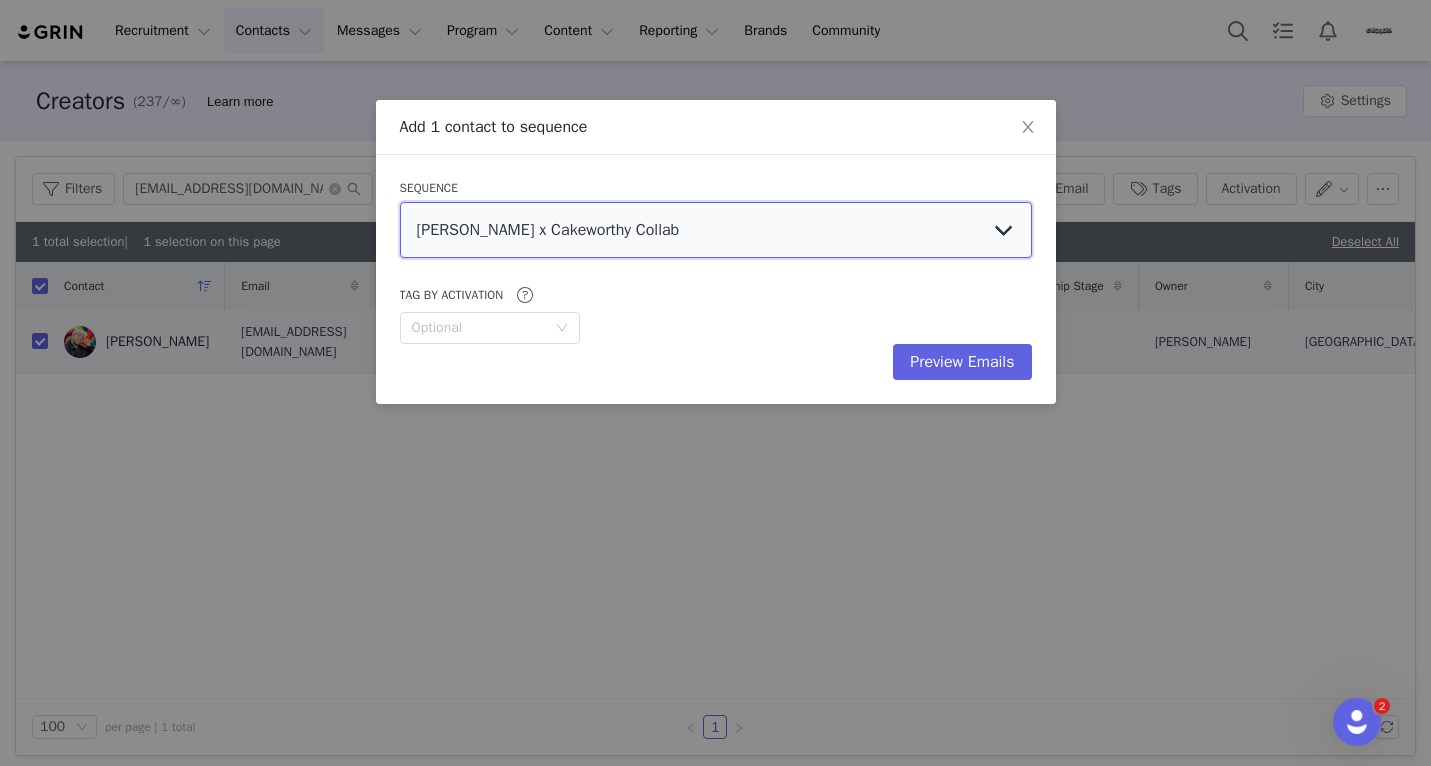 select on "bb52cc1c-cbb3-47fe-97e1-0bf49392aa74" 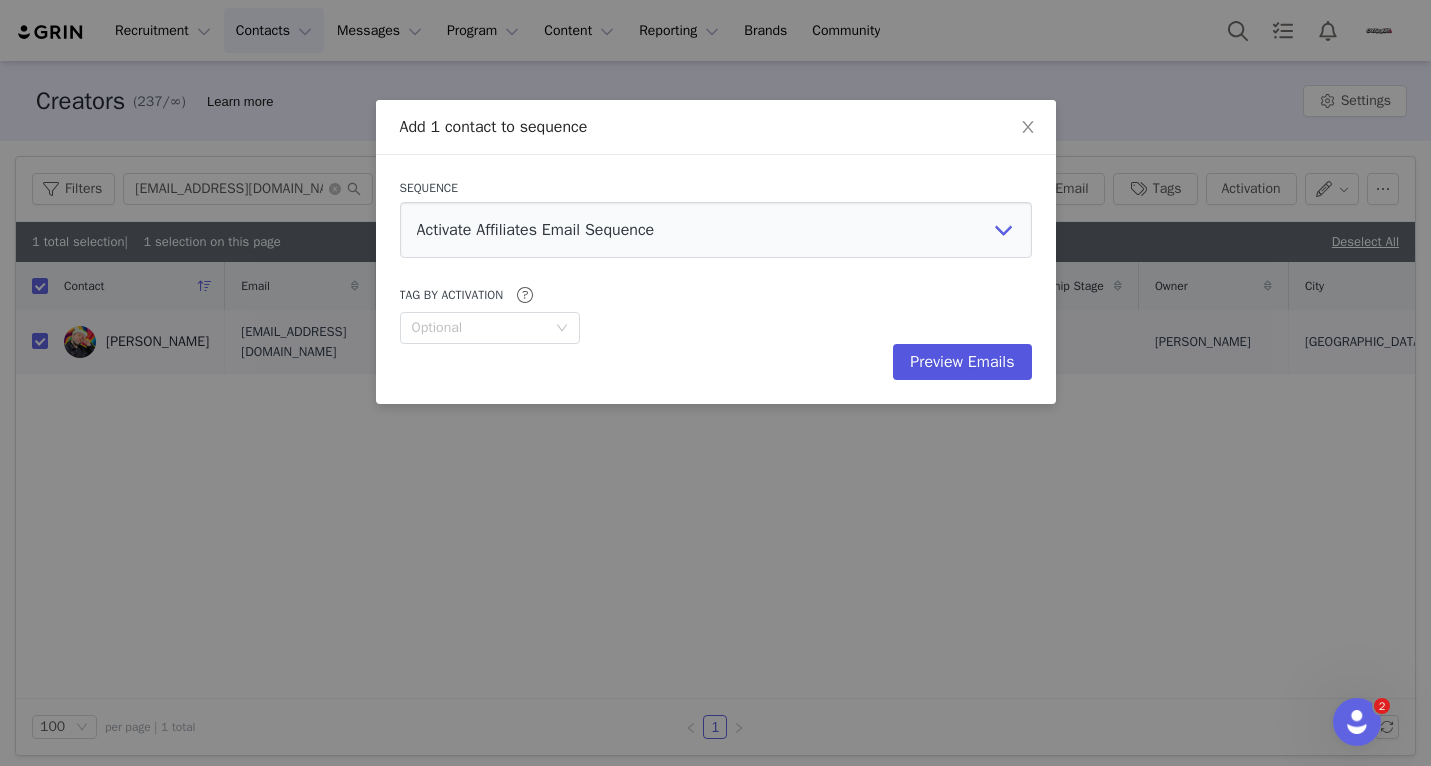 click on "Preview Emails" at bounding box center [962, 362] 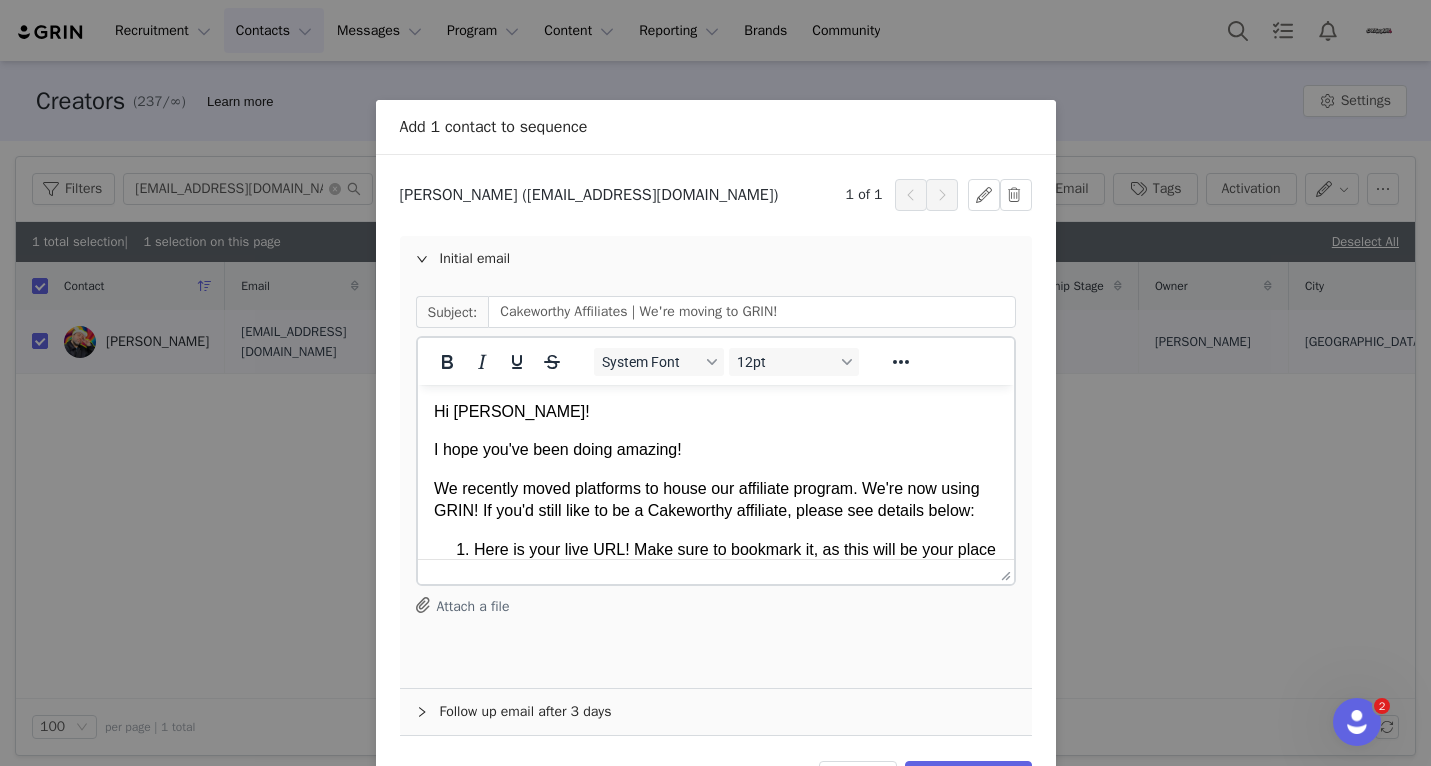 scroll, scrollTop: 0, scrollLeft: 0, axis: both 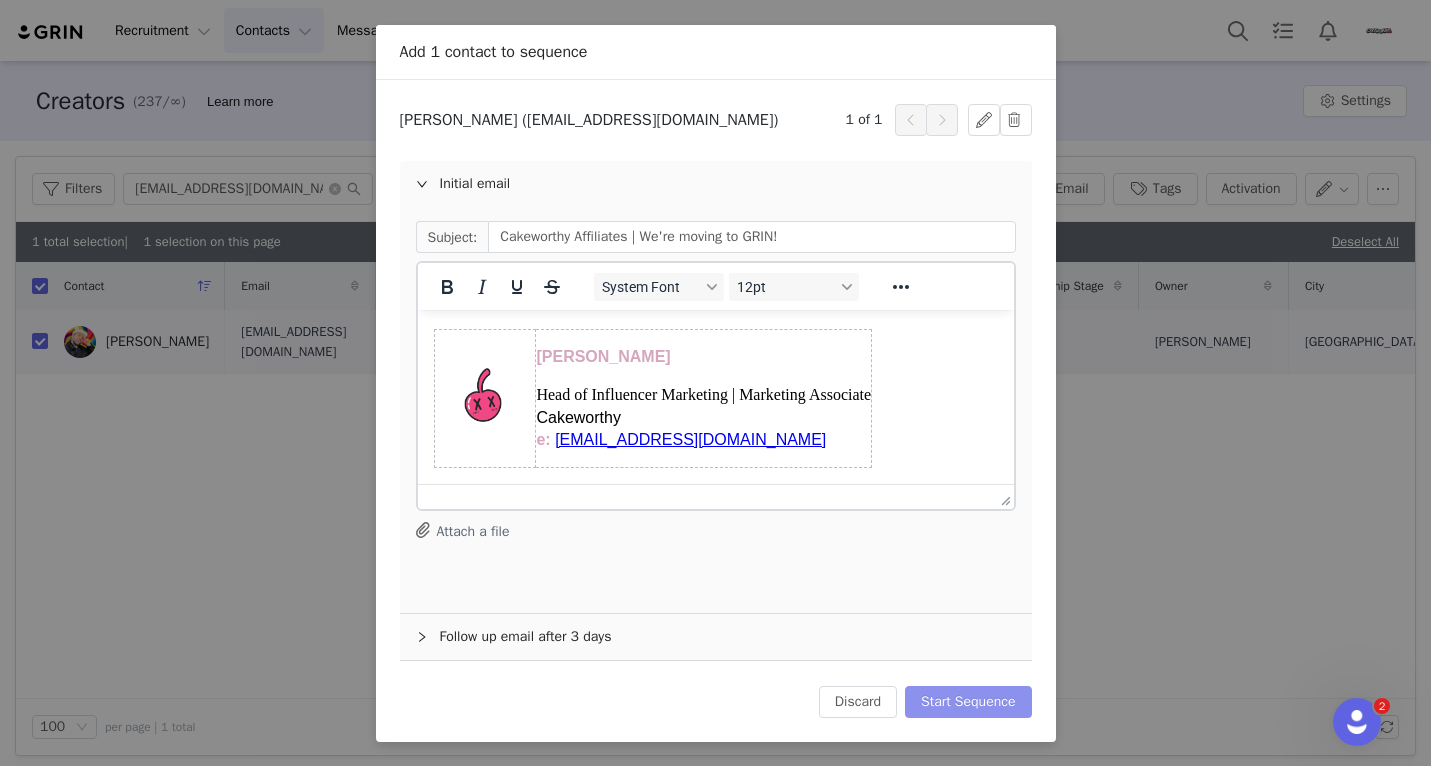 click on "Start Sequence" at bounding box center [968, 702] 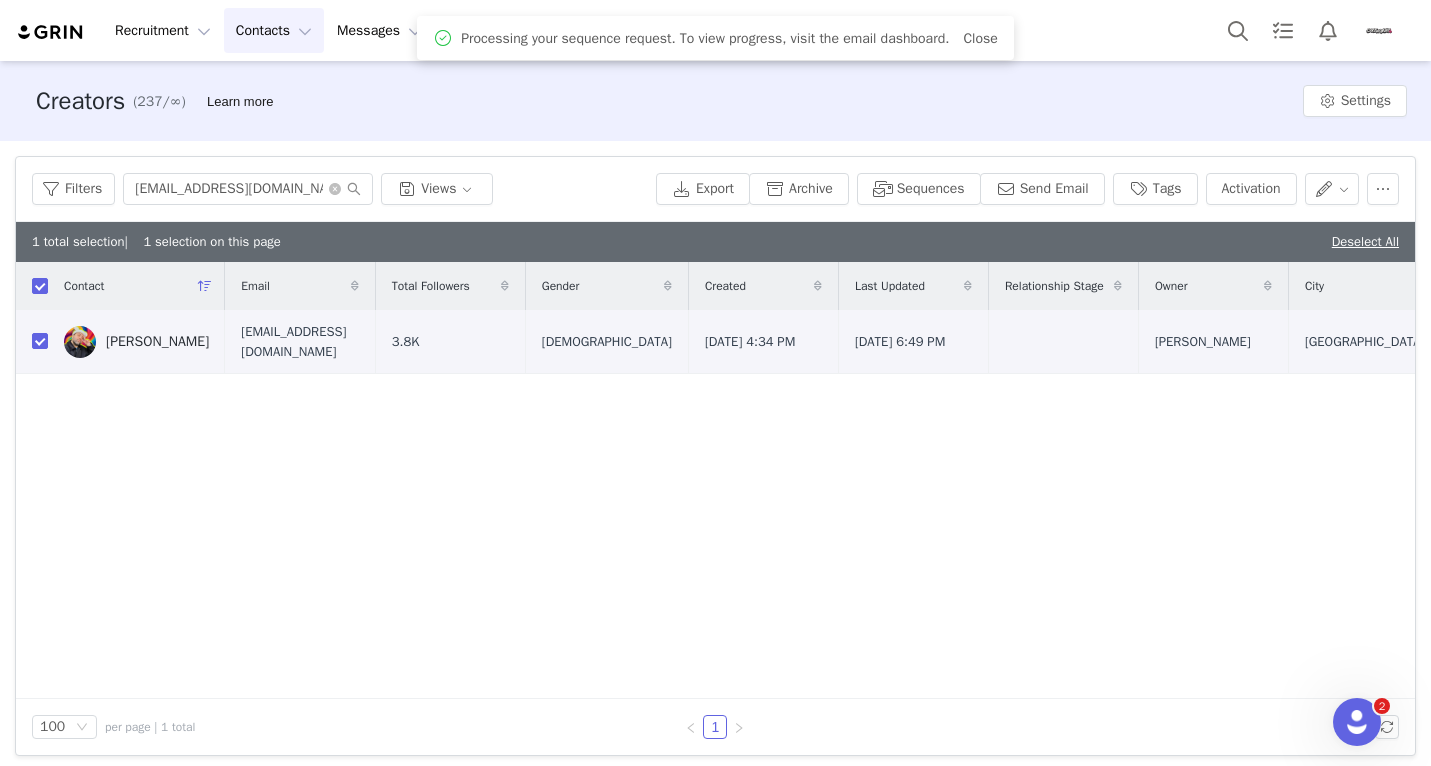scroll, scrollTop: 0, scrollLeft: 0, axis: both 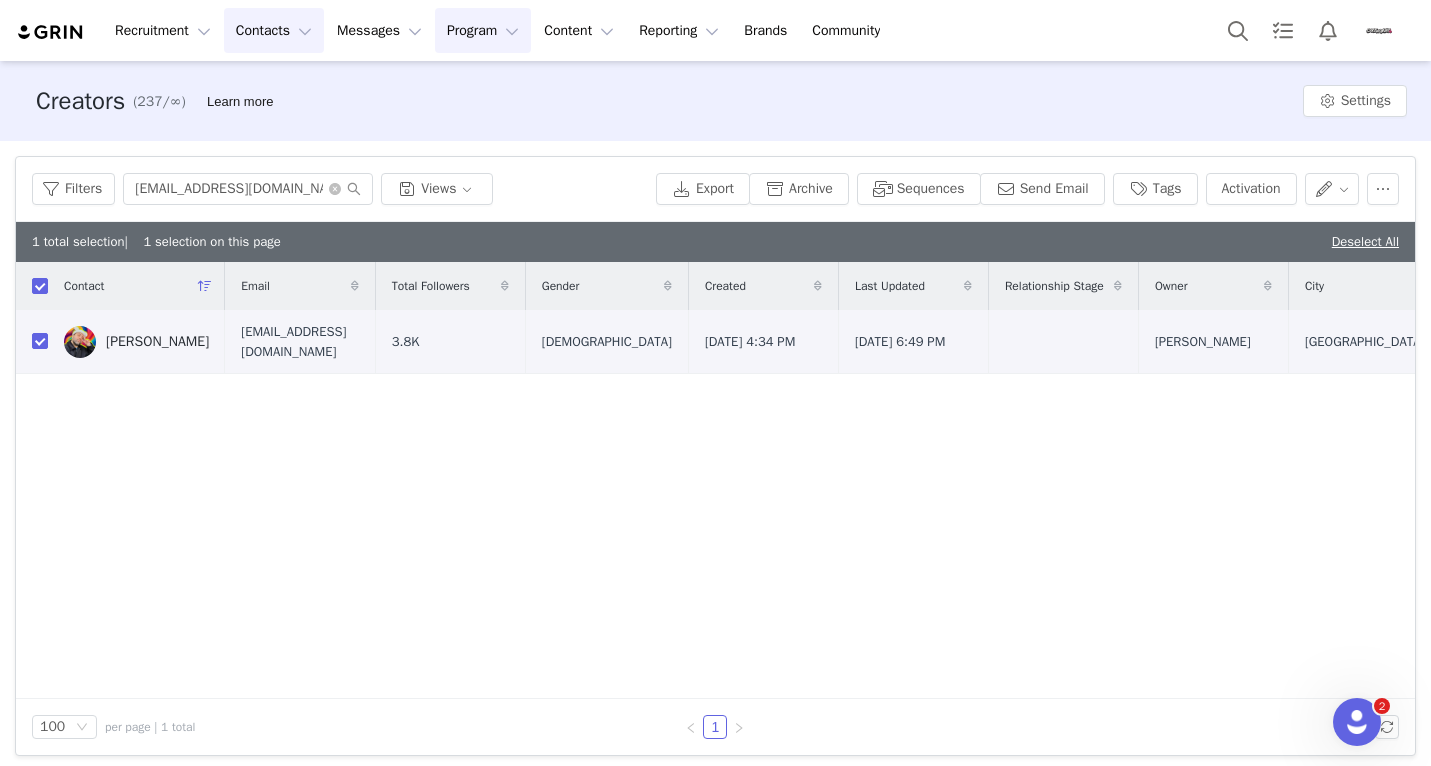 click on "Program Program" at bounding box center [483, 30] 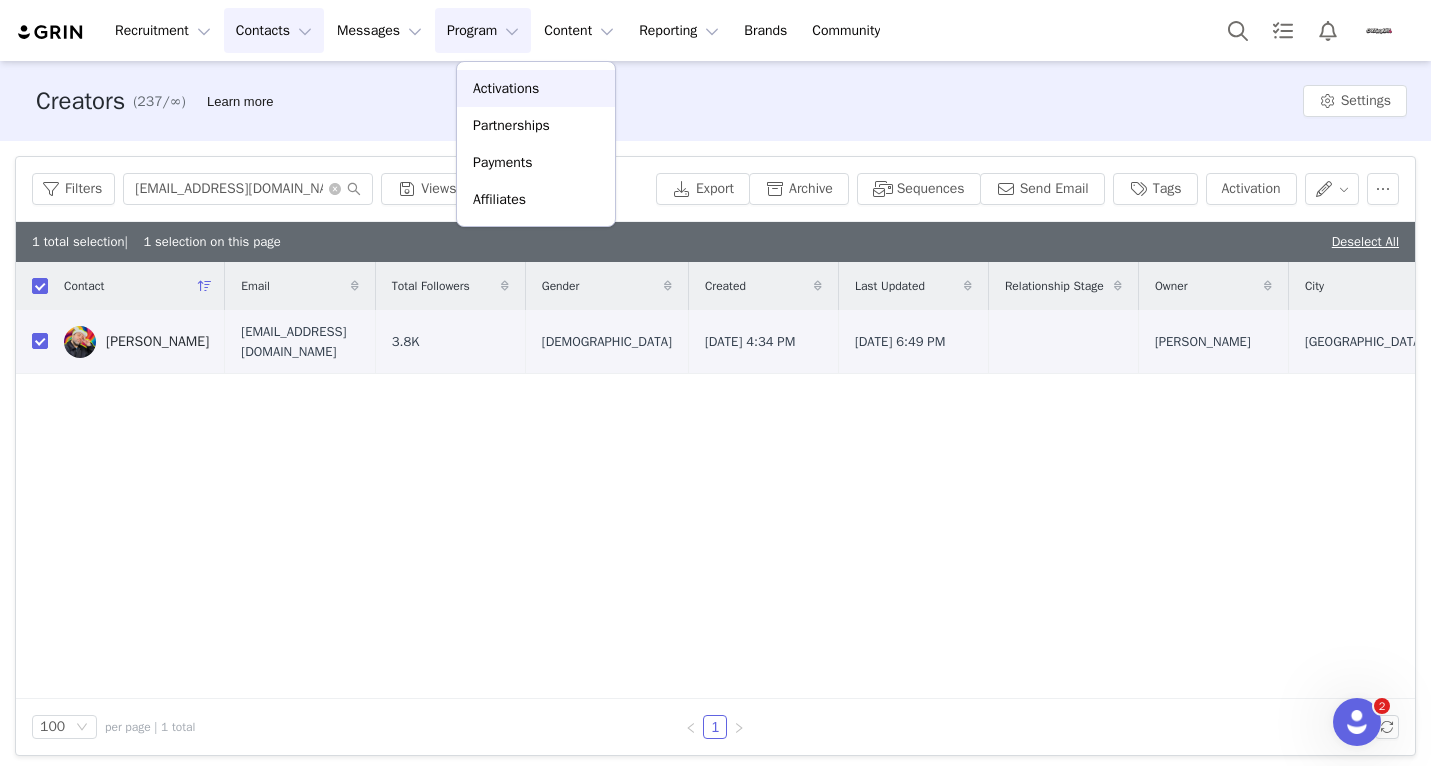 click on "Activations" at bounding box center (506, 88) 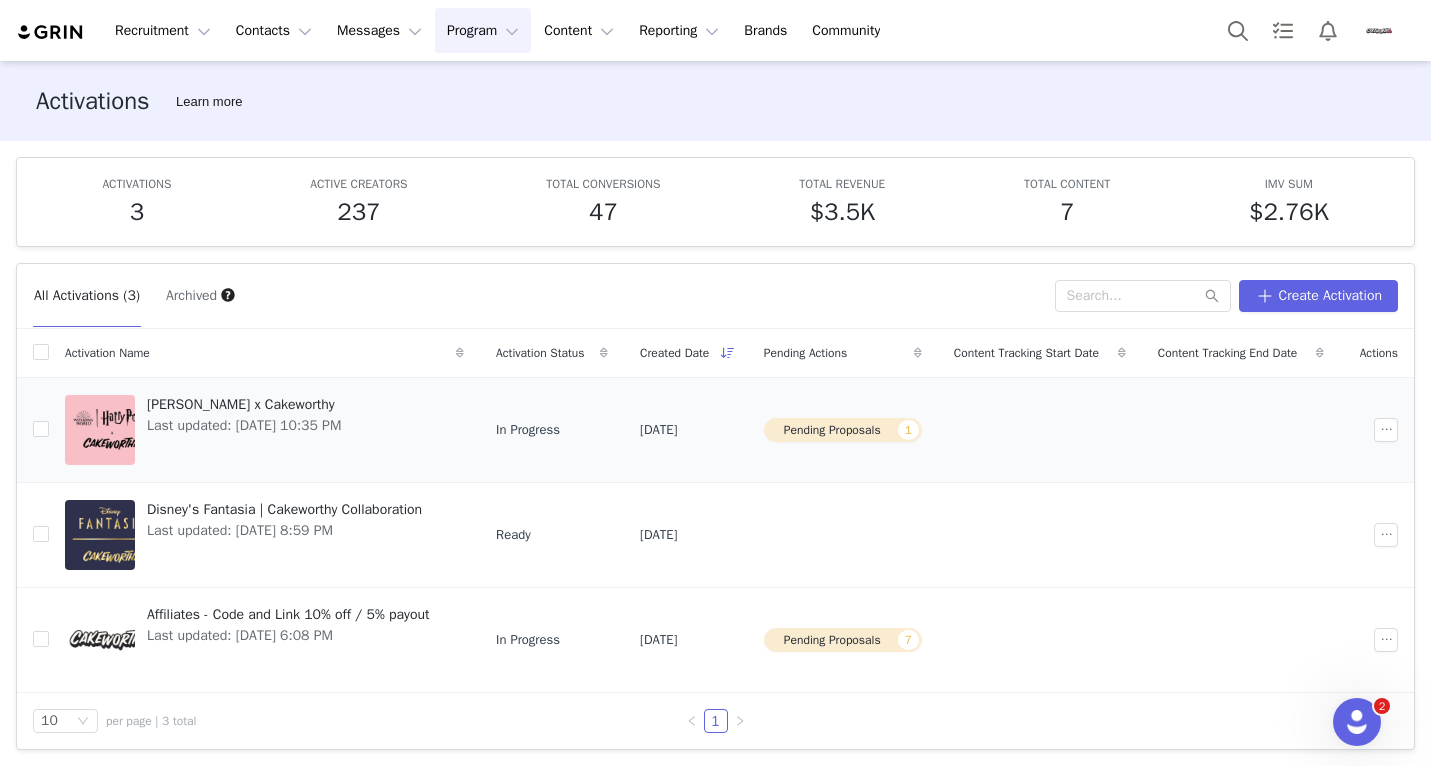 click on "Harry Potter x Cakeworthy" at bounding box center (244, 404) 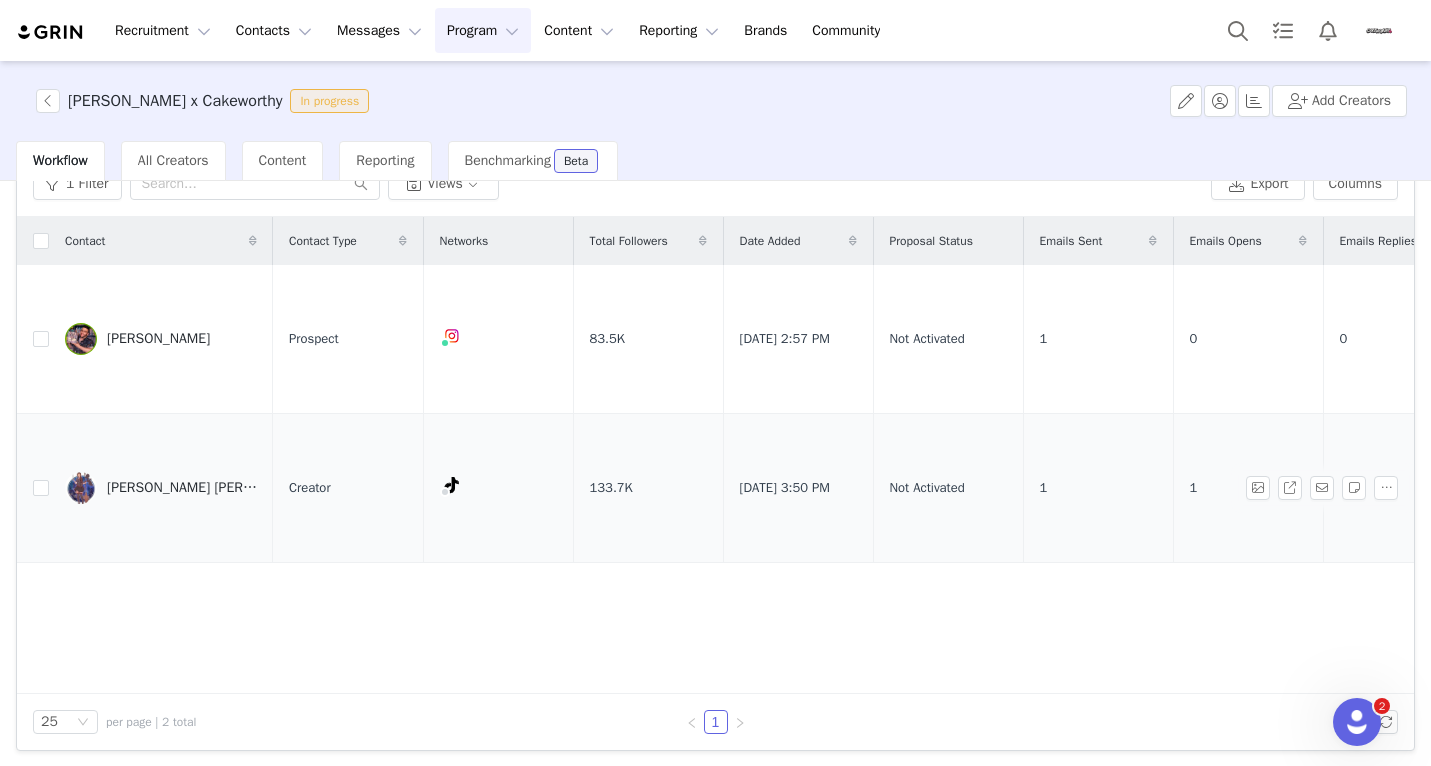 scroll, scrollTop: 0, scrollLeft: 0, axis: both 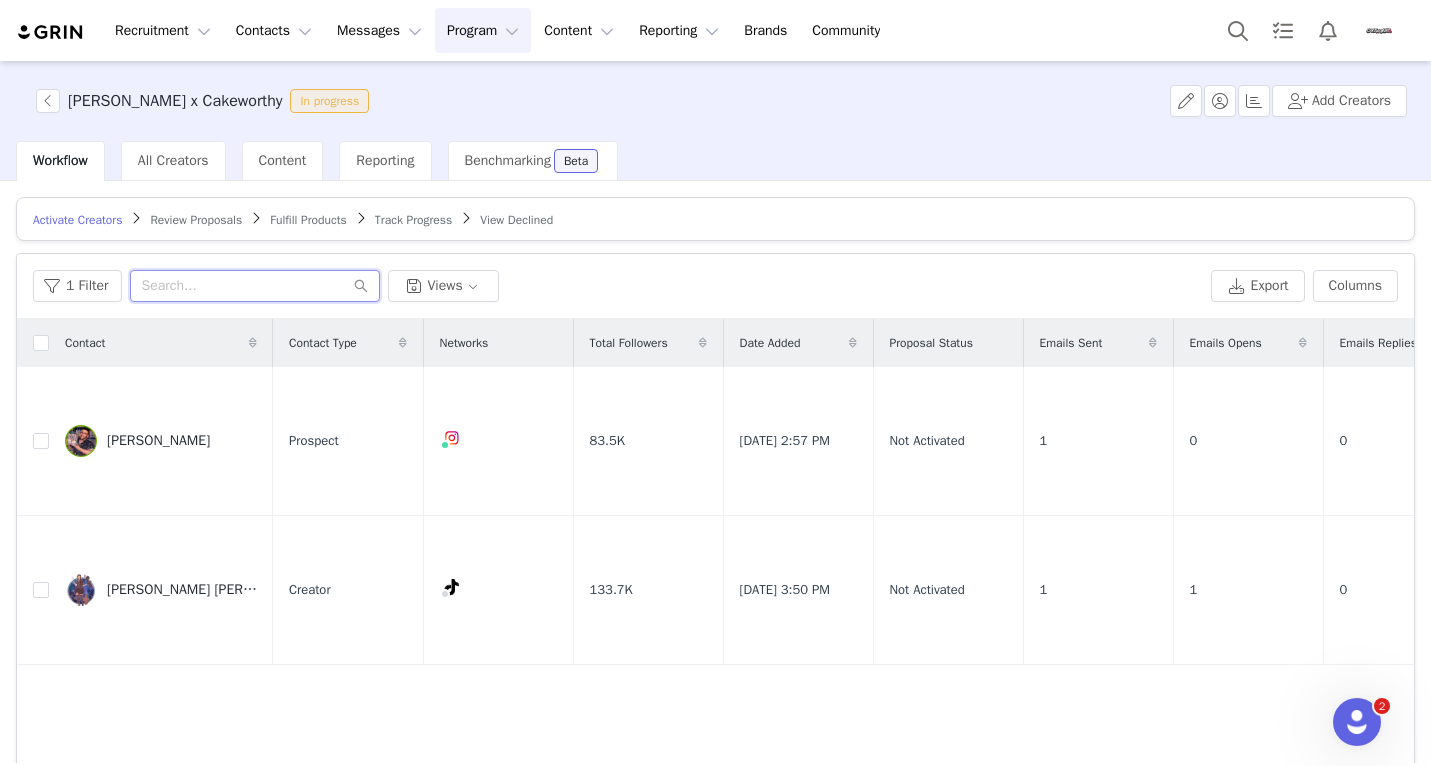 click at bounding box center [255, 286] 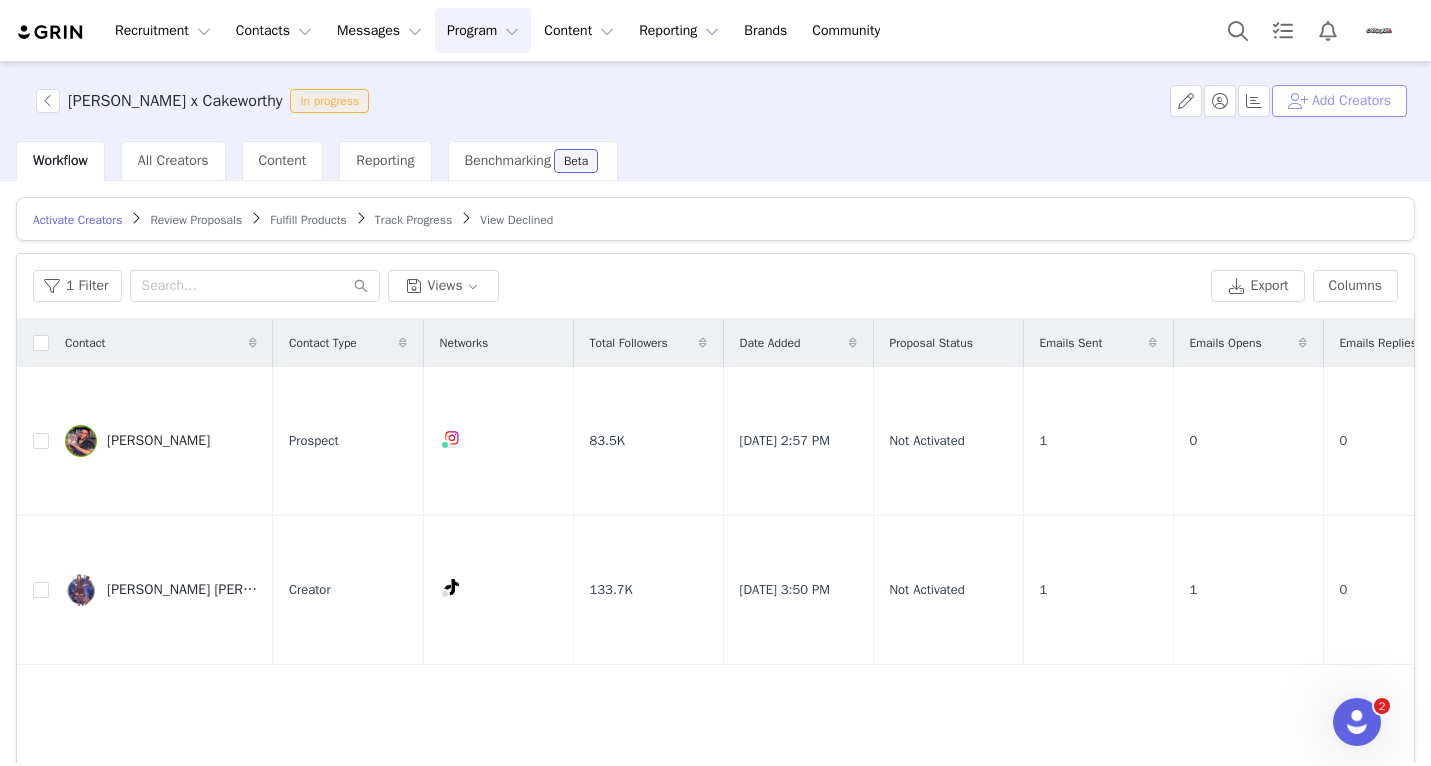click on "Add Creators" at bounding box center (1339, 101) 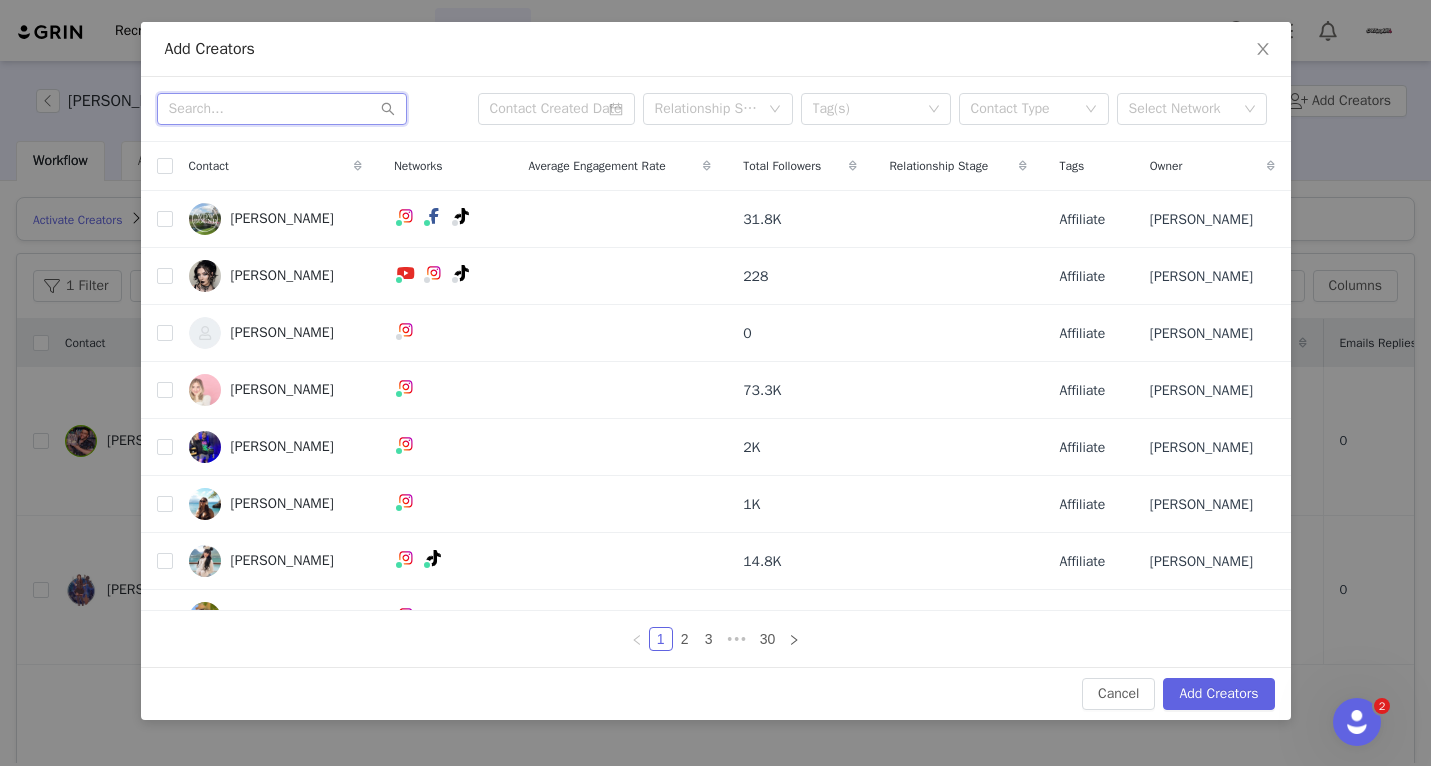 click at bounding box center (282, 109) 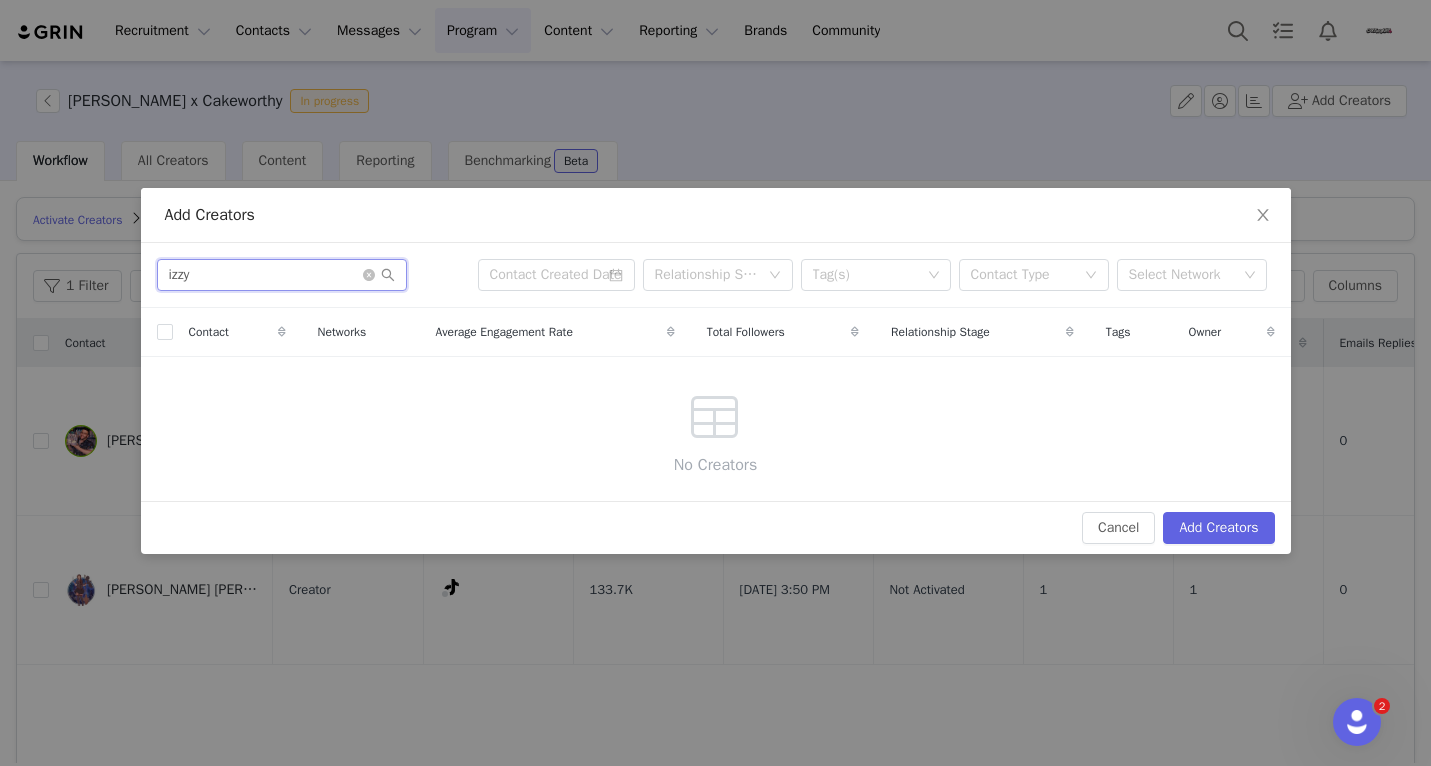 click on "izzy" at bounding box center [282, 275] 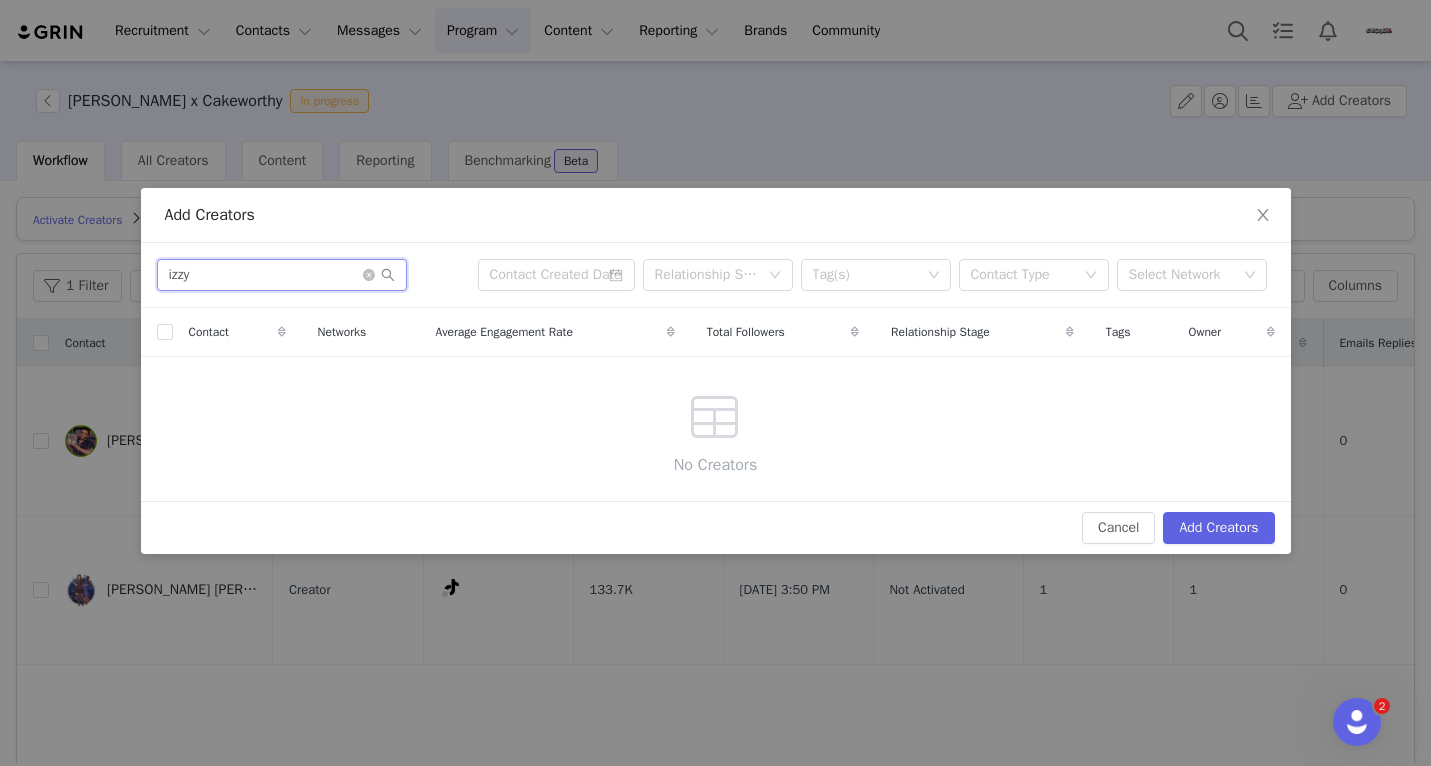 click on "izzy" at bounding box center [282, 275] 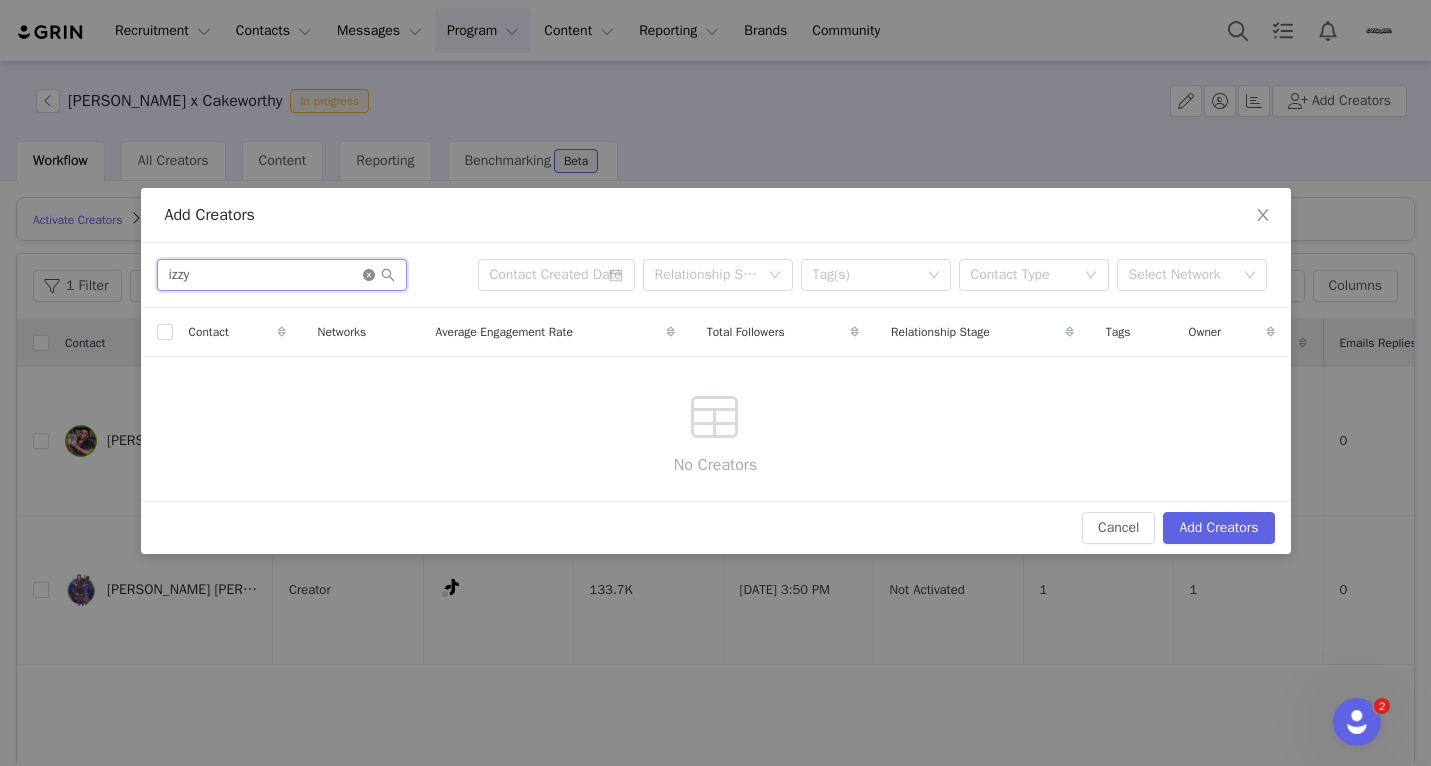 type on "izzy" 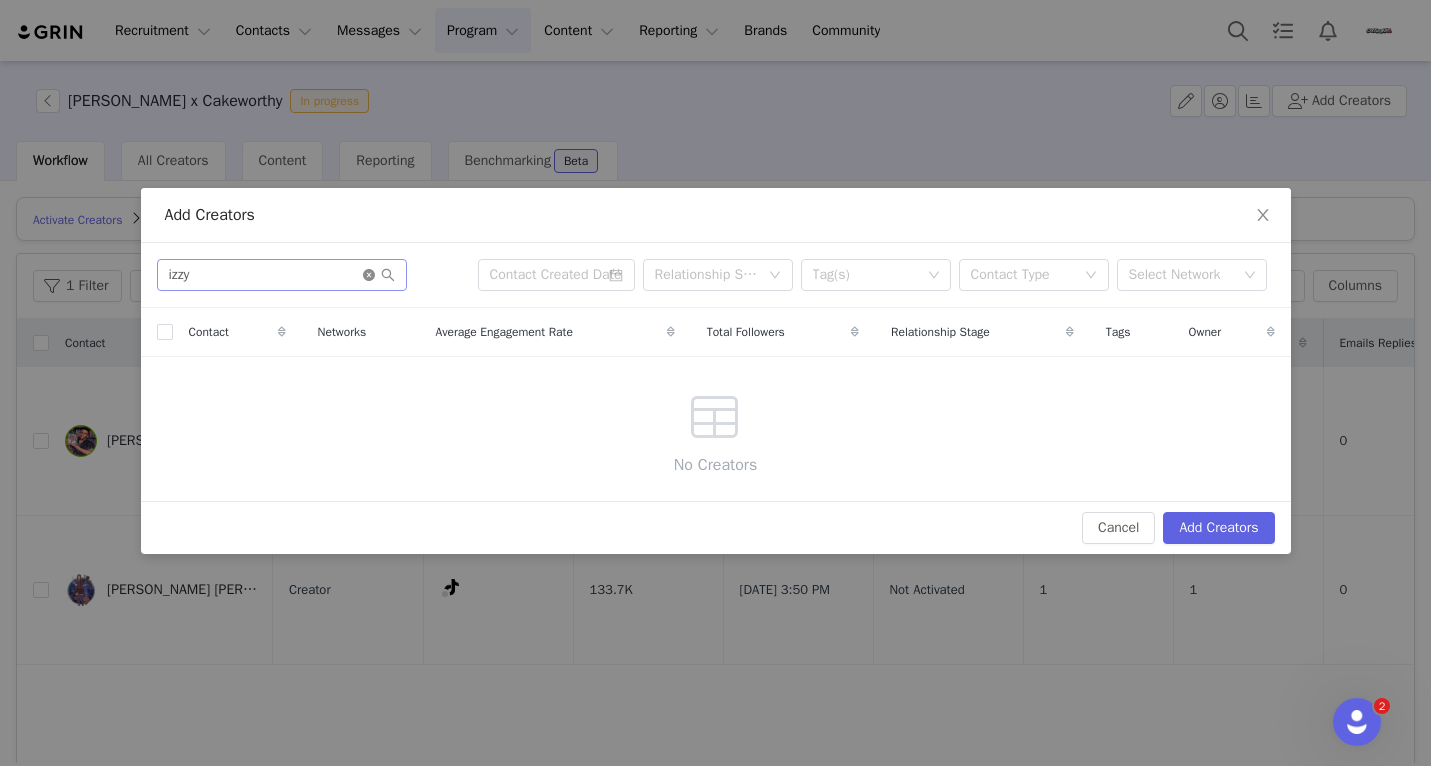 click 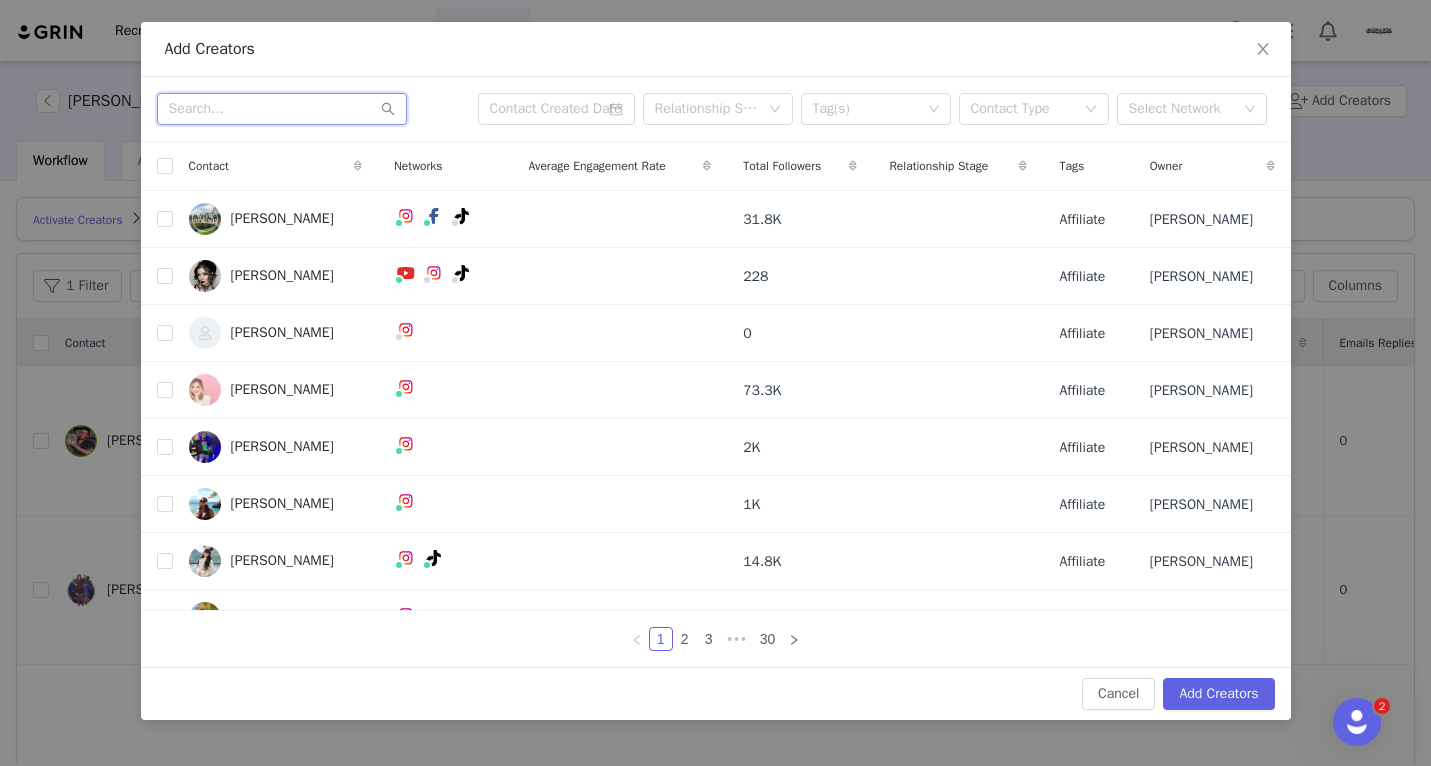 click at bounding box center [282, 109] 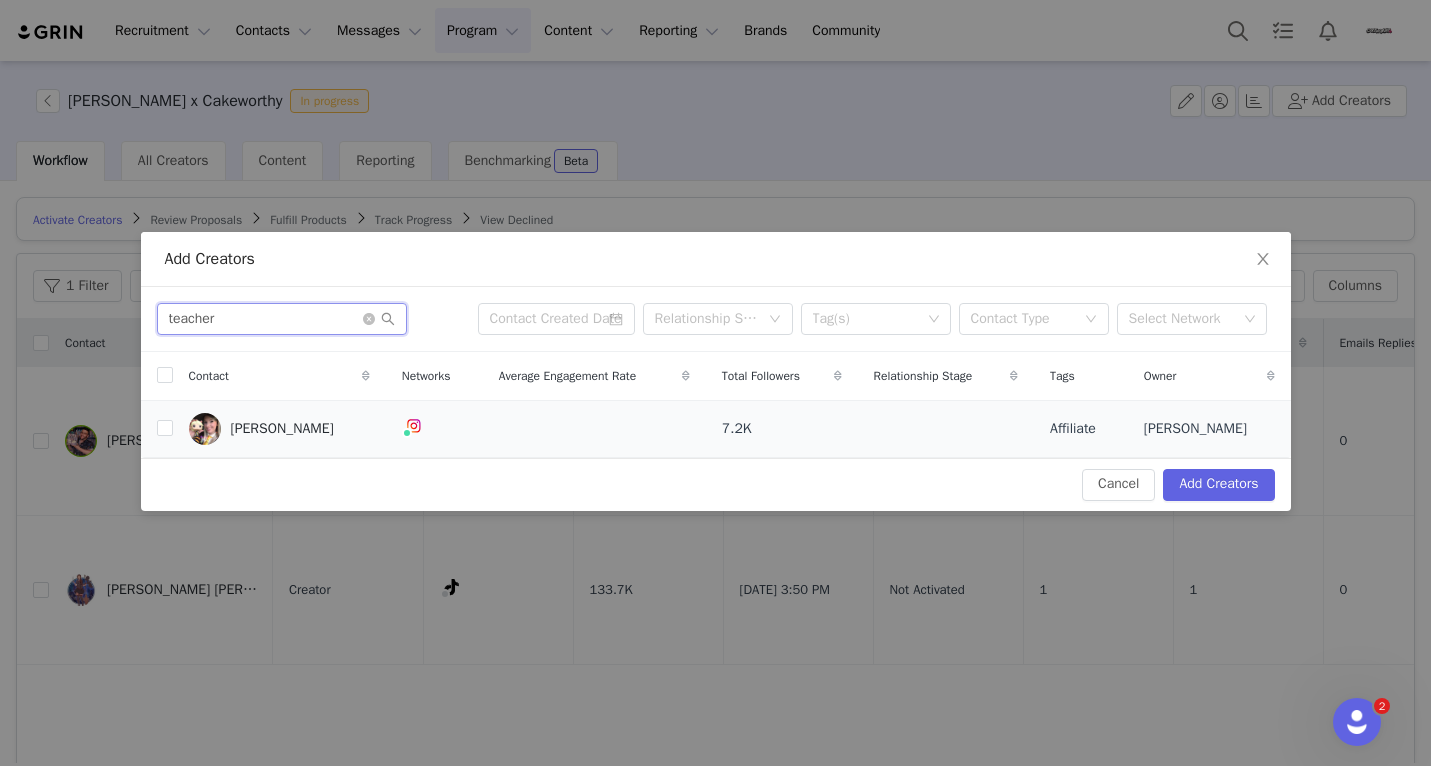 type on "teacher" 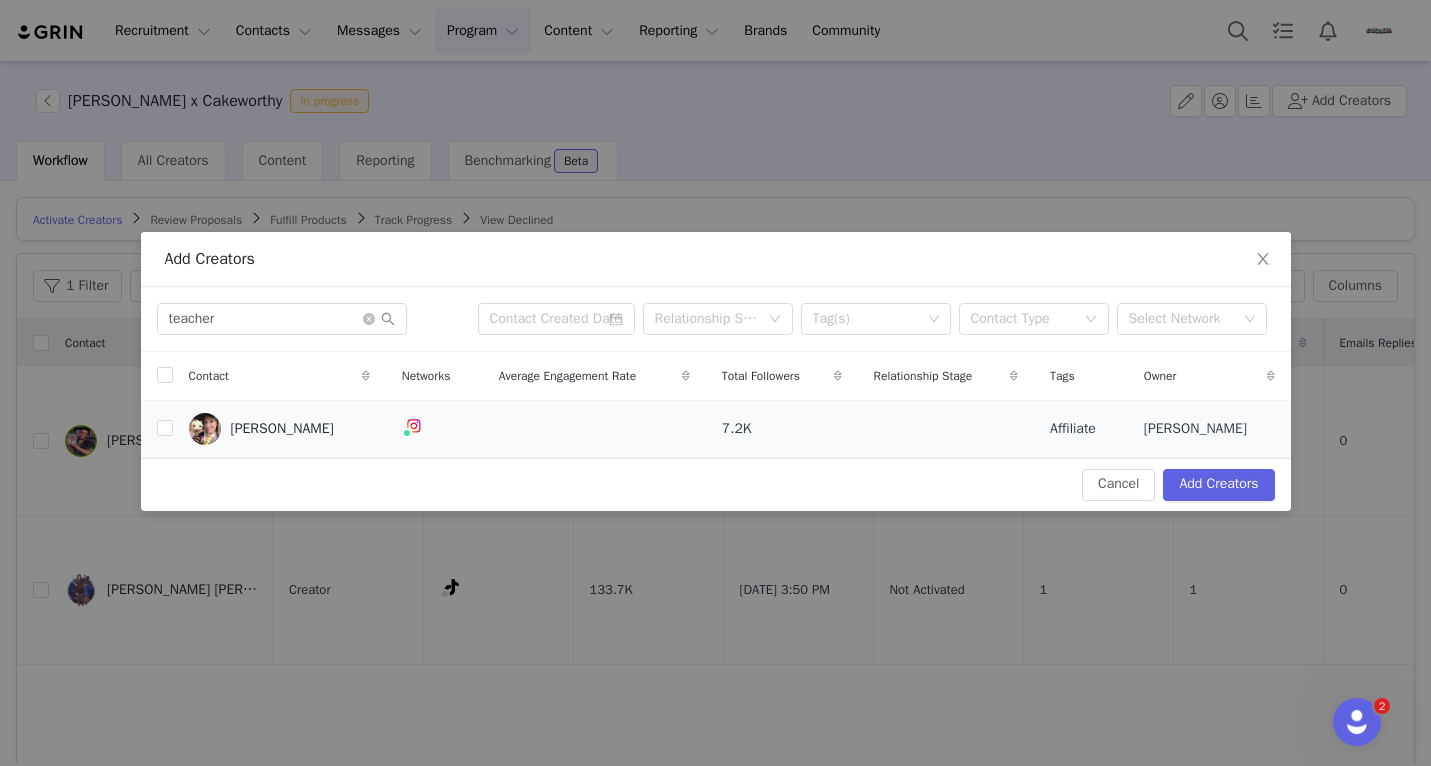 click at bounding box center (594, 428) 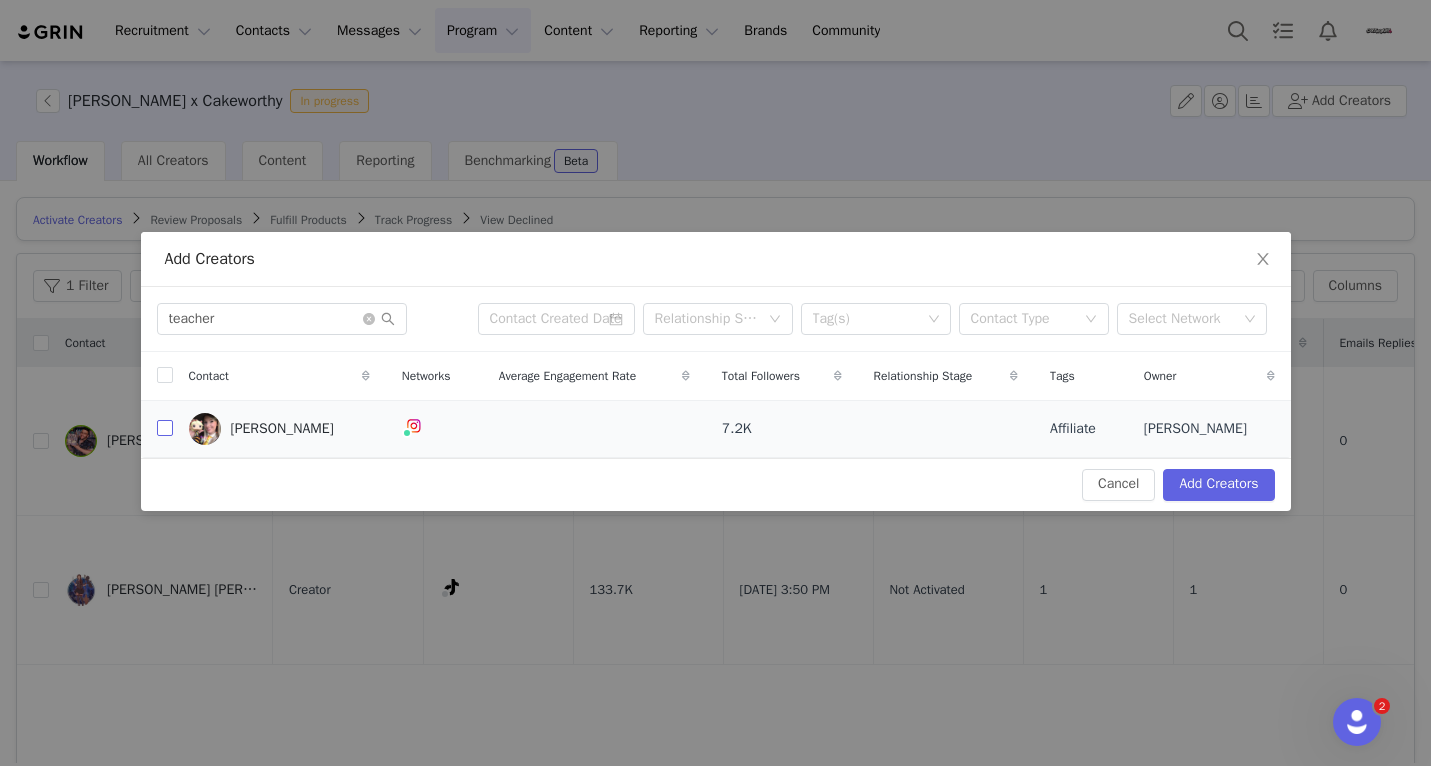 click at bounding box center (165, 428) 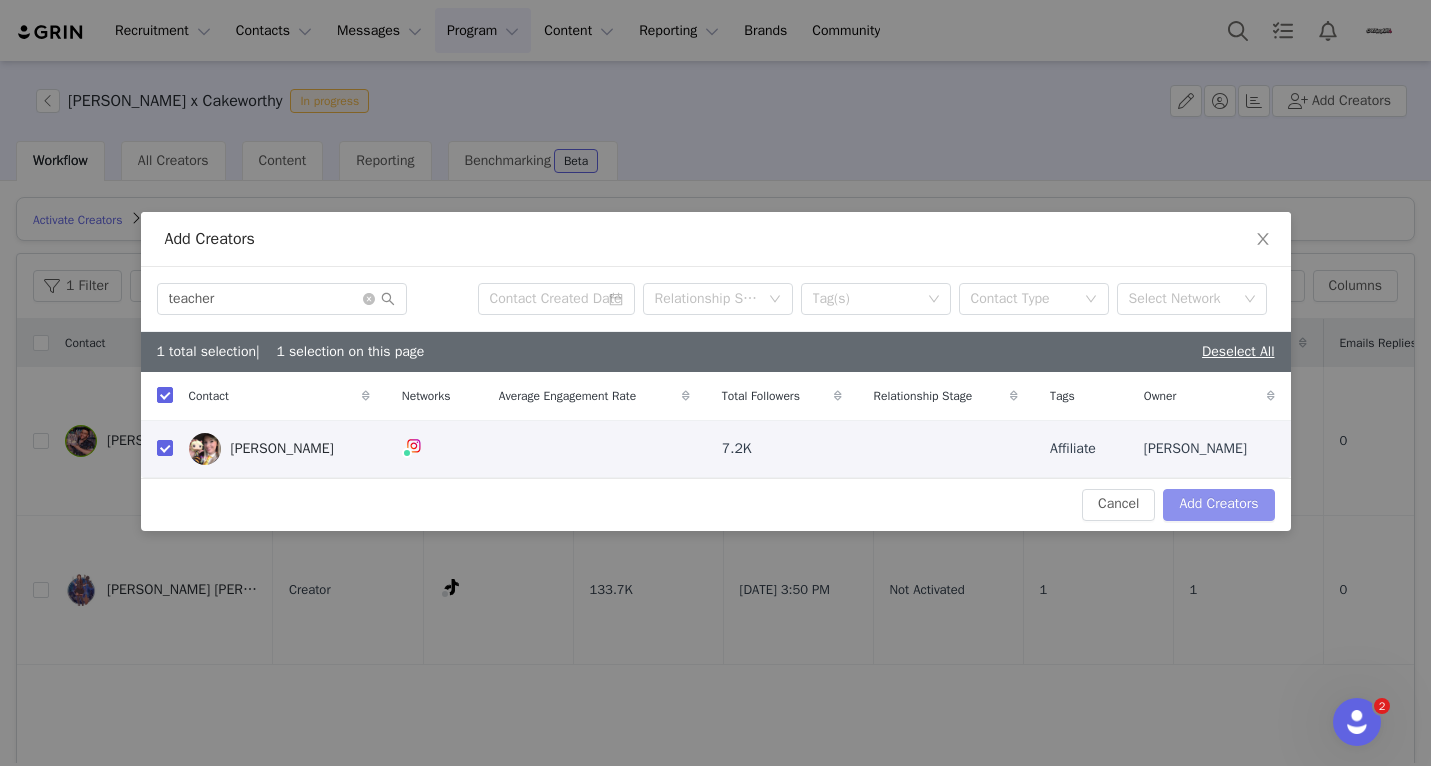 click on "Add Creators" at bounding box center (1218, 505) 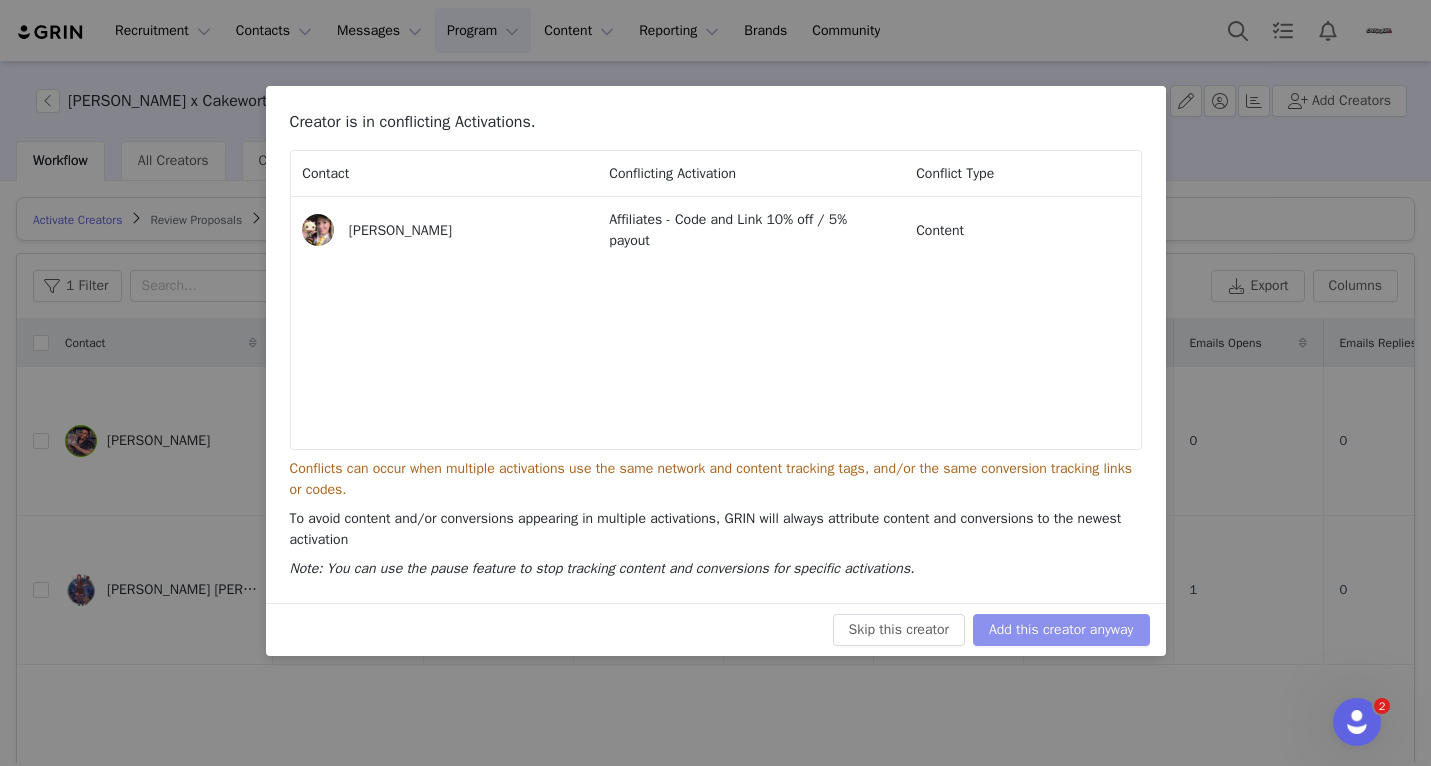 click on "Add this creator anyway" at bounding box center [1061, 630] 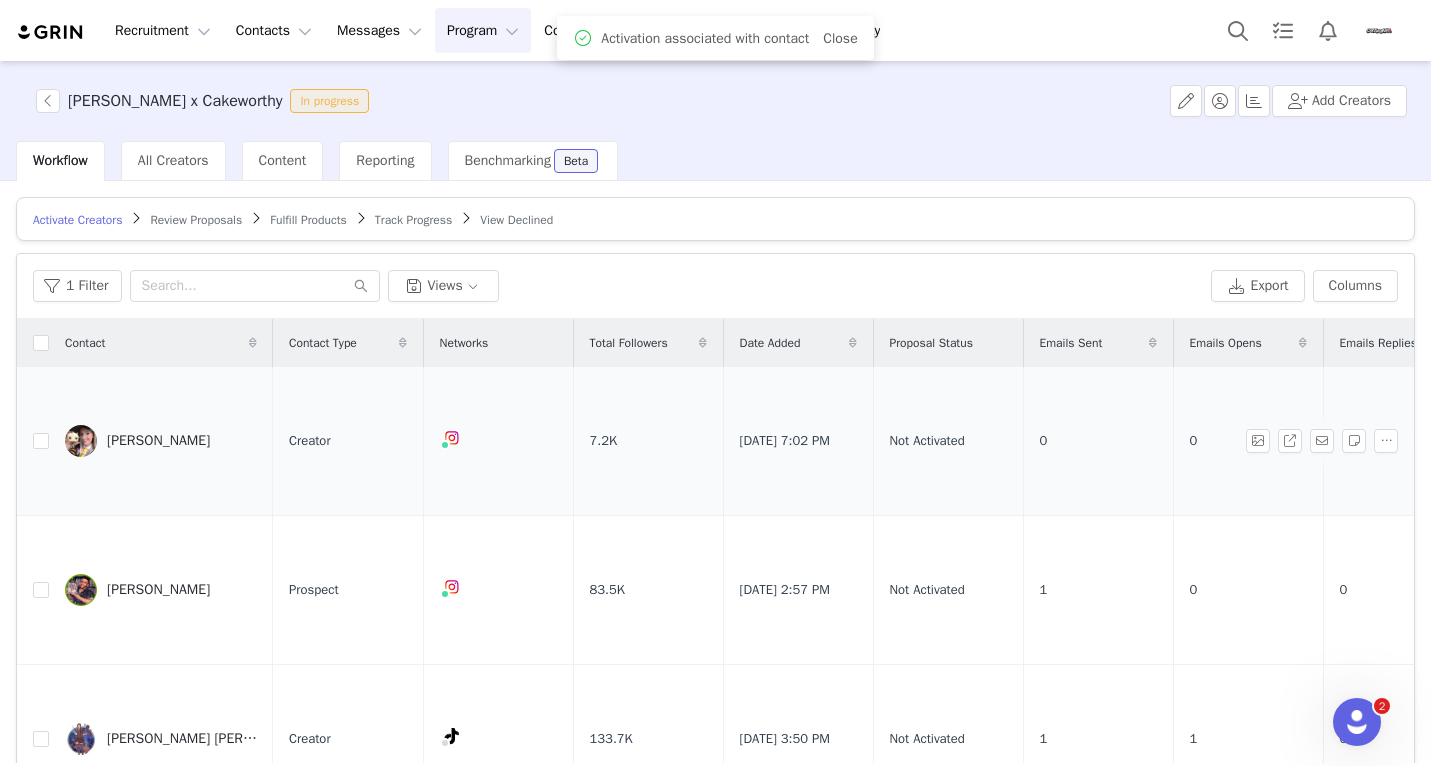 scroll, scrollTop: 84, scrollLeft: 0, axis: vertical 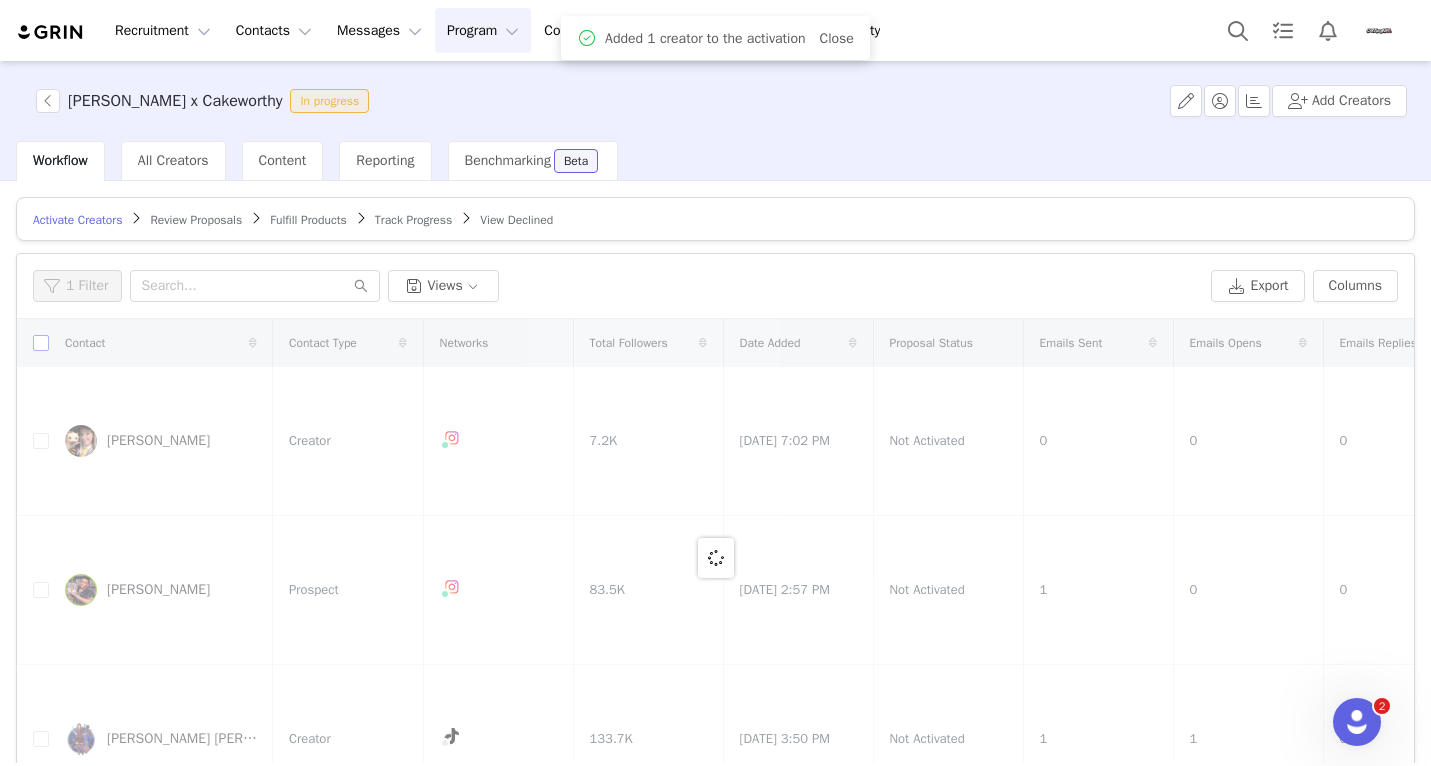 click at bounding box center [715, 557] 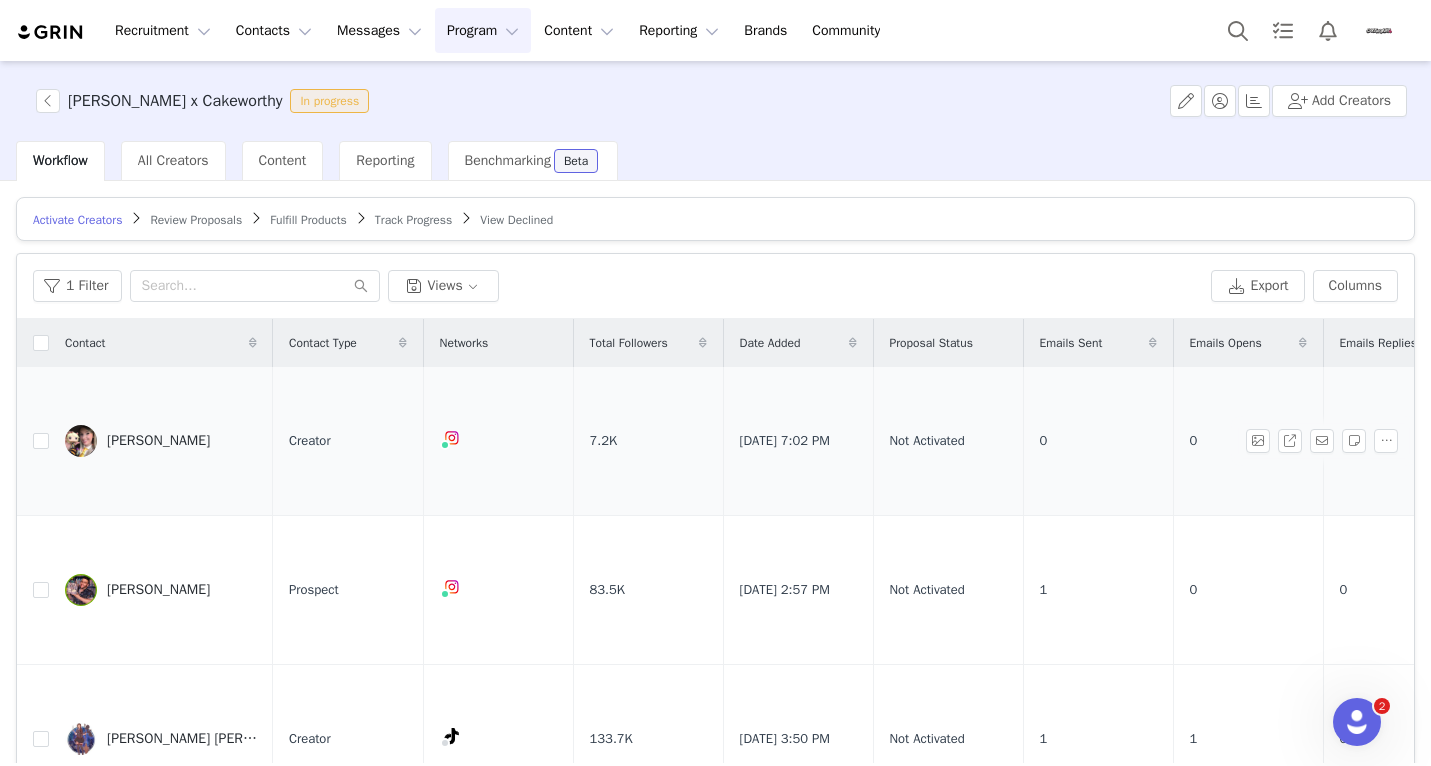 scroll, scrollTop: 84, scrollLeft: 0, axis: vertical 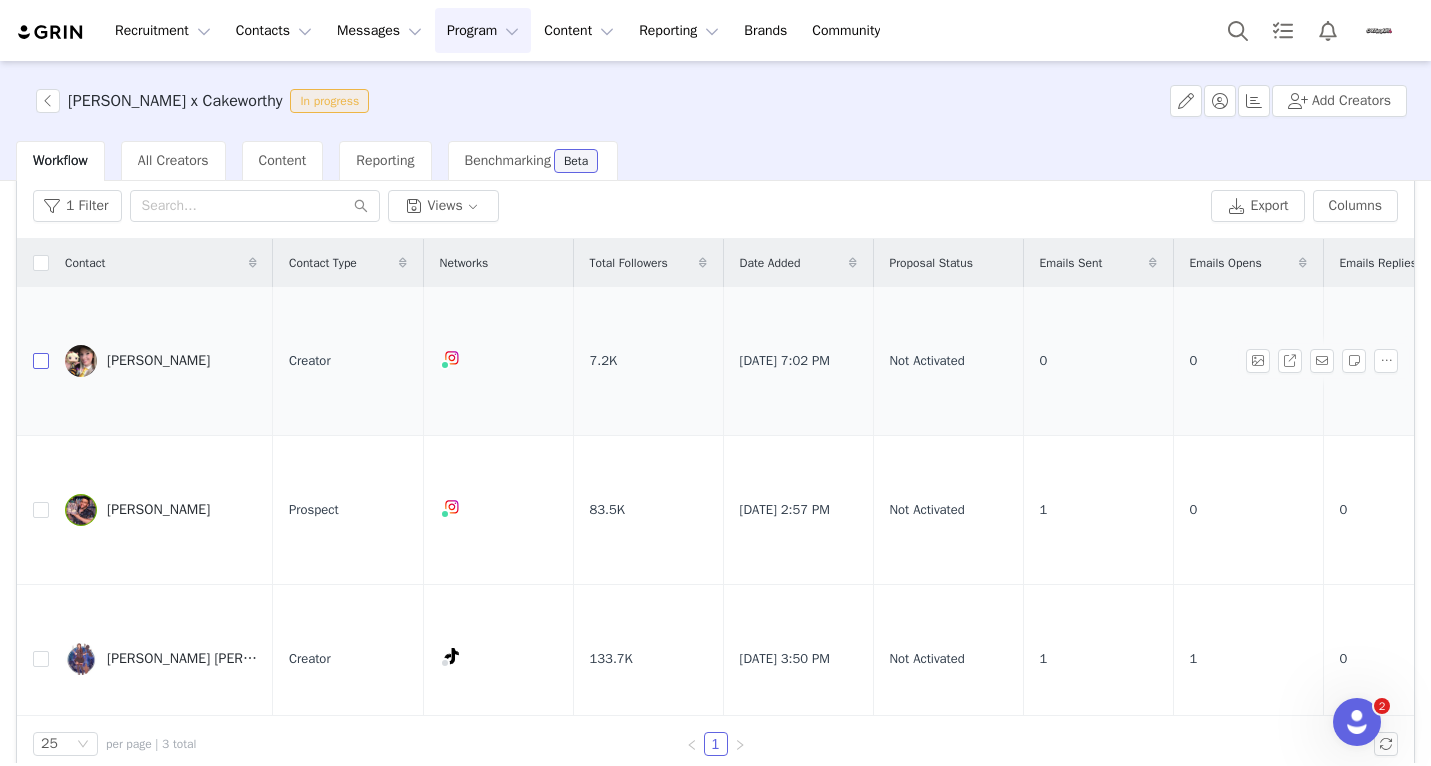 click at bounding box center [41, 361] 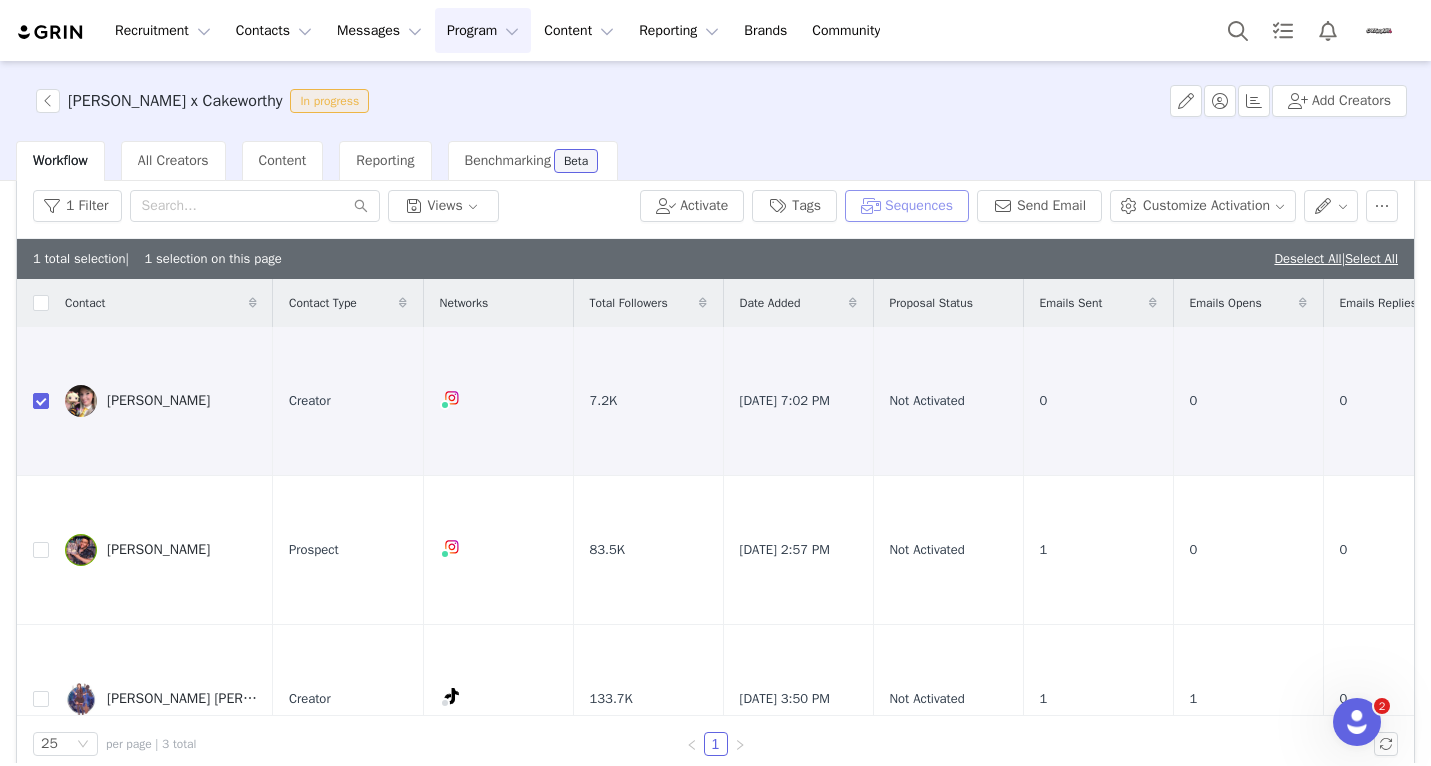 click on "Sequences" at bounding box center [907, 206] 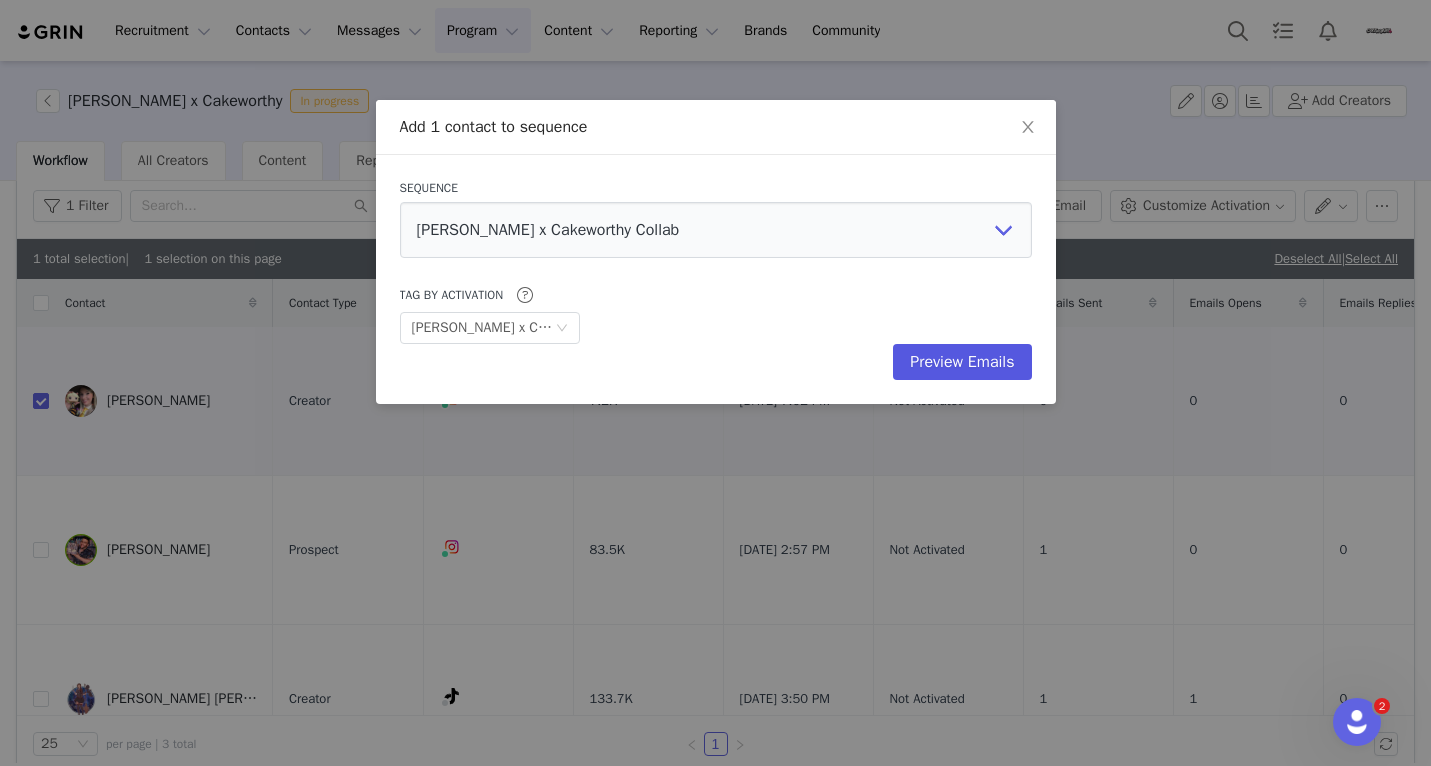 click on "Preview Emails" at bounding box center (962, 362) 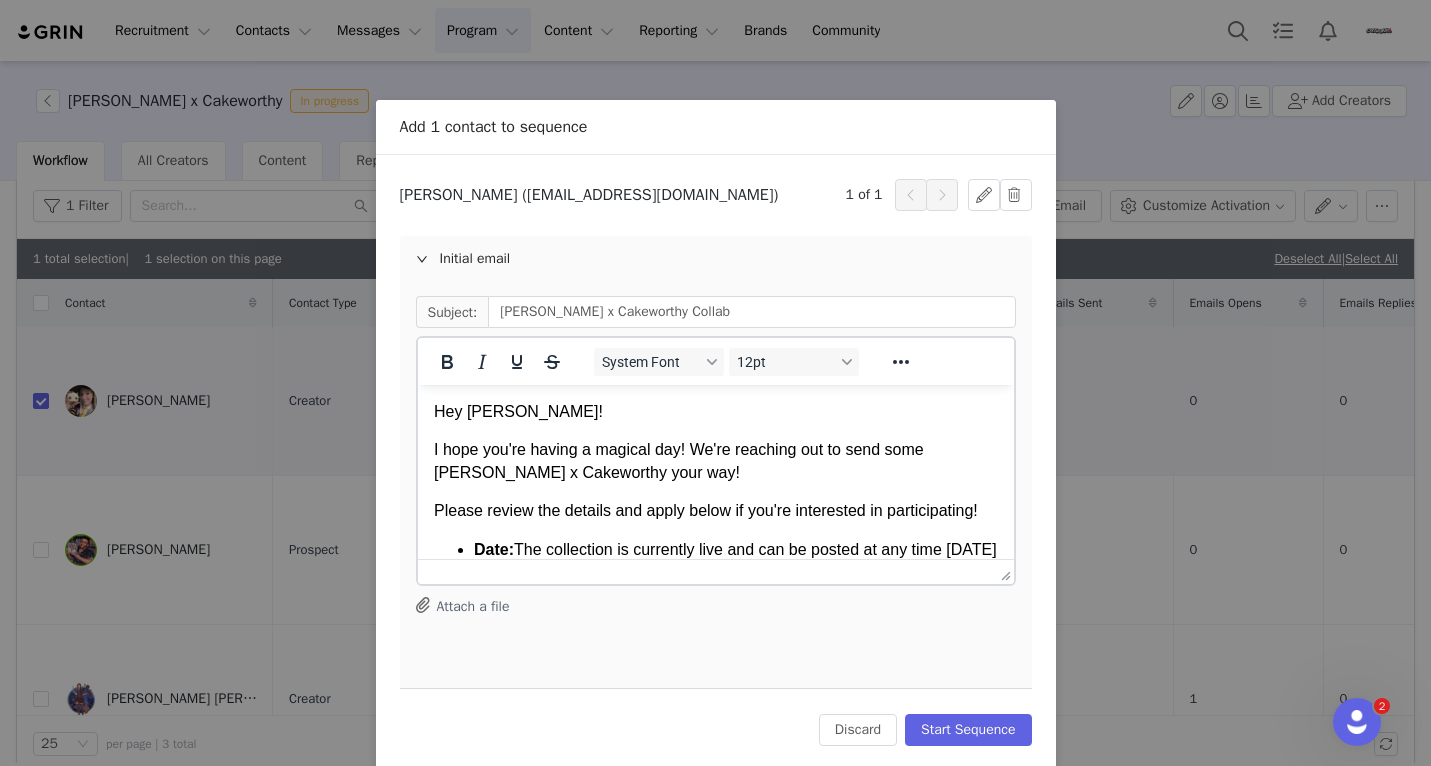 scroll, scrollTop: 0, scrollLeft: 0, axis: both 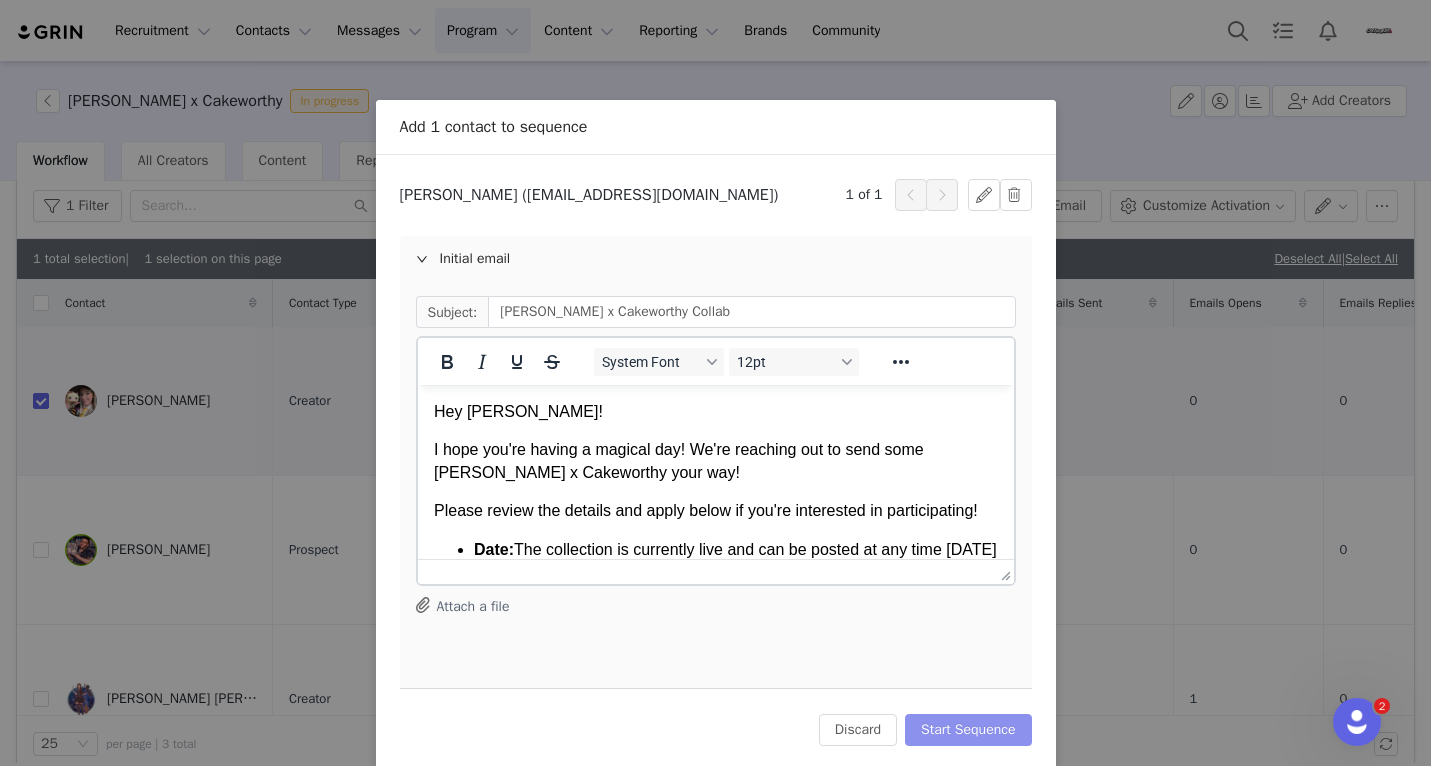 click on "Start Sequence" at bounding box center [968, 730] 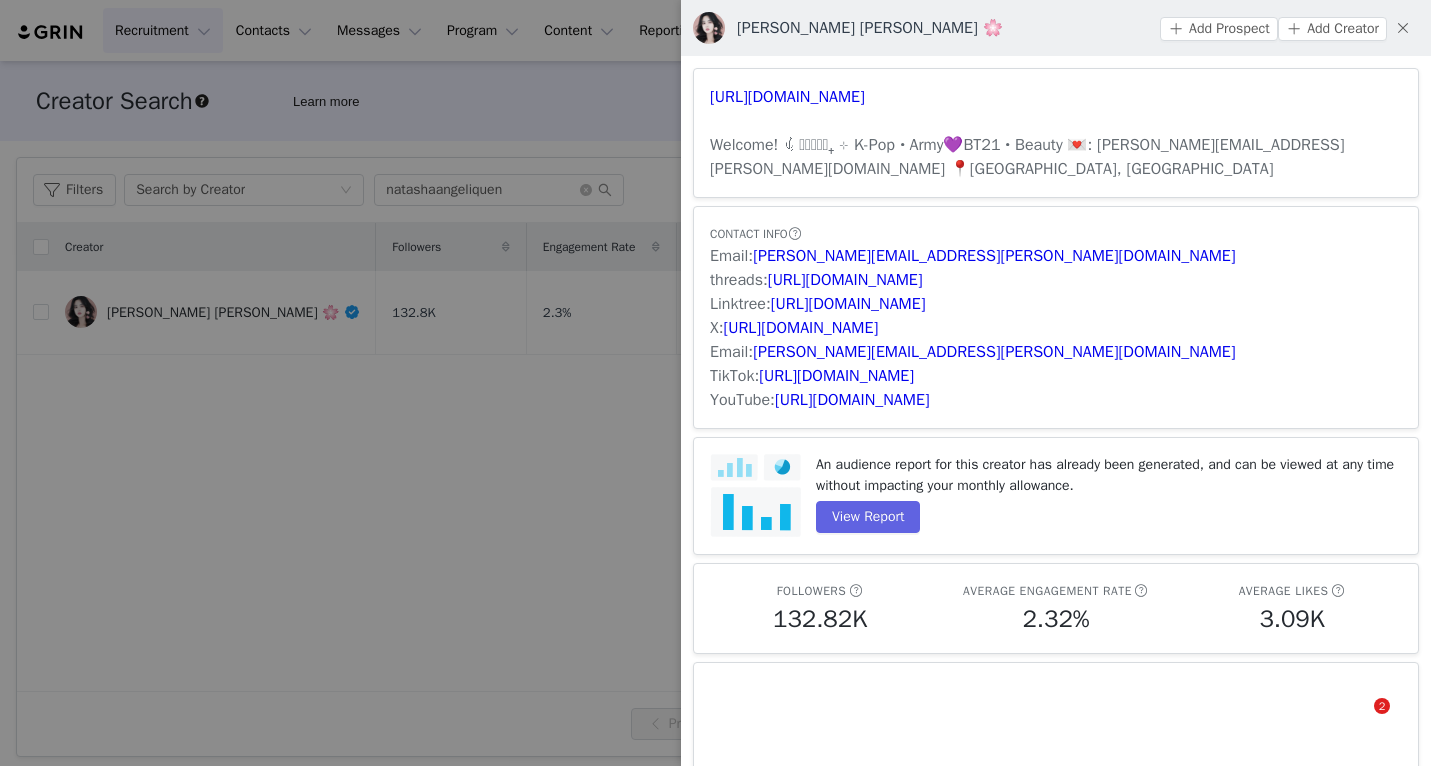 scroll, scrollTop: 0, scrollLeft: 0, axis: both 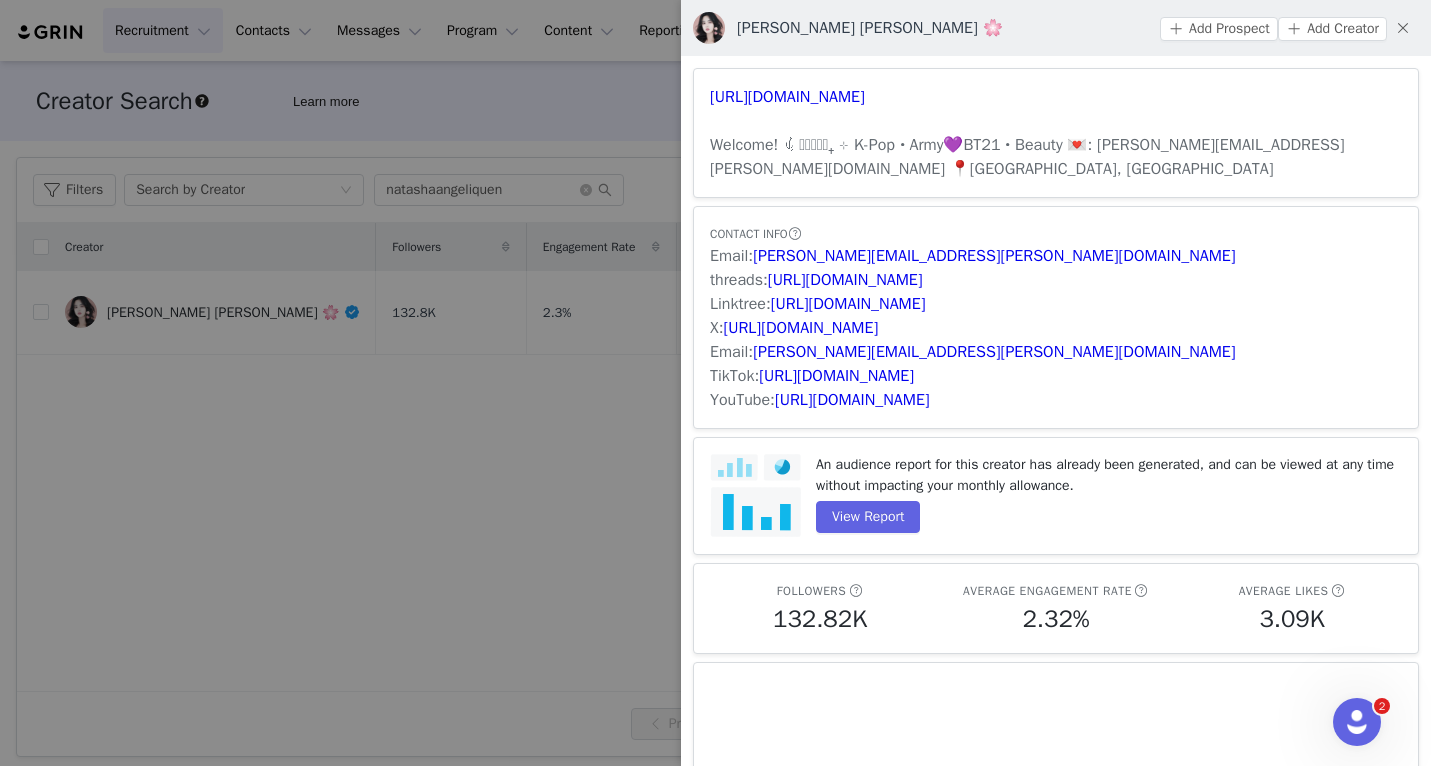 click at bounding box center (715, 383) 